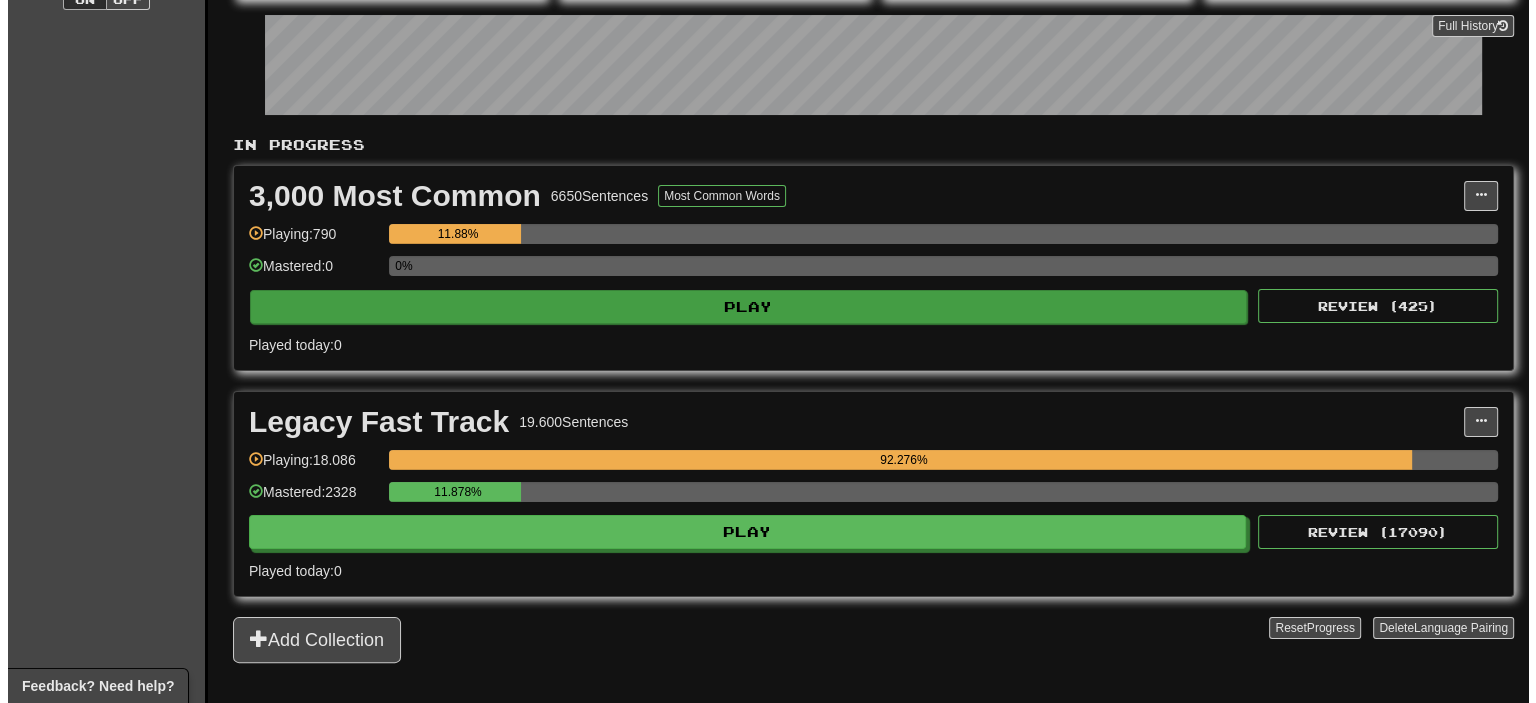 scroll, scrollTop: 300, scrollLeft: 0, axis: vertical 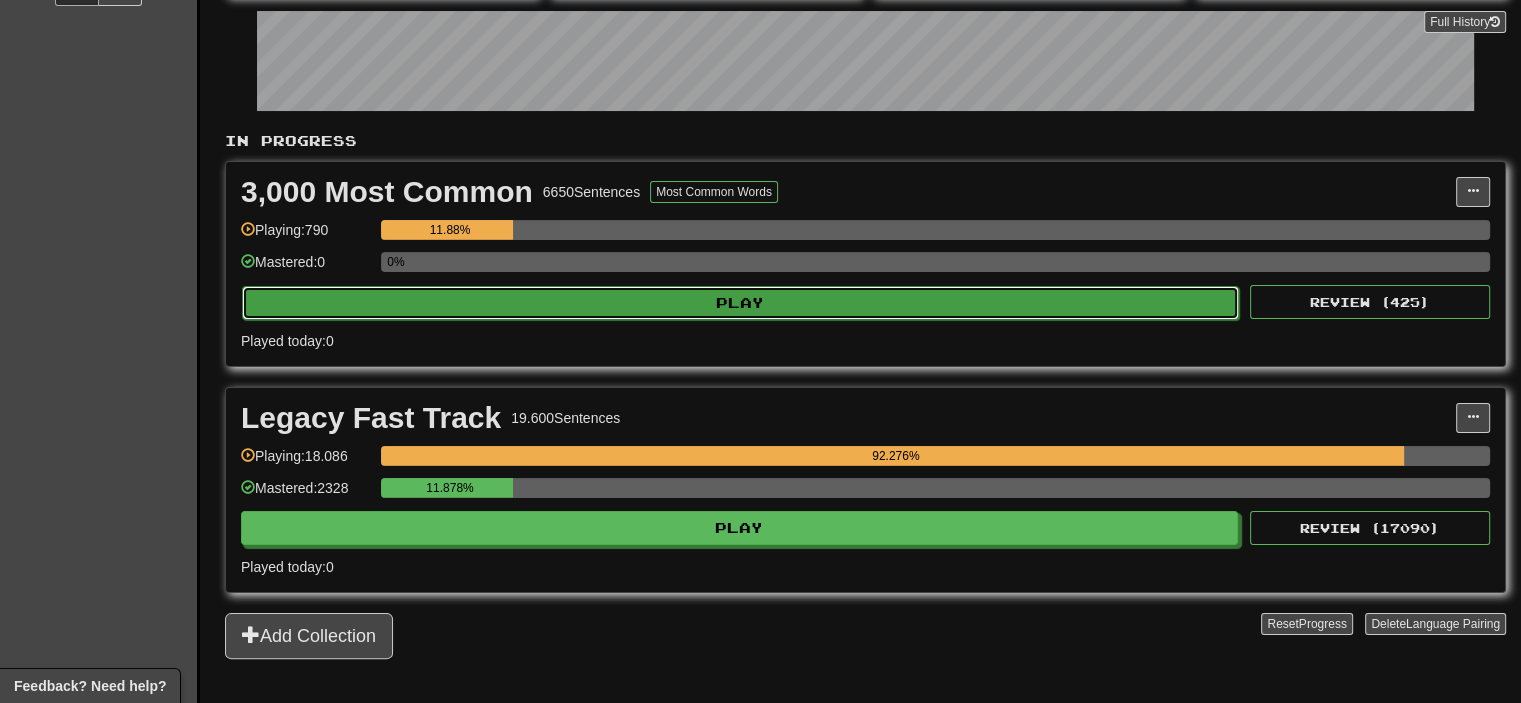 click on "Play" at bounding box center [740, 303] 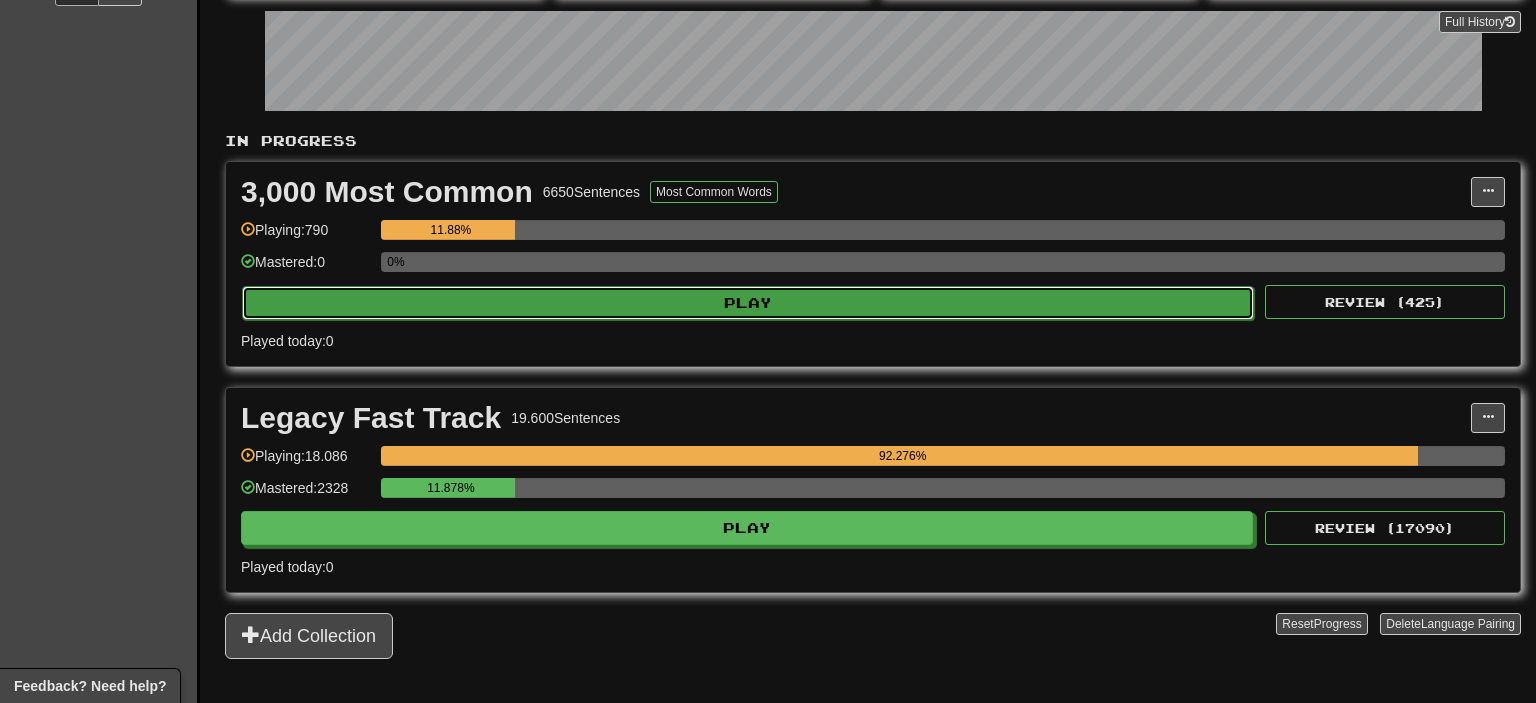 select on "**" 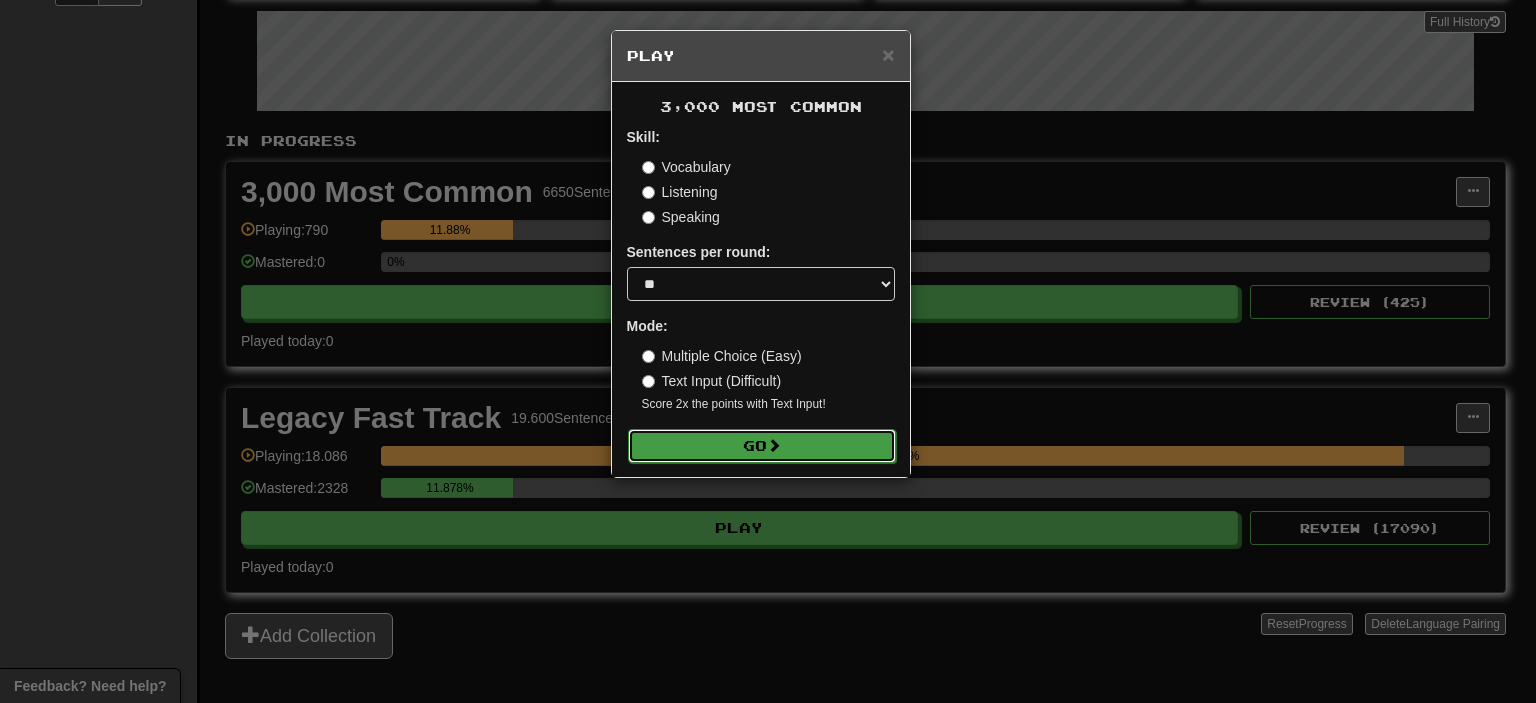 click on "Go" at bounding box center (762, 446) 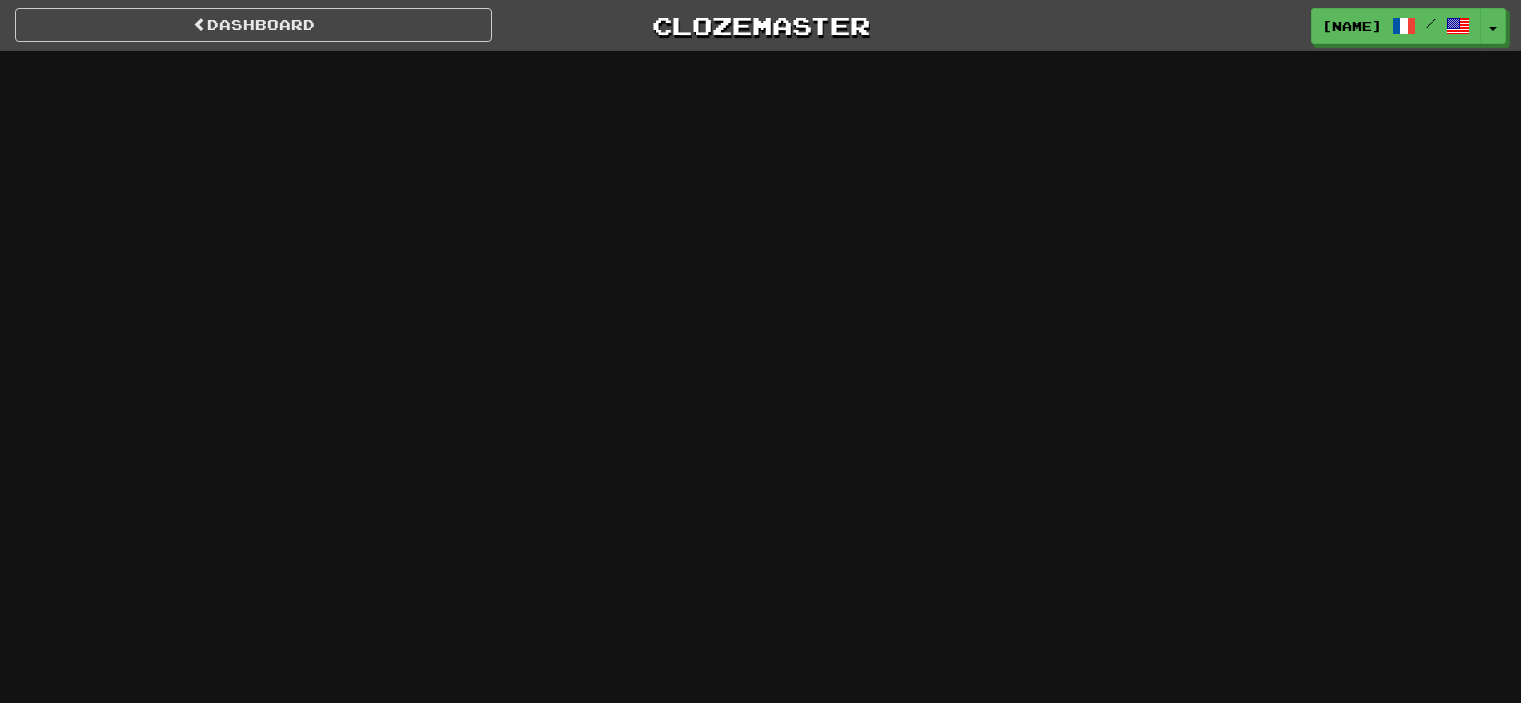scroll, scrollTop: 0, scrollLeft: 0, axis: both 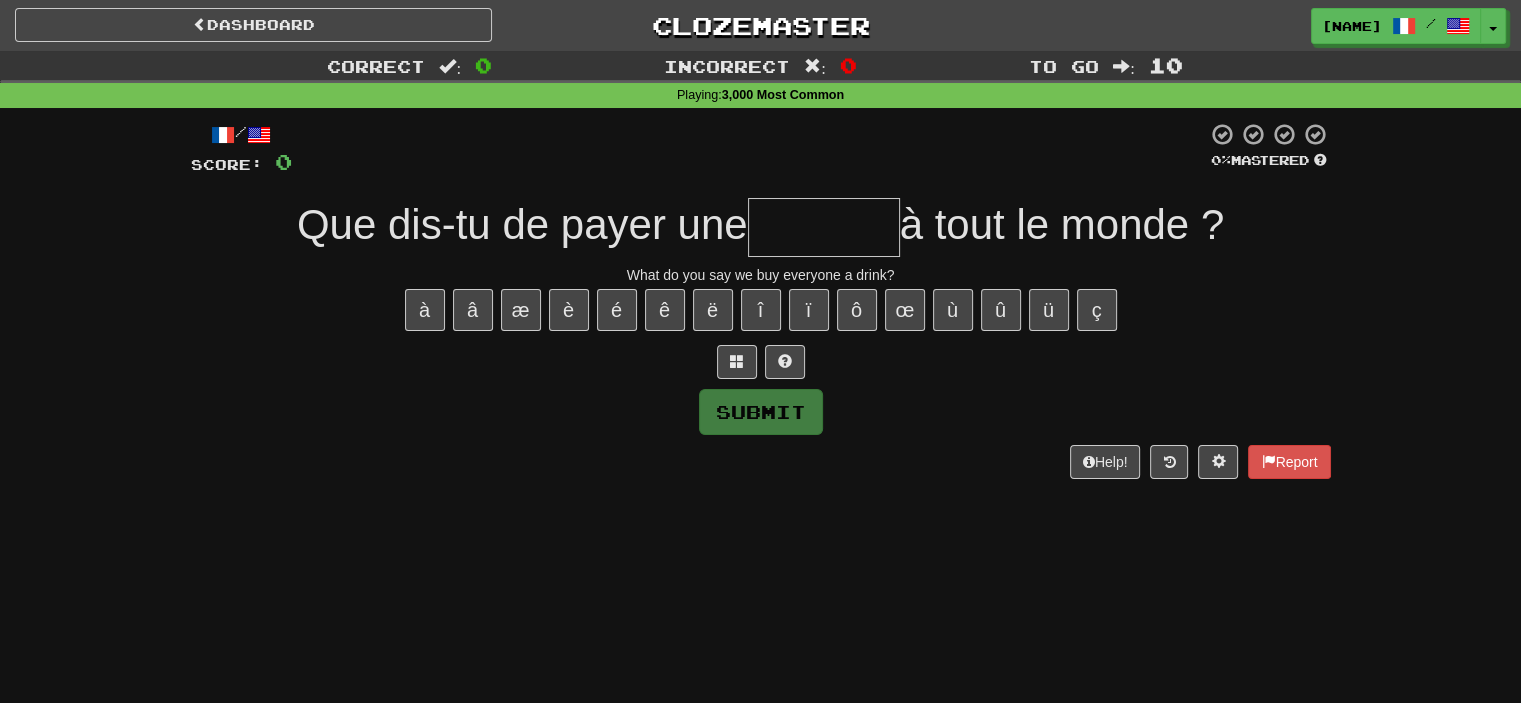 type on "*" 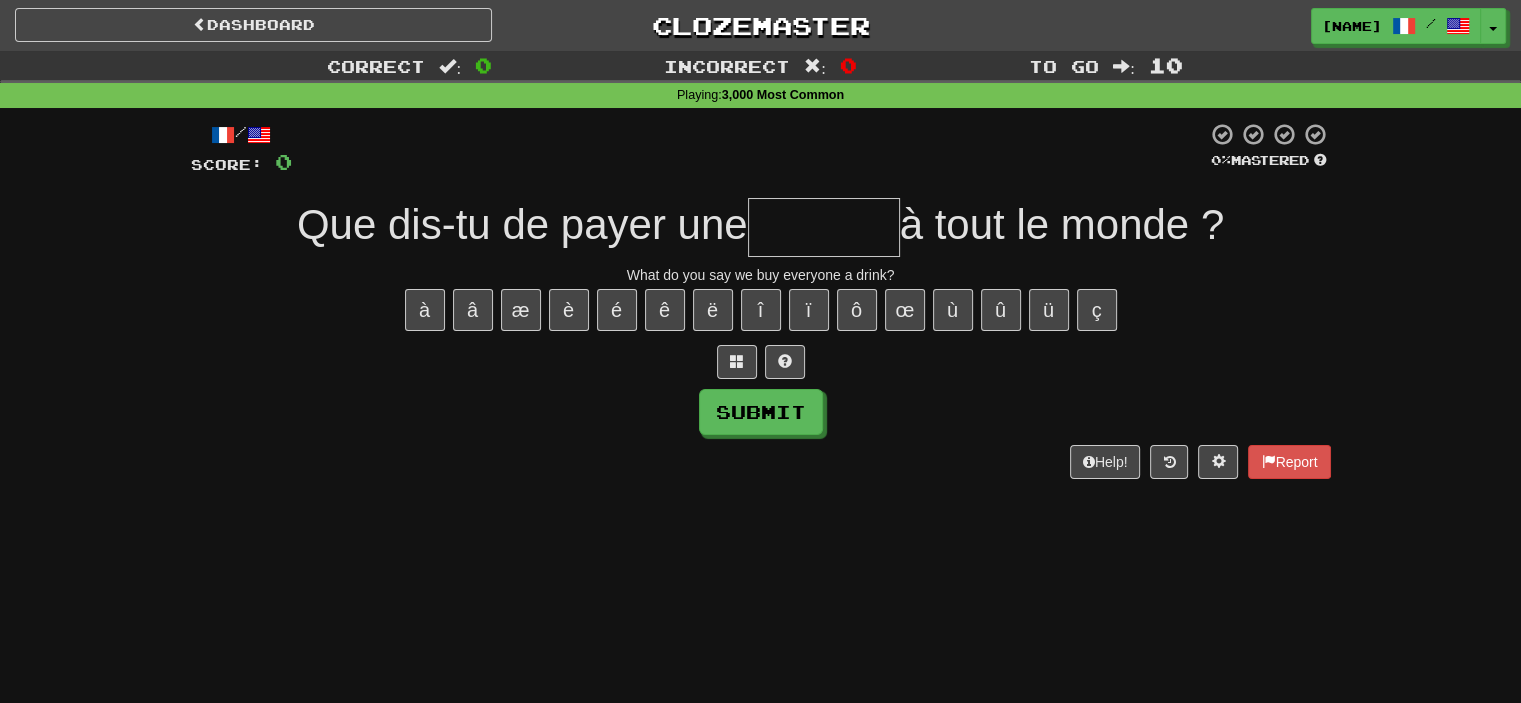 type on "*" 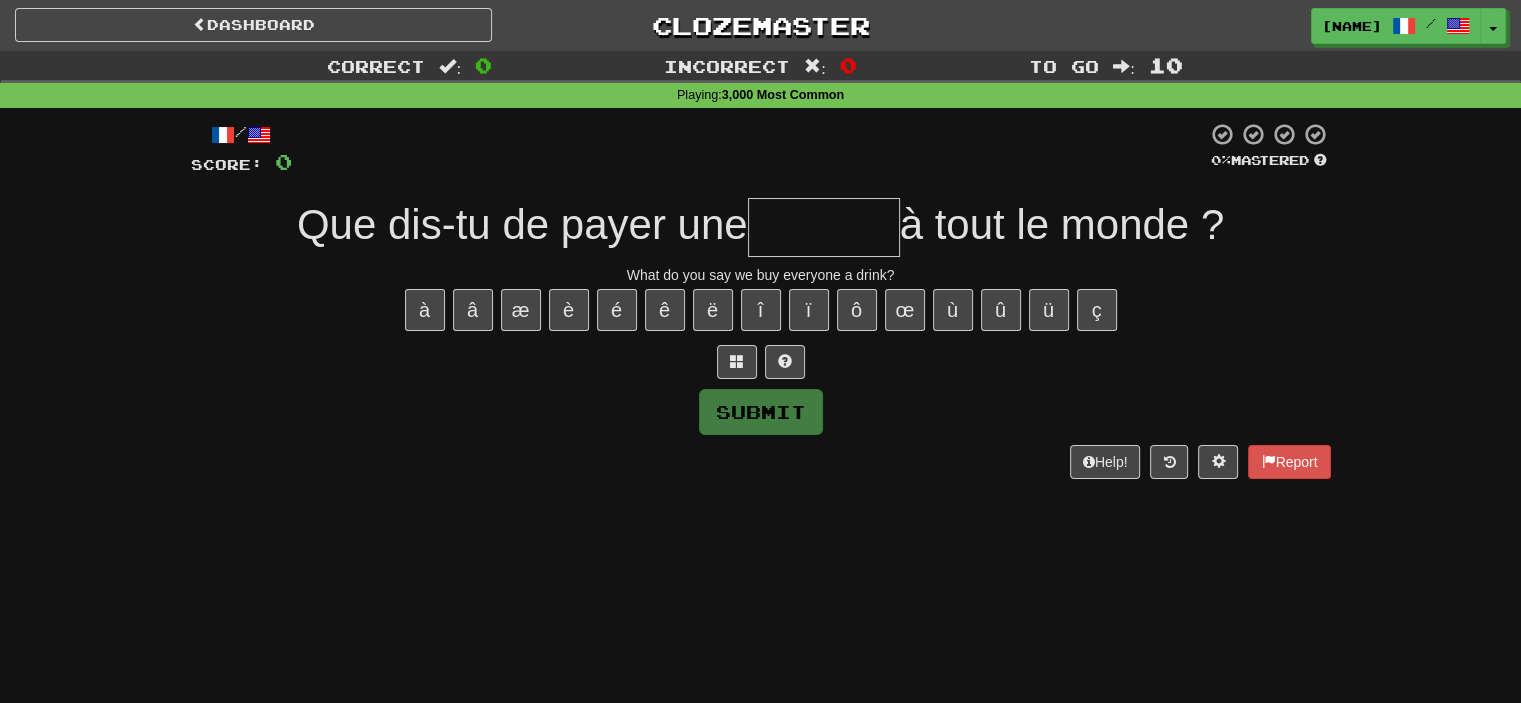 type on "*" 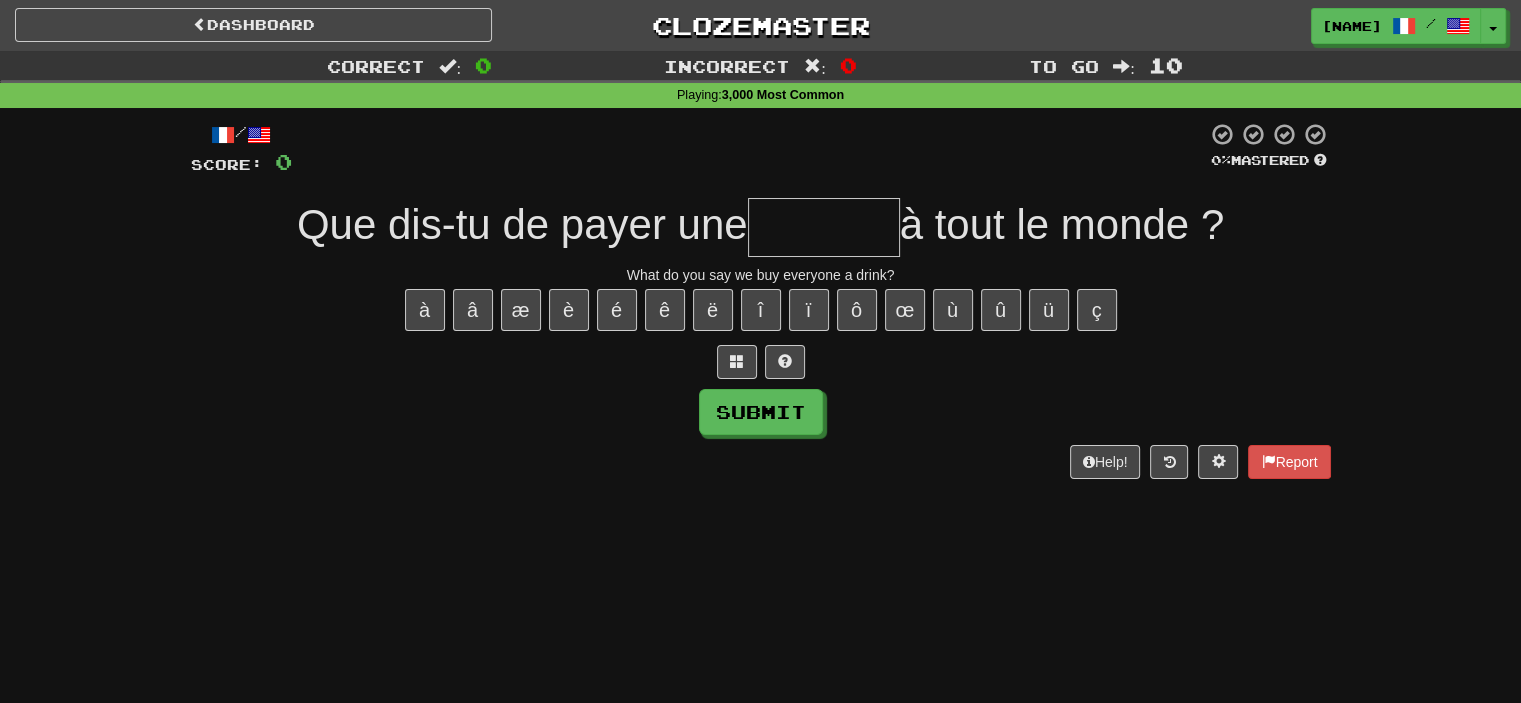type on "*" 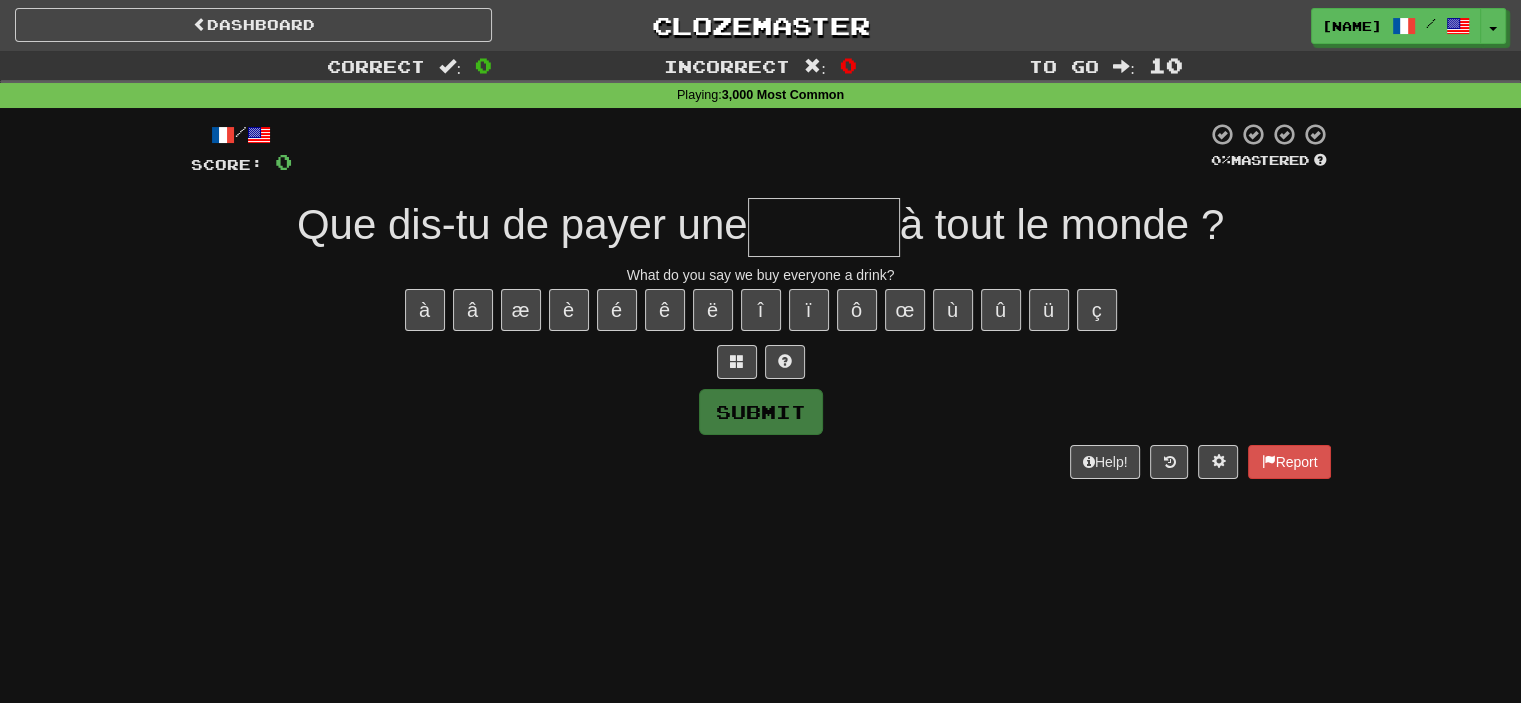 type on "*" 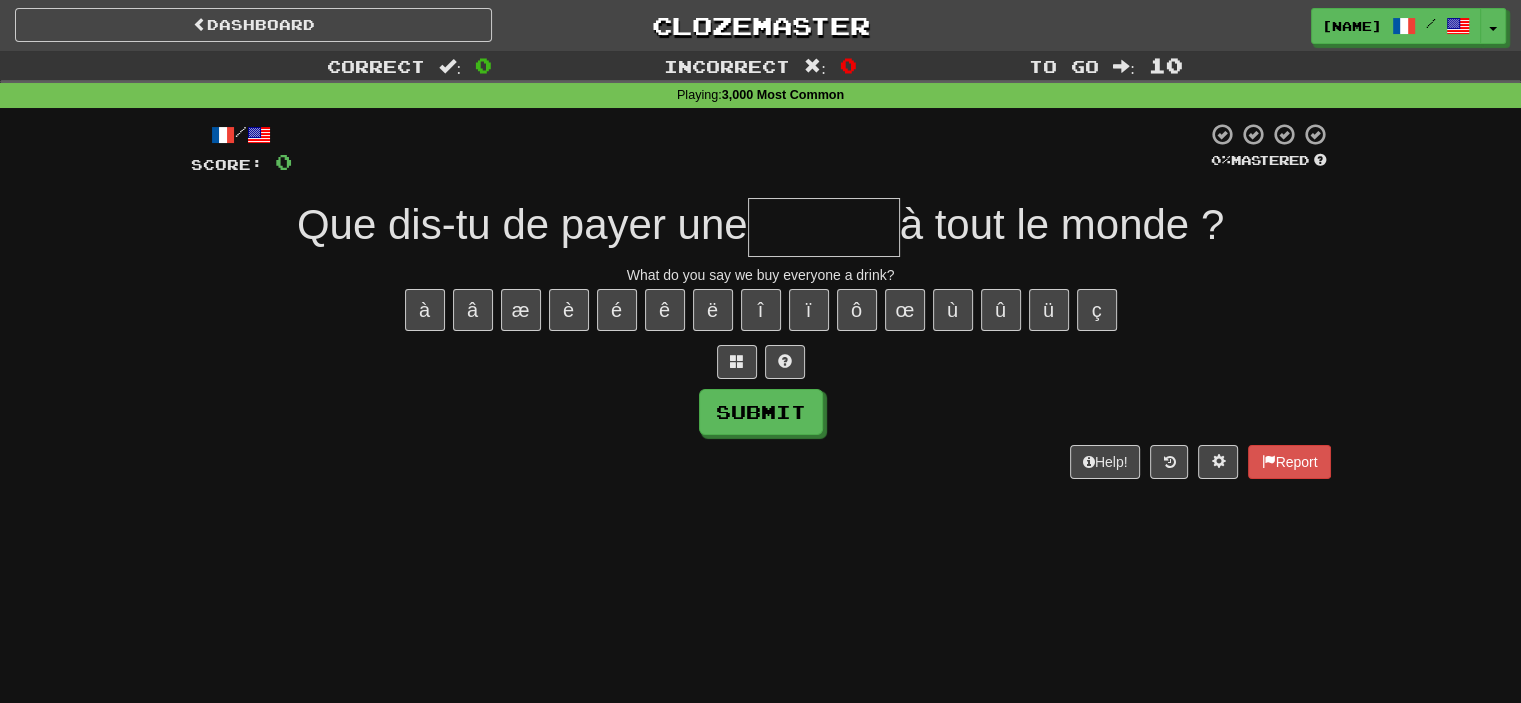 type on "*" 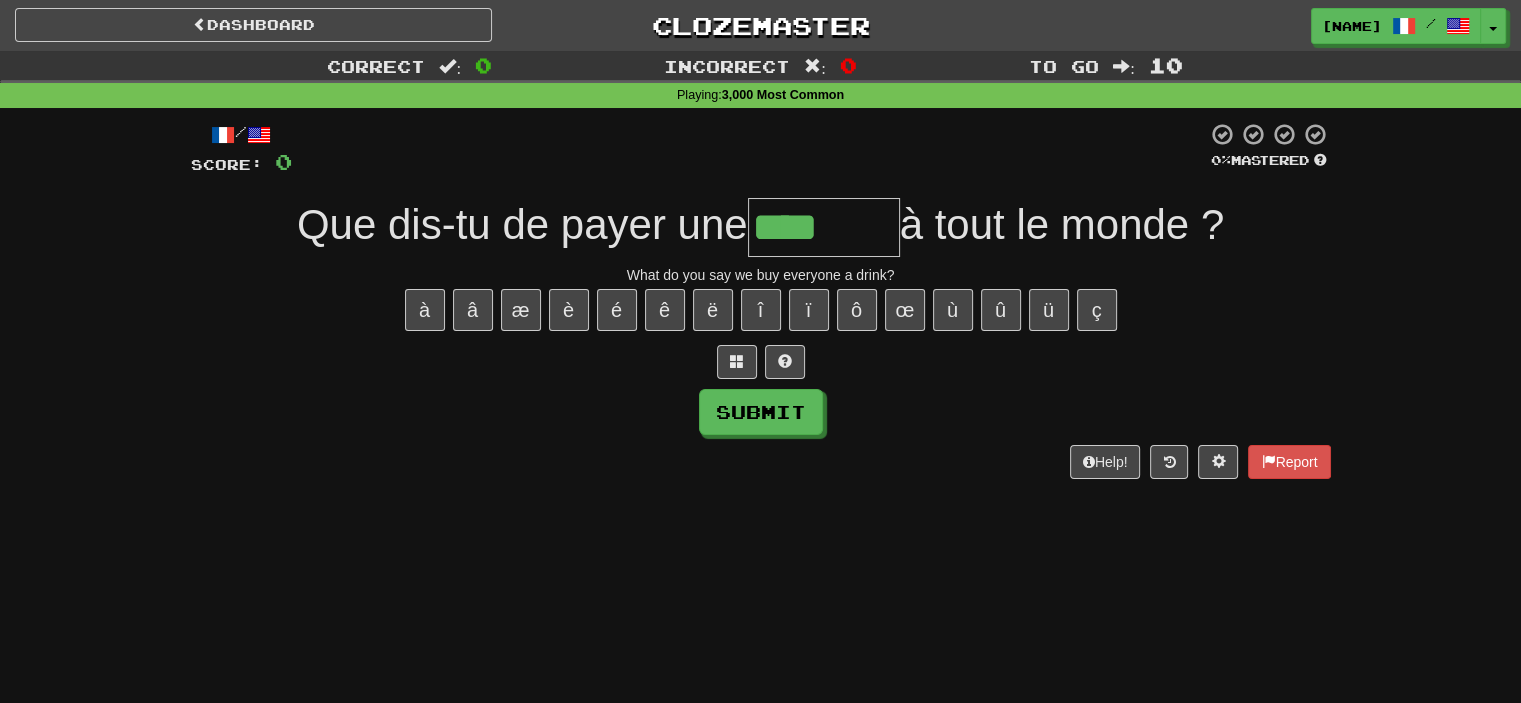 paste on "*" 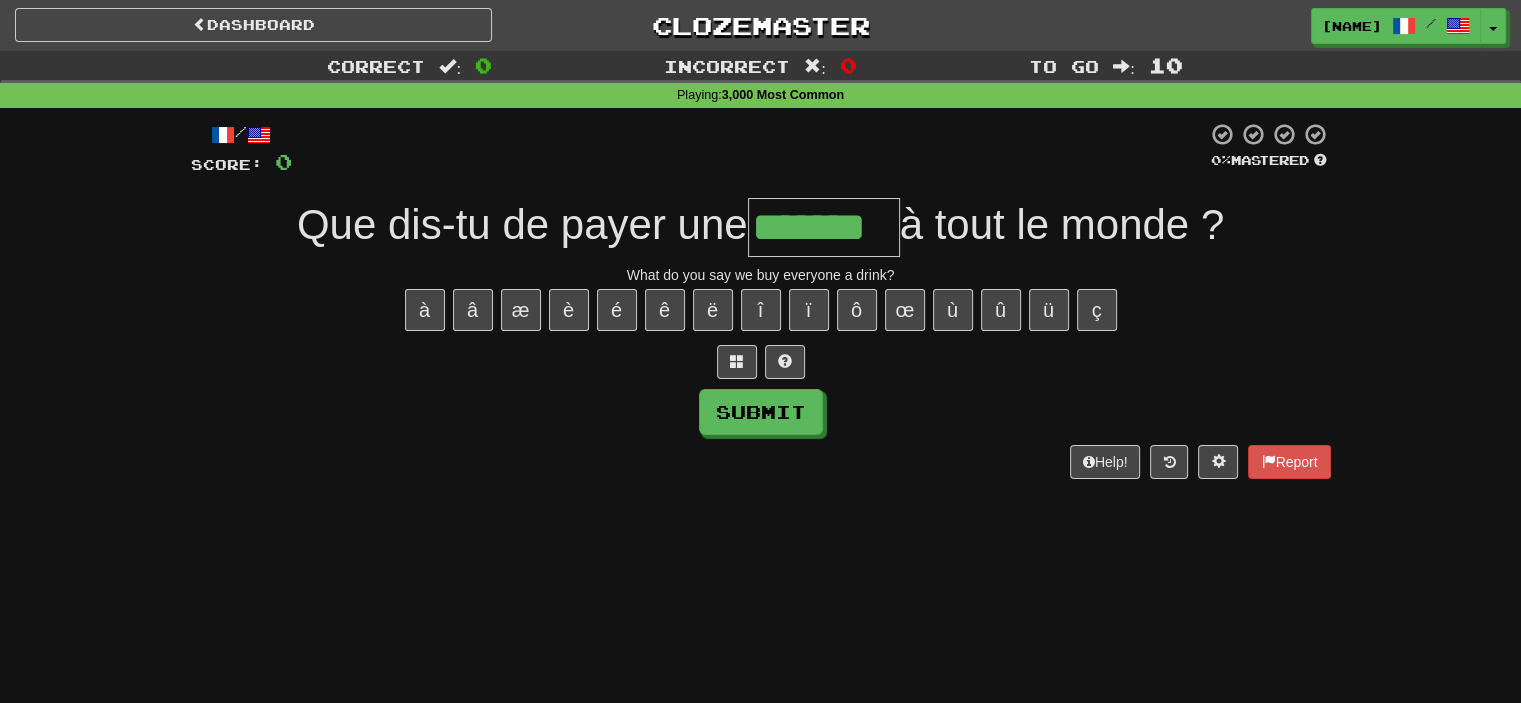 type on "*******" 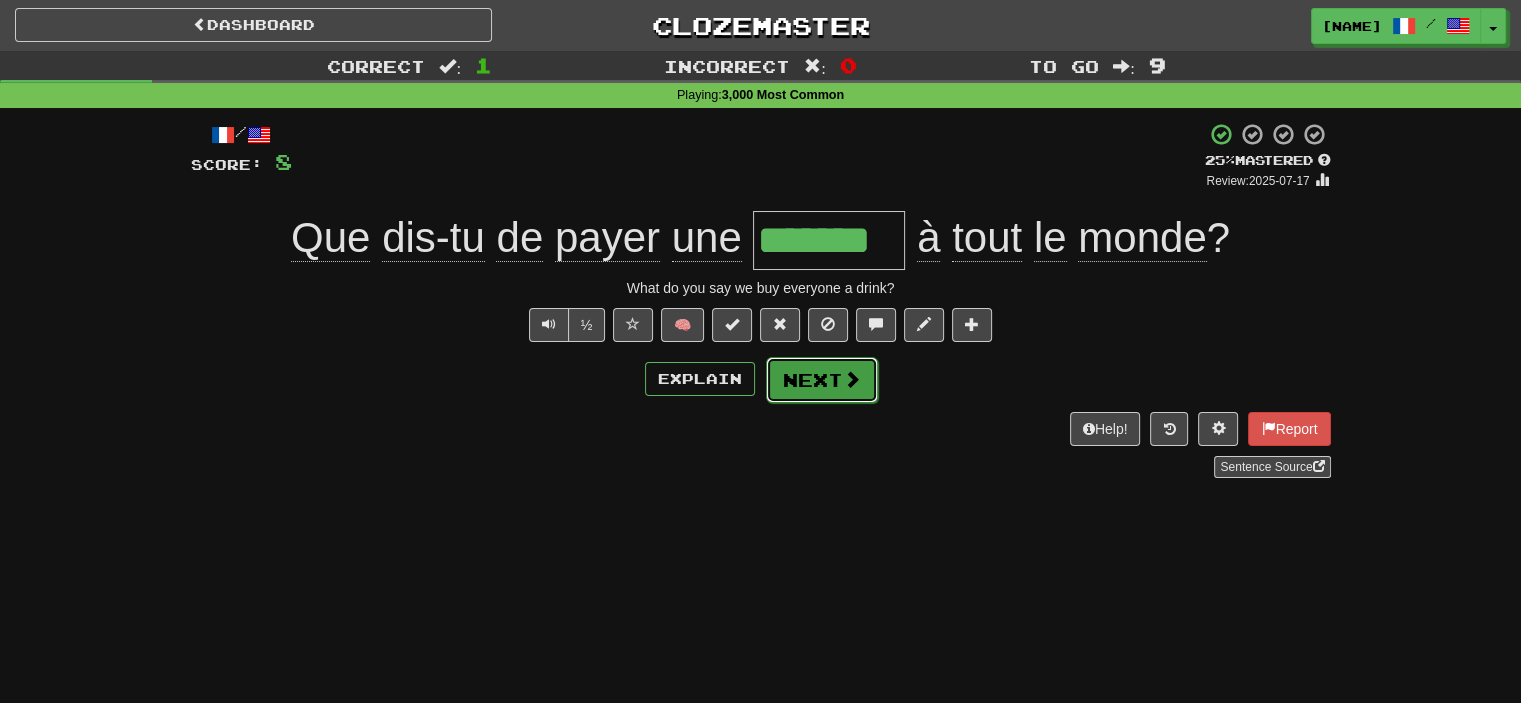 click at bounding box center [852, 379] 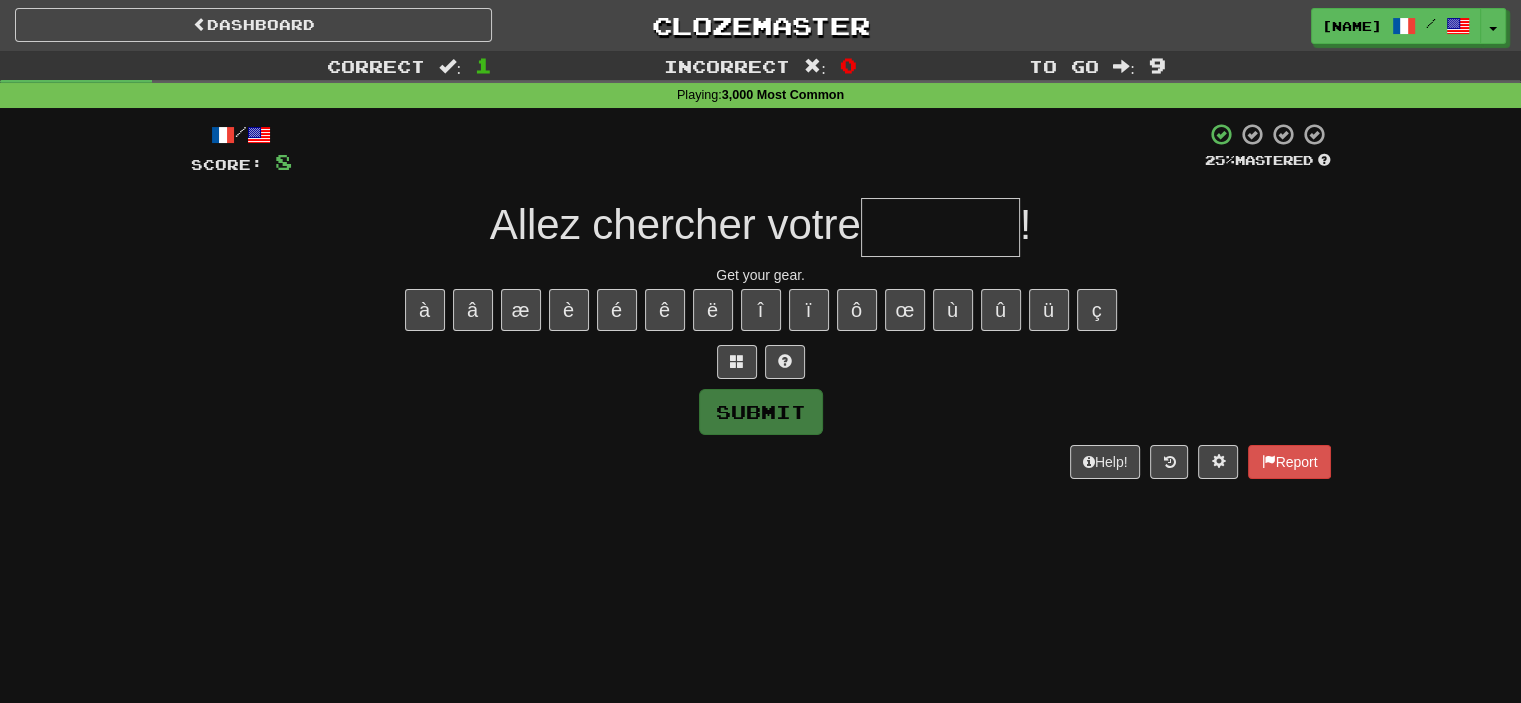 type on "*" 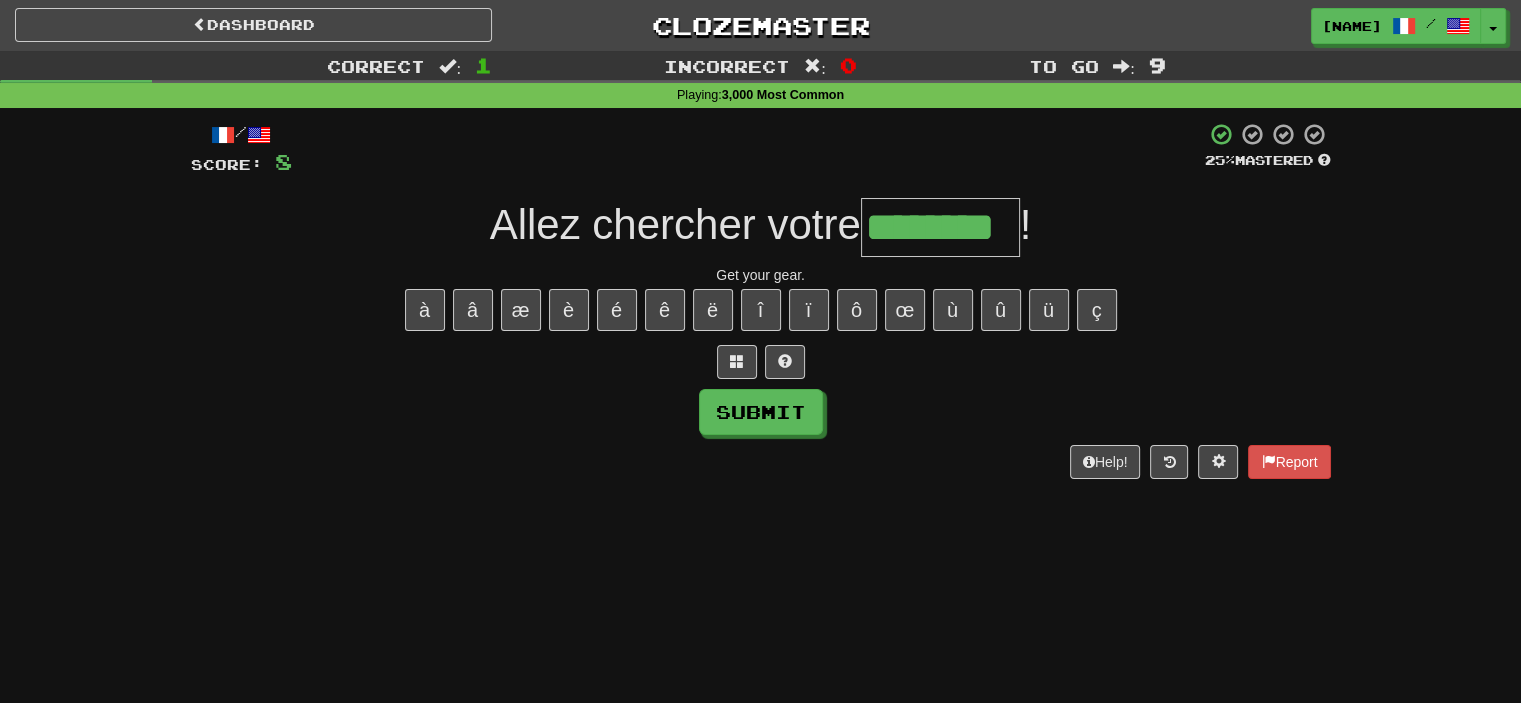 type on "********" 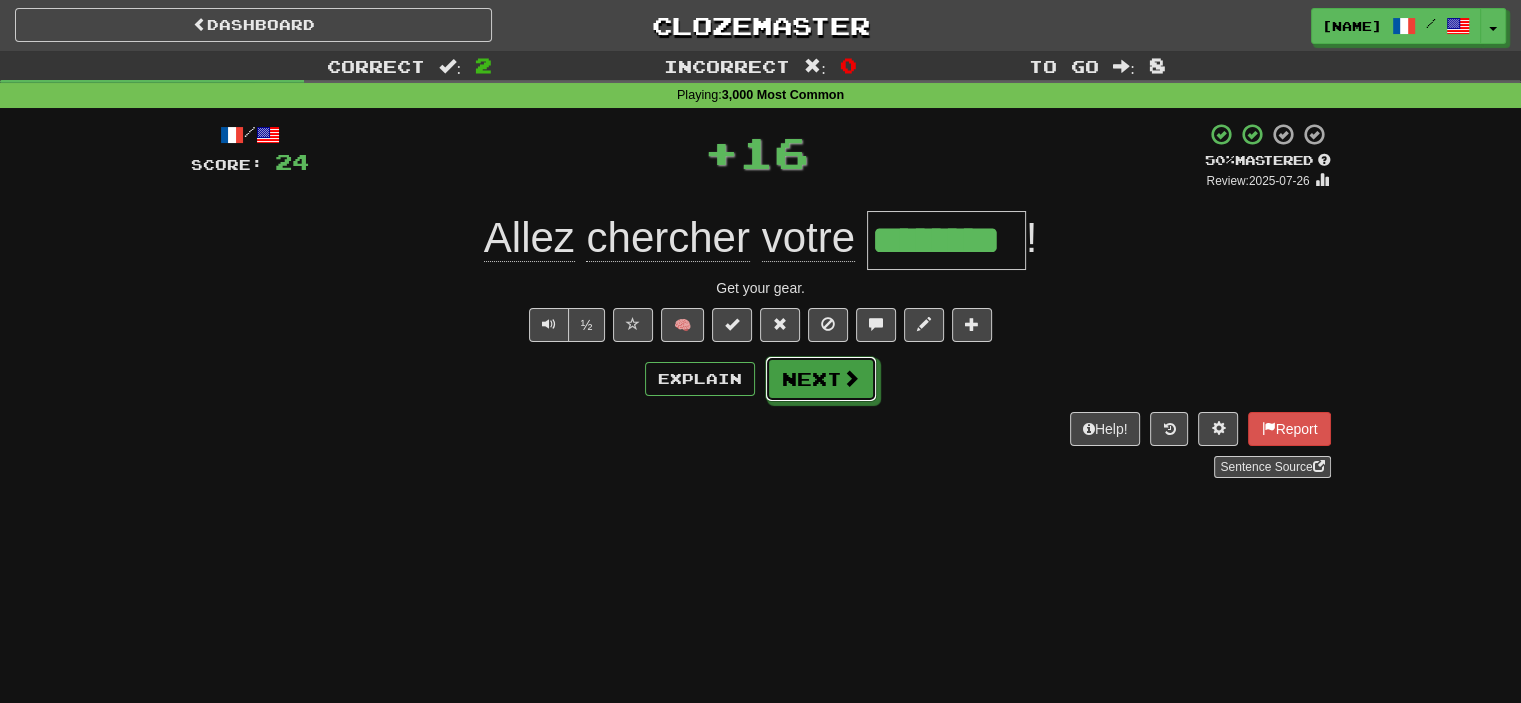 drag, startPoint x: 835, startPoint y: 360, endPoint x: 864, endPoint y: 413, distance: 60.41523 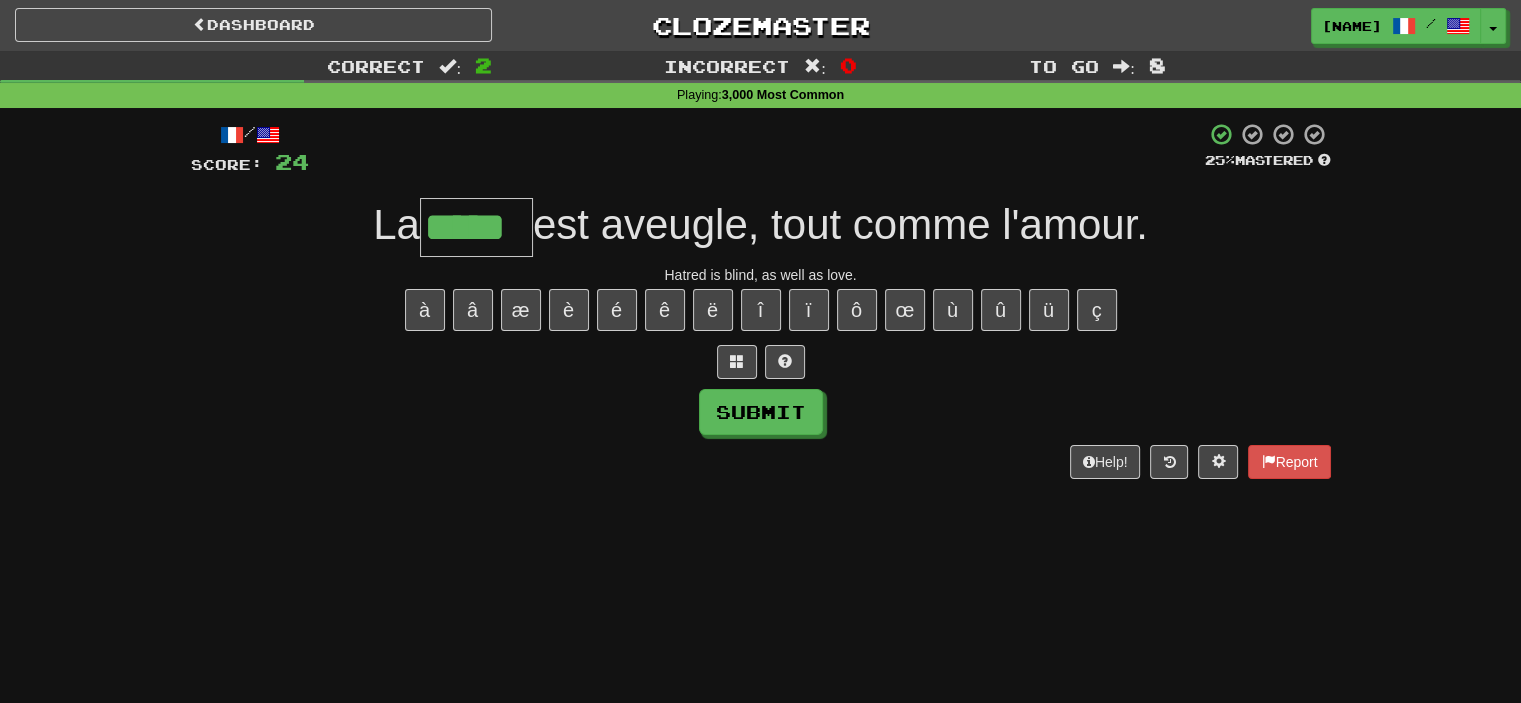 type on "*****" 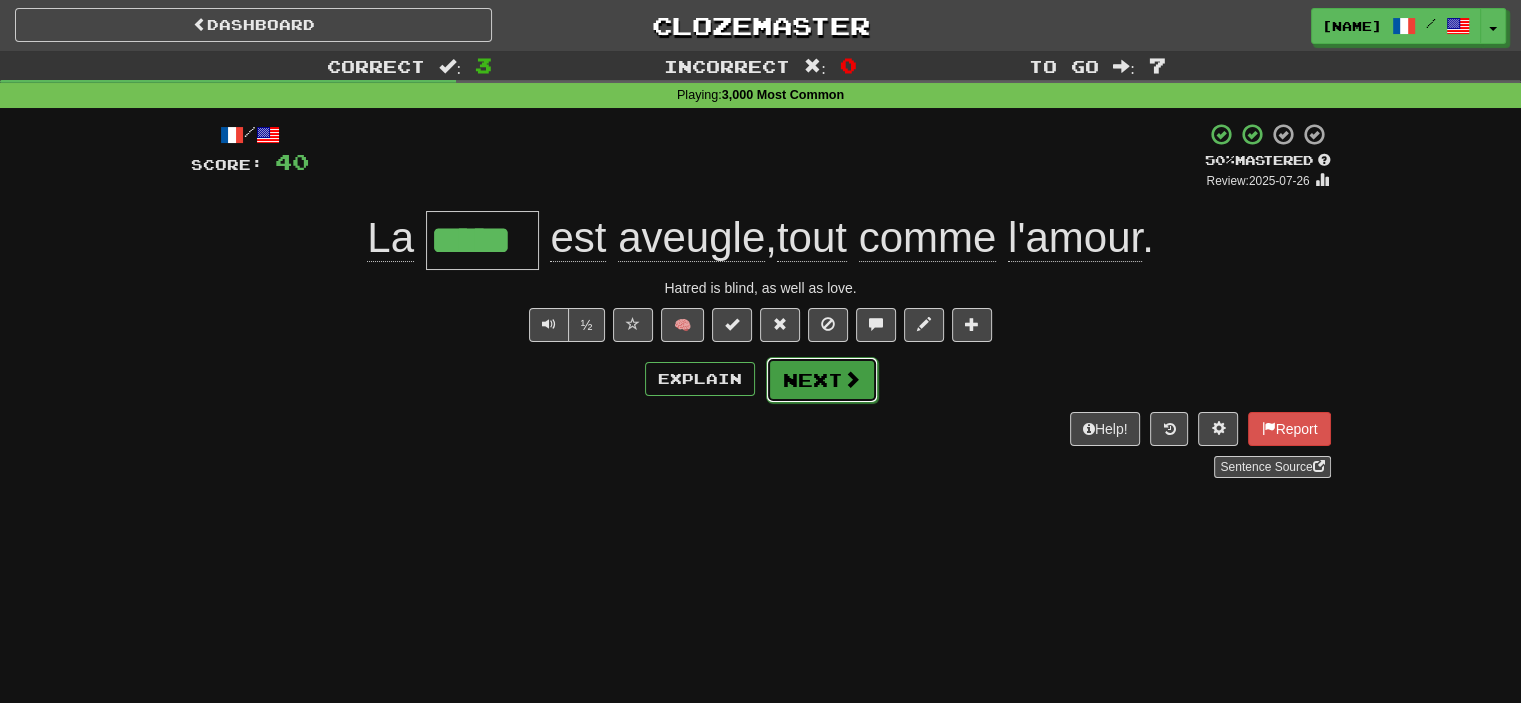 click on "Next" at bounding box center (822, 380) 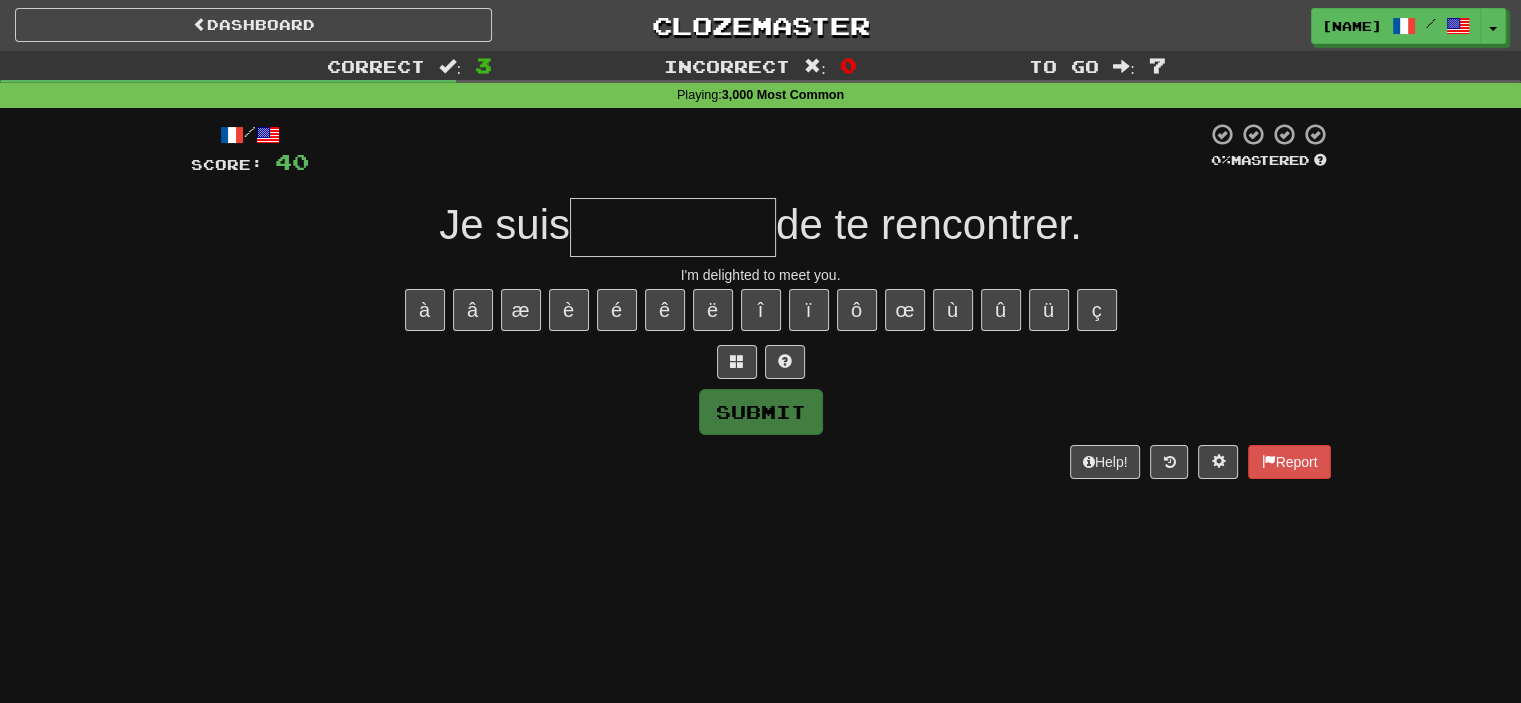 type on "*" 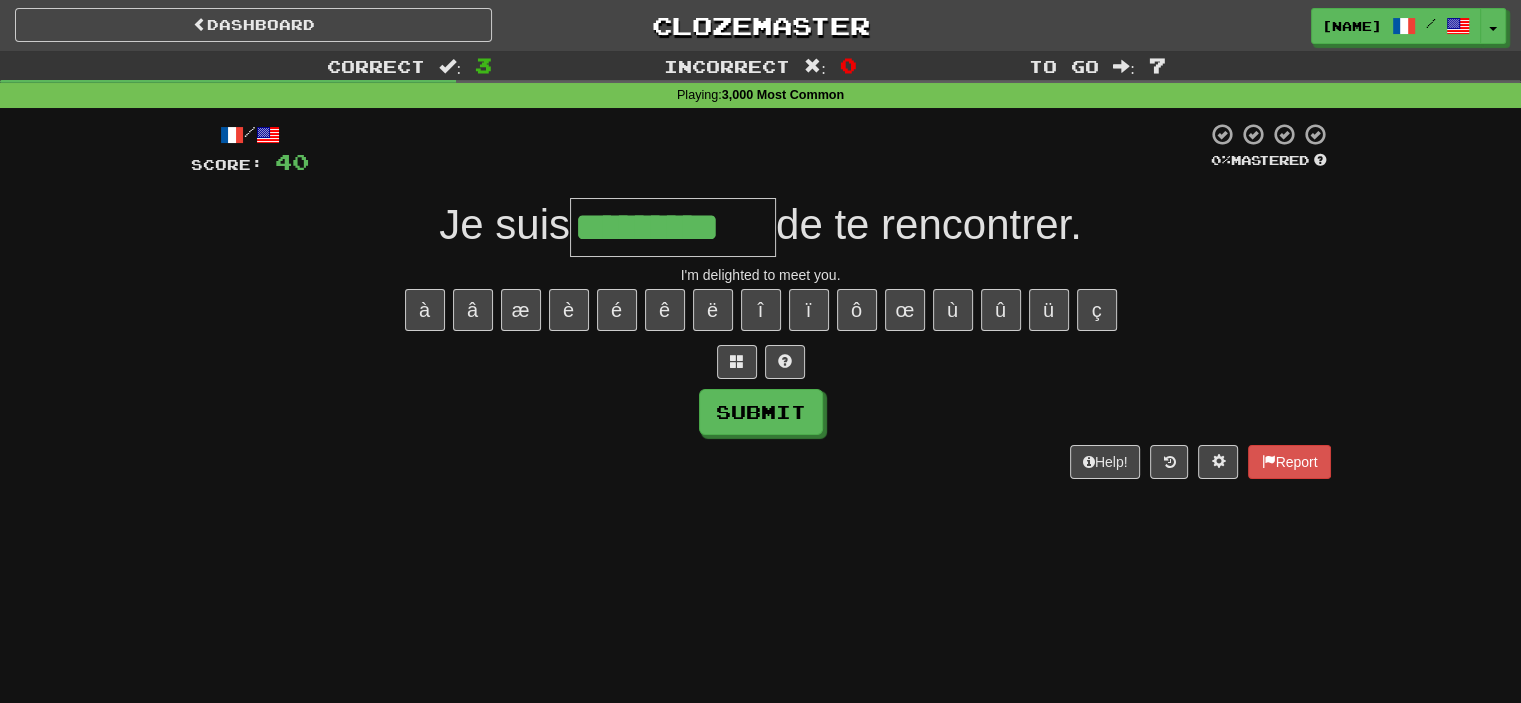 type on "*********" 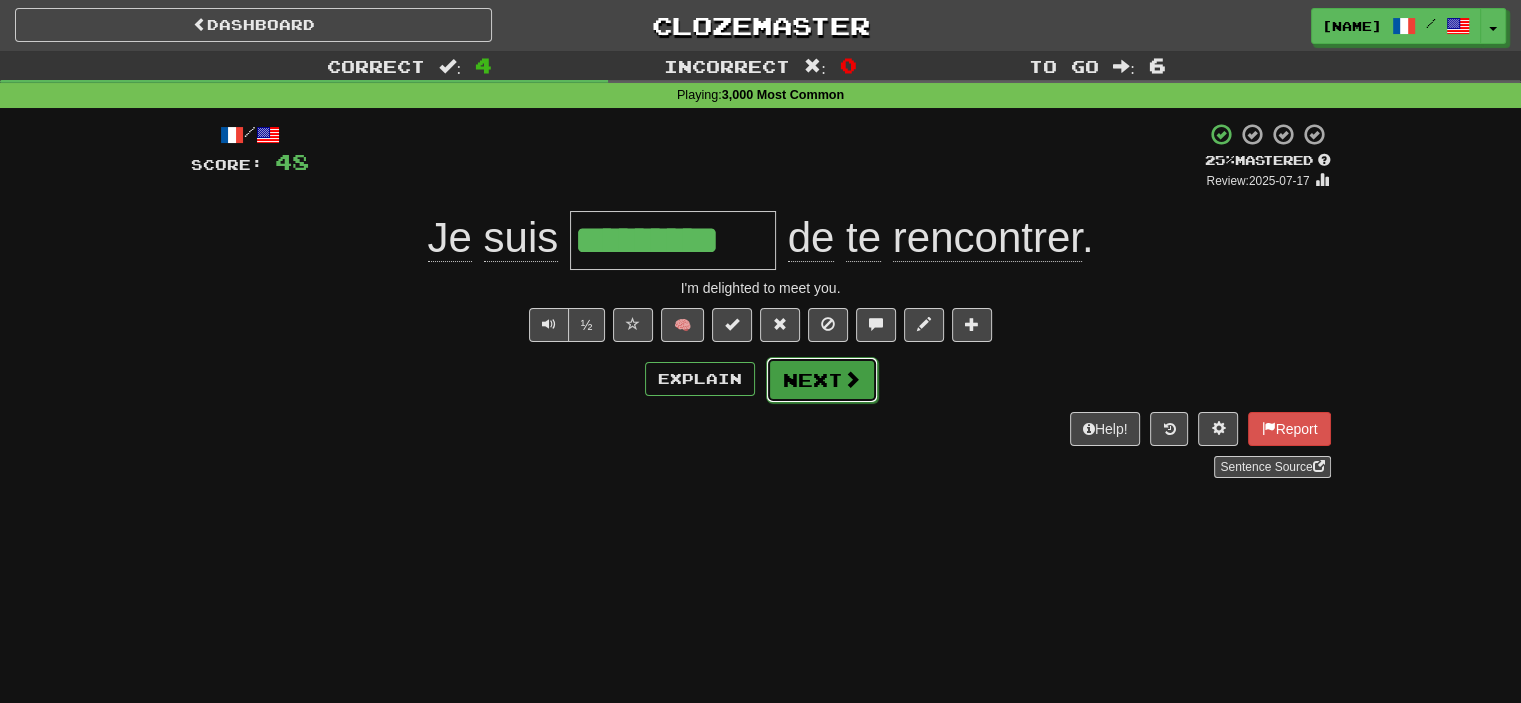 click on "Next" at bounding box center (822, 380) 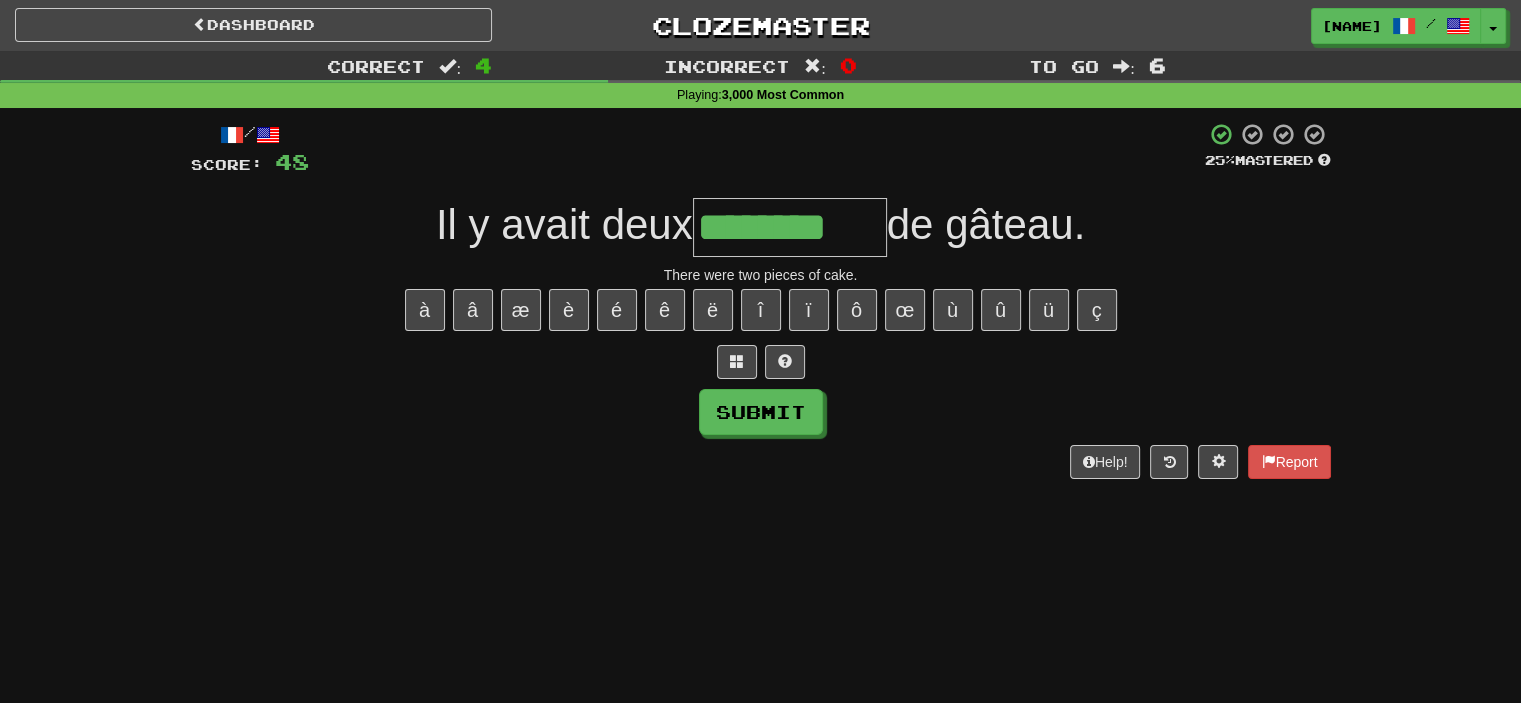type on "********" 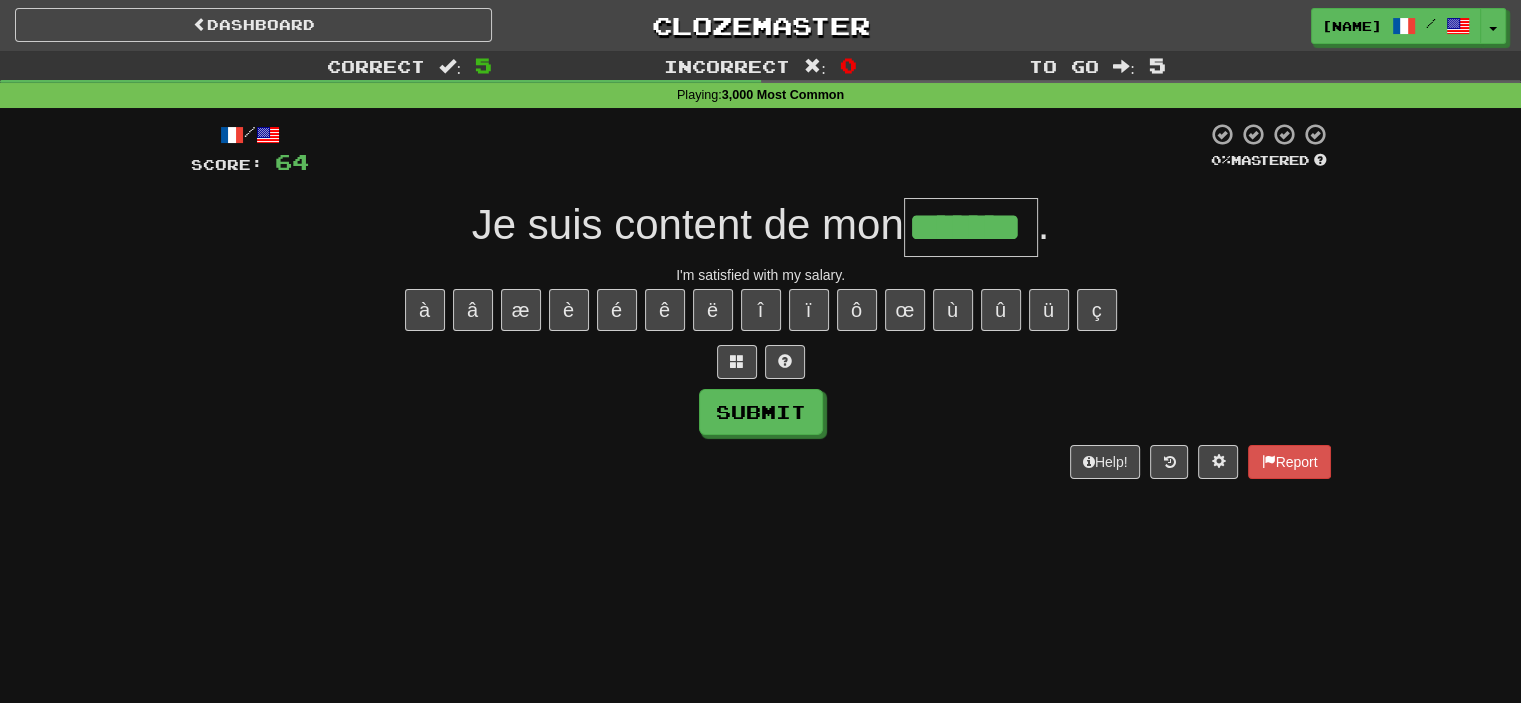 type on "*******" 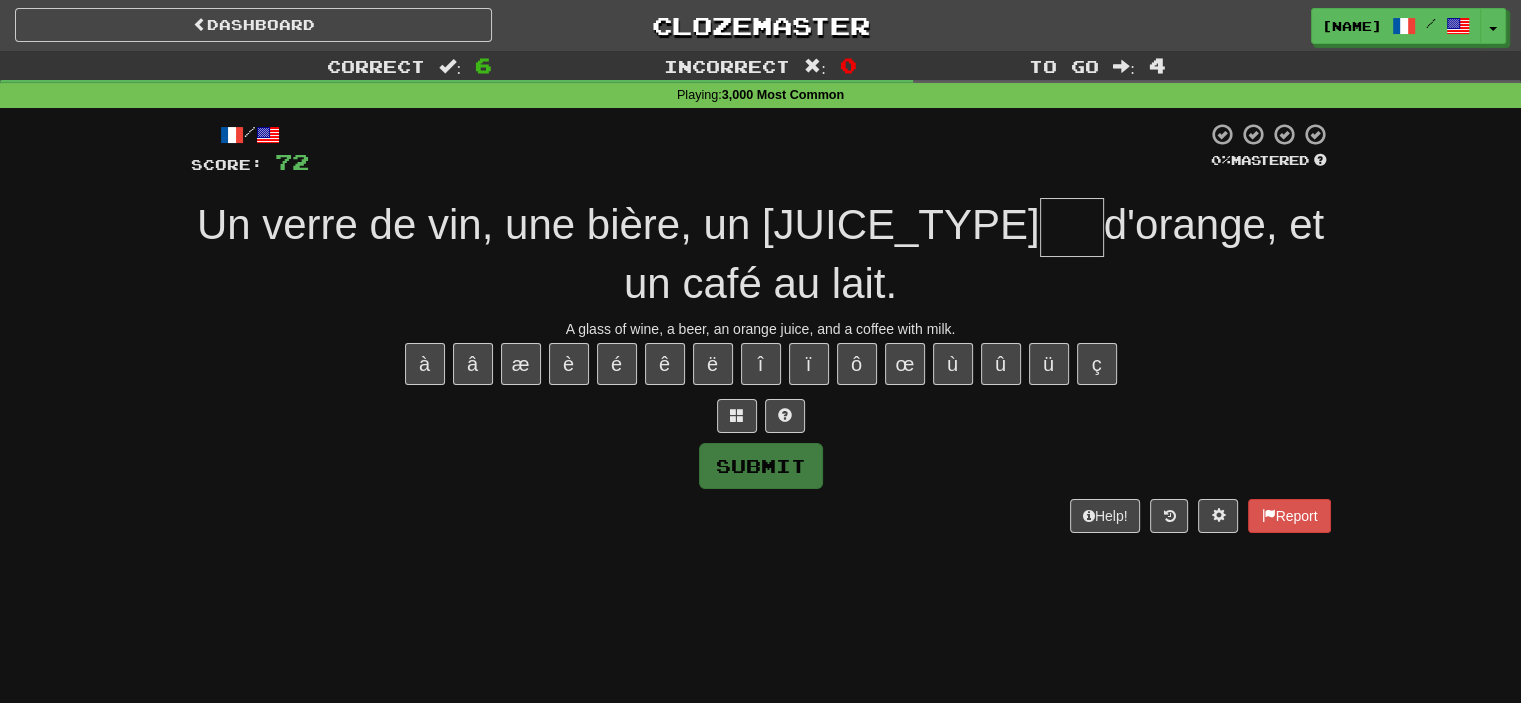 type on "*" 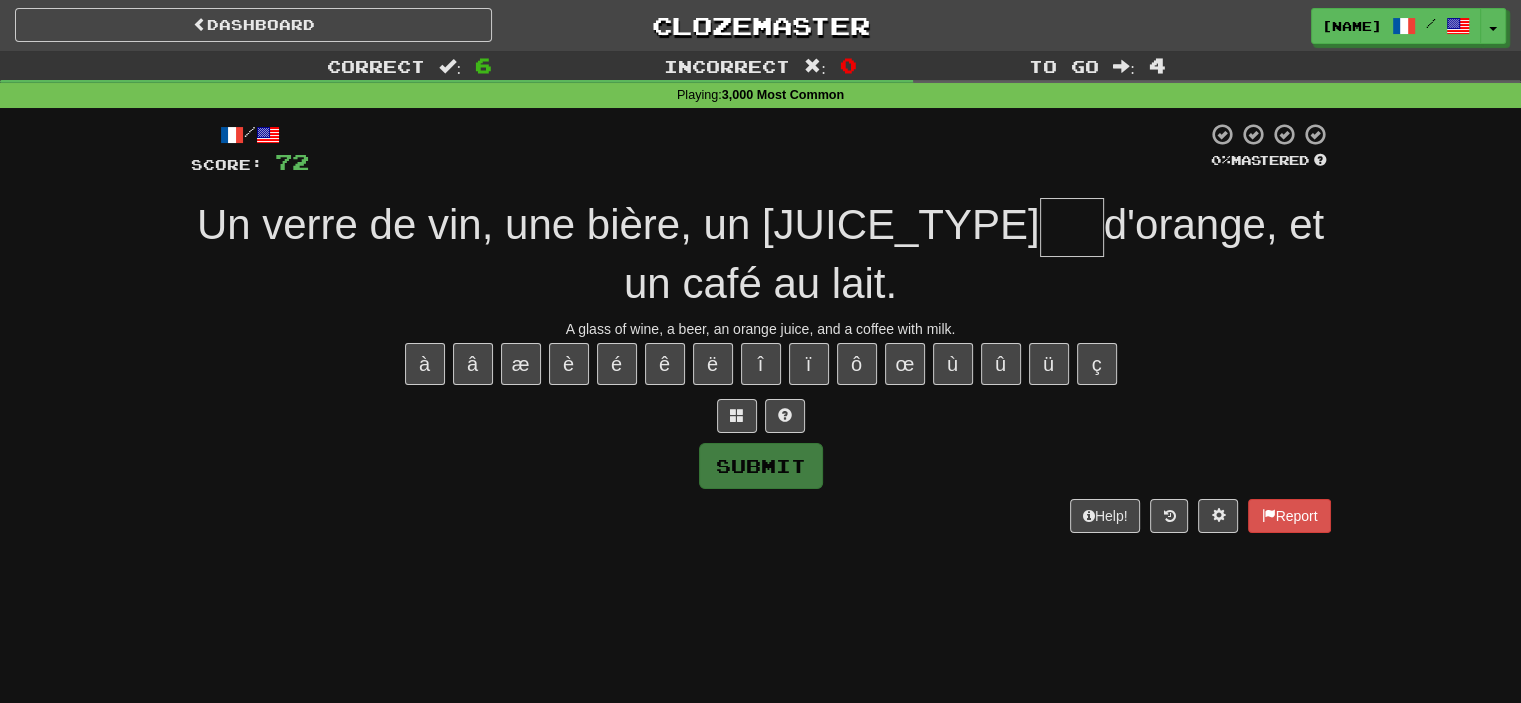 paste on "*" 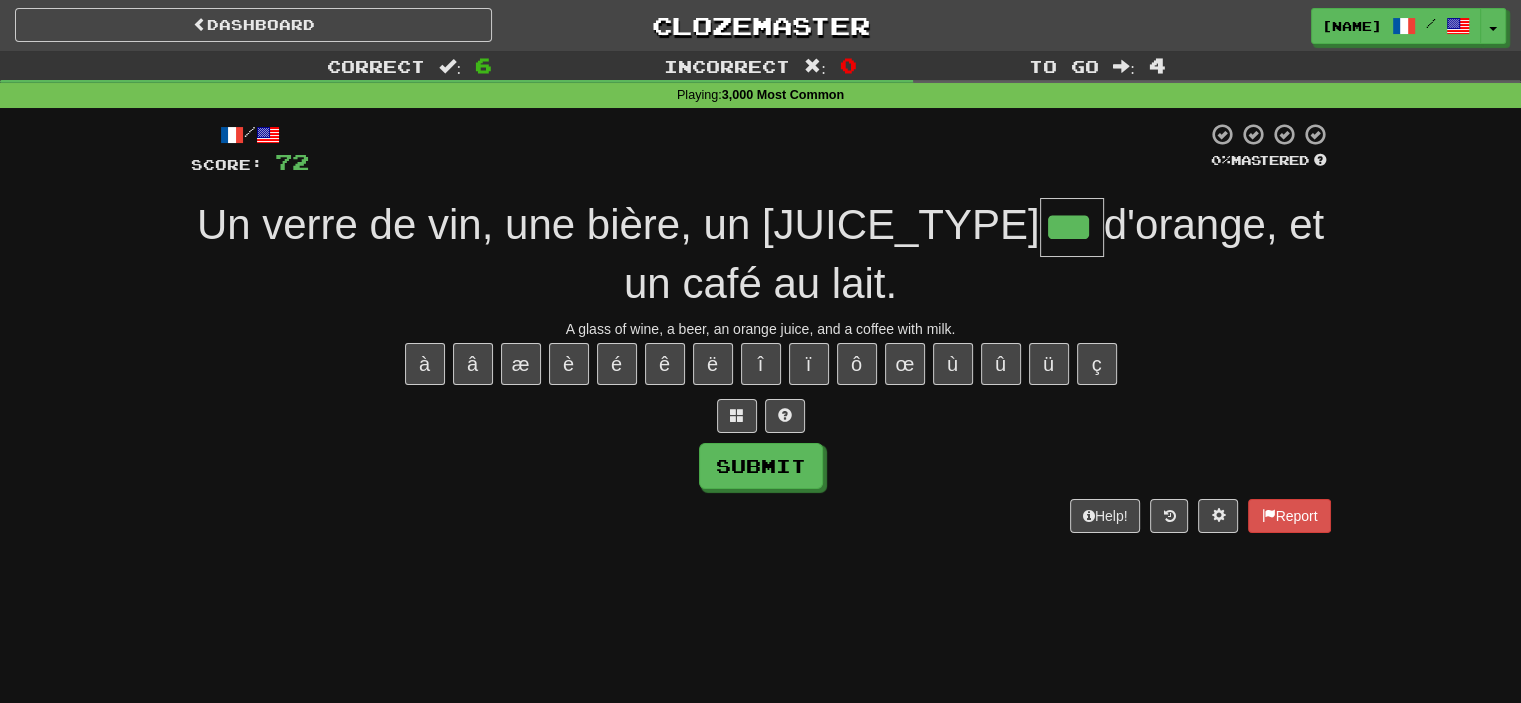 type on "***" 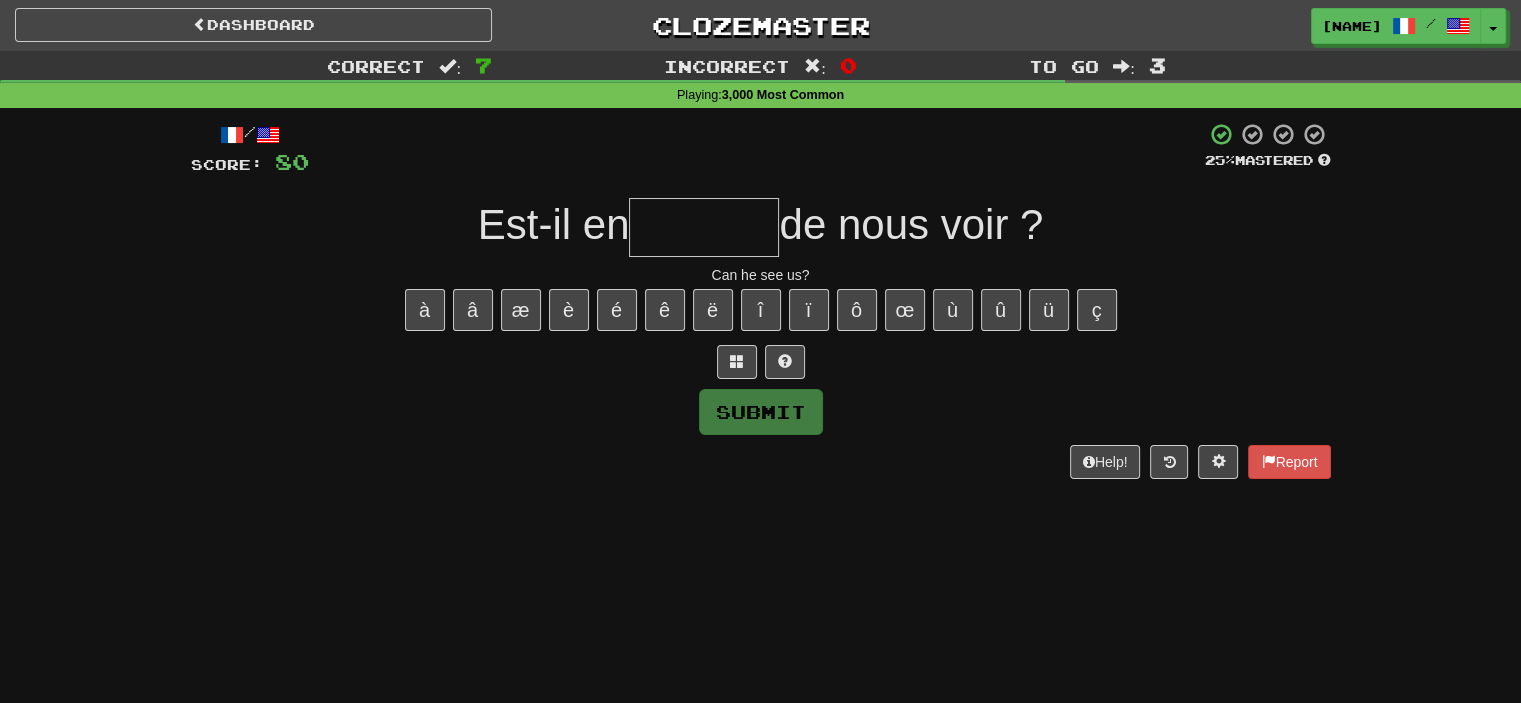type on "*" 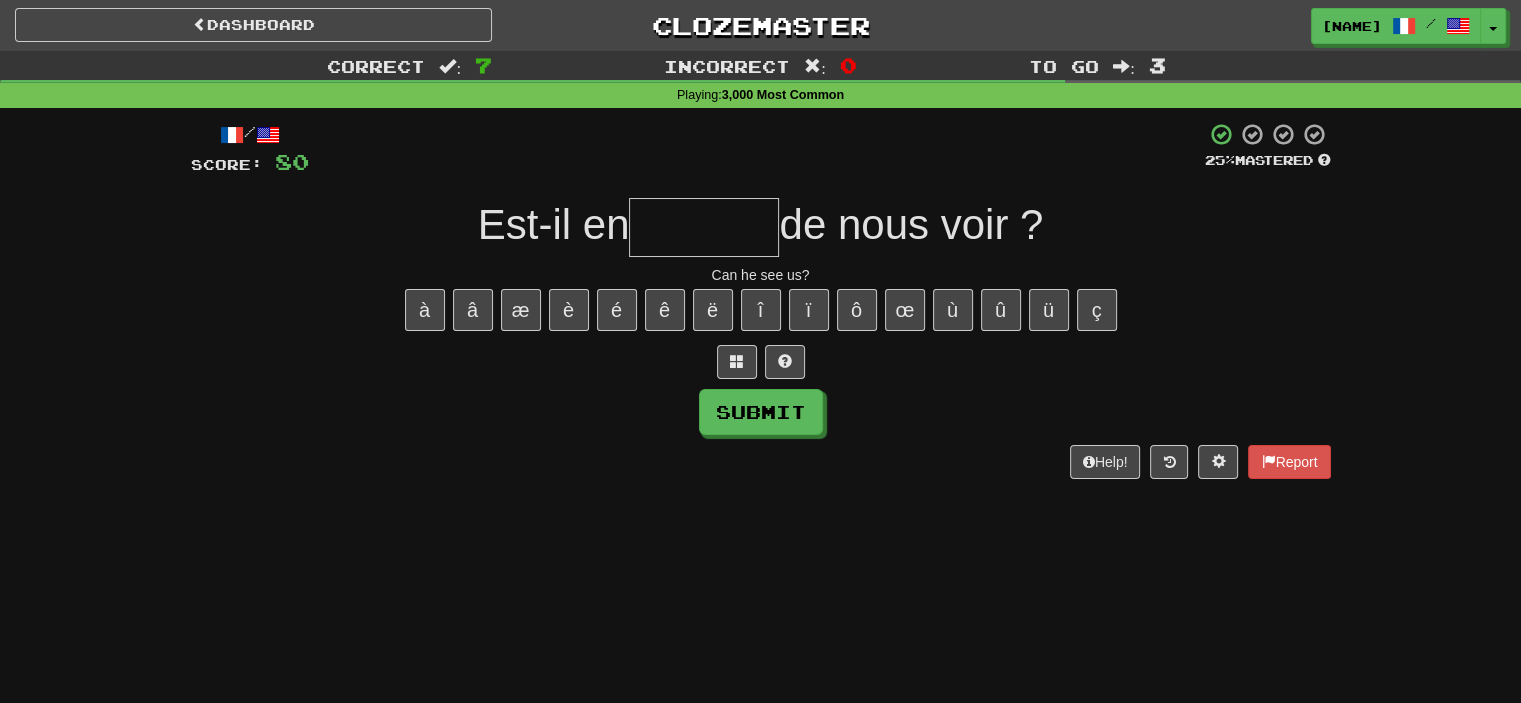 type on "*" 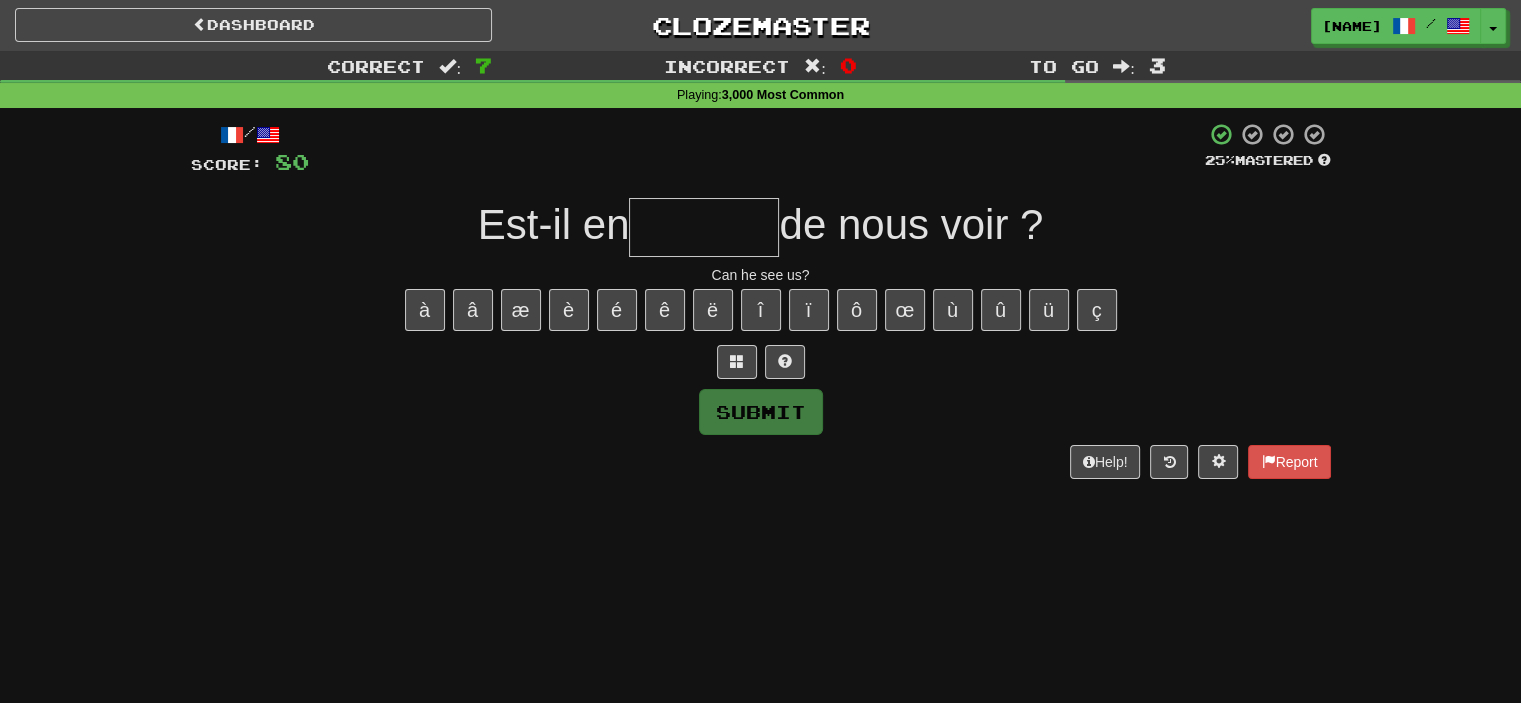 type on "*" 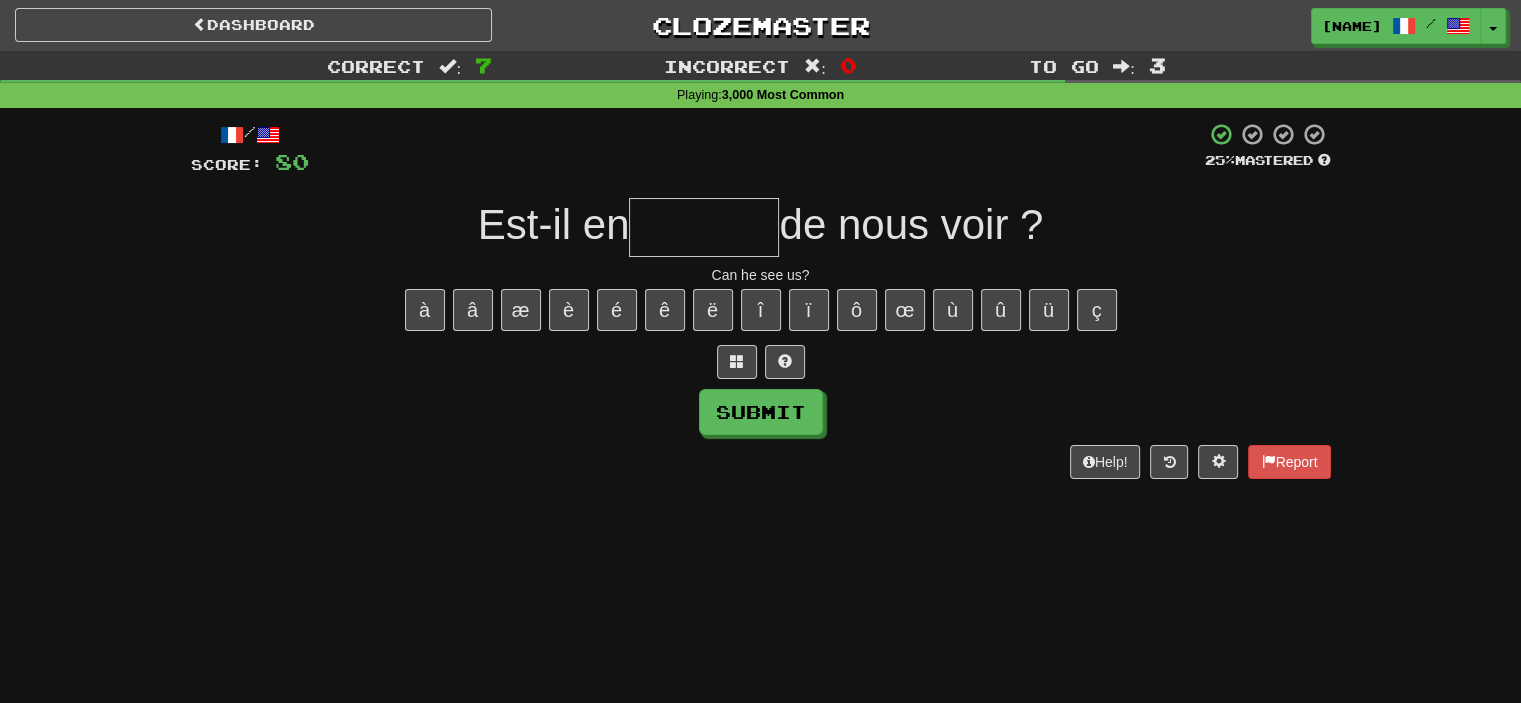 type on "*" 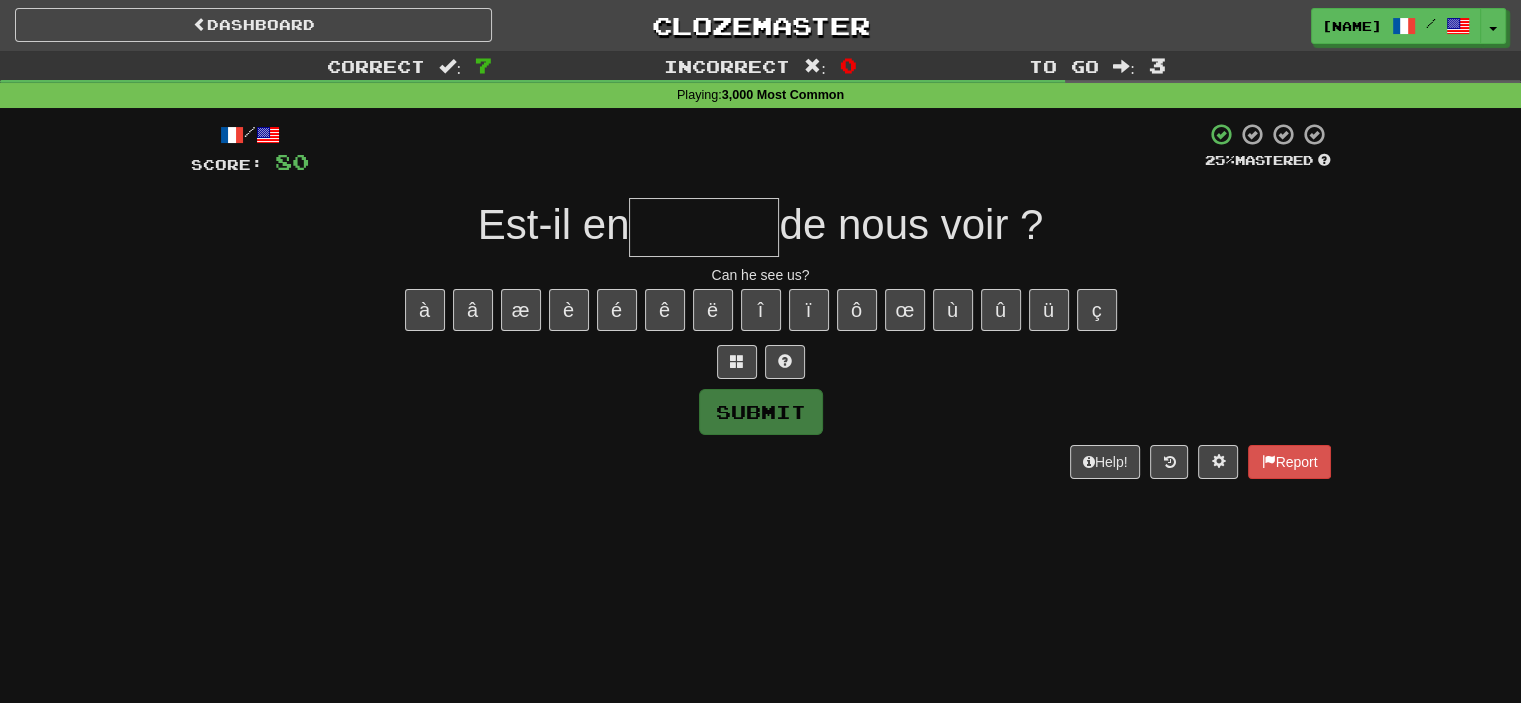 type on "*" 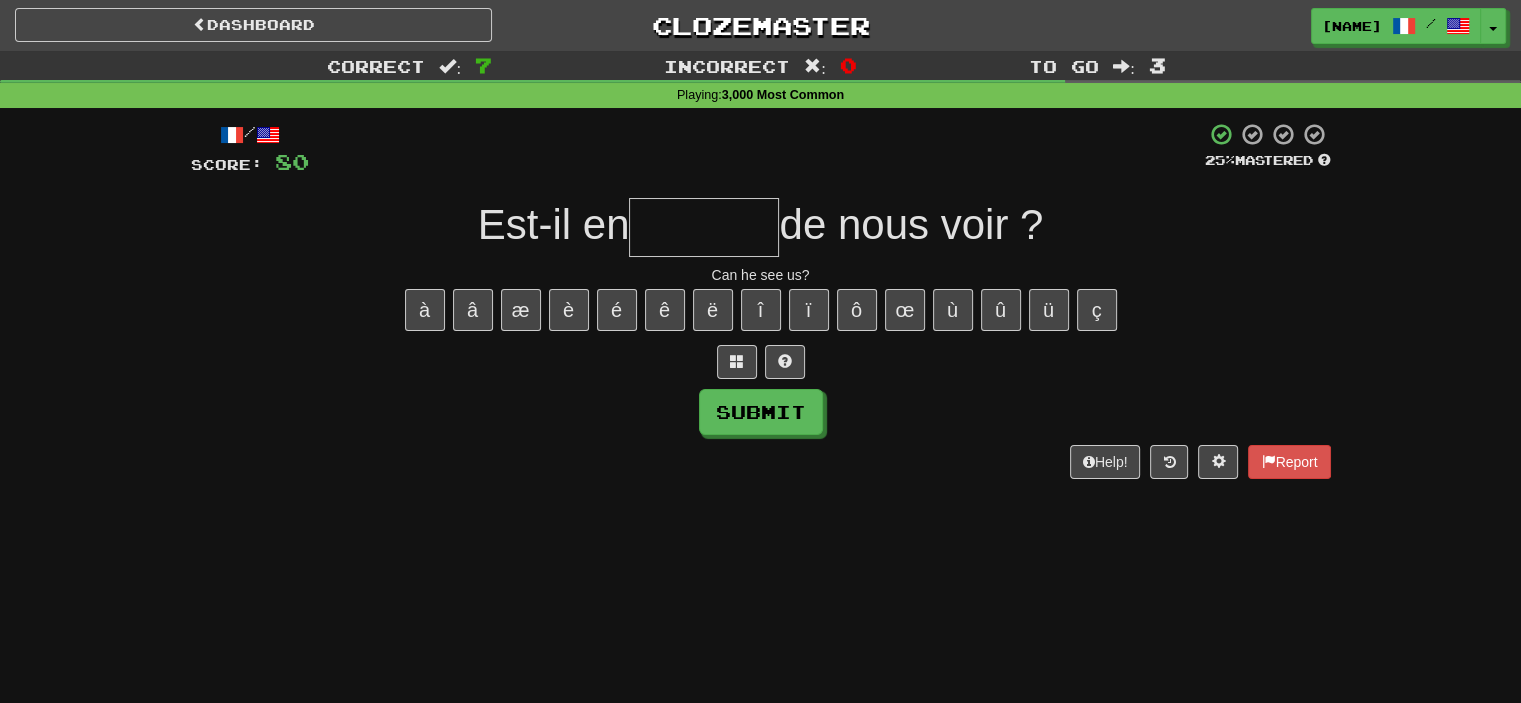 type on "*" 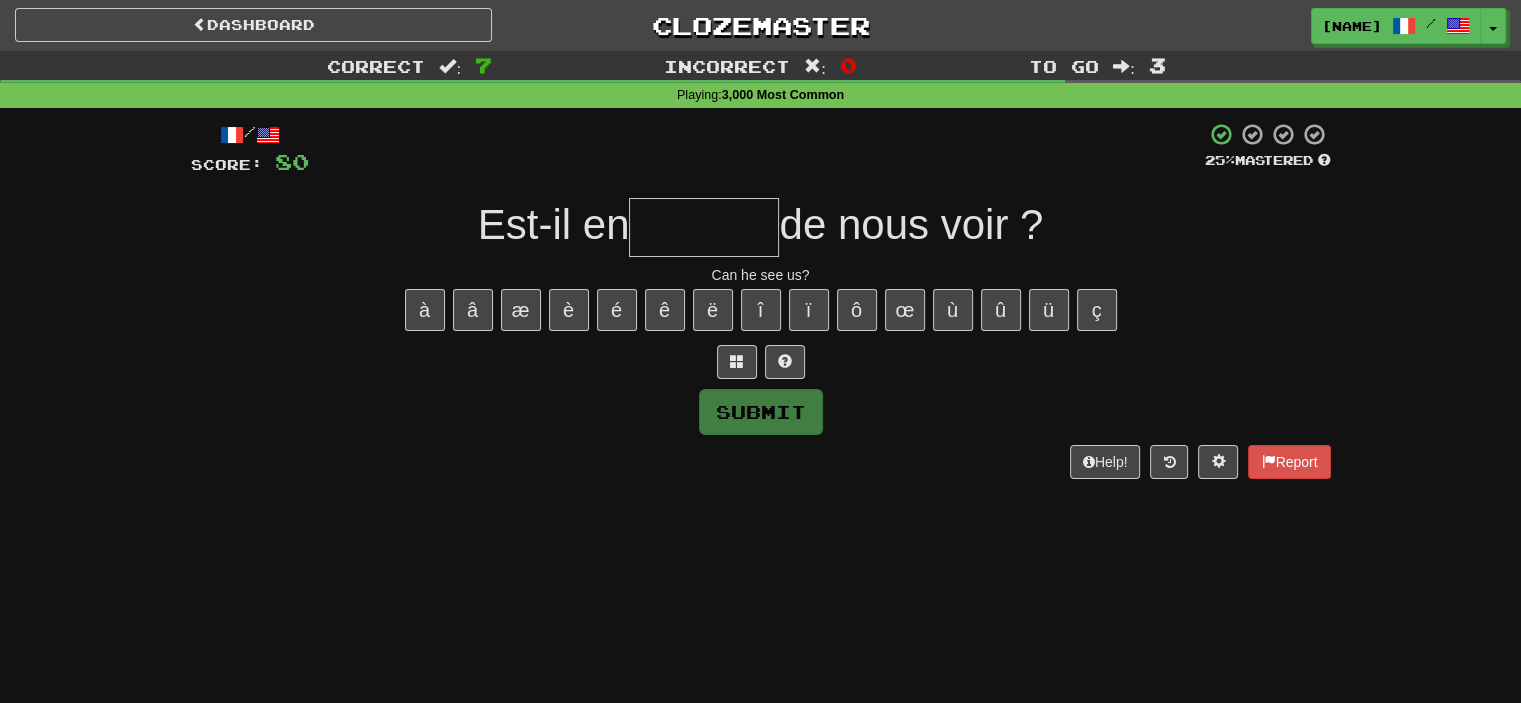 type on "*" 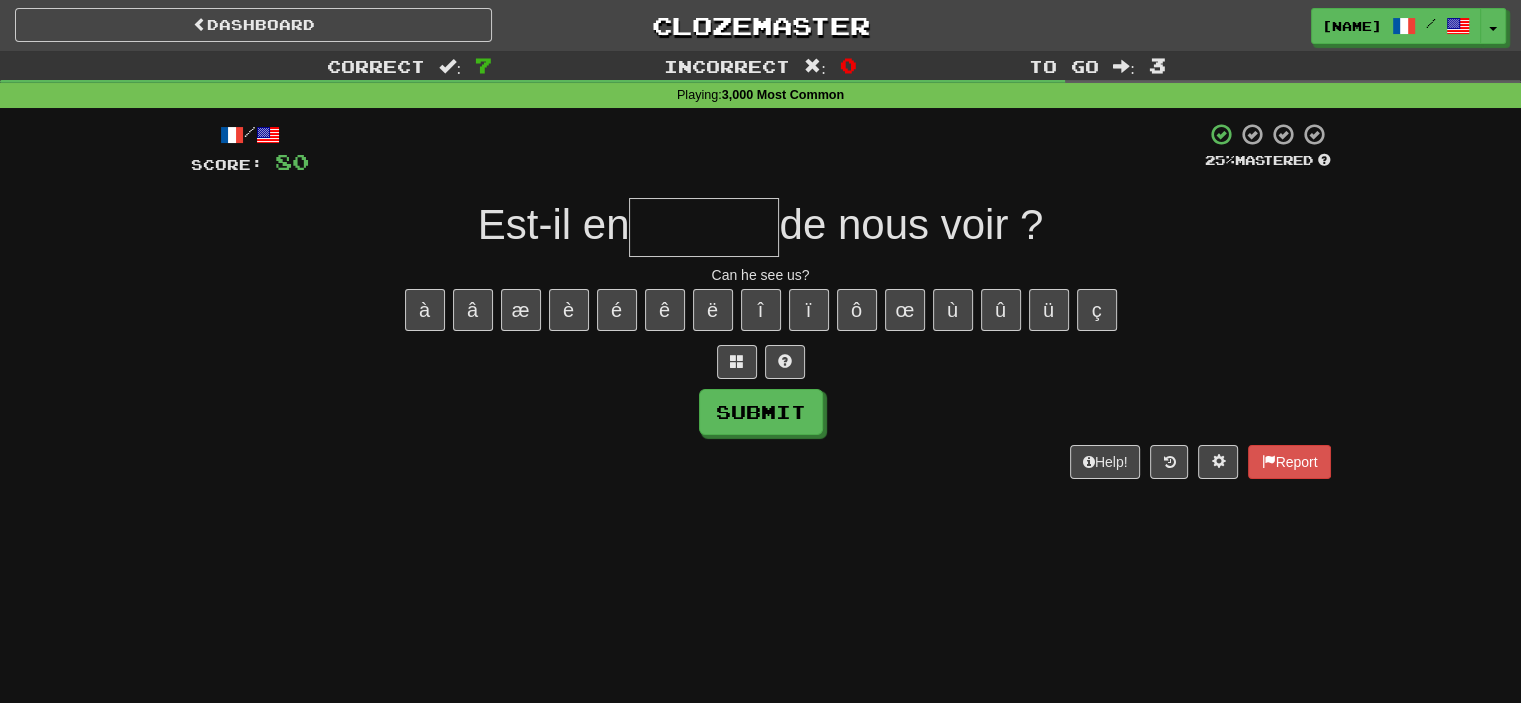 type on "*" 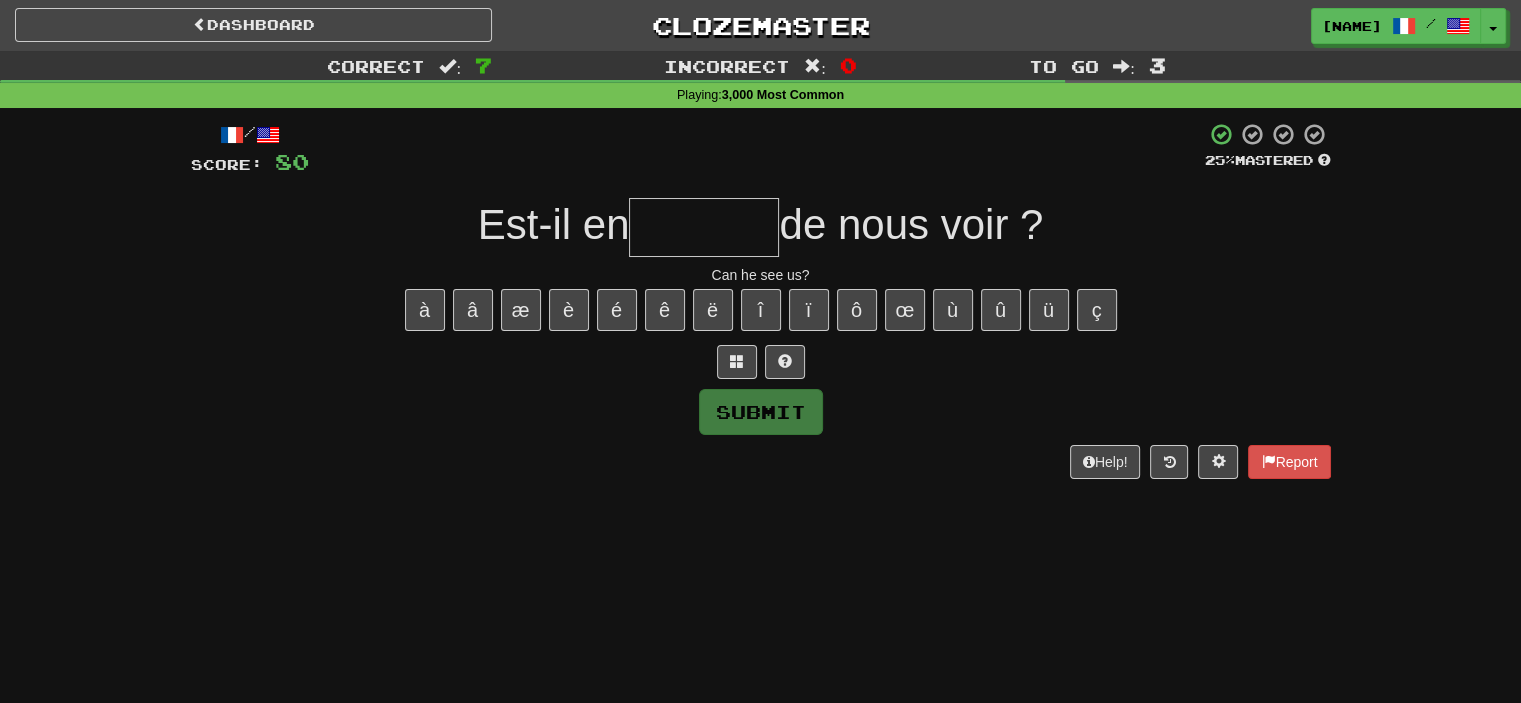 type on "*" 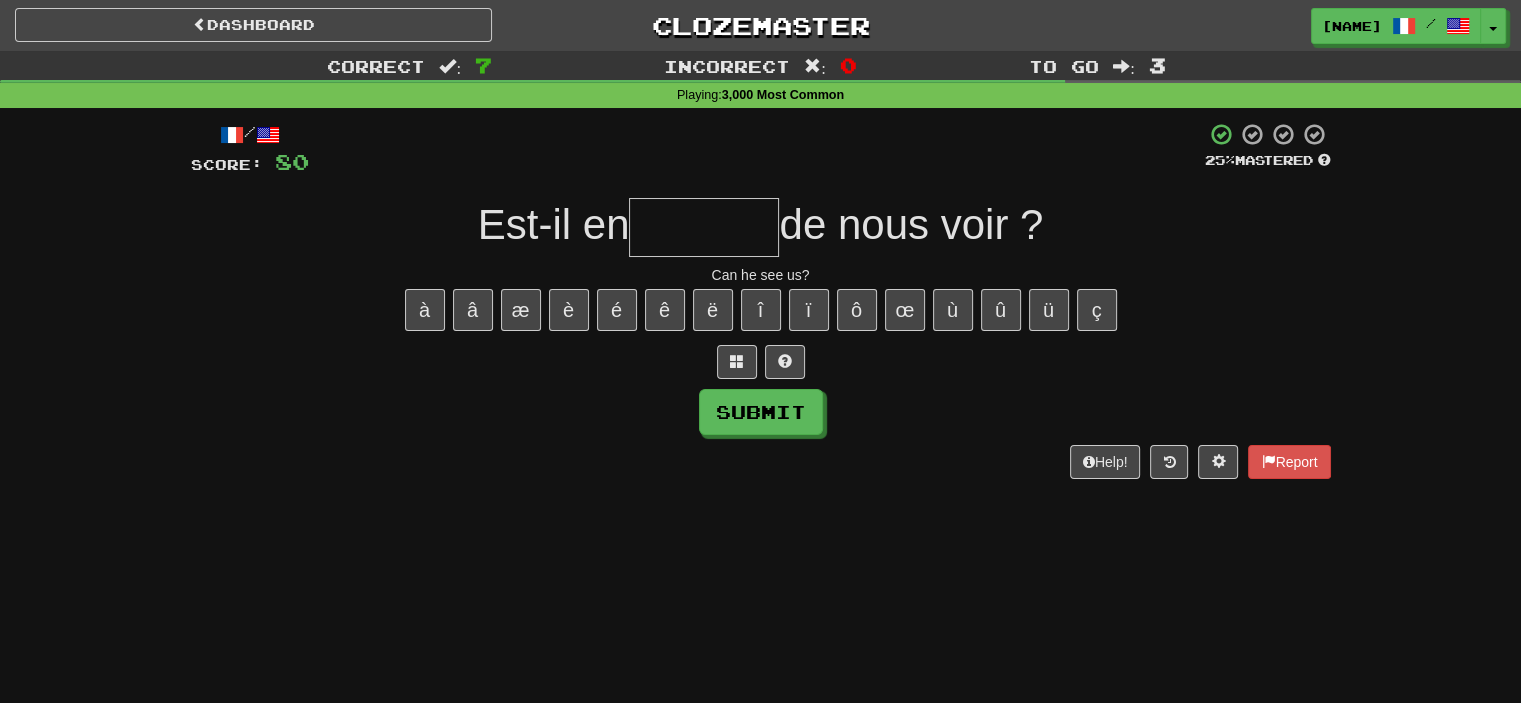 type on "*" 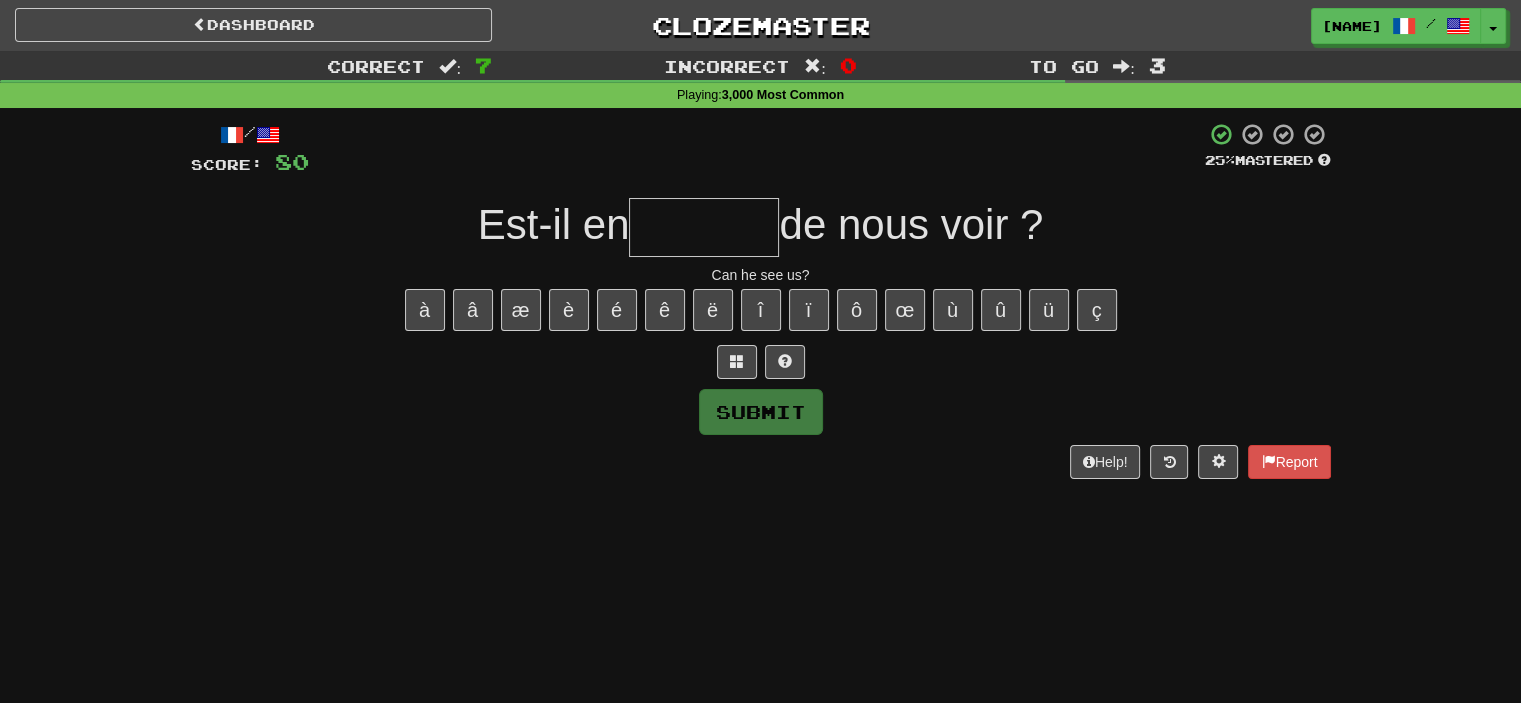 type on "*" 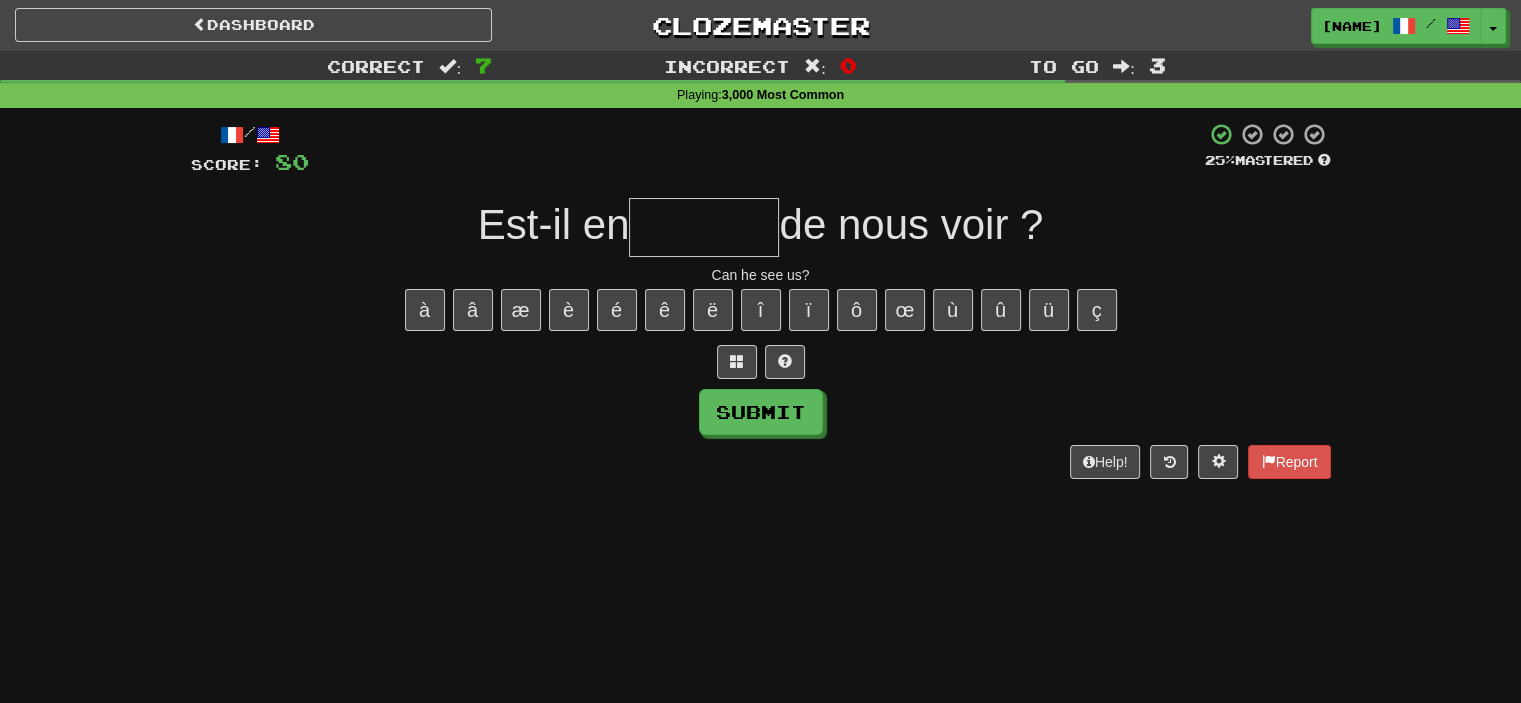 type on "*" 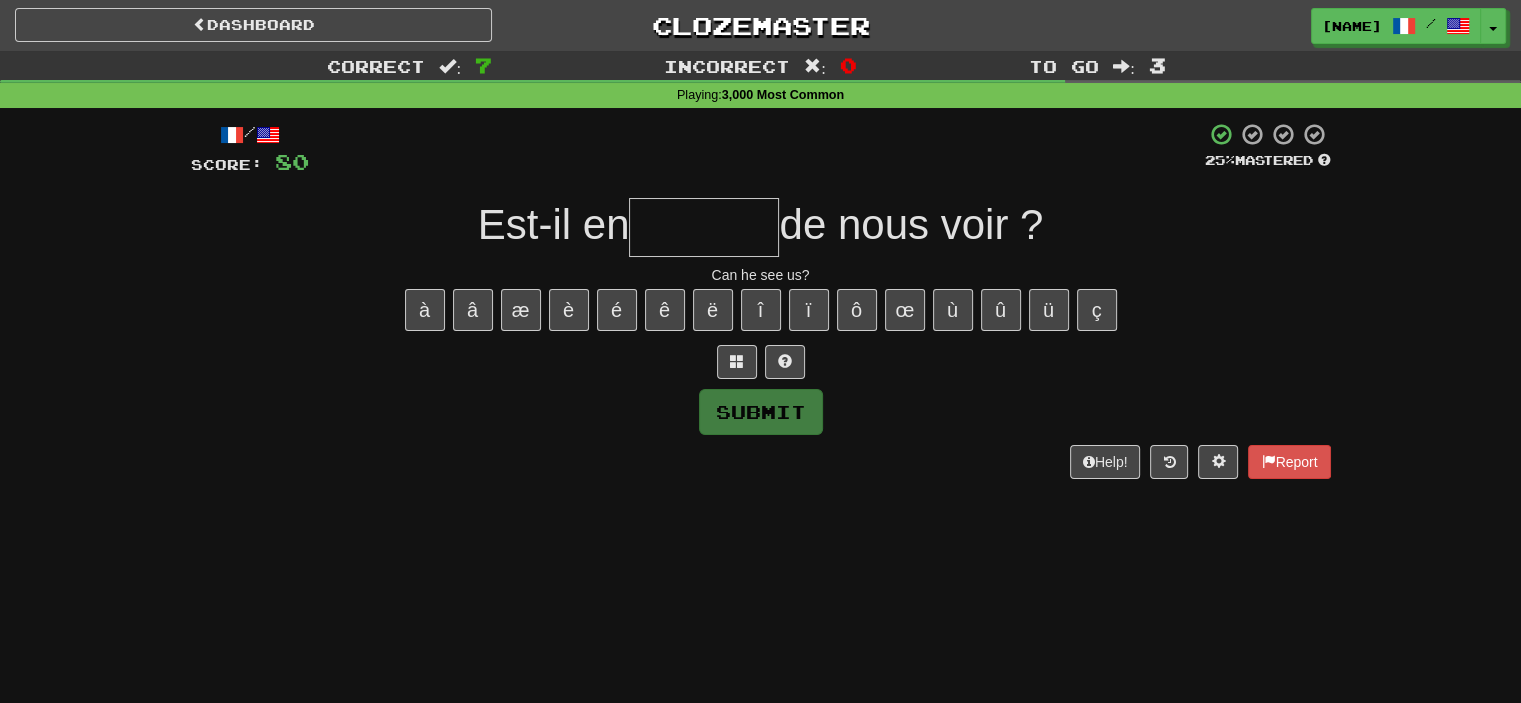 type on "*" 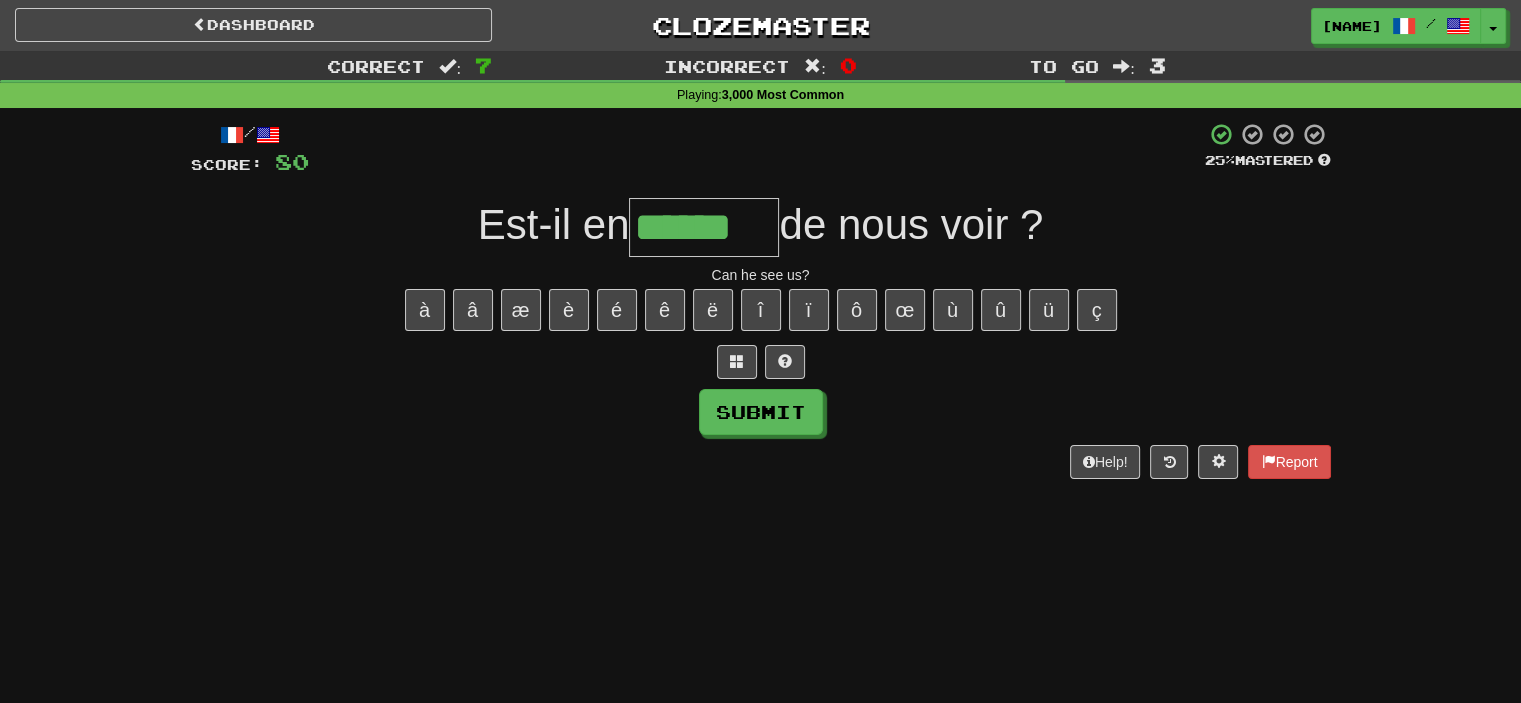 type on "******" 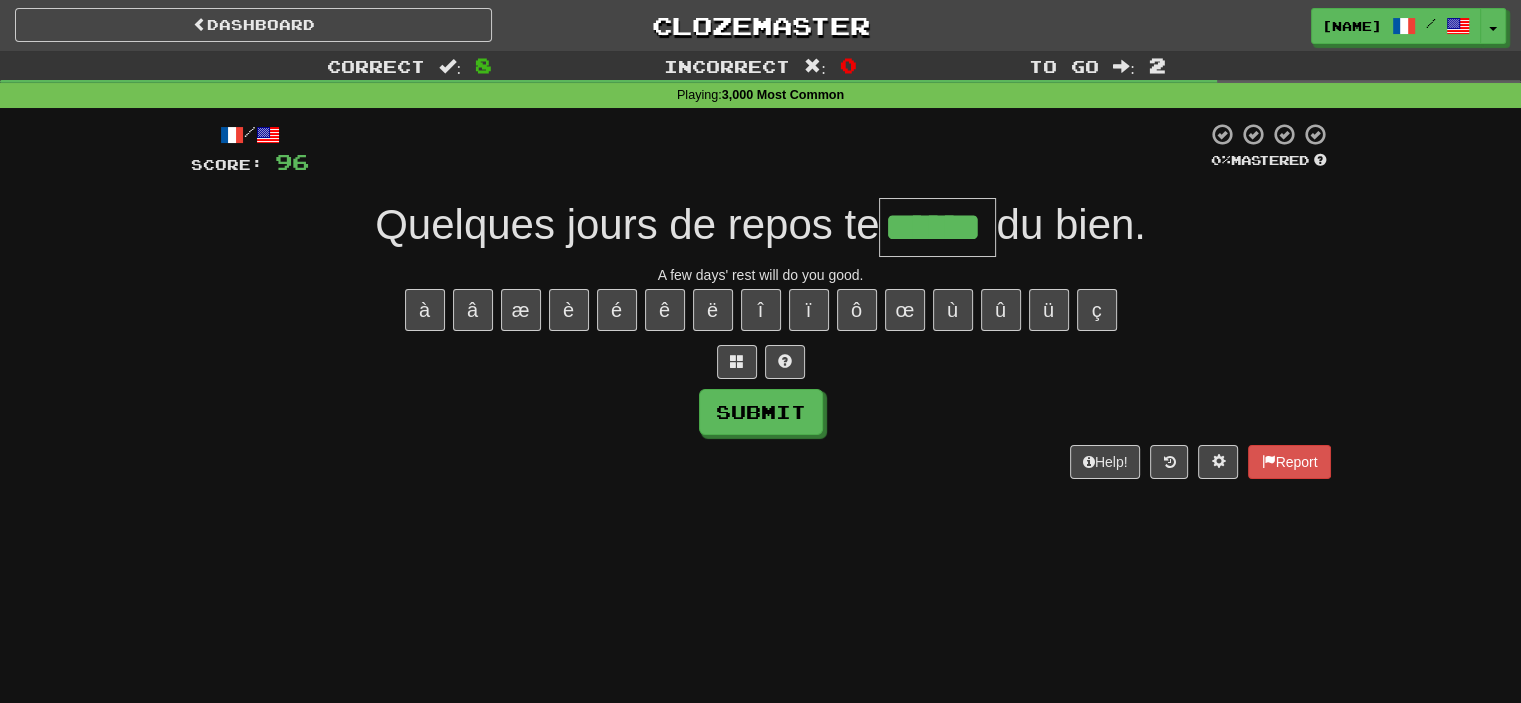 type on "******" 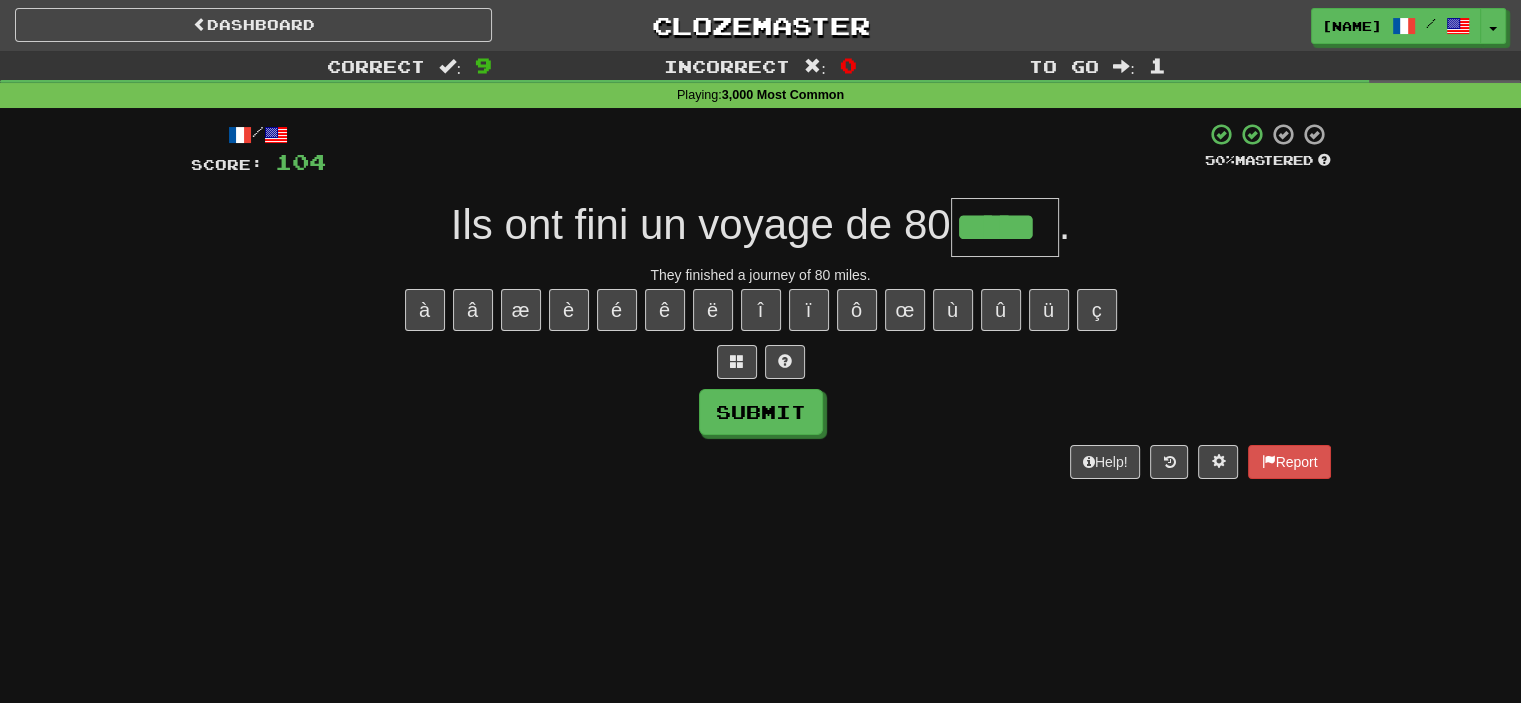 type on "*****" 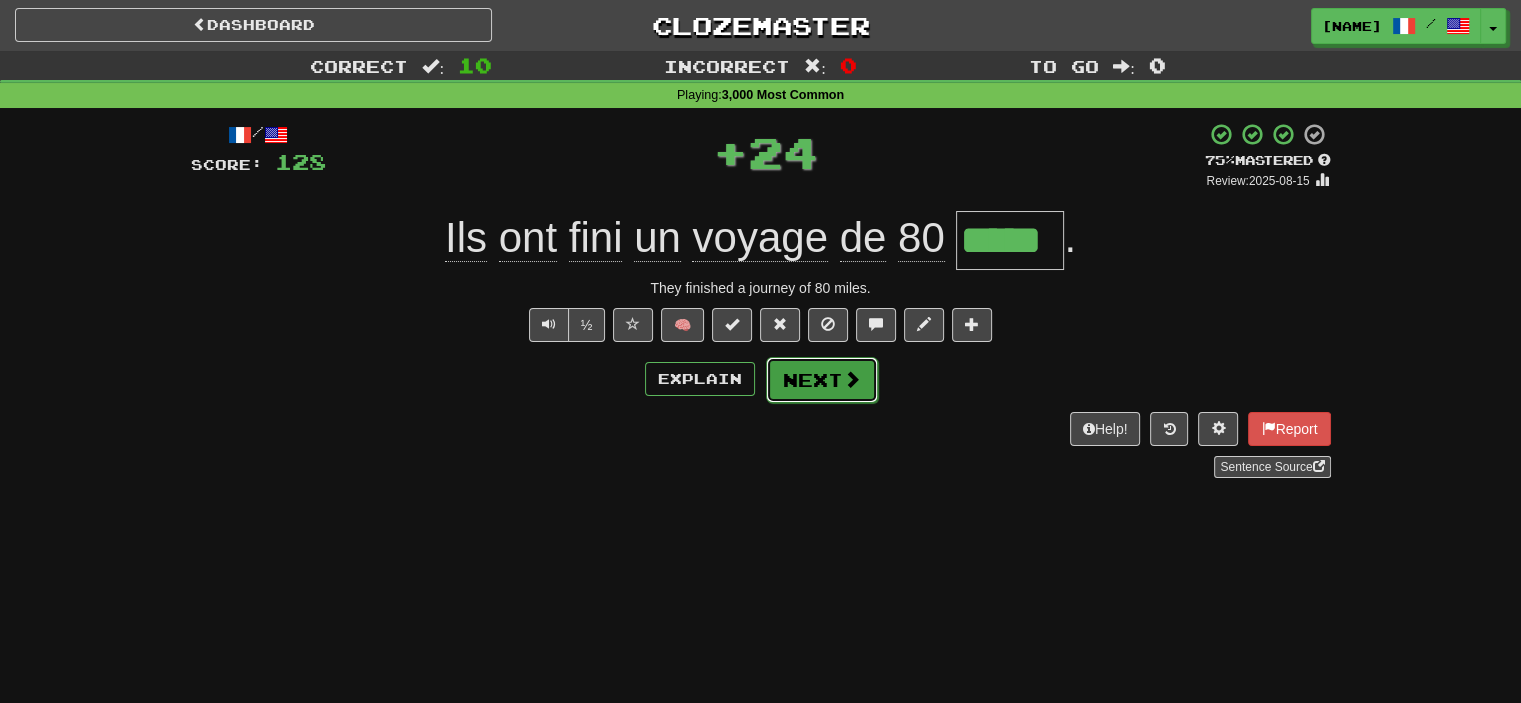 click on "Next" at bounding box center (822, 380) 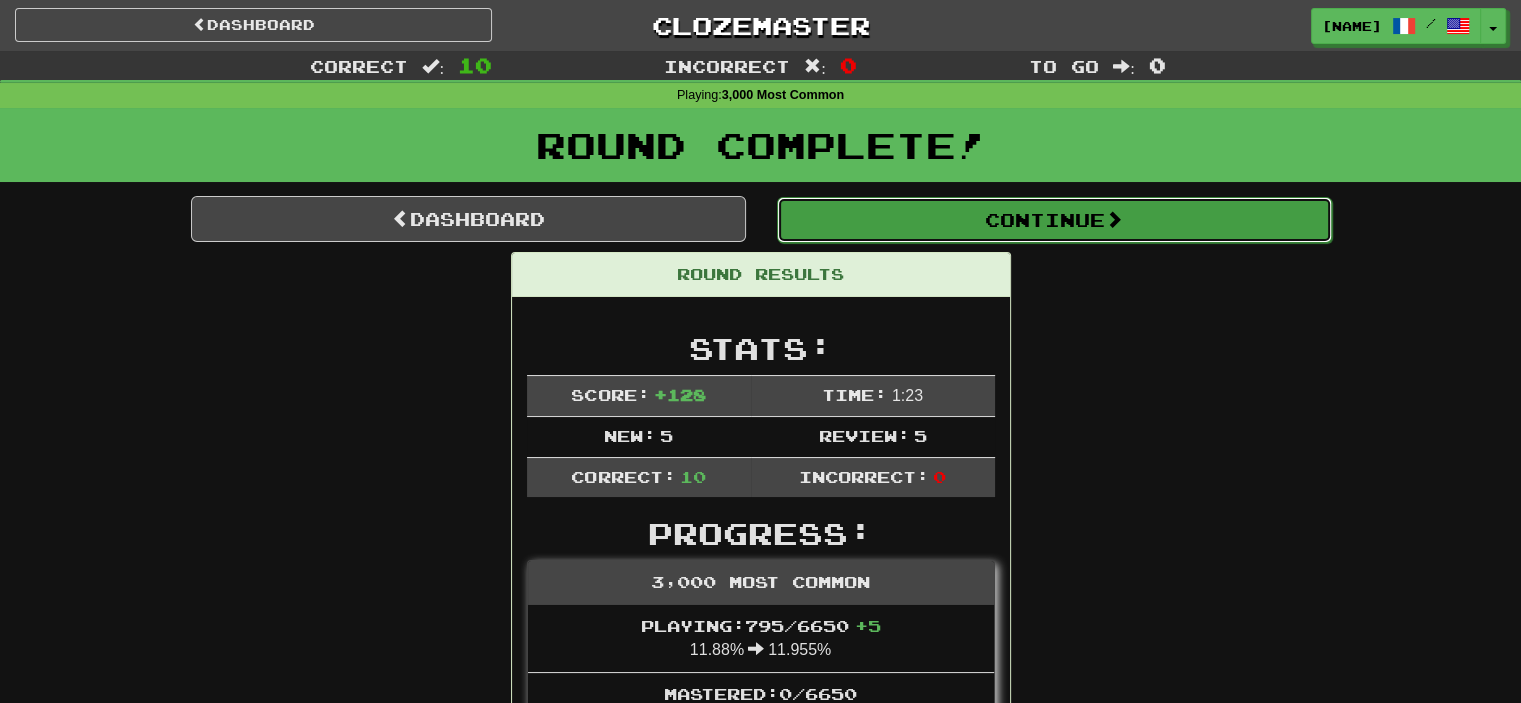 click on "Continue" at bounding box center [1054, 220] 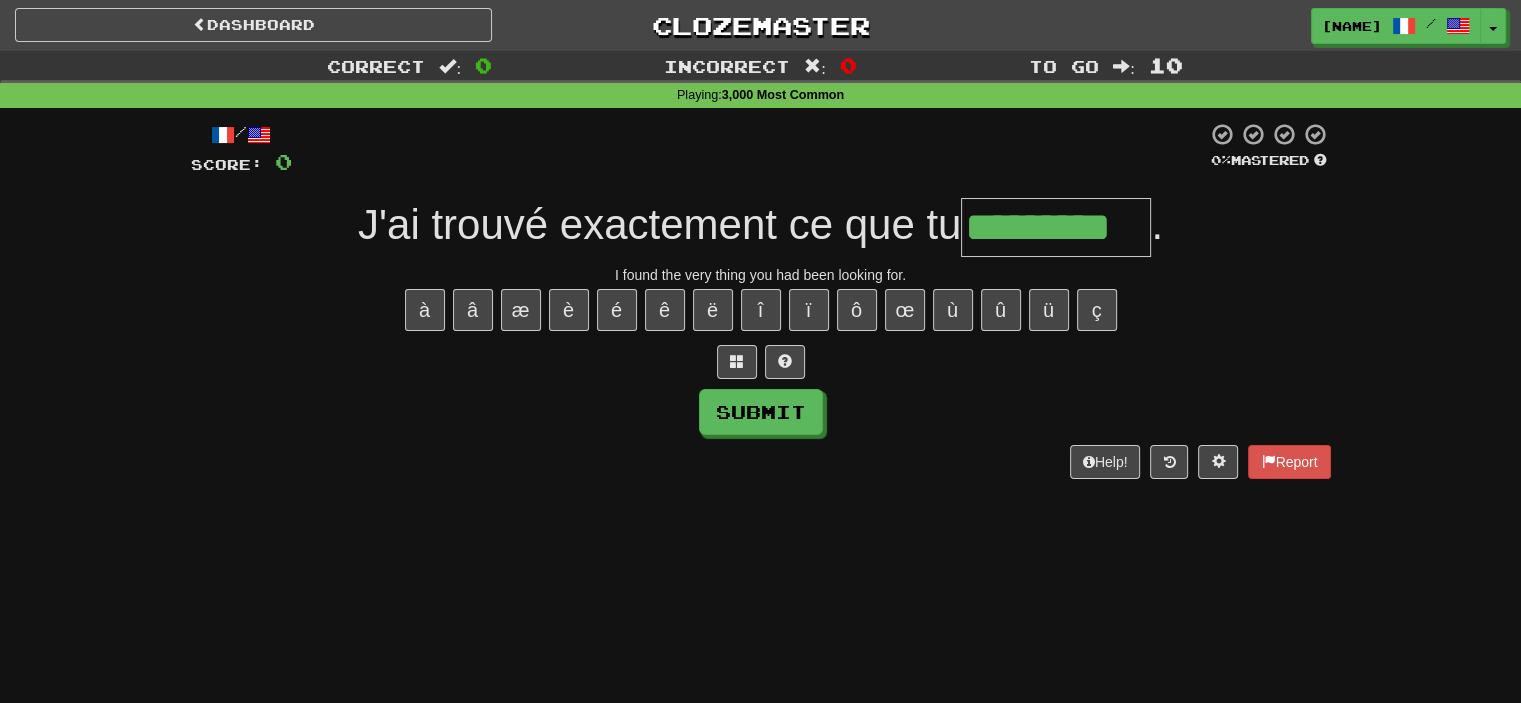 type on "*********" 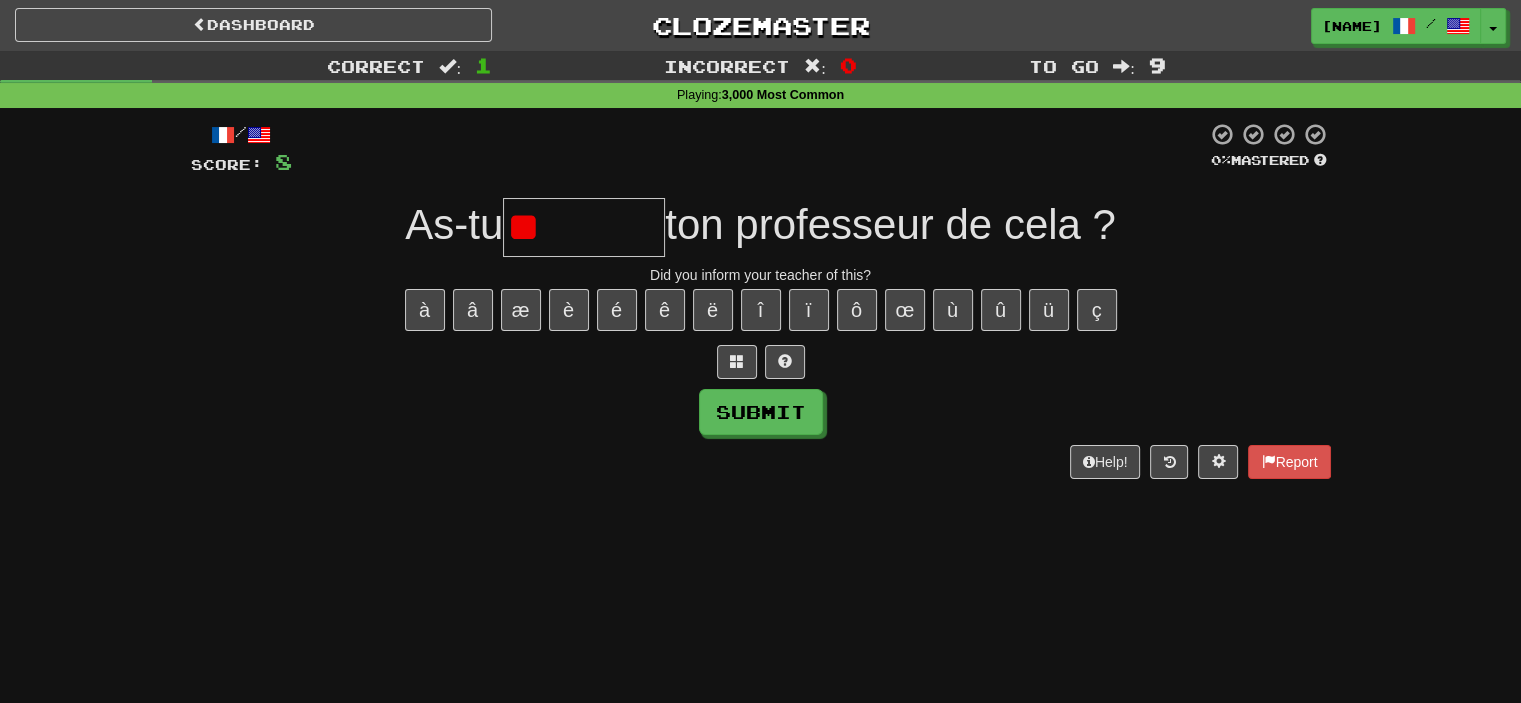 type on "*" 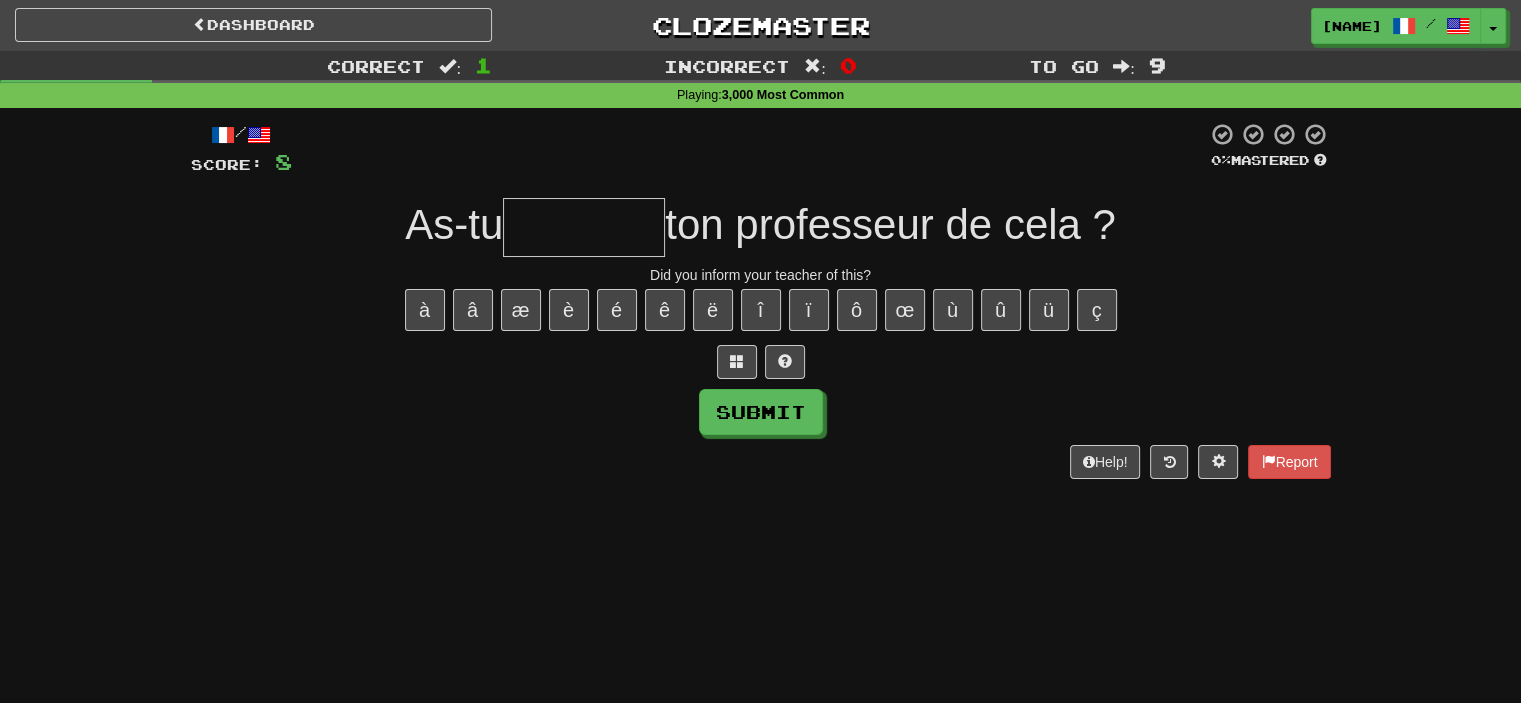 type on "*" 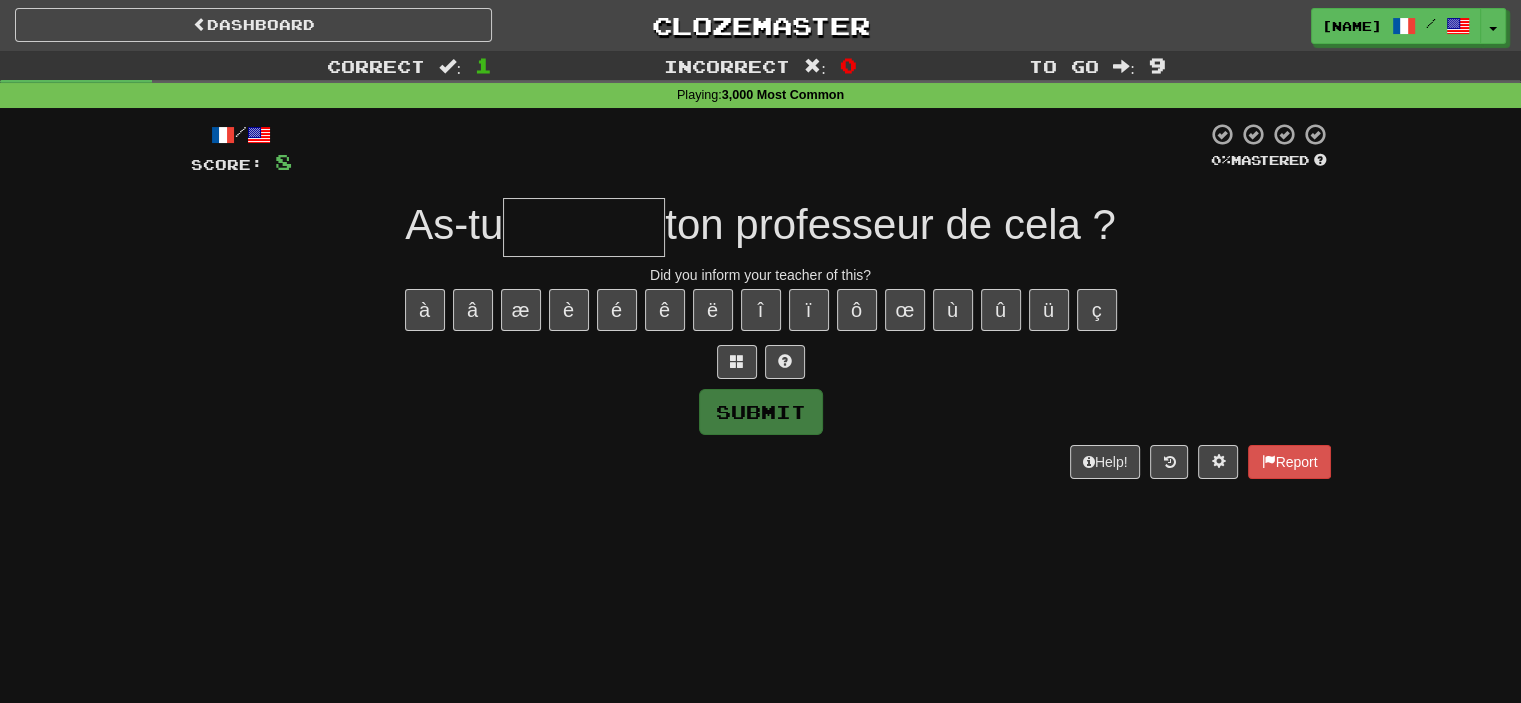 type on "*" 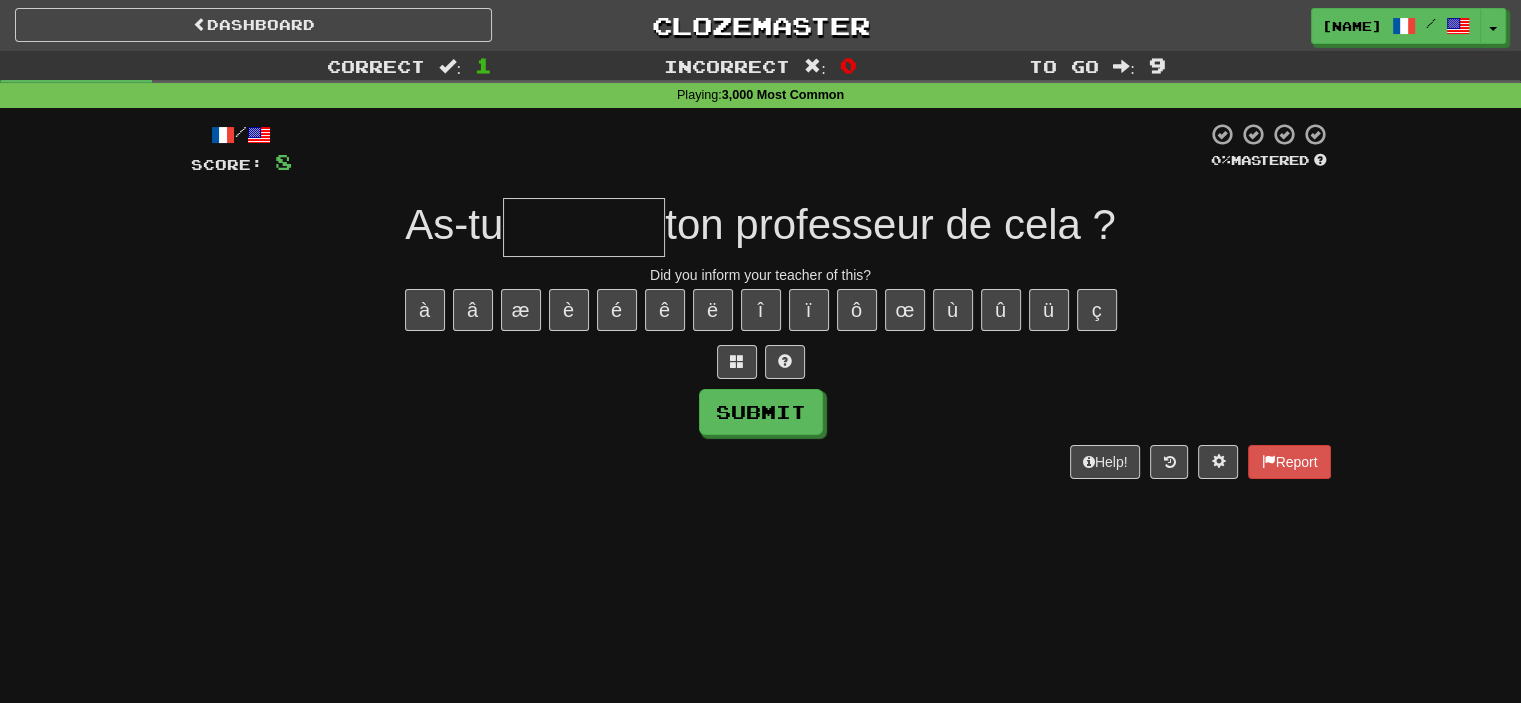 type on "*" 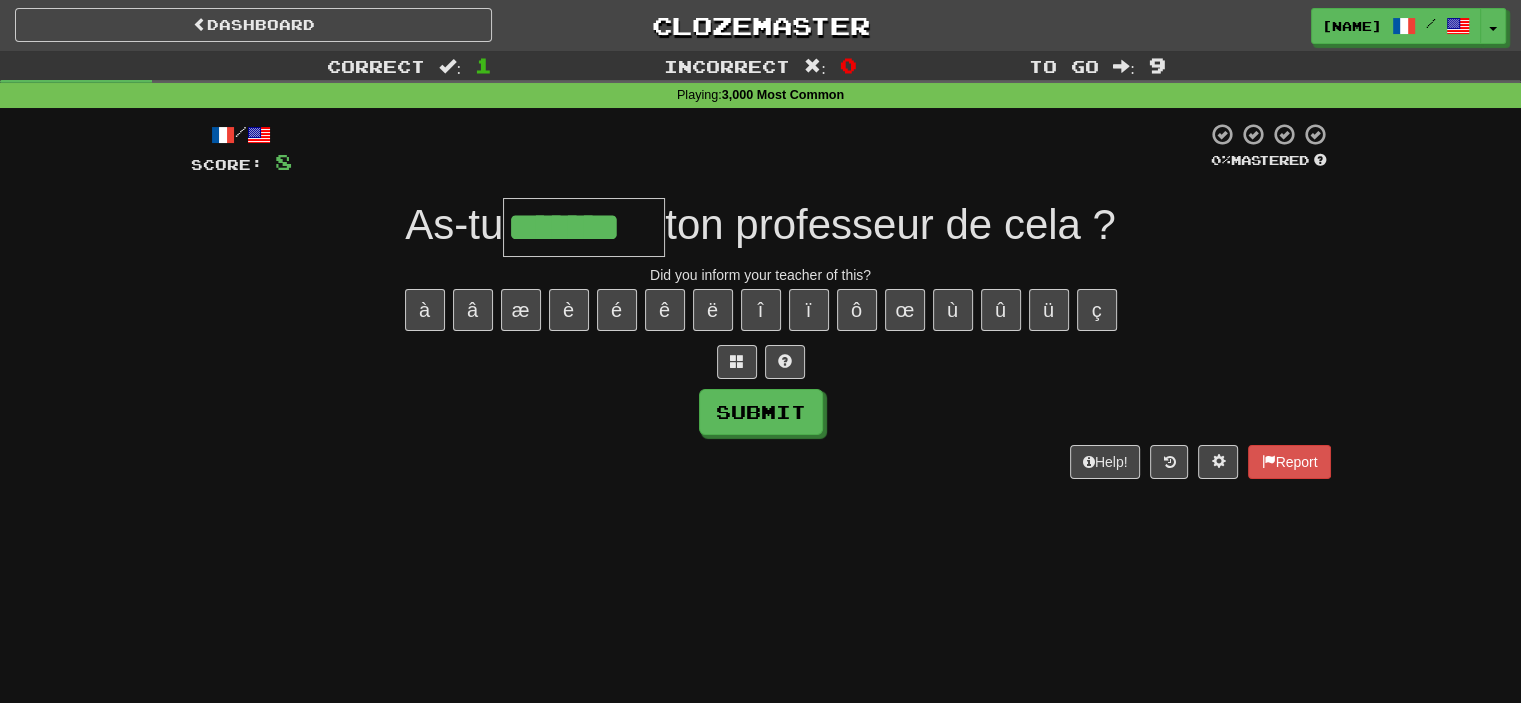 type on "*******" 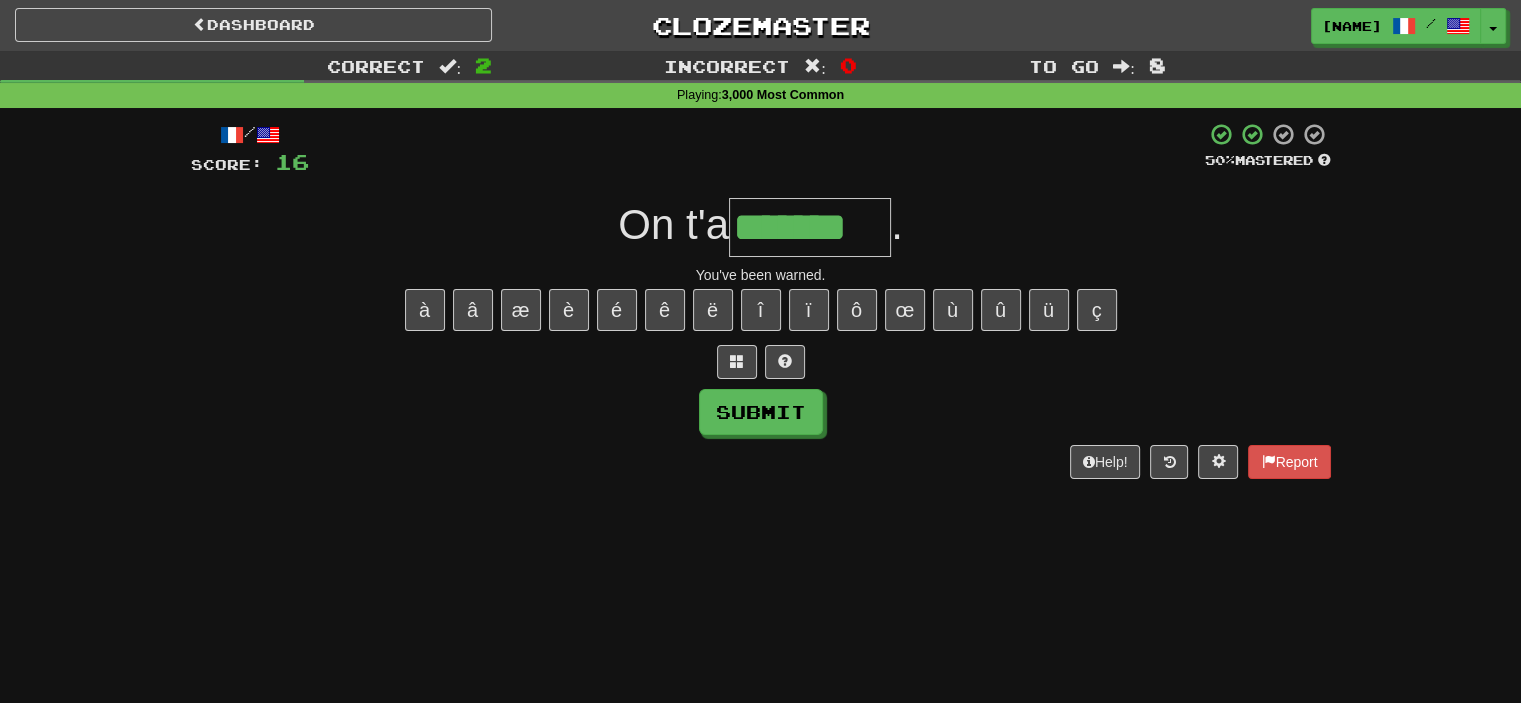 type on "*******" 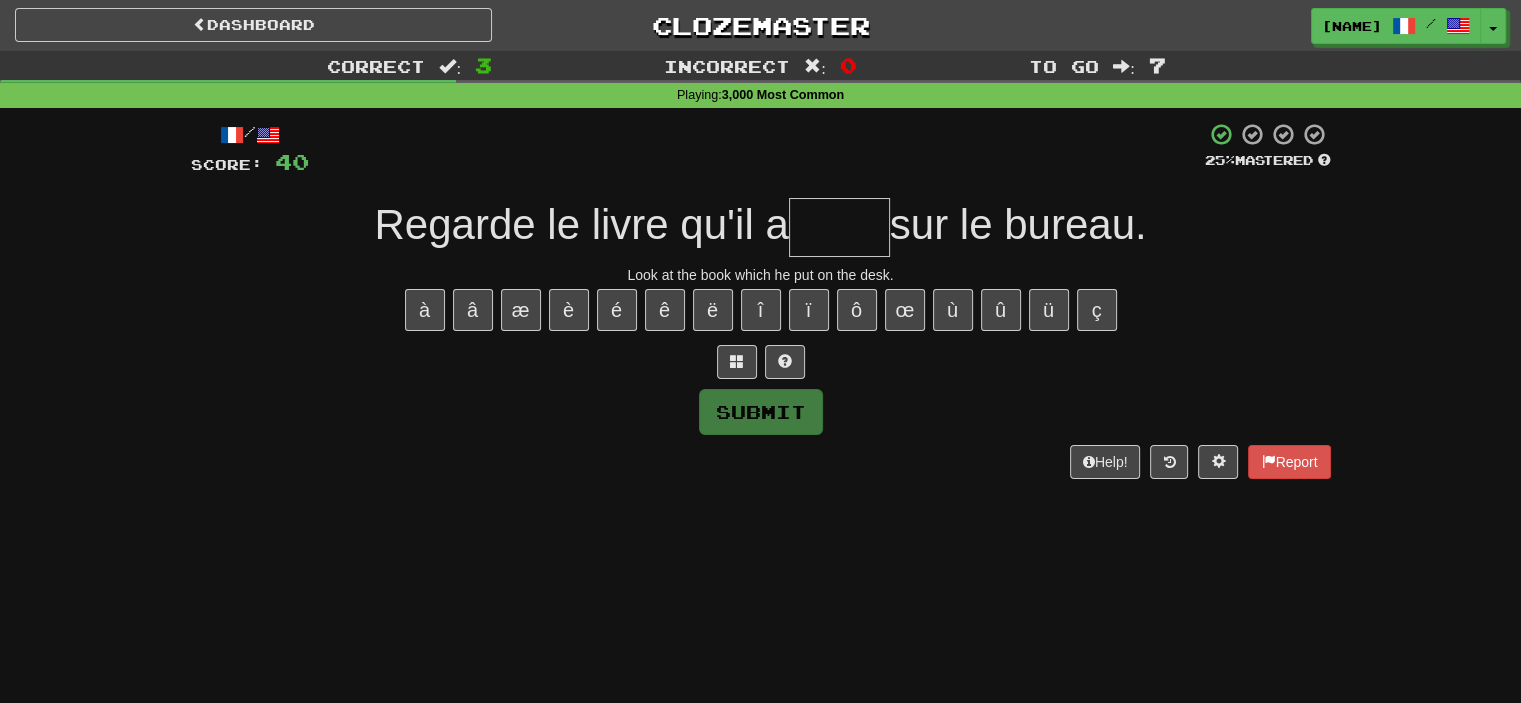 type on "*" 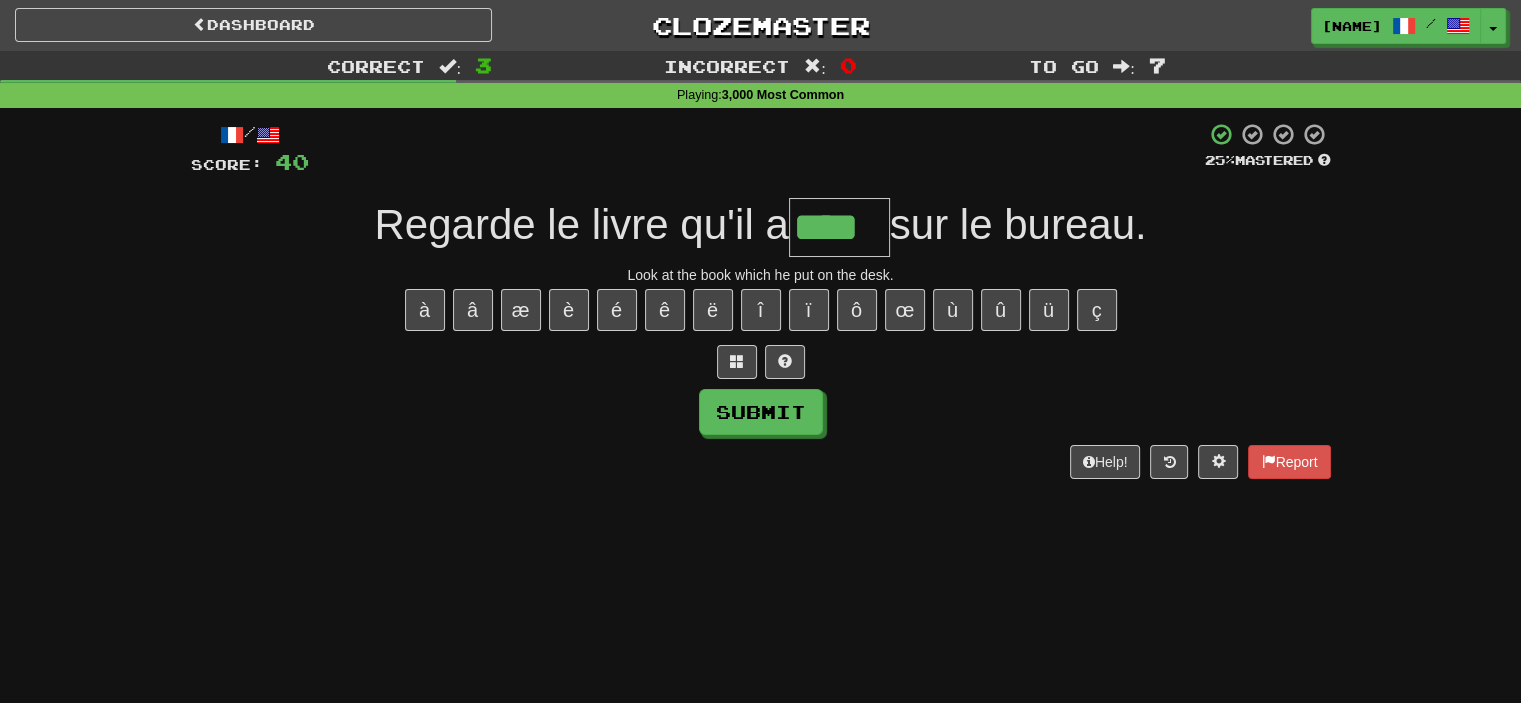 type on "****" 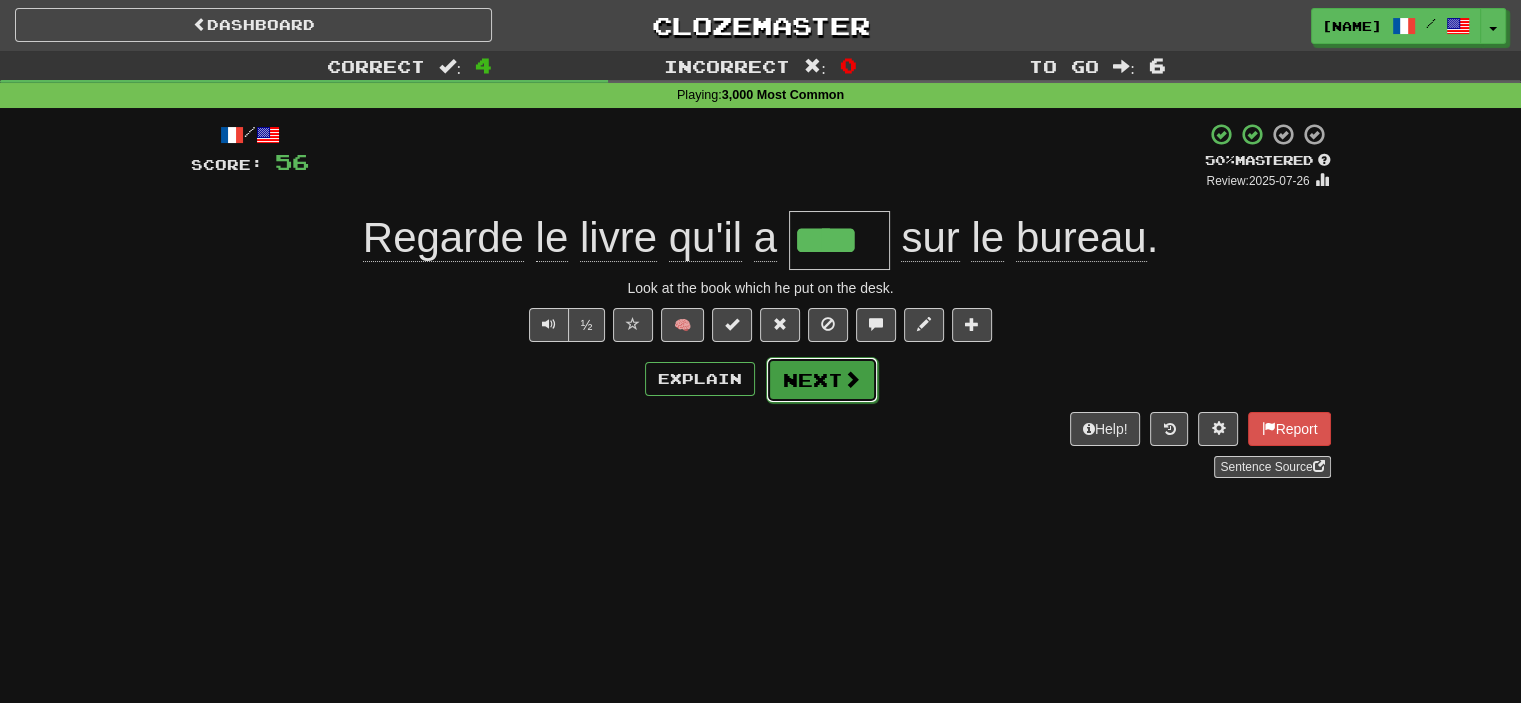click on "Next" at bounding box center [822, 380] 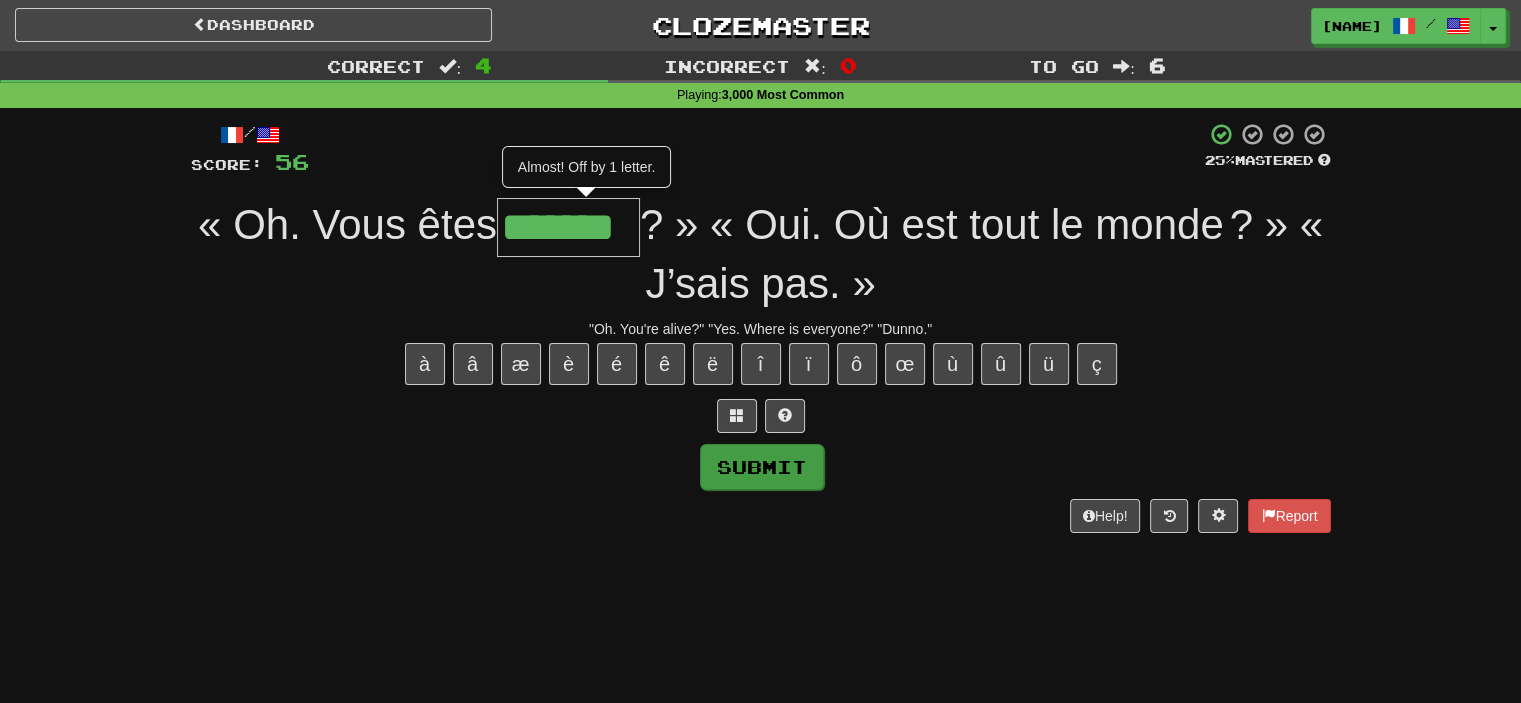 type on "*******" 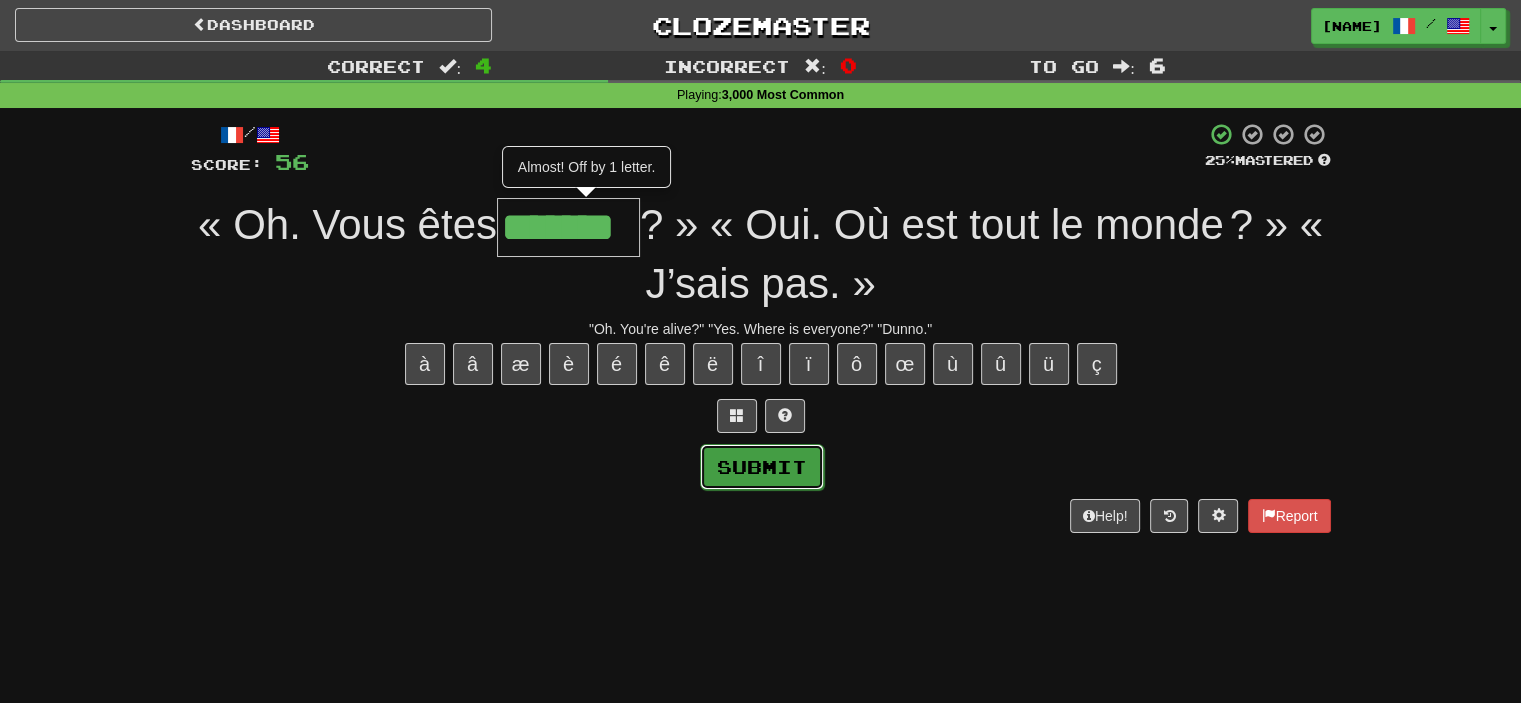 click on "Submit" at bounding box center [762, 467] 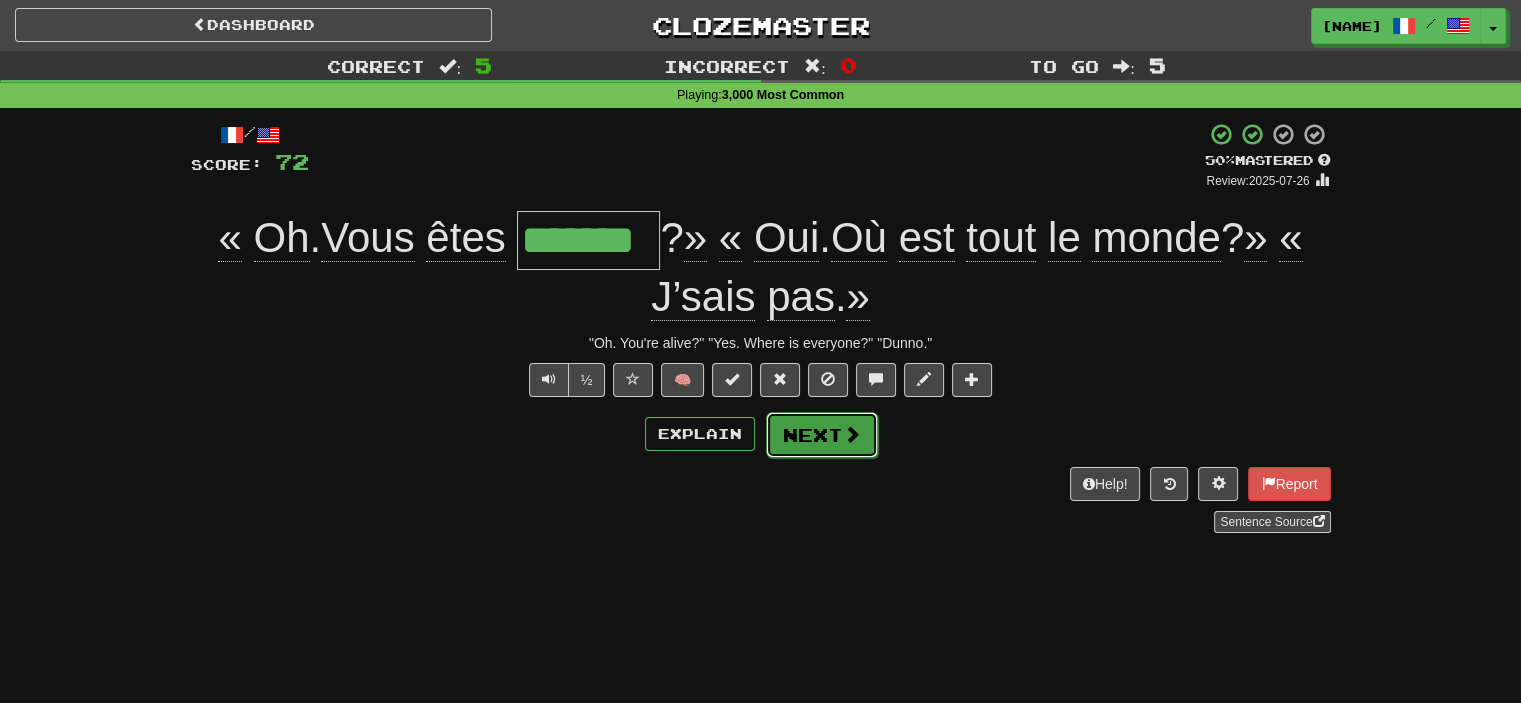 click on "Next" at bounding box center (822, 435) 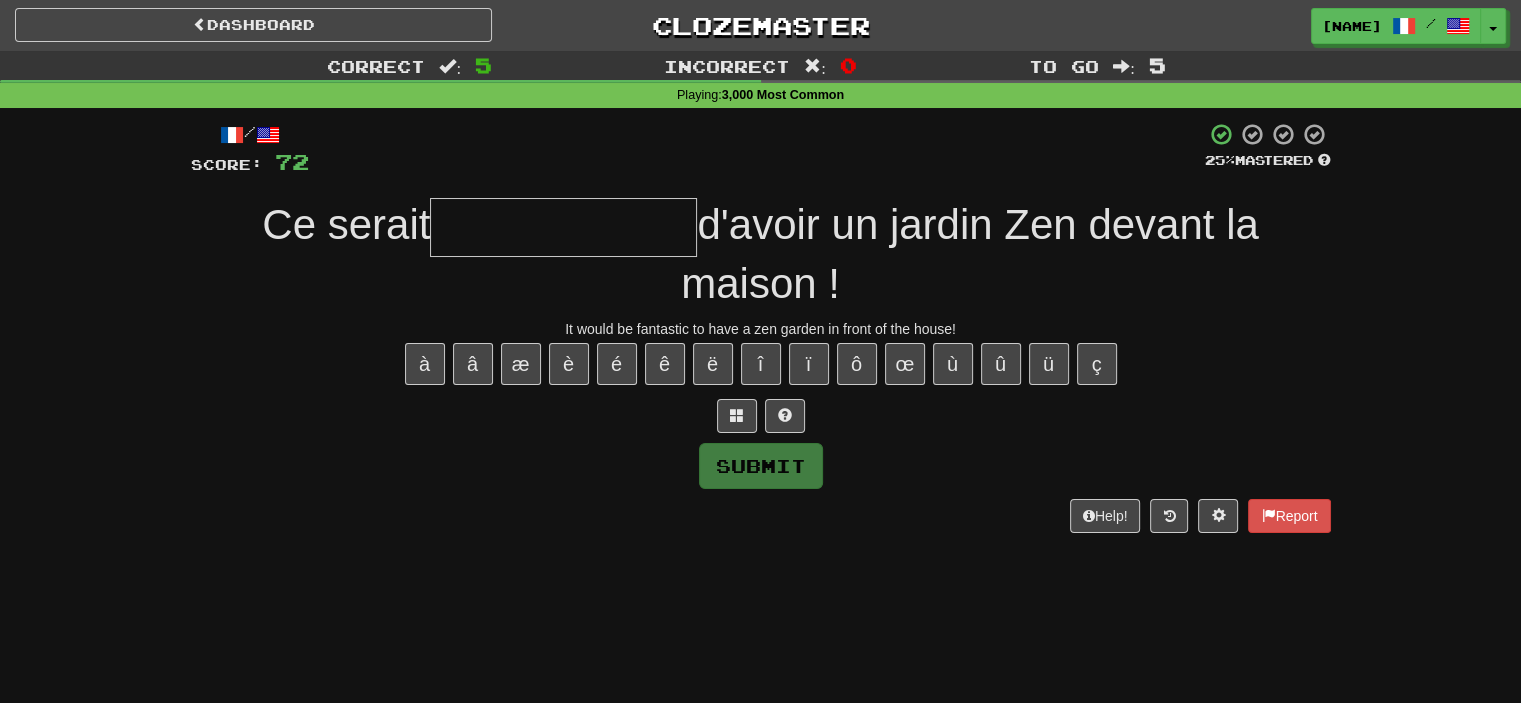 type on "*" 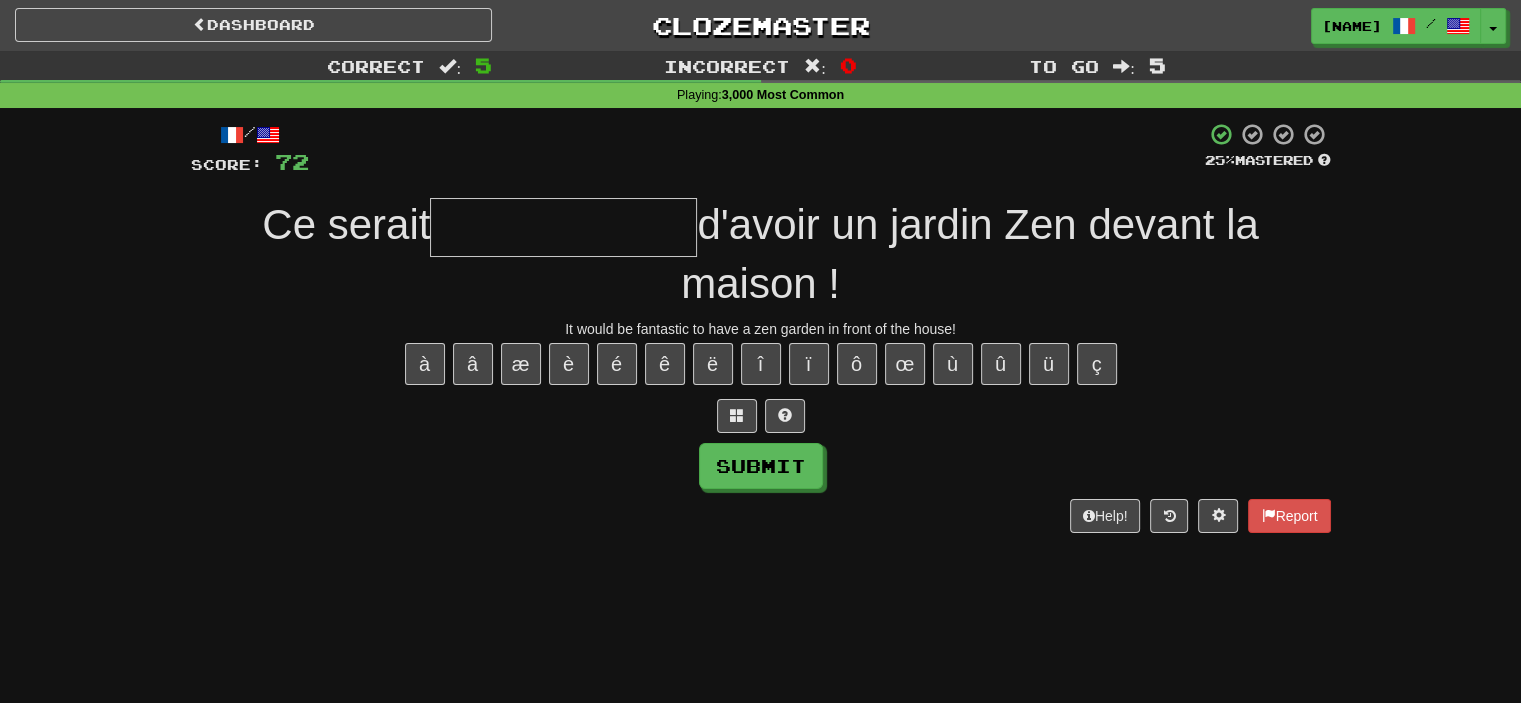 type on "*" 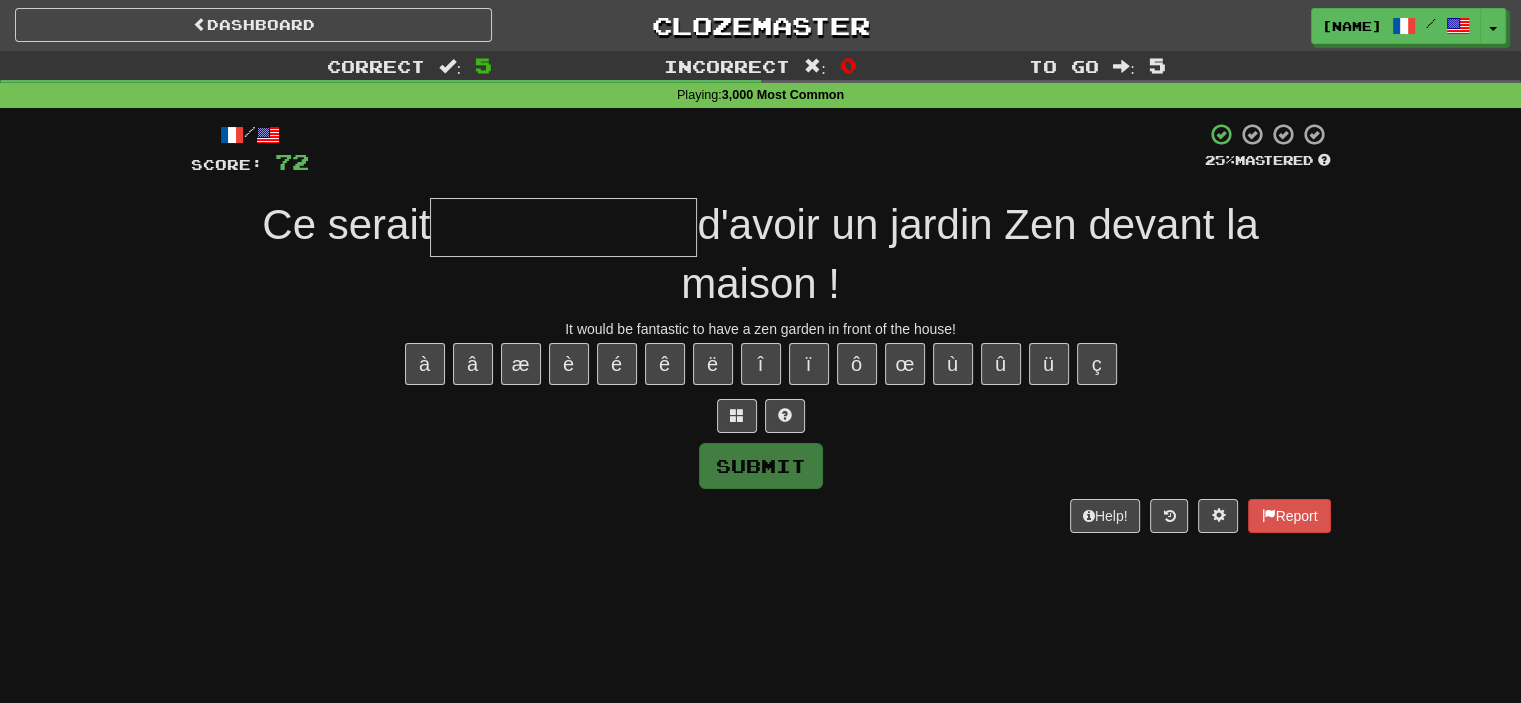 type on "*" 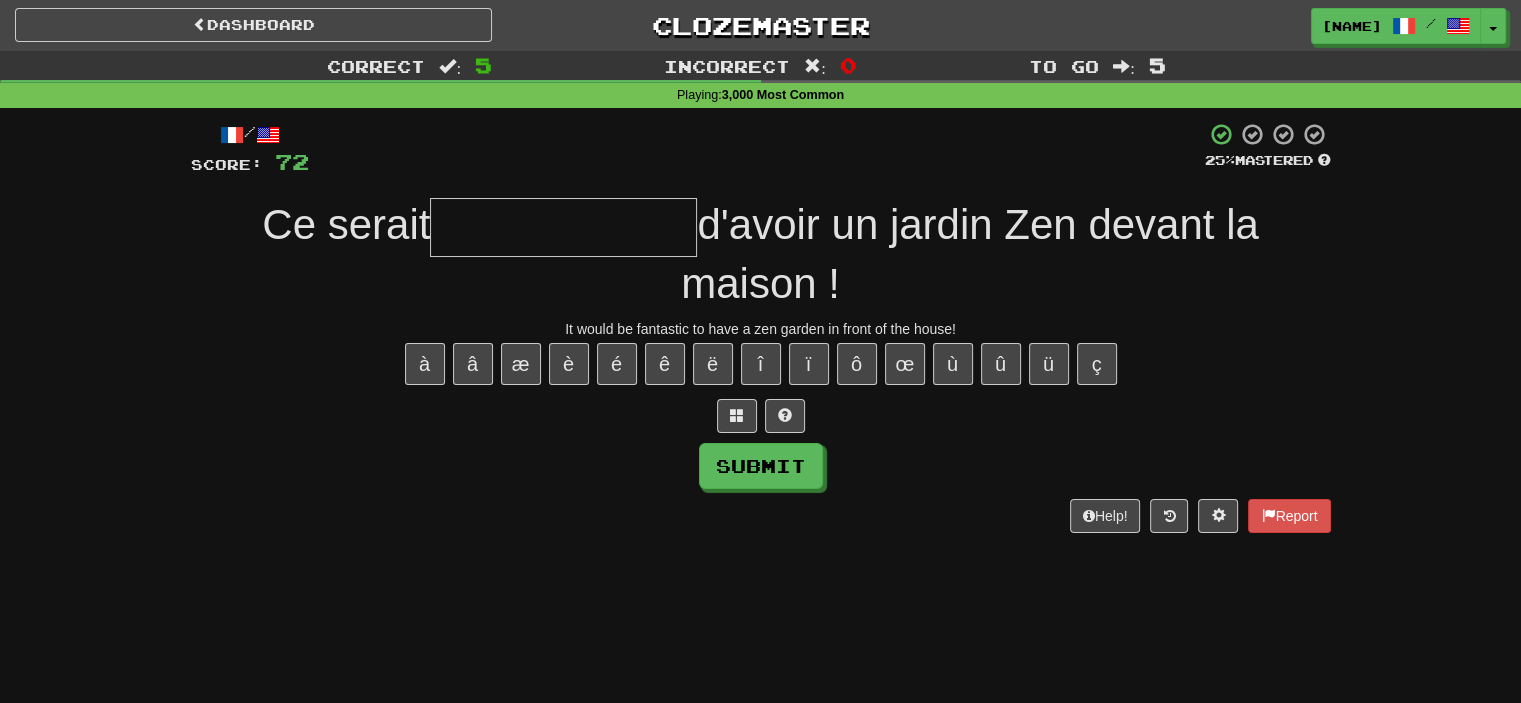 type on "*" 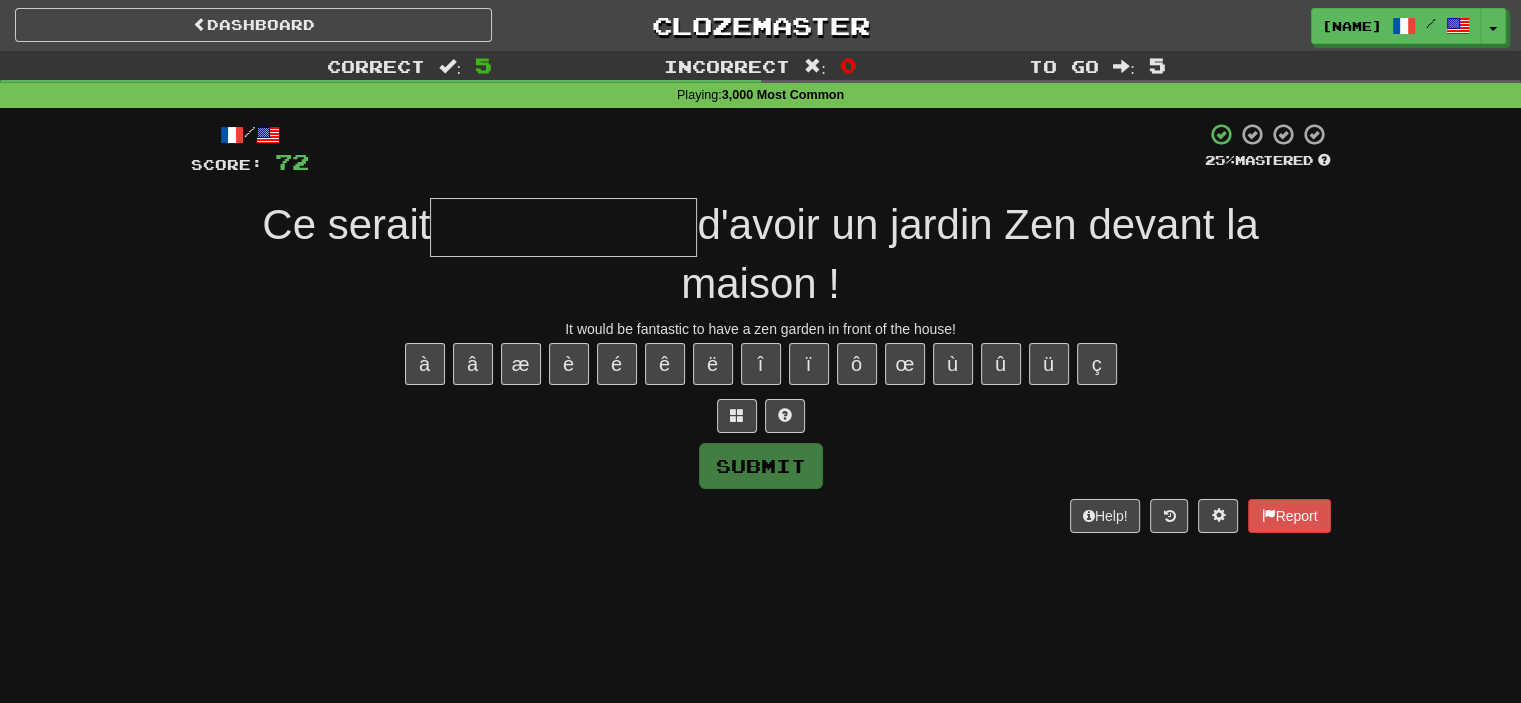 type on "*" 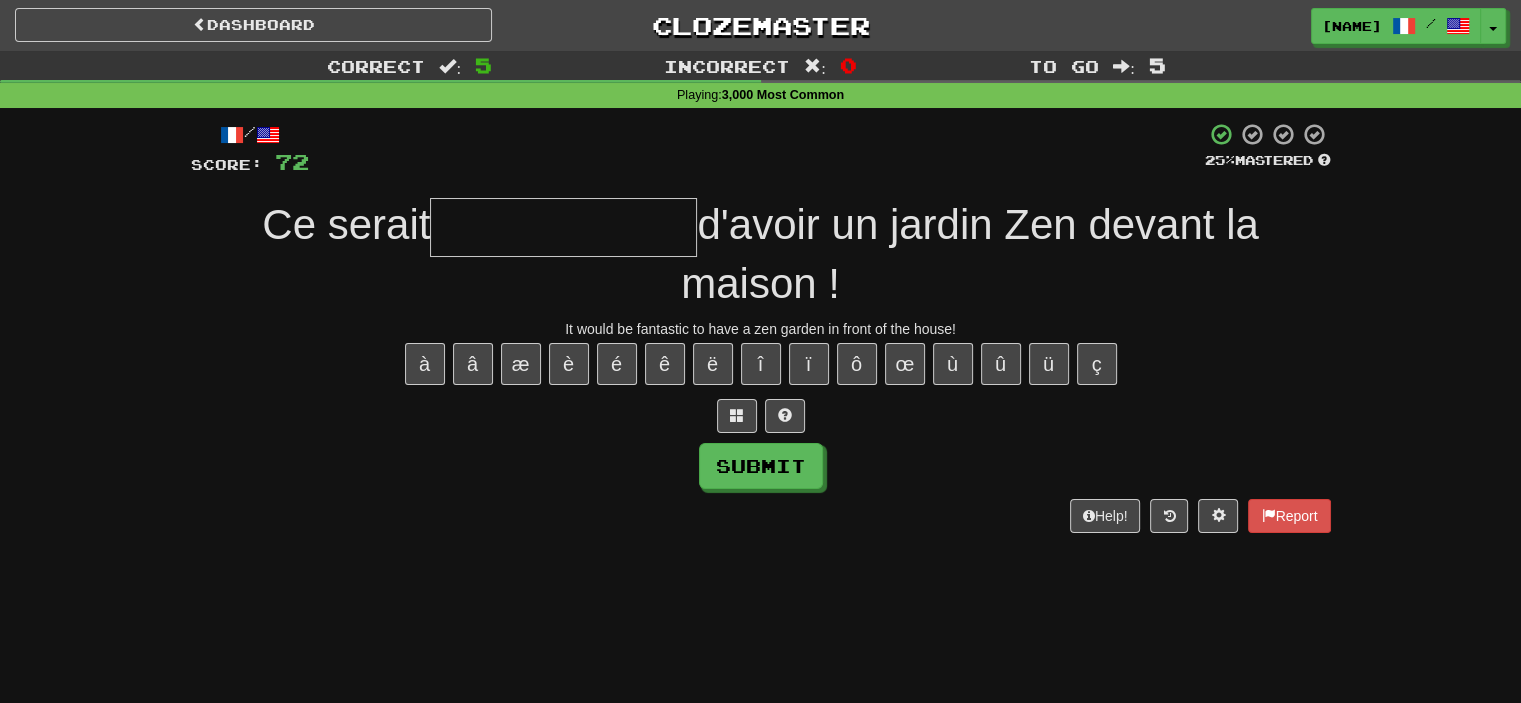 type on "*" 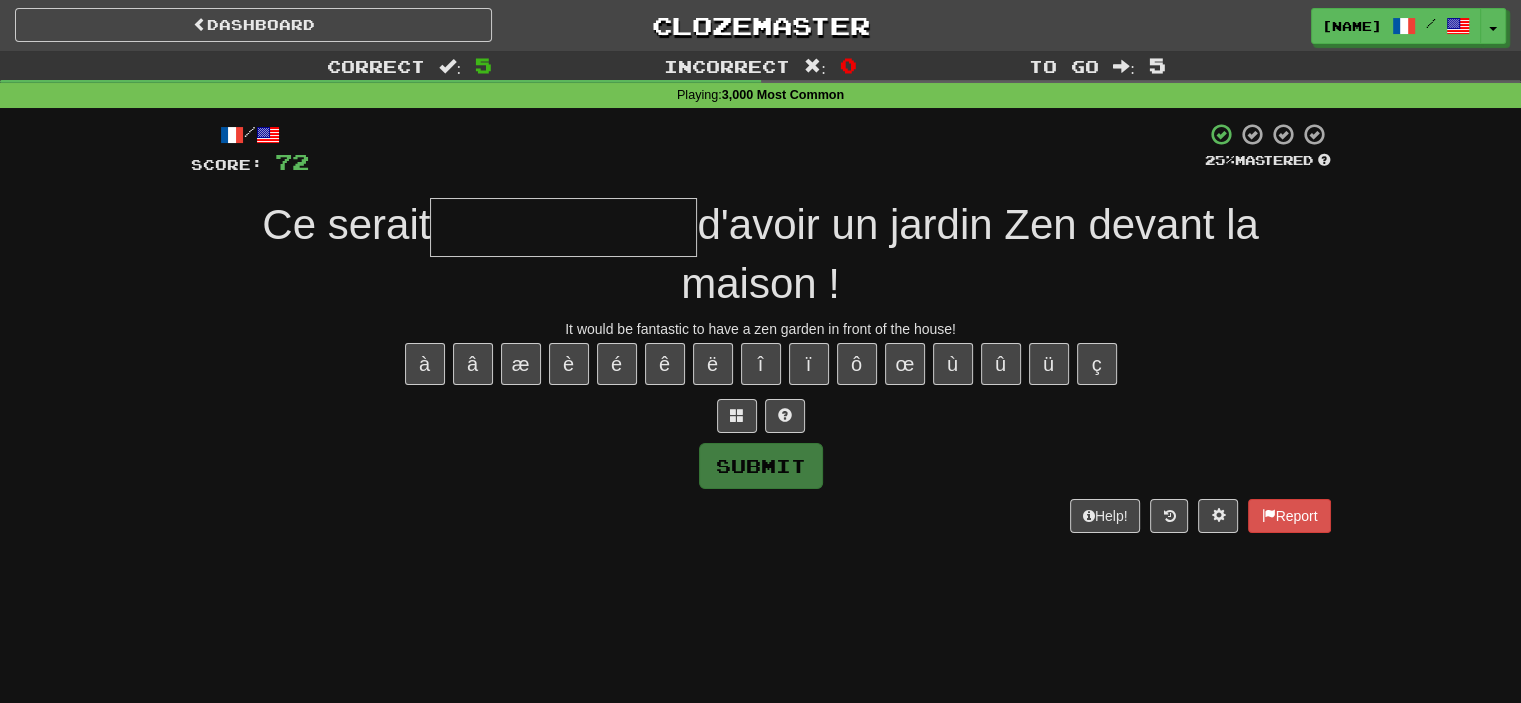 type on "*" 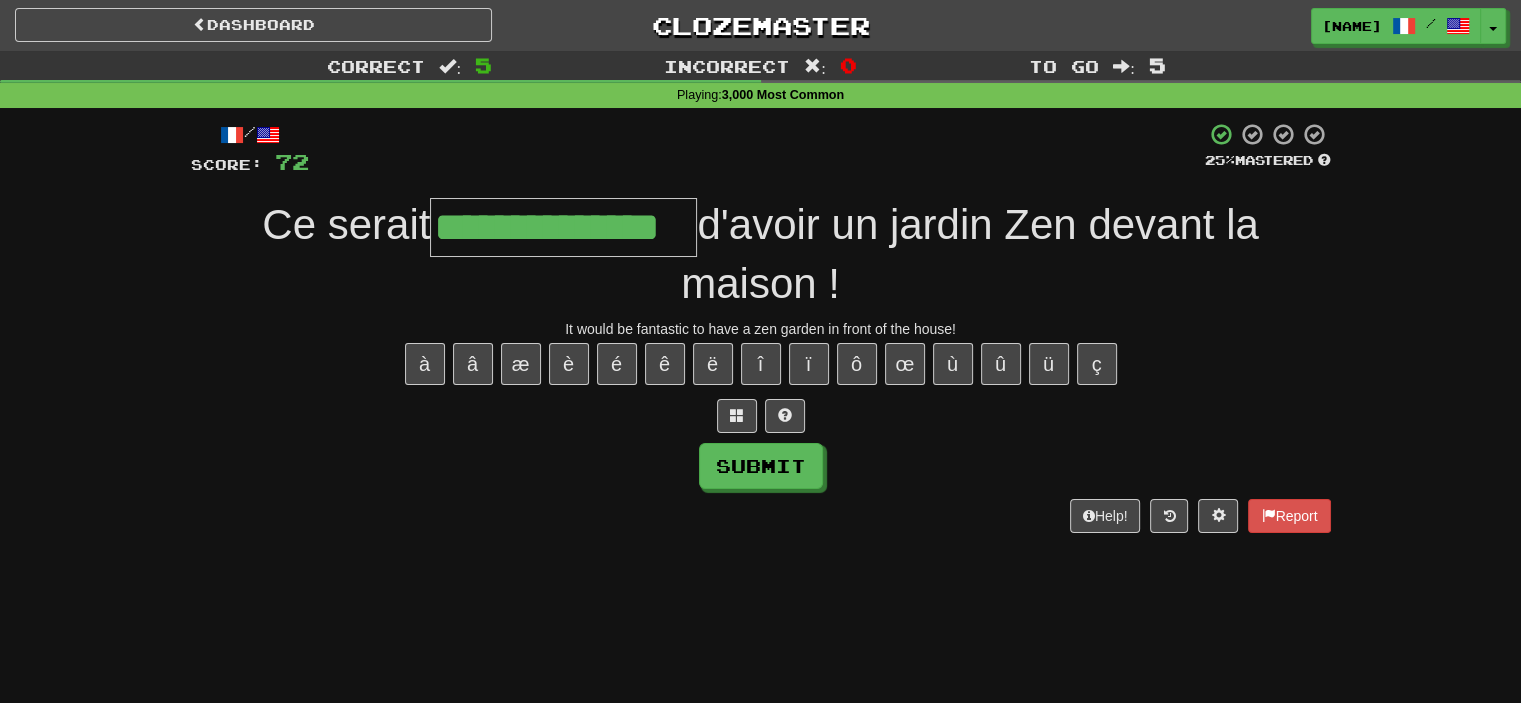 type on "**********" 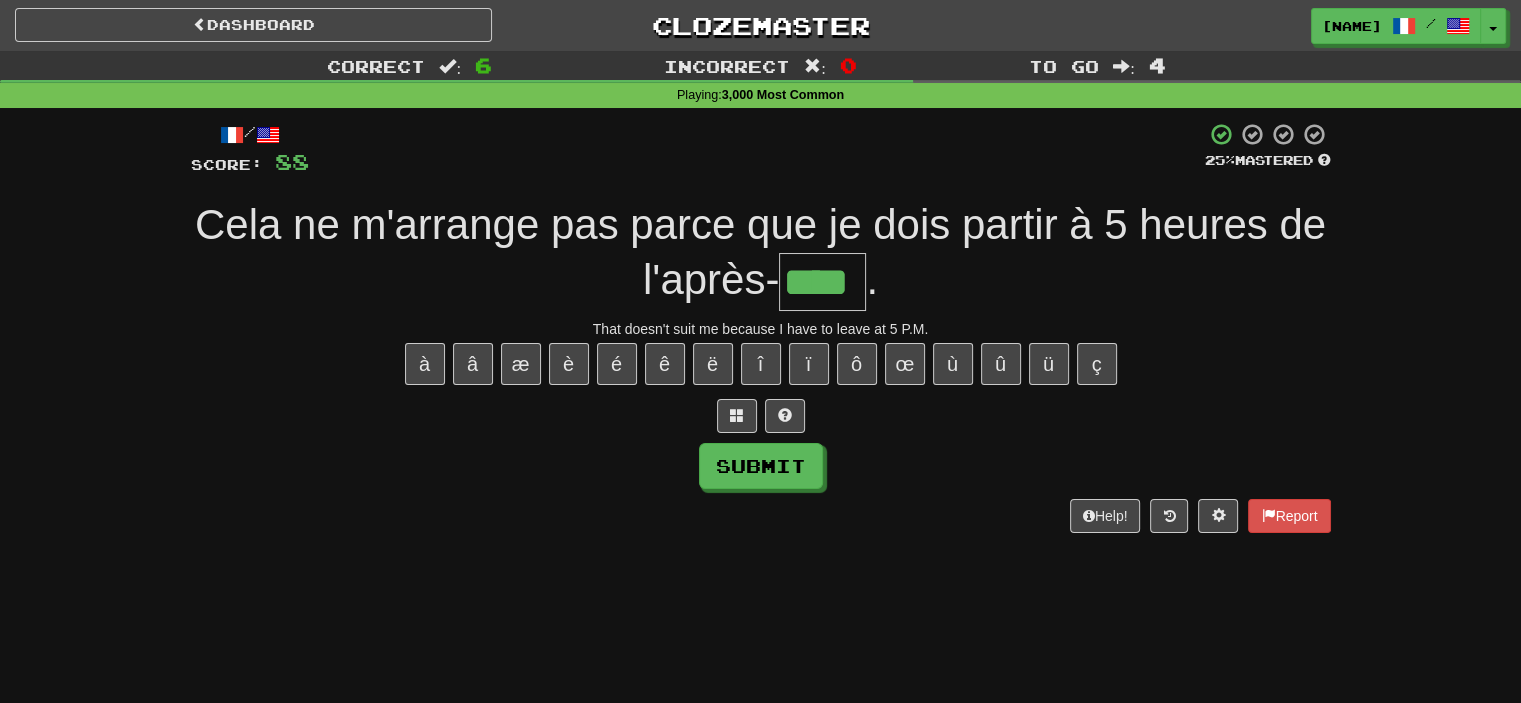 type on "****" 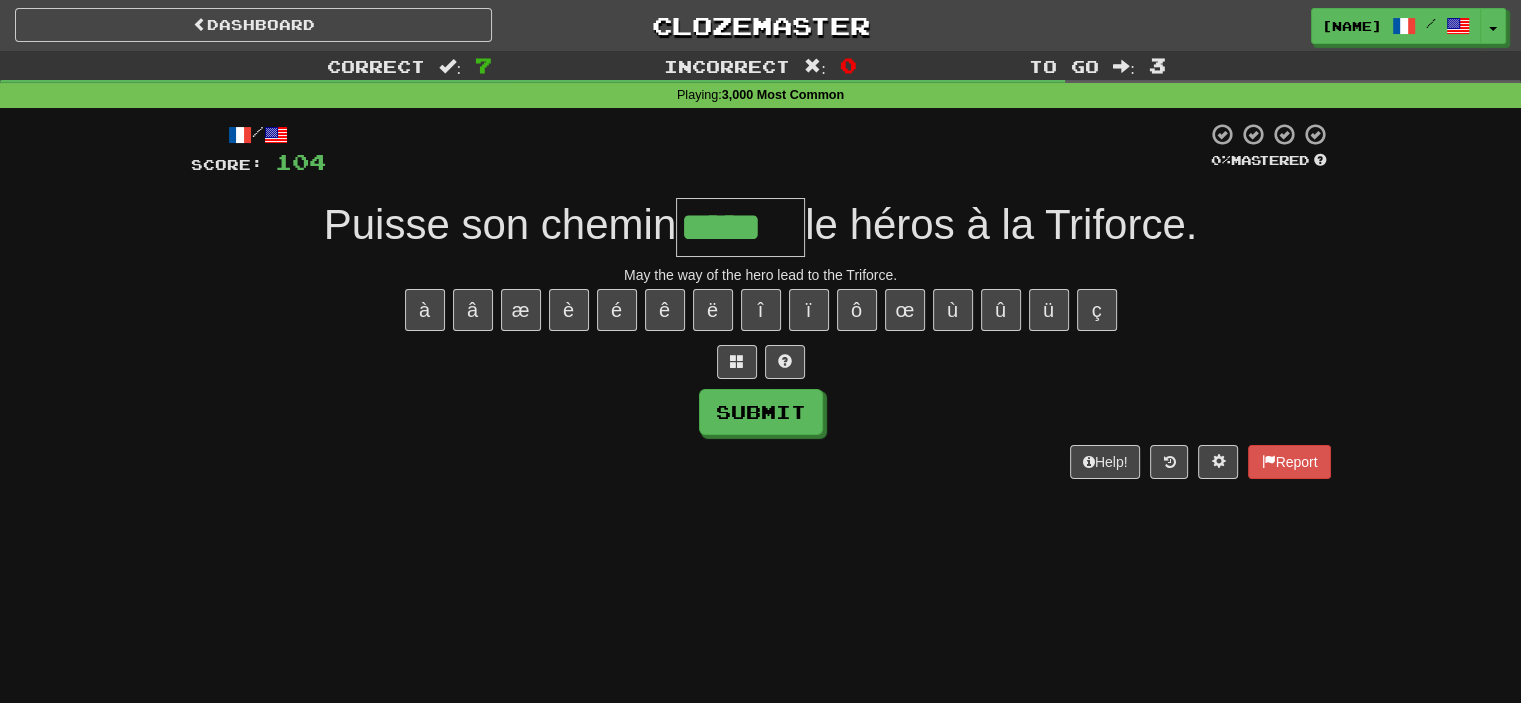 type on "*****" 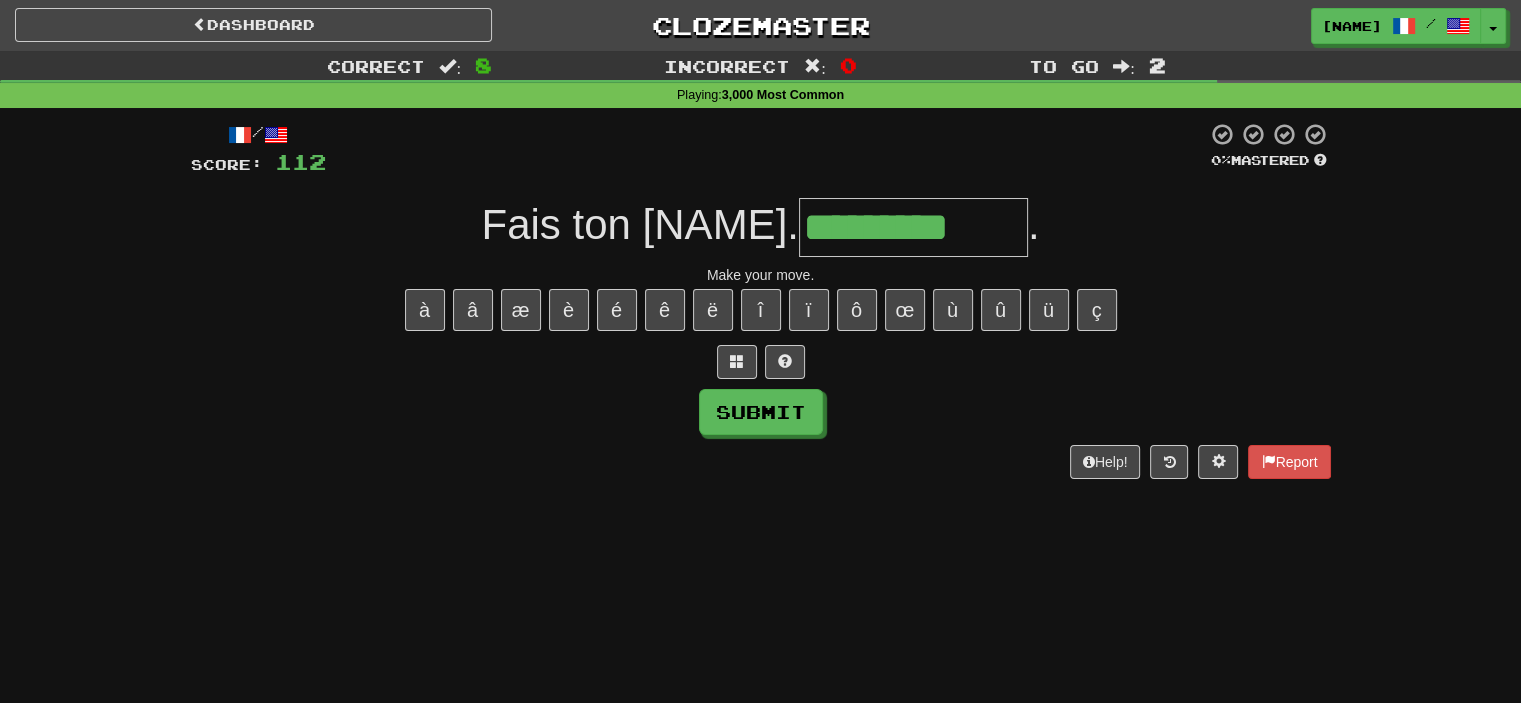 type on "*********" 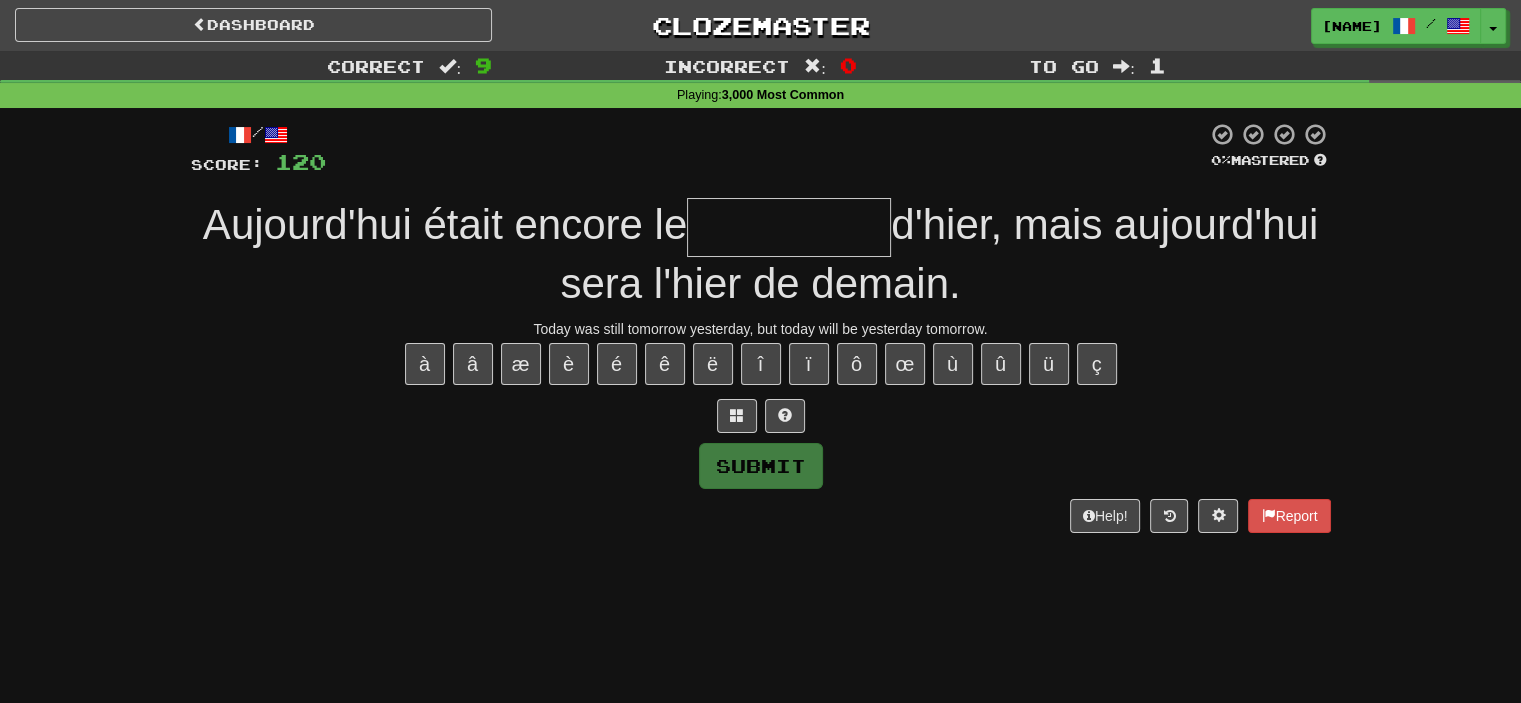 type on "*" 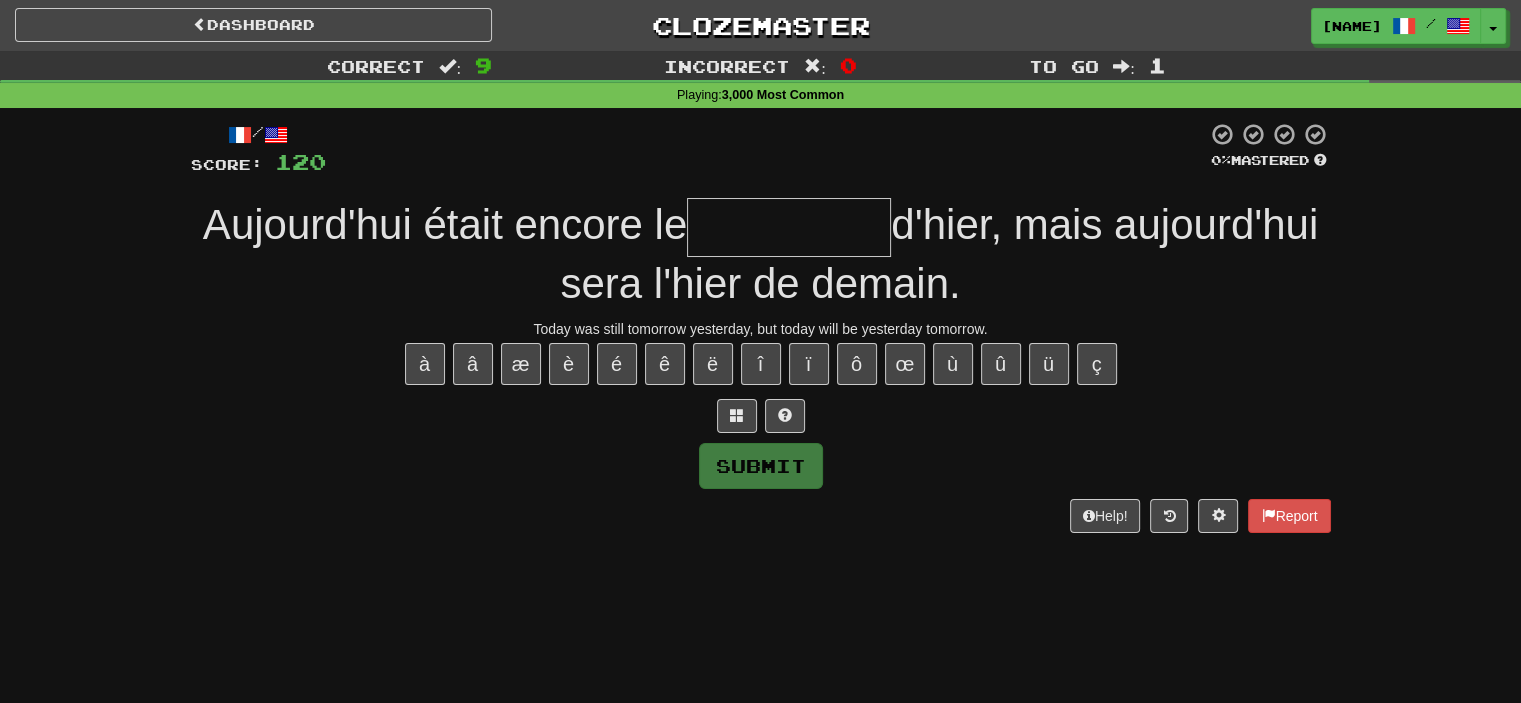 type on "*" 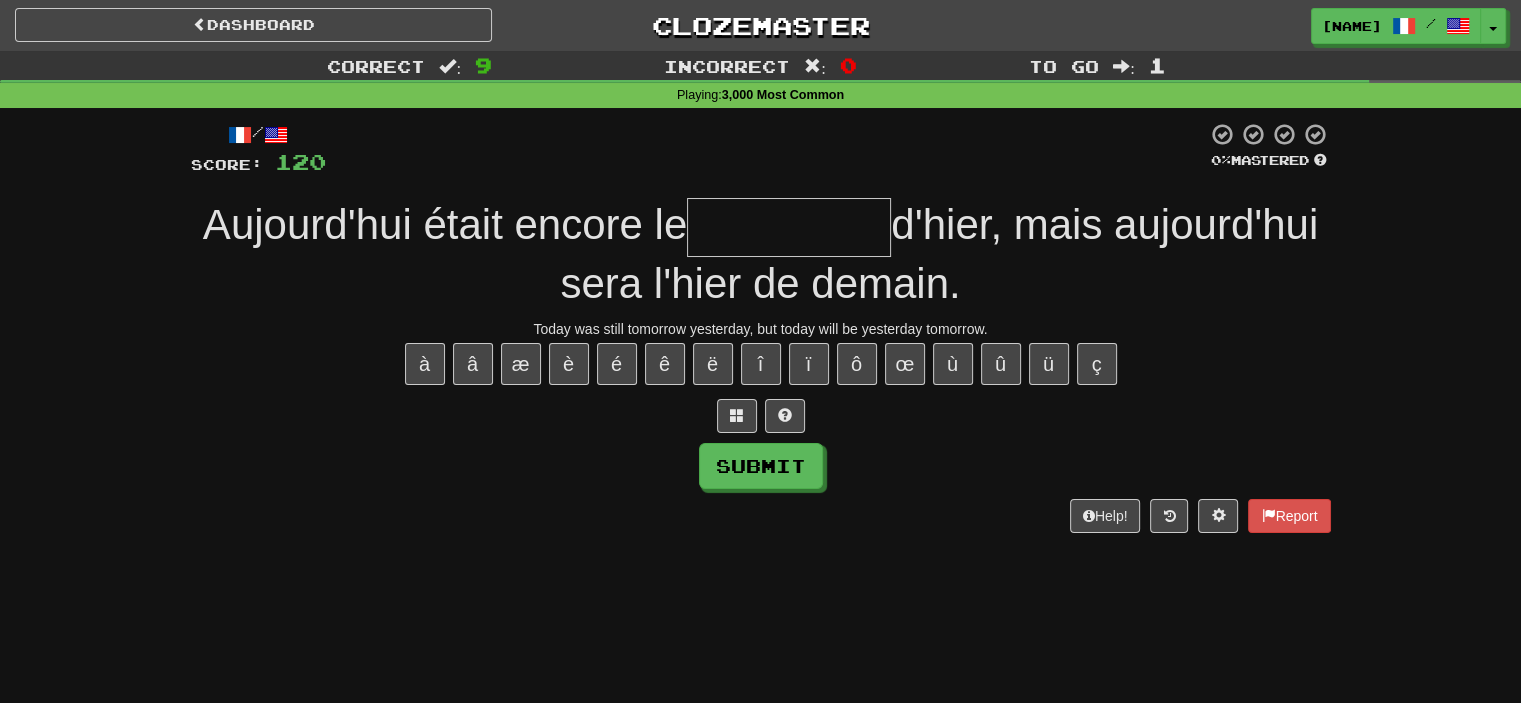 type on "*" 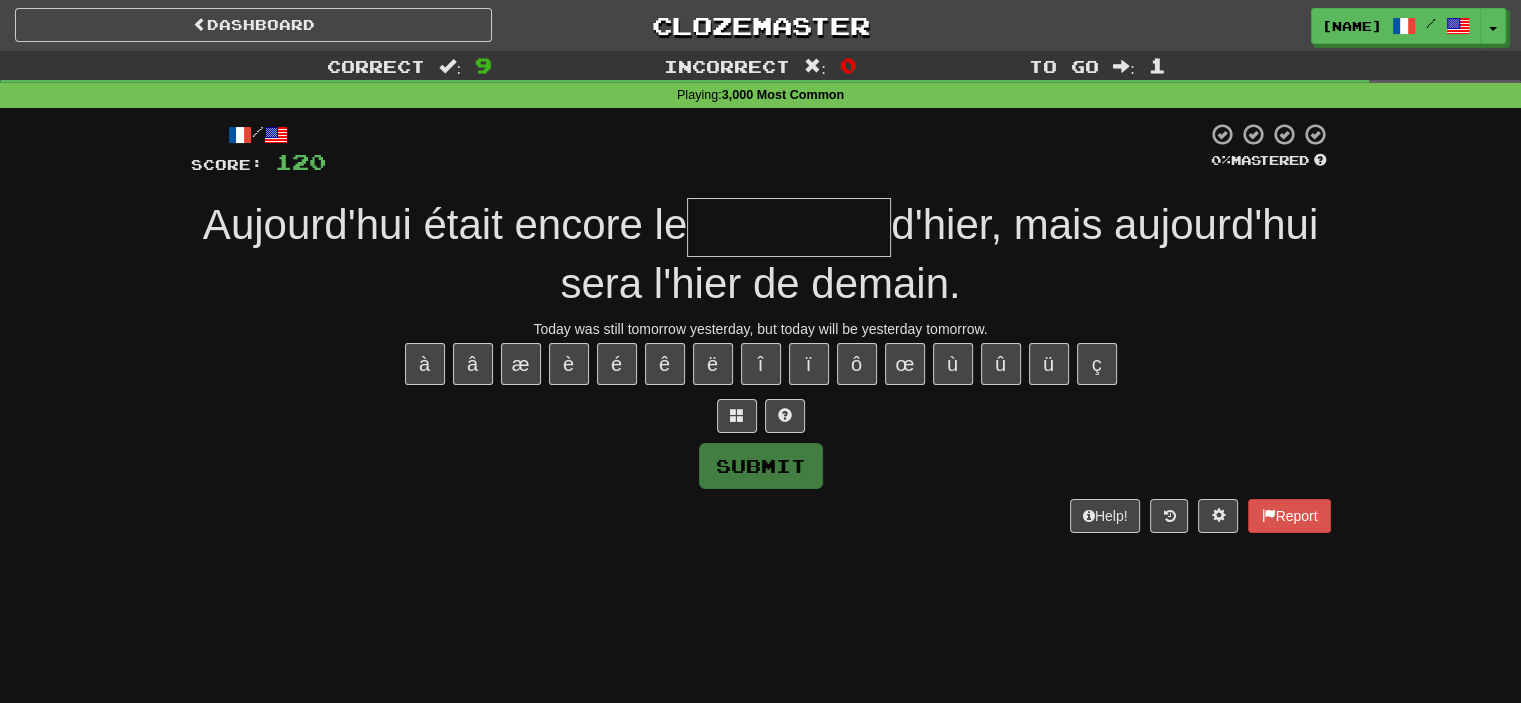 type on "*" 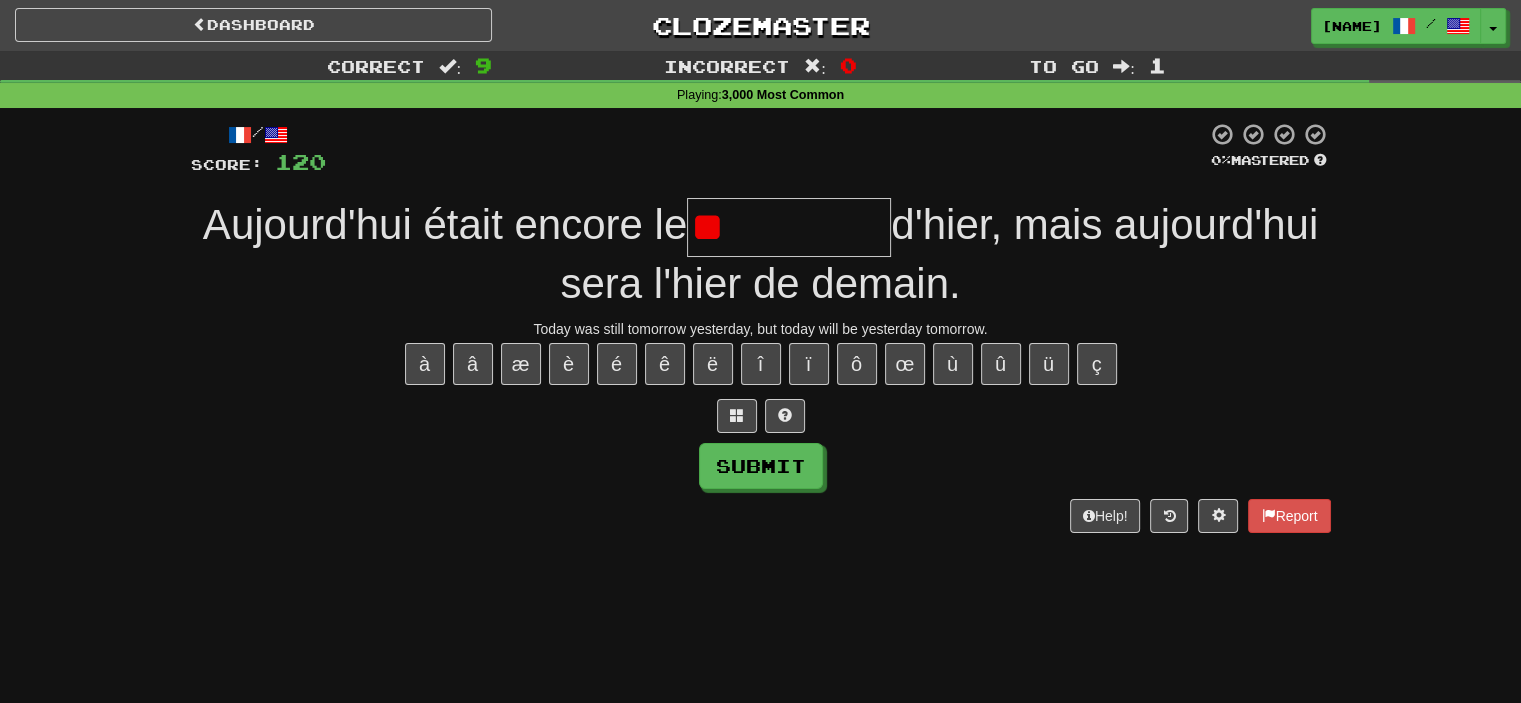 type on "*" 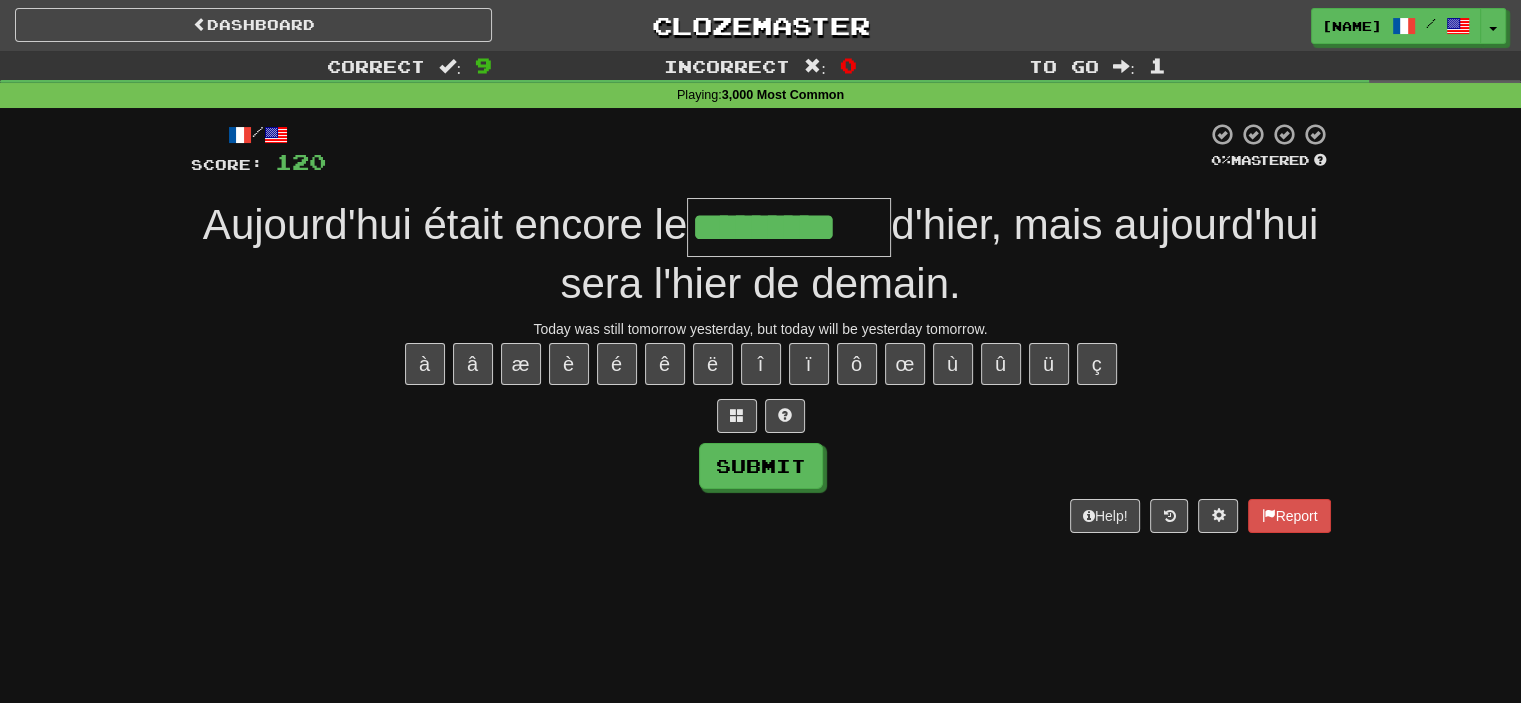 type on "*********" 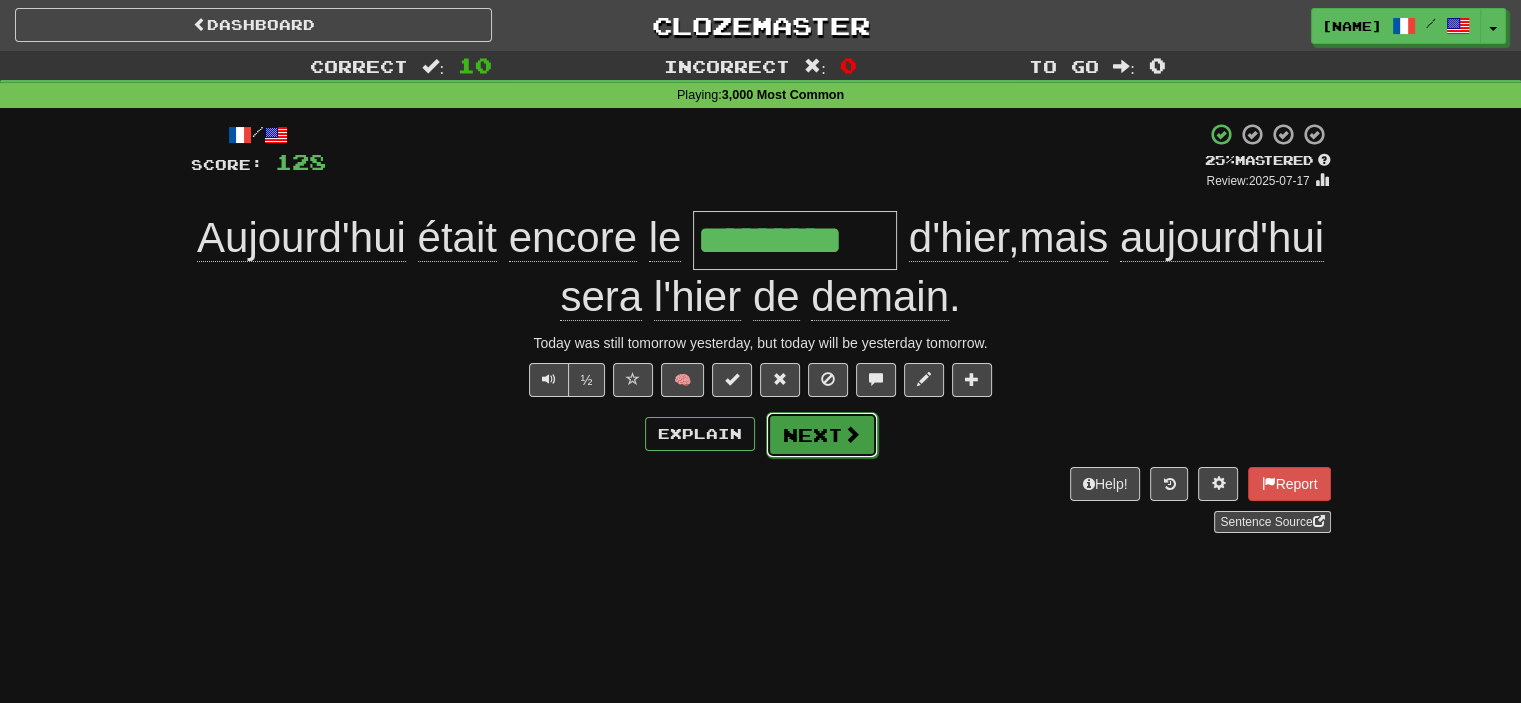 click on "Next" at bounding box center [822, 435] 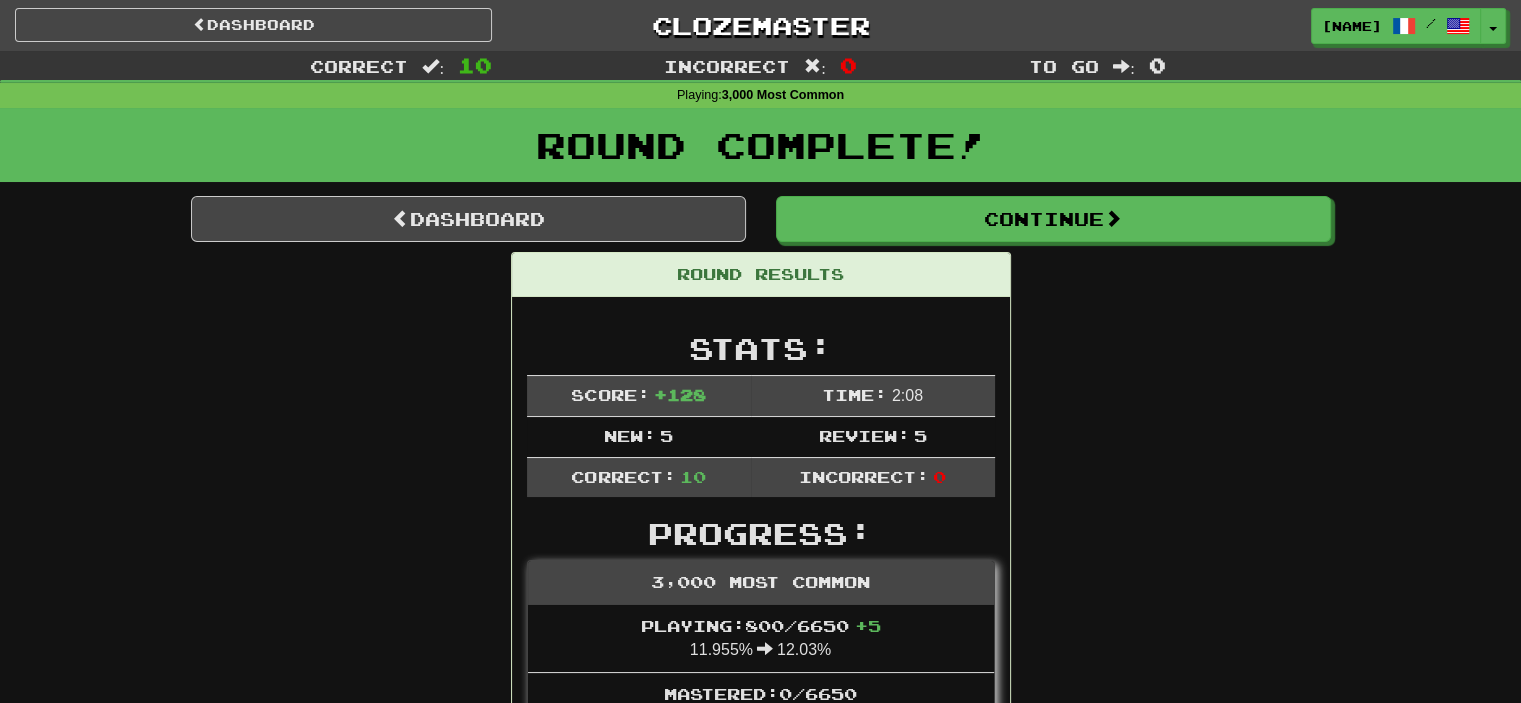 click on "Dashboard Continue  Round Results Stats: Score:   + 128 Time:   2 : 0 8 New:   5 Review:   5 Correct:   10 Incorrect:   0 Progress: 3,000 Most Common Playing:  800  /  6650 + 5 11.955% 12.03% Mastered:  0  /  6650 0% Ready for Review:  415  /  Level:  154 25.968  points to level  155  - keep going! Ranked:  66 th  this week Sentences:  Report J'ai trouvé exactement ce que tu  cherchais . I found the very thing you had been looking for.  Report As-tu  prévenu  ton professeur de cela ? Did you inform your teacher of this?  Report On t'a  prévenu . You've been warned.  Report Regarde le livre qu'il a  posé  sur le bureau. Look at the book which he put on the desk.  Report « Oh. Vous êtes  vivante  ? » « Oui. Où est tout le monde ? » « J’sais pas. » "Oh. You're alive?" "Yes. Where is everyone?" "Dunno."  Report Ce serait  extraordinaire  d'avoir un jardin Zen devant la maison ! It would be fantastic to have a zen garden in front of the house!  Report midi .  Report Puisse son chemin  mener" at bounding box center [761, 1192] 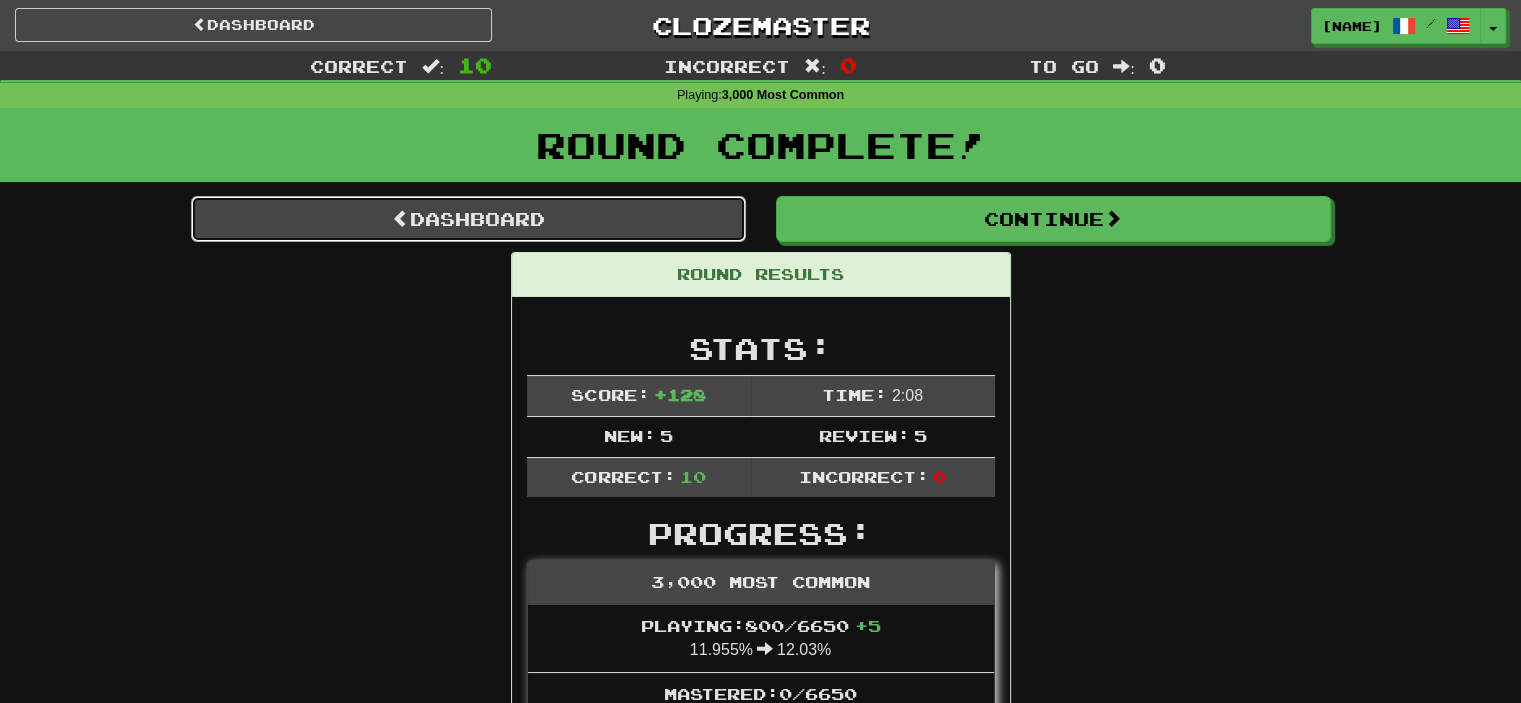 click on "Dashboard" at bounding box center [468, 219] 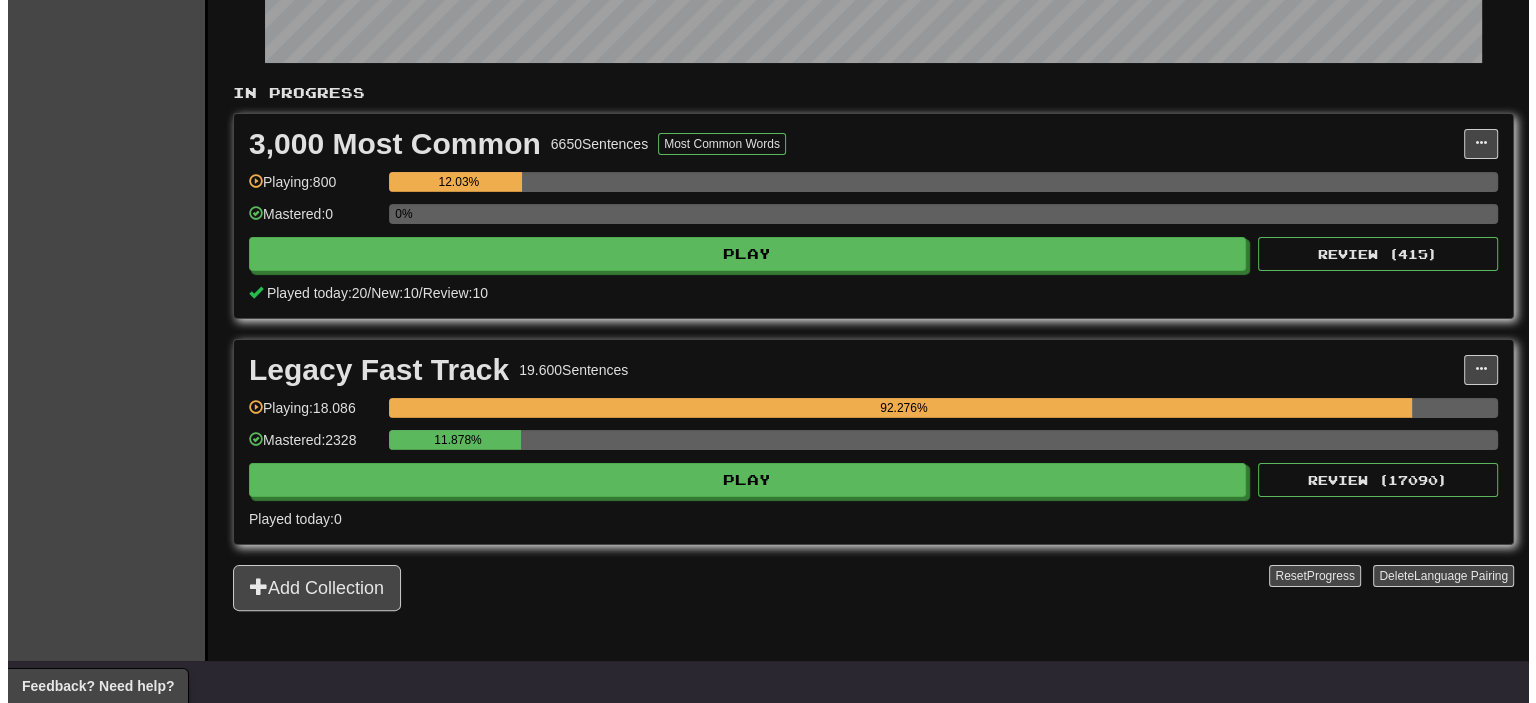 scroll, scrollTop: 400, scrollLeft: 0, axis: vertical 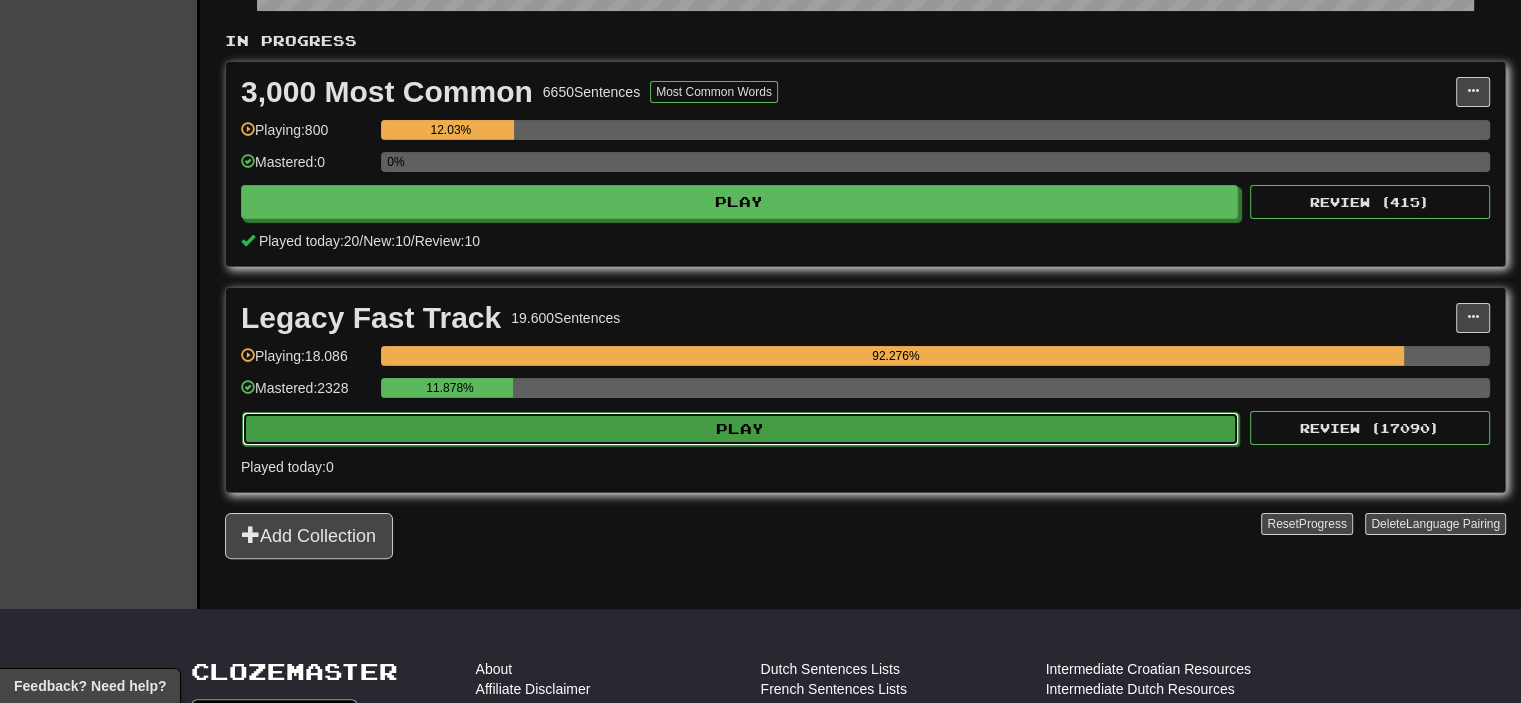 click on "Play" at bounding box center (740, 429) 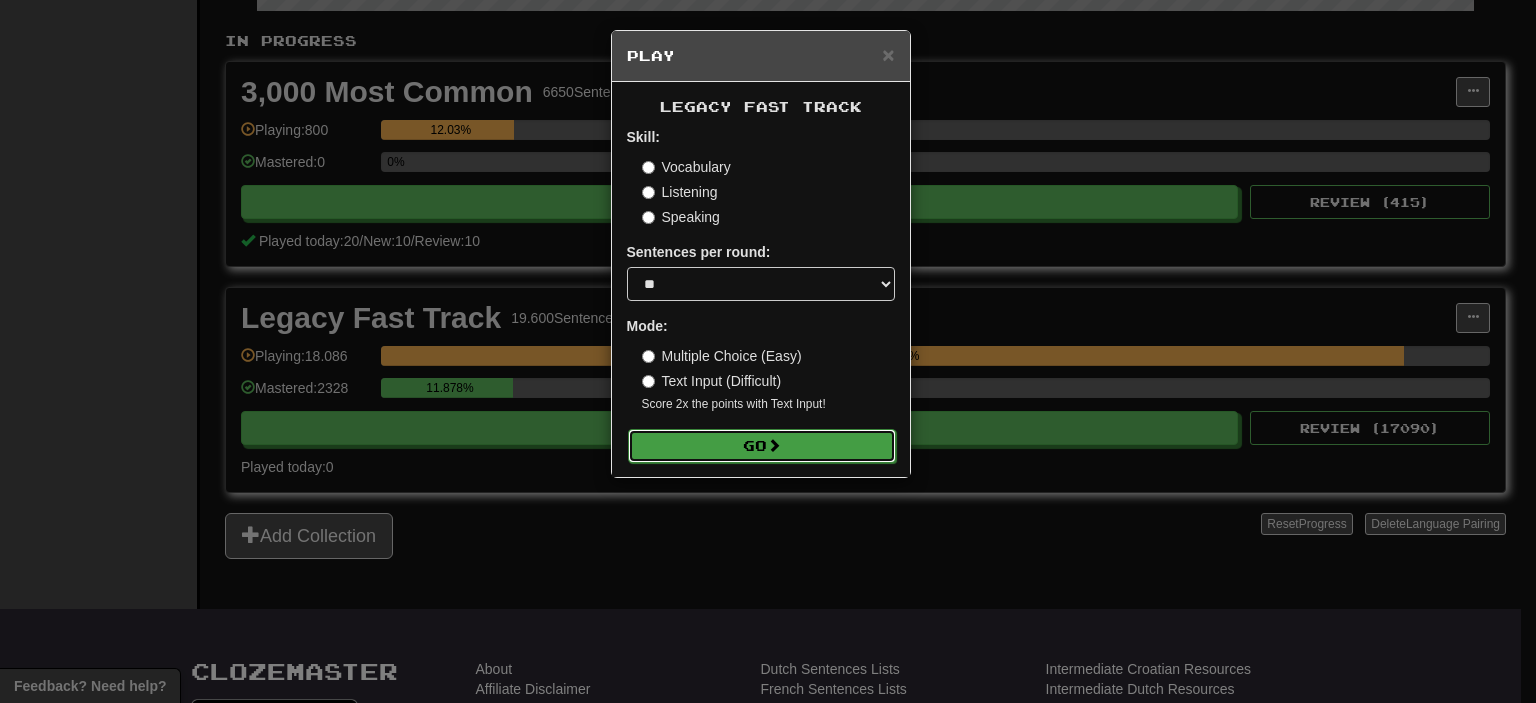 click on "Go" at bounding box center [762, 446] 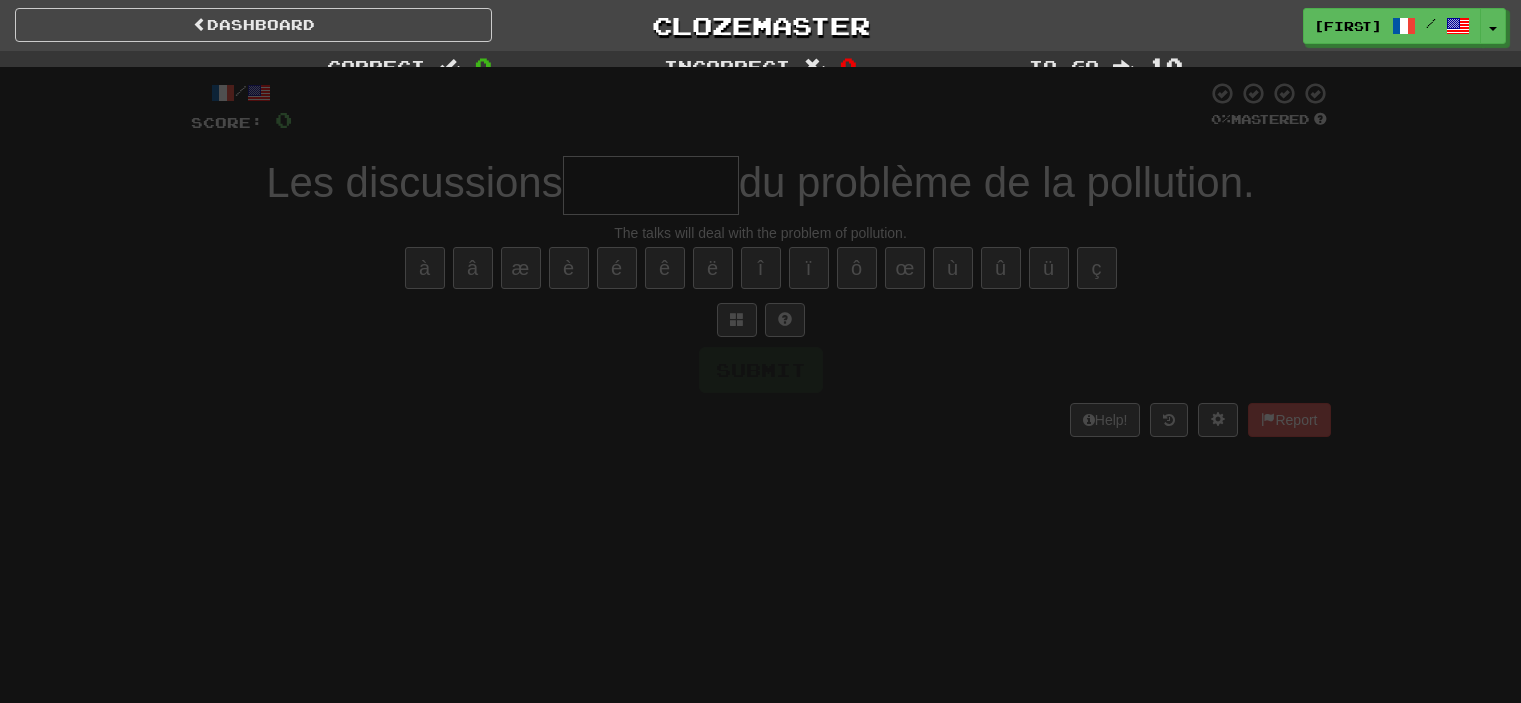 scroll, scrollTop: 0, scrollLeft: 0, axis: both 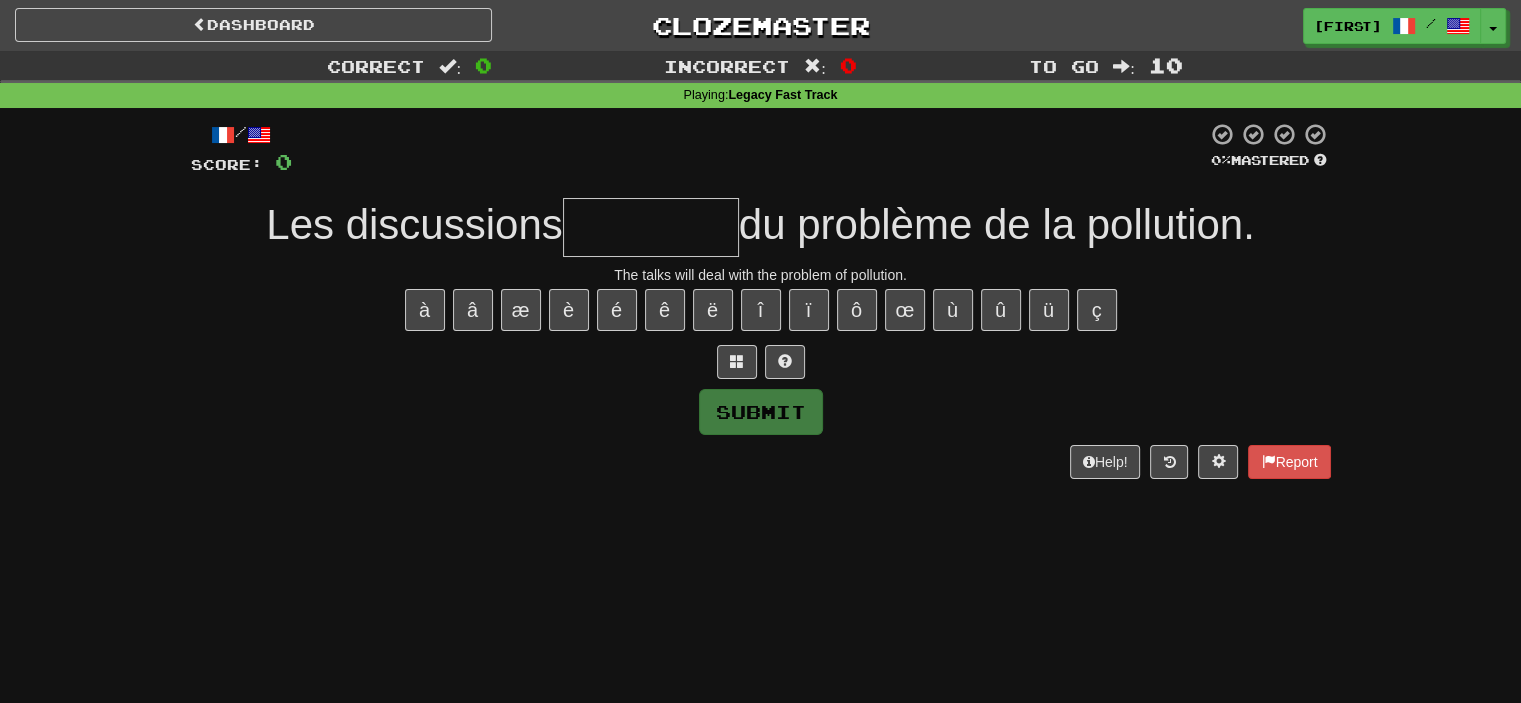 type on "*" 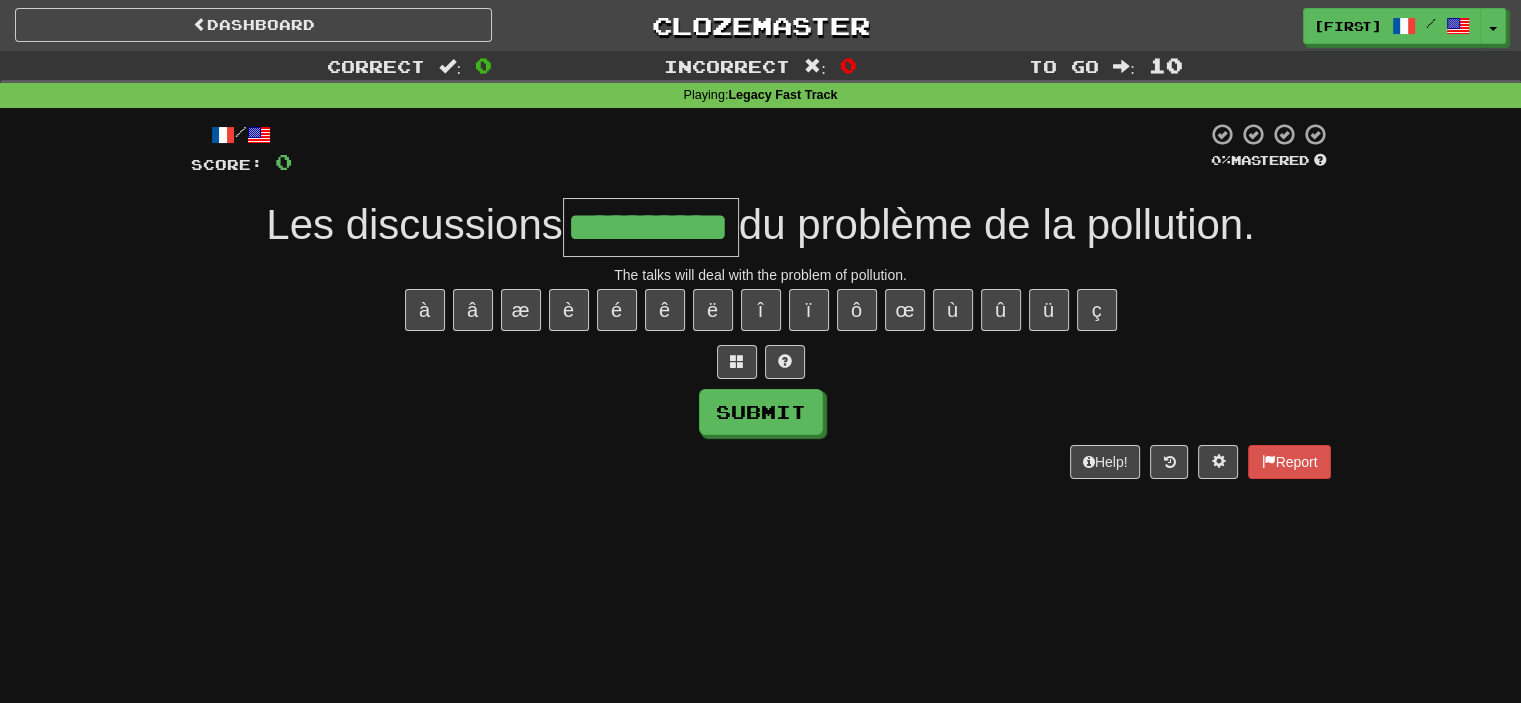 type on "**********" 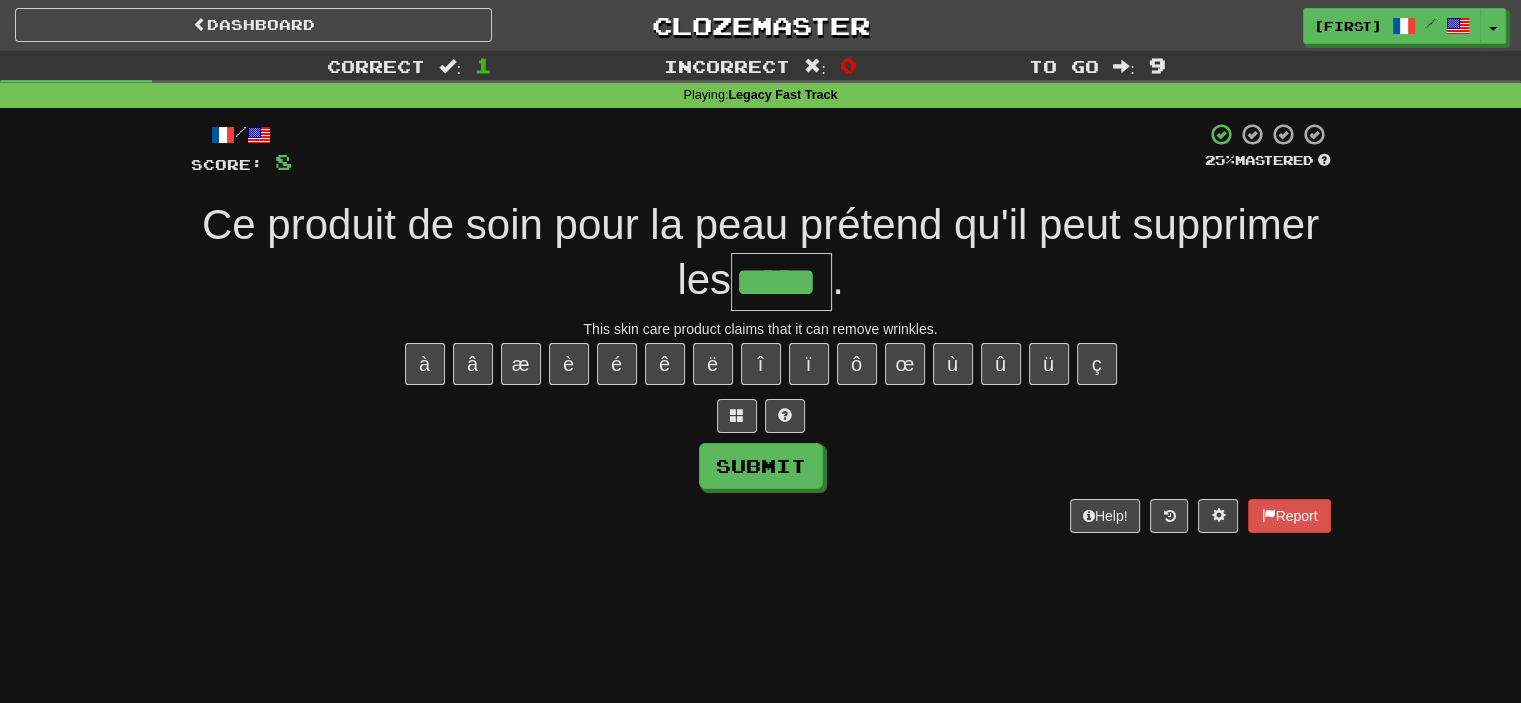 type on "*****" 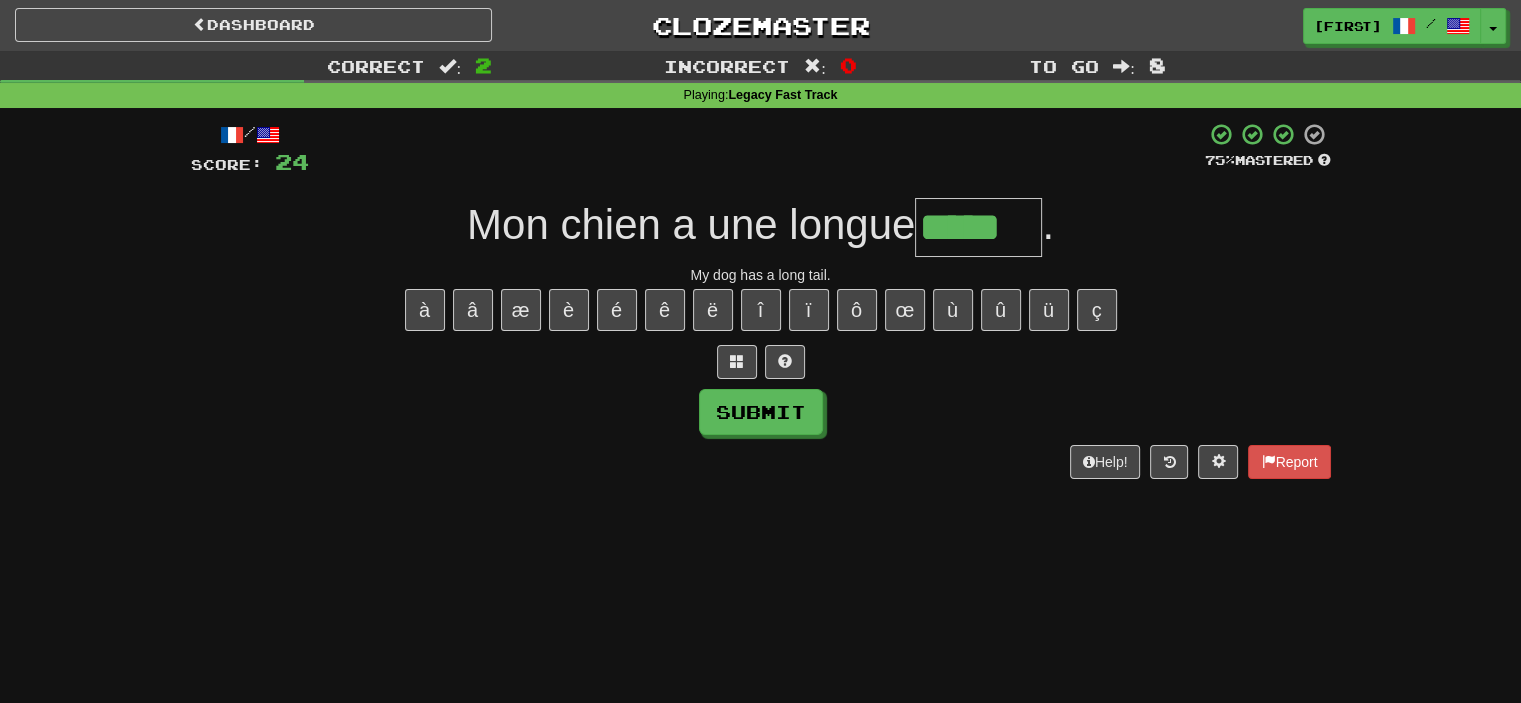 type on "*****" 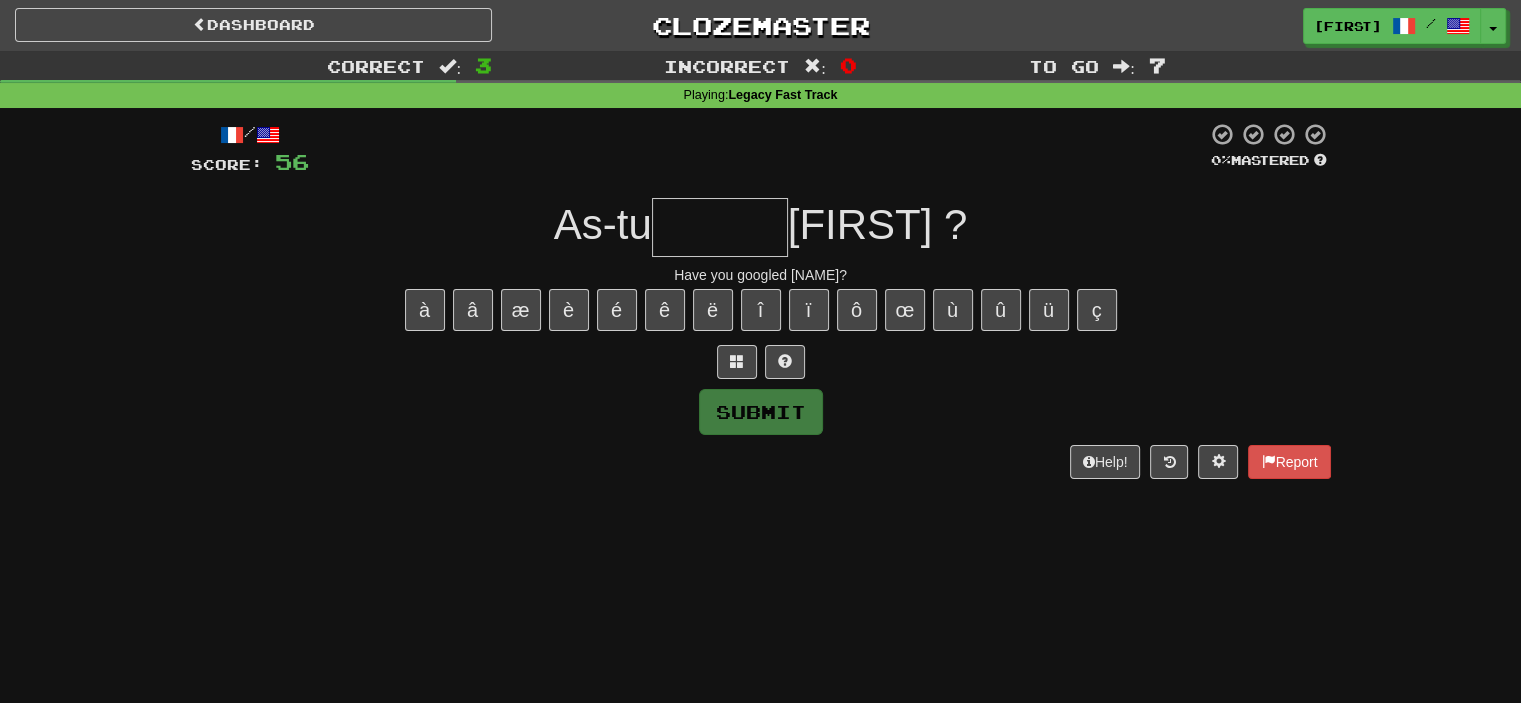 type on "*" 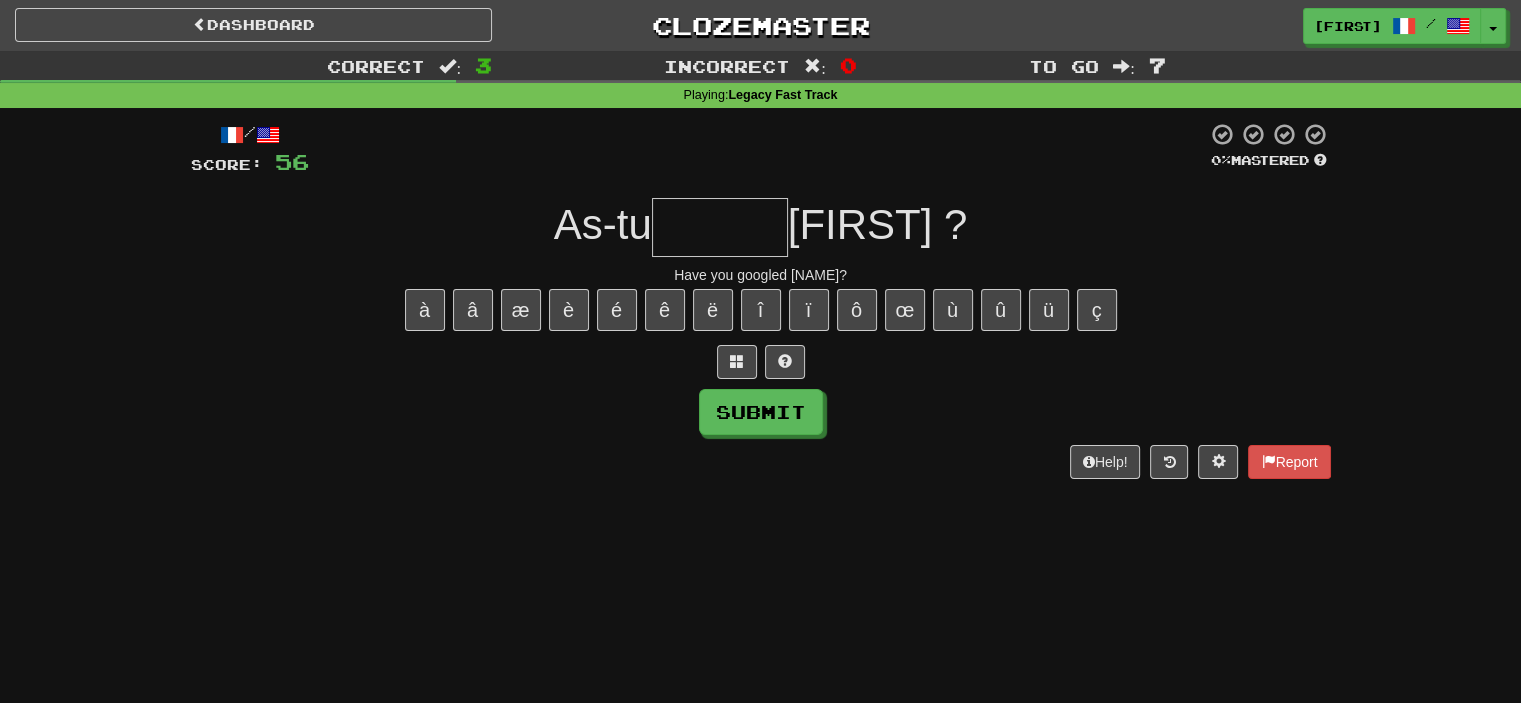 type on "*" 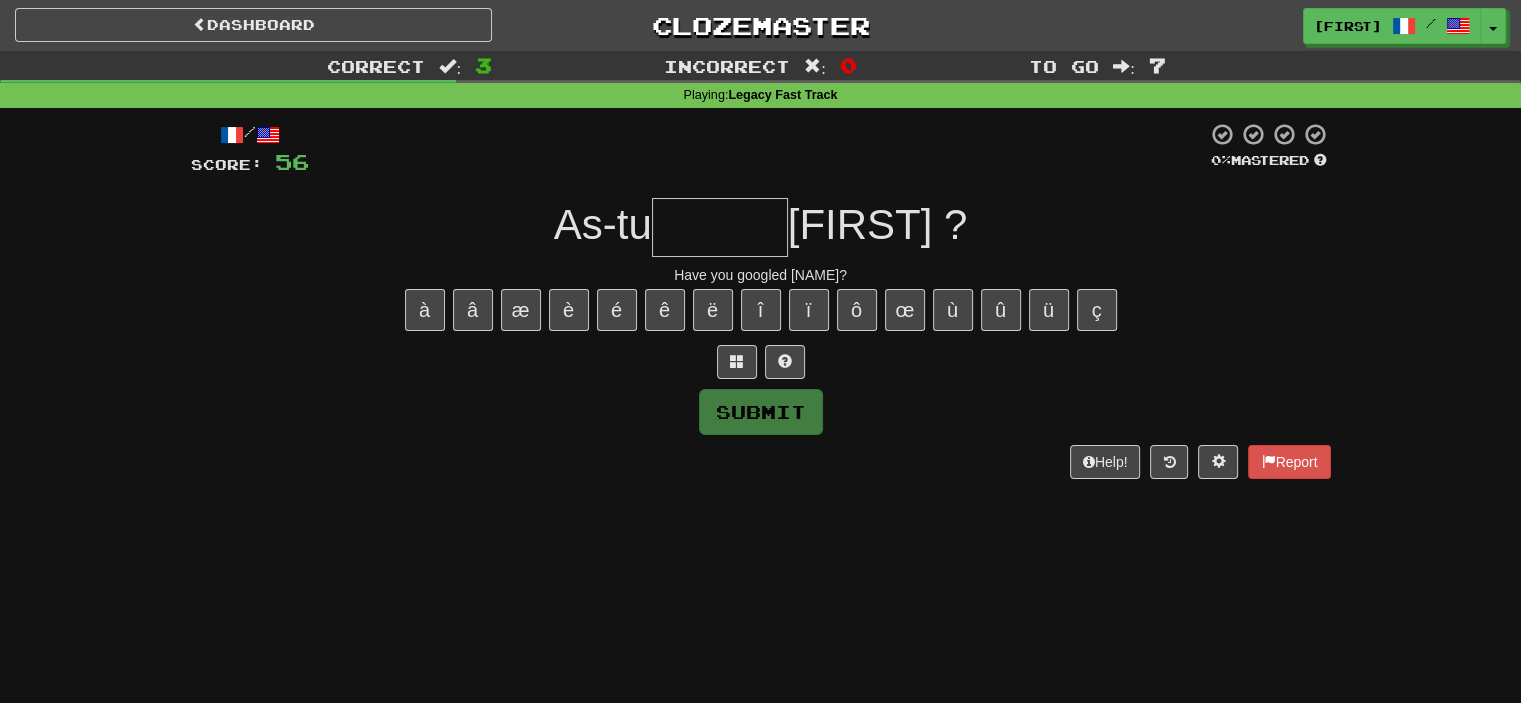 type on "*" 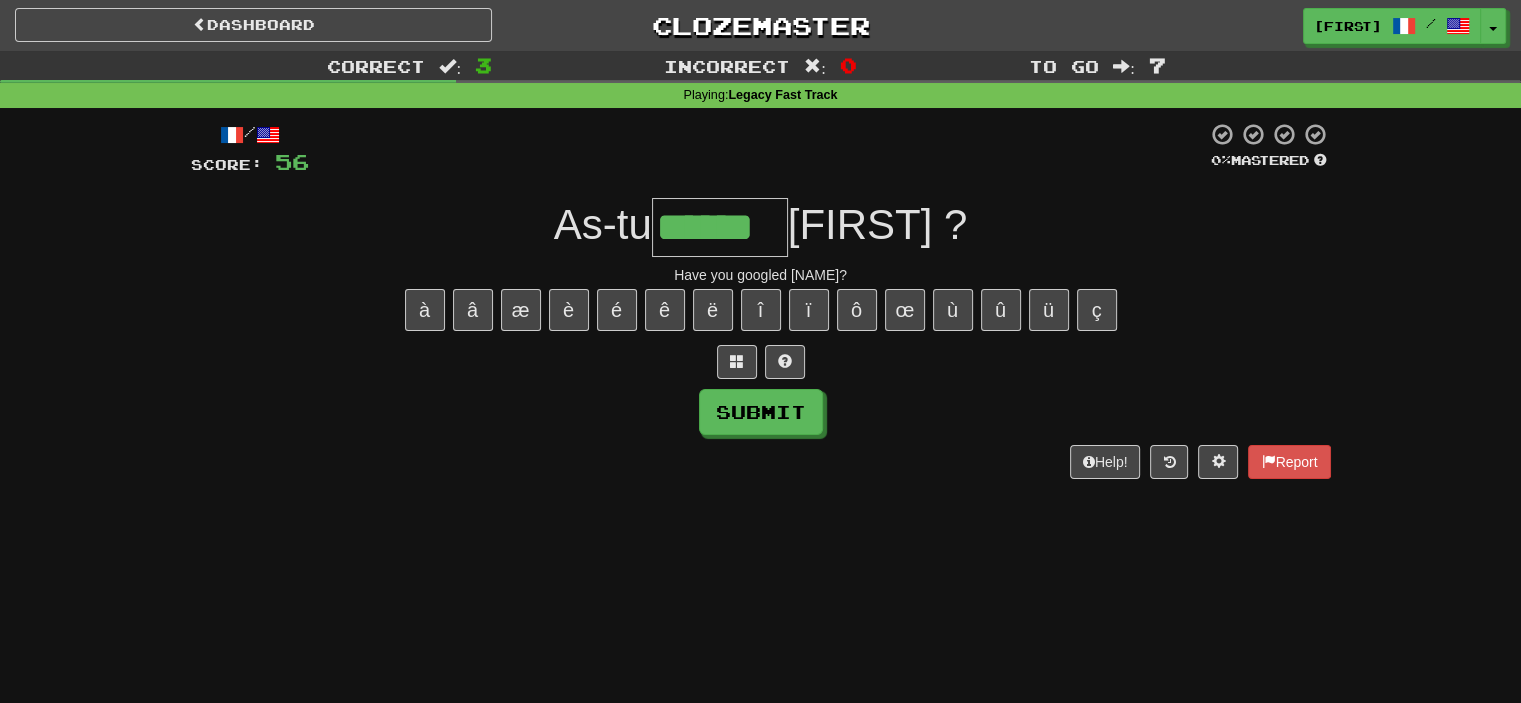 type on "******" 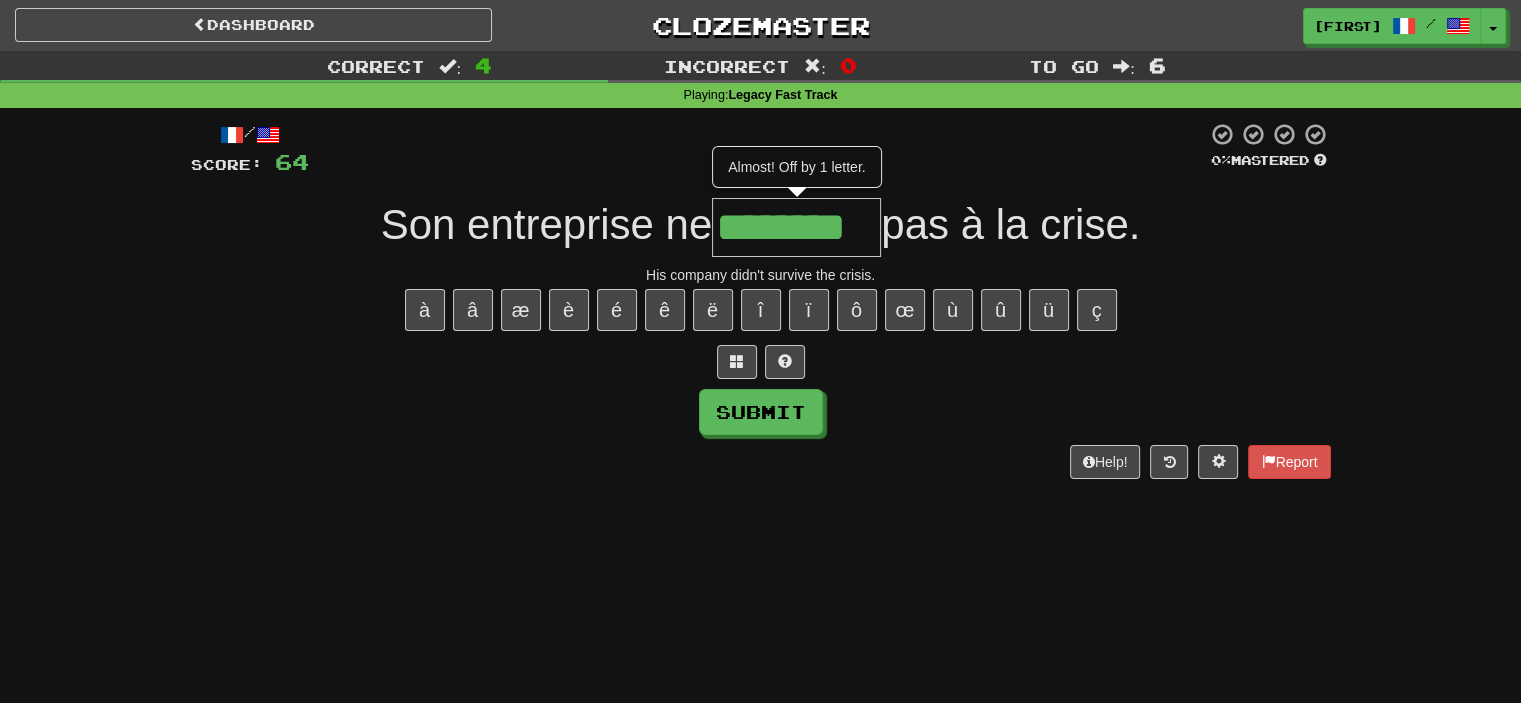 type on "********" 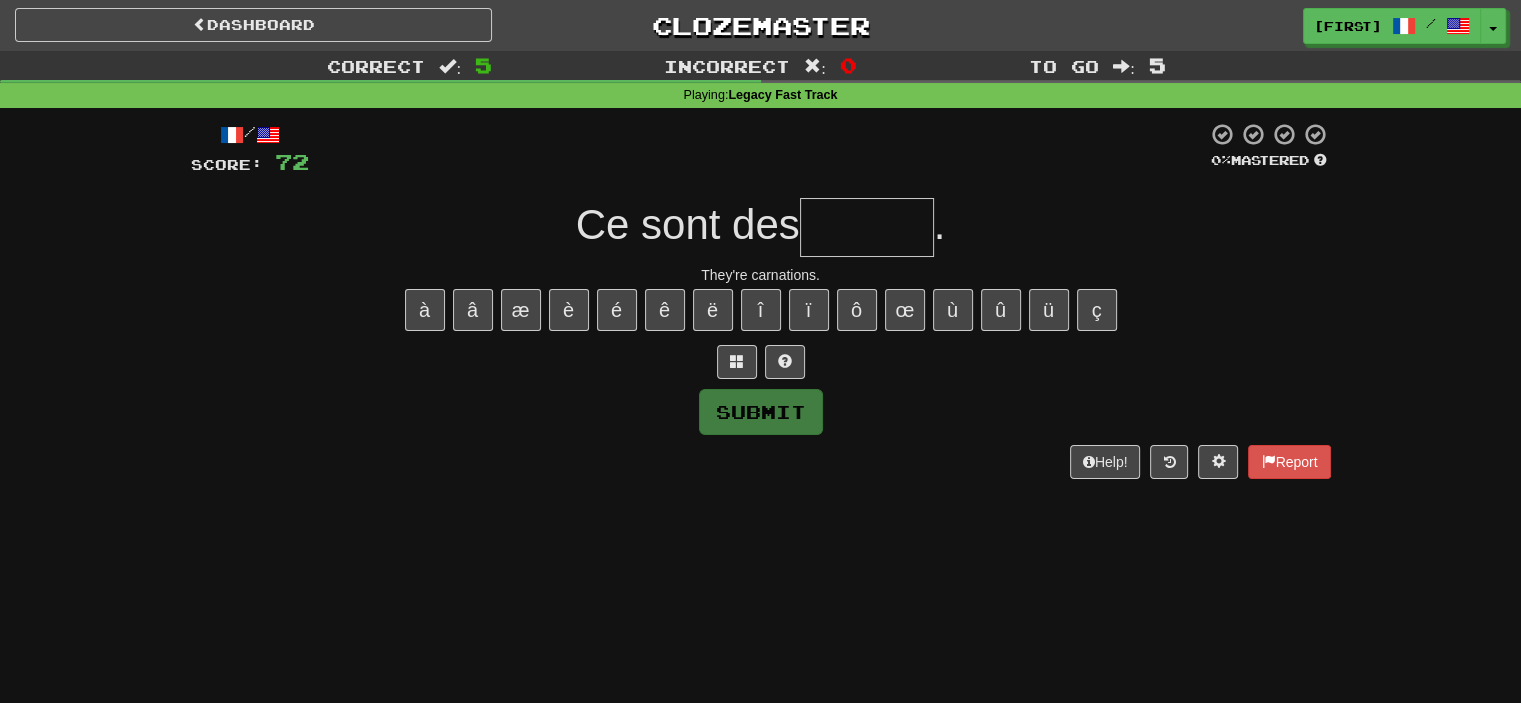 type on "*" 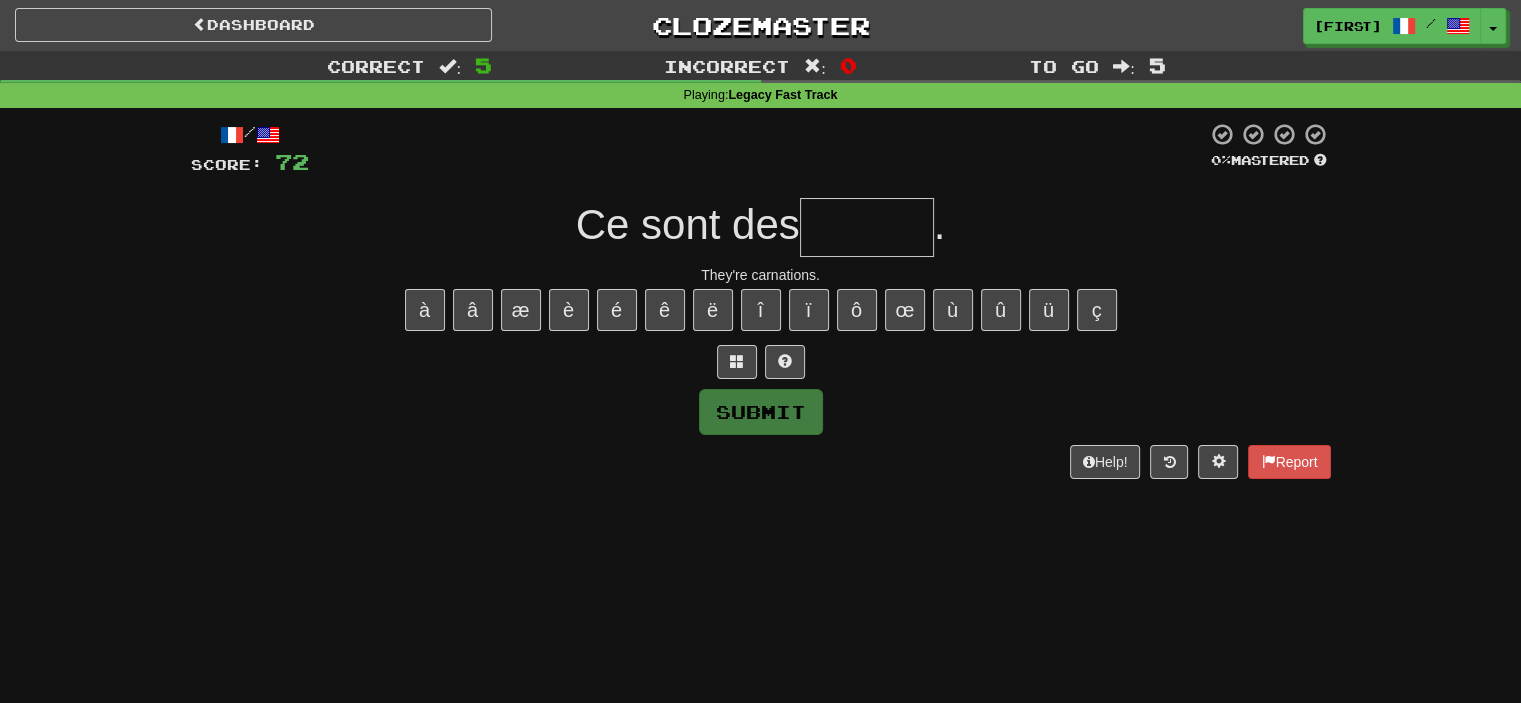 type on "*" 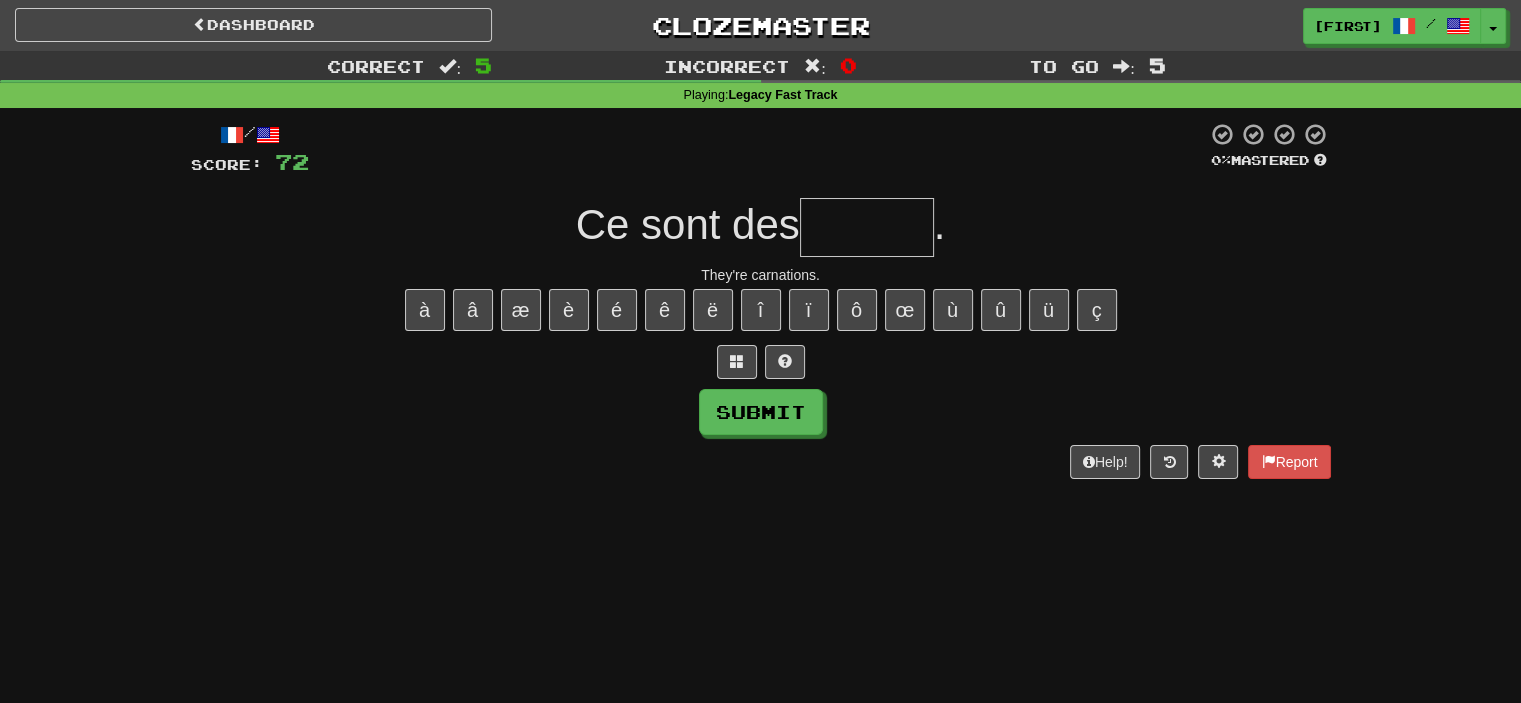 type on "*" 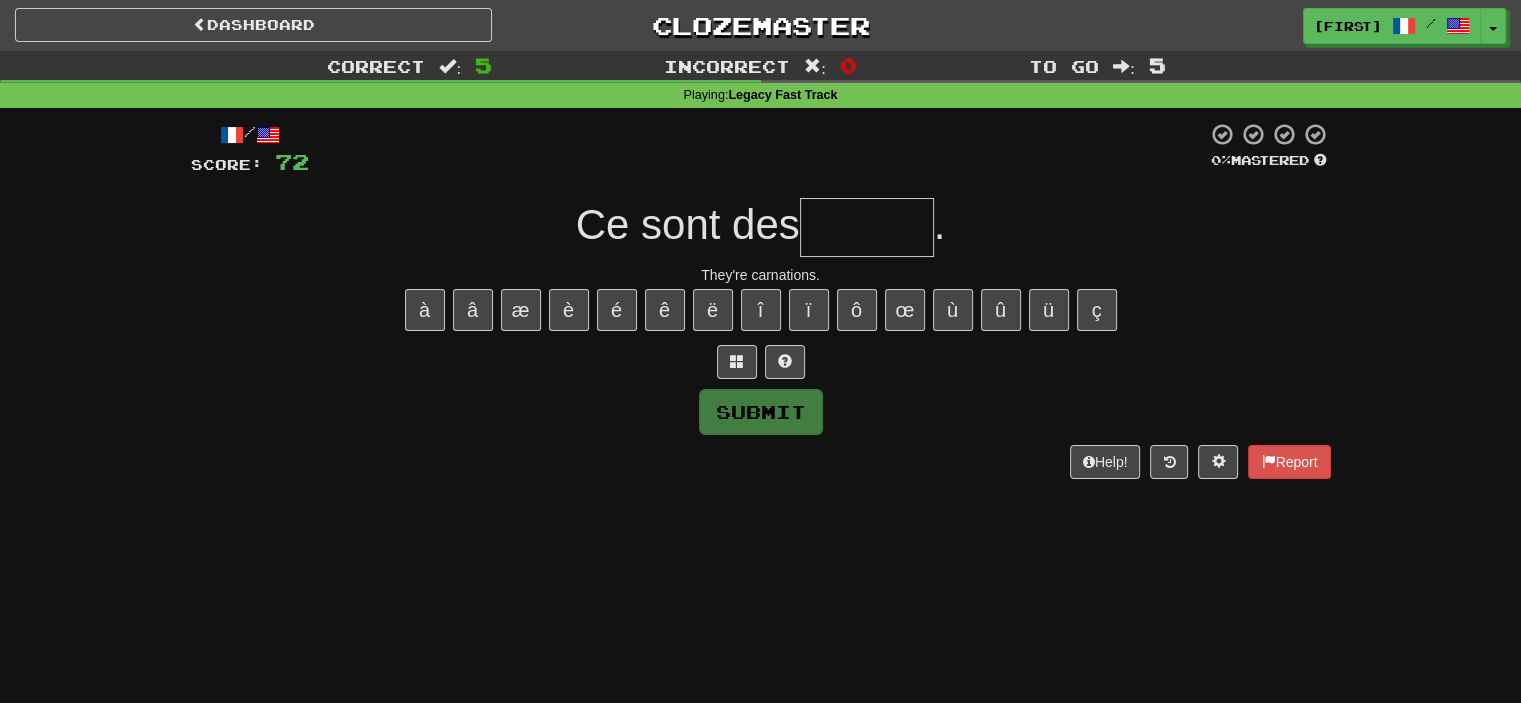 type on "*" 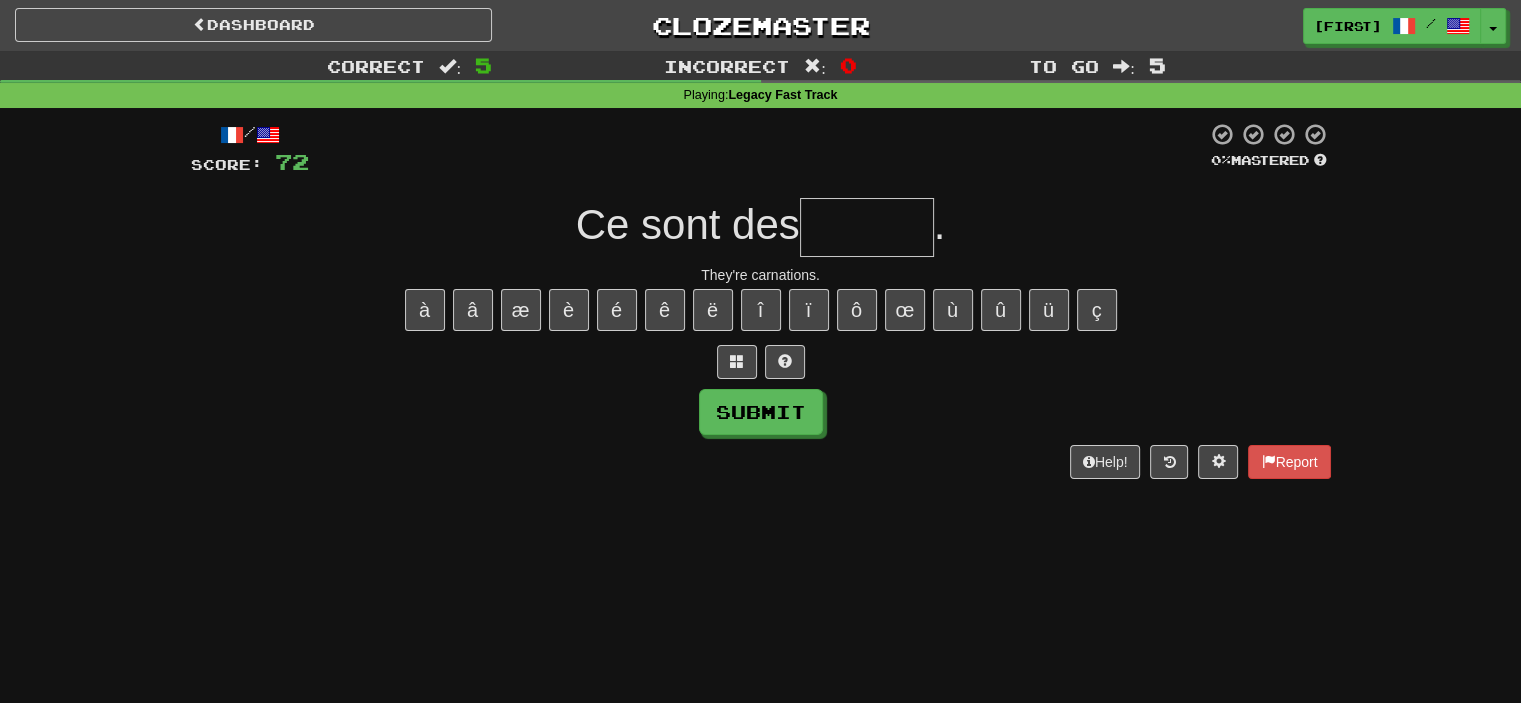 type on "*" 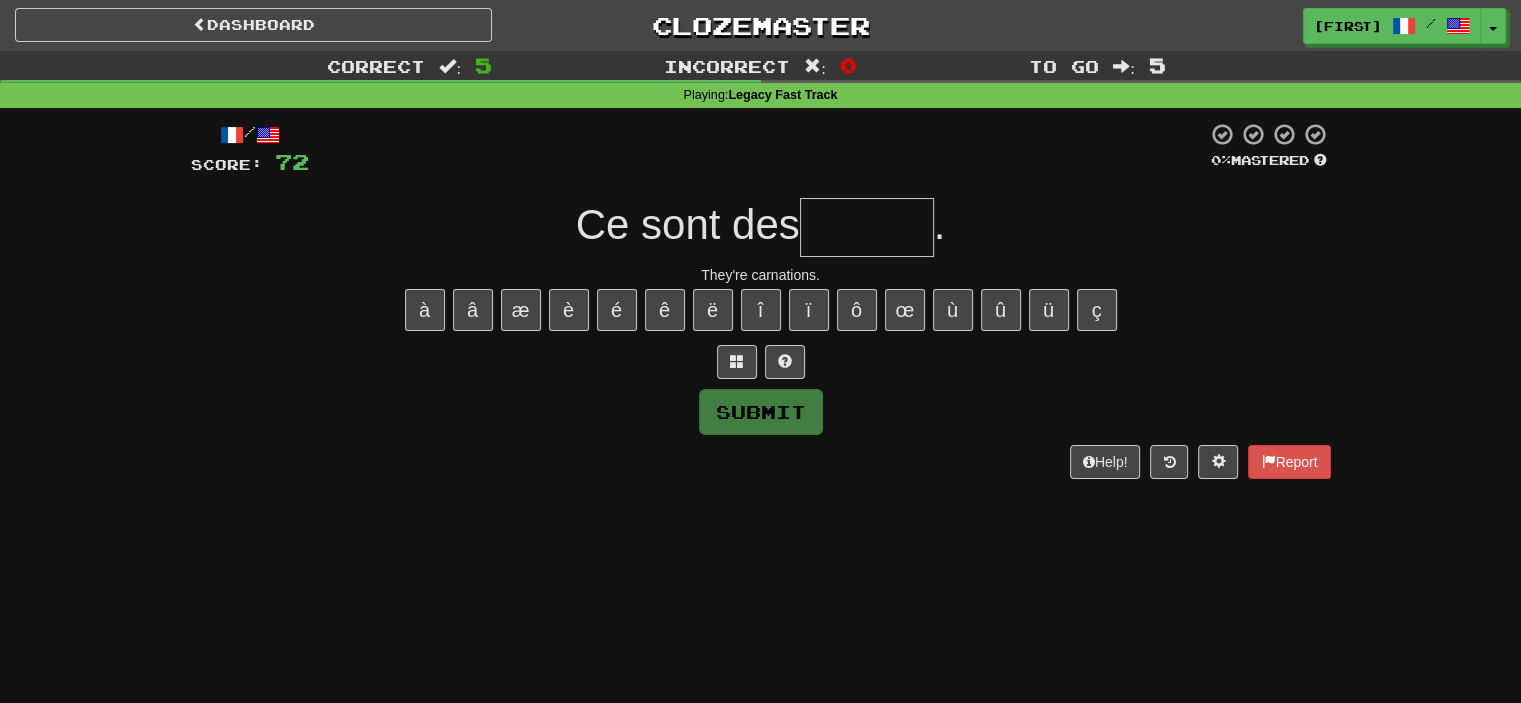 type on "*" 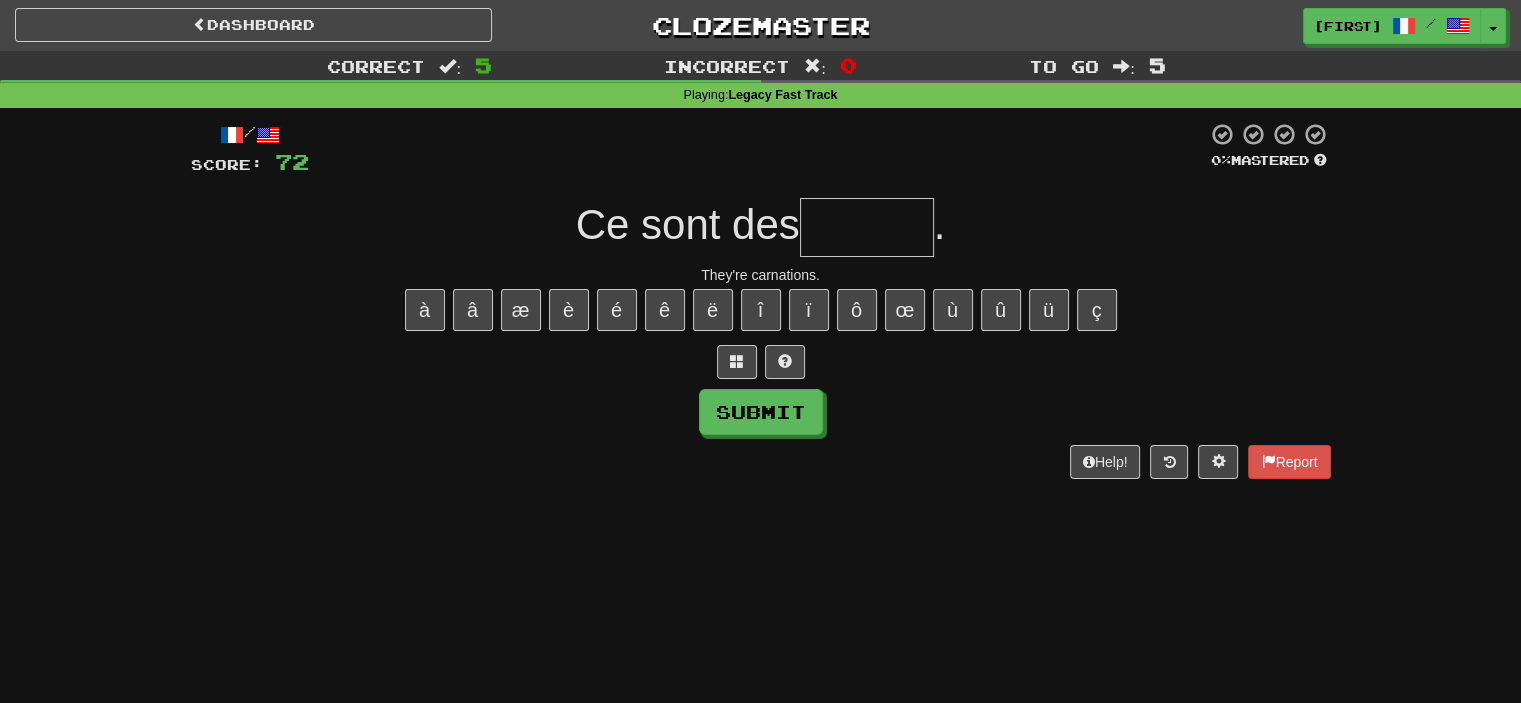 type on "*" 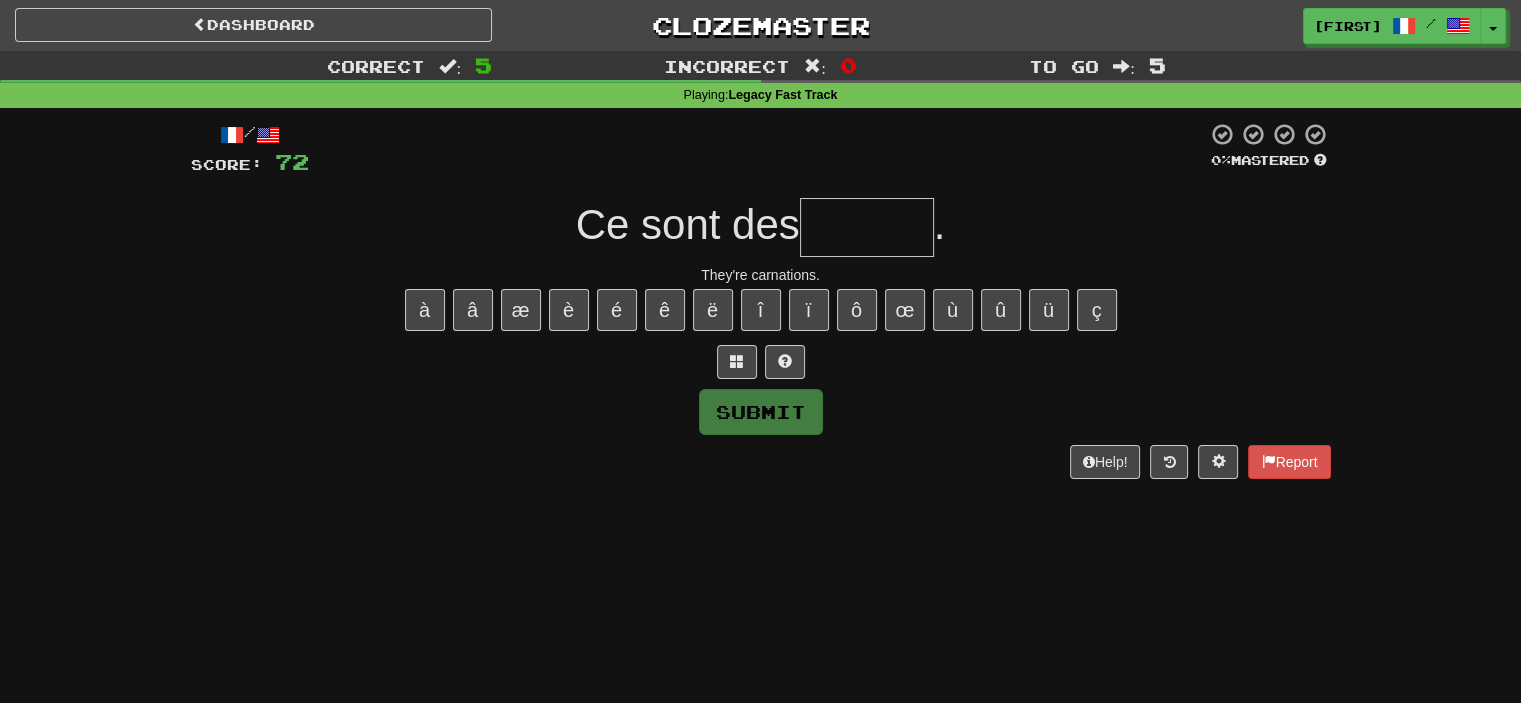 type on "*" 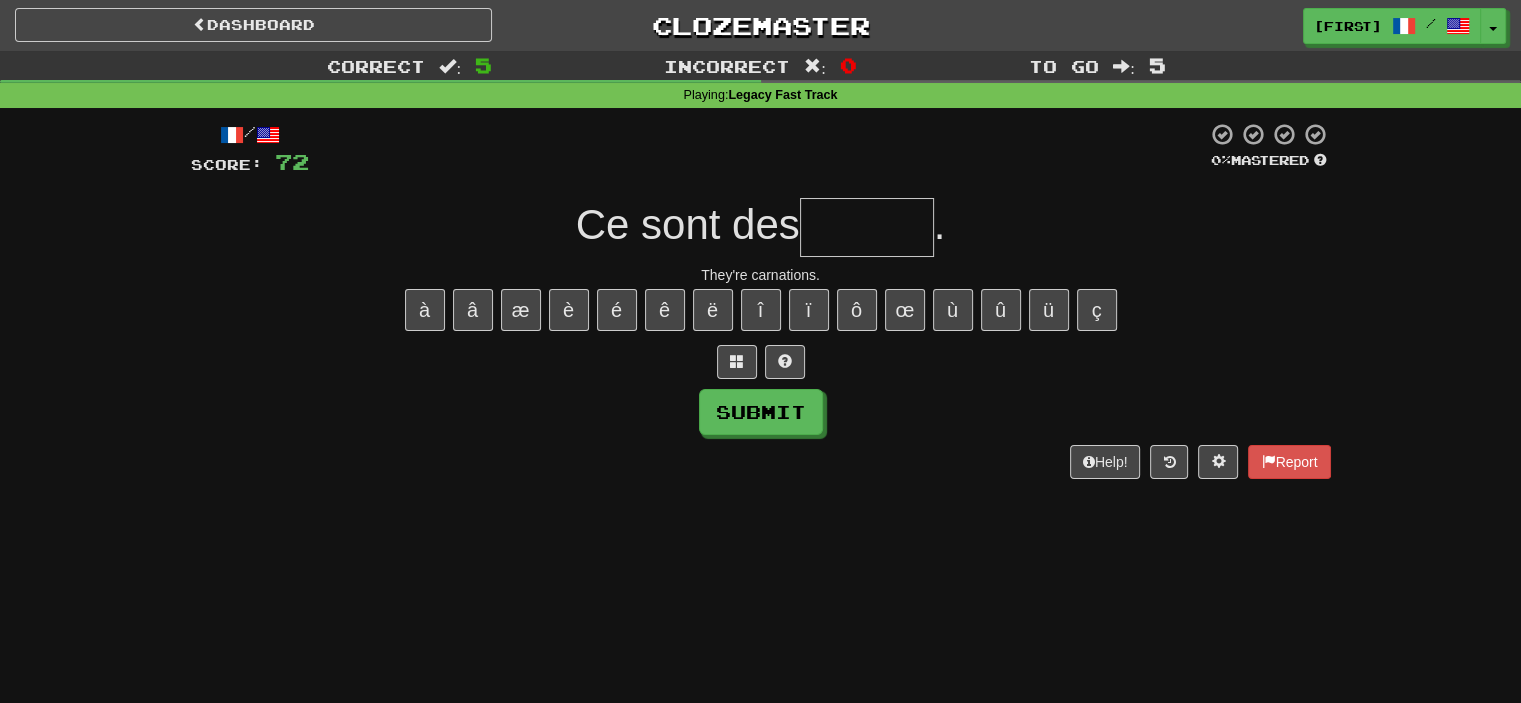 type on "*" 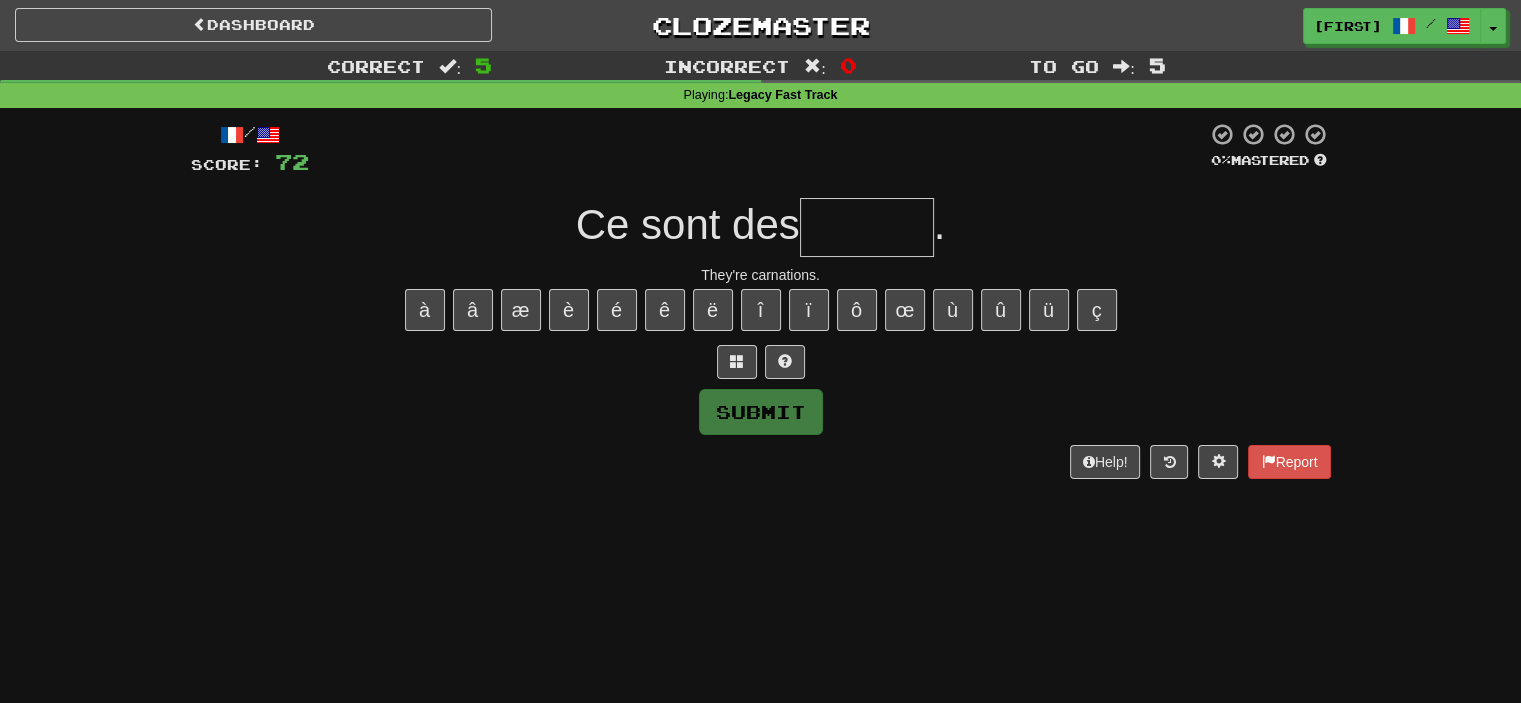 paste on "*" 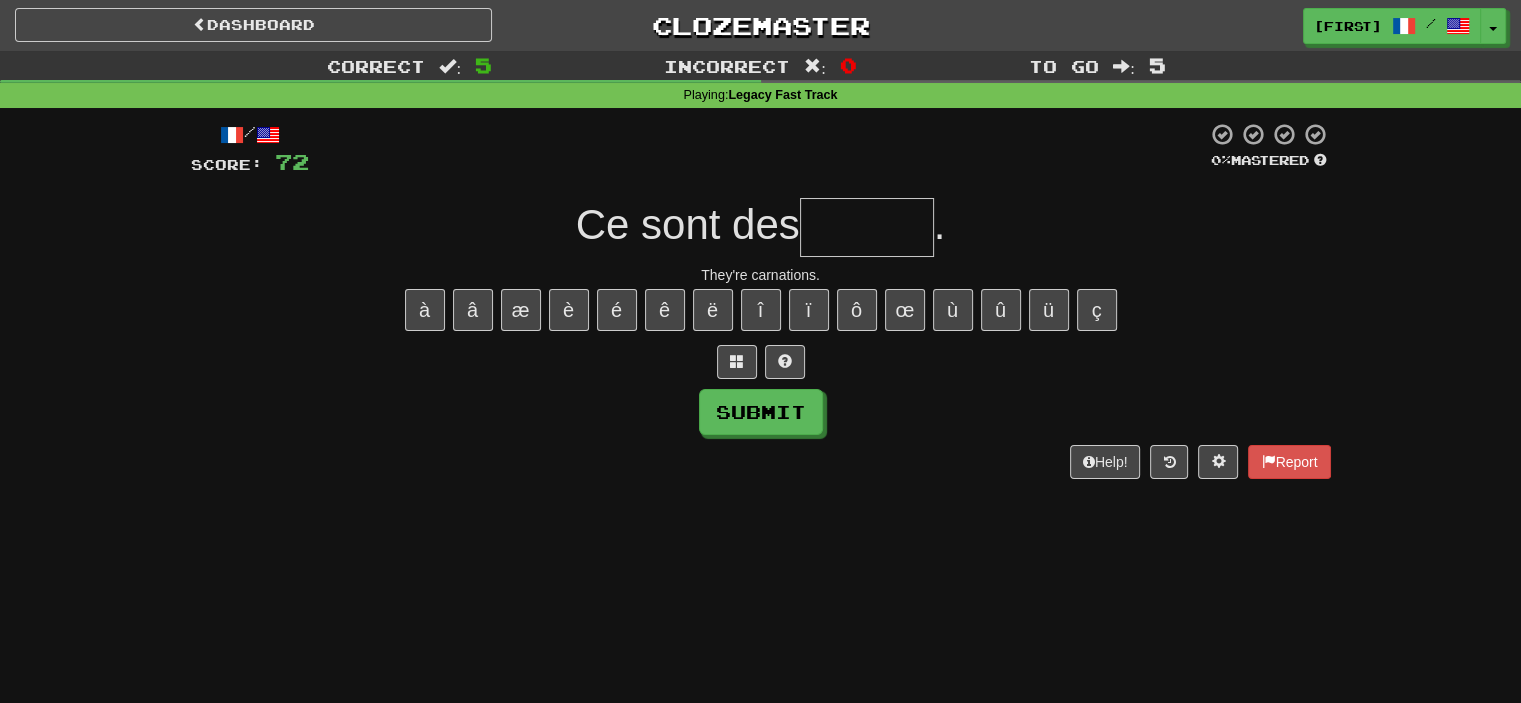 type on "*" 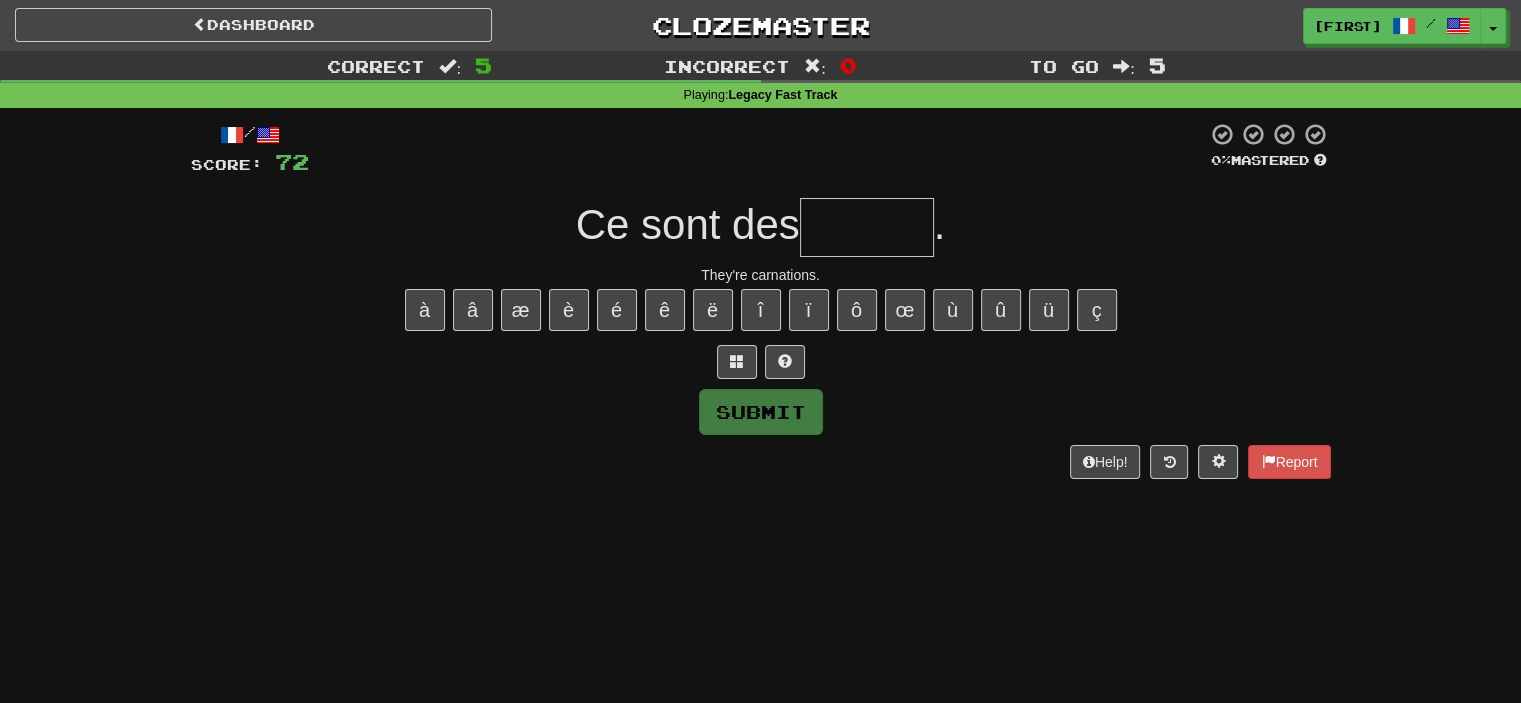 type on "*" 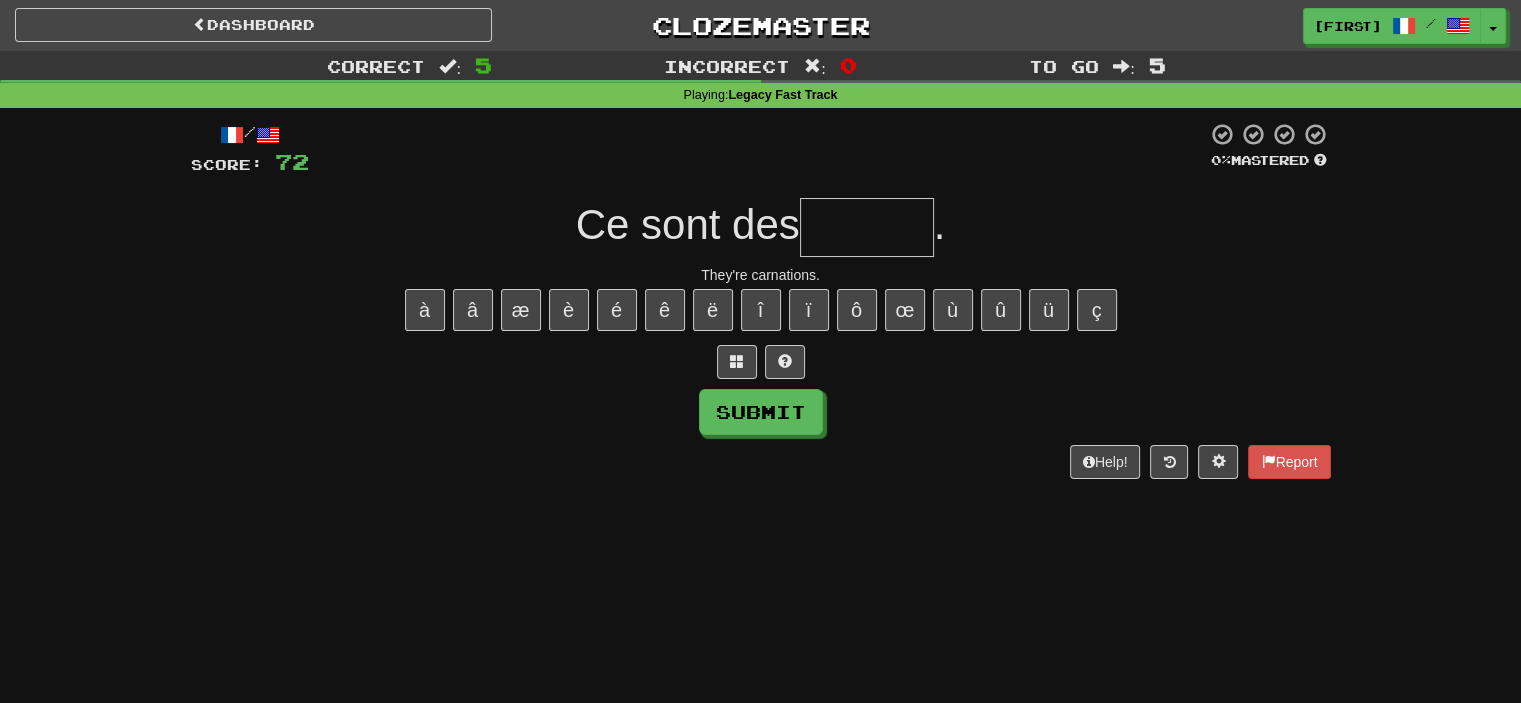 type on "*" 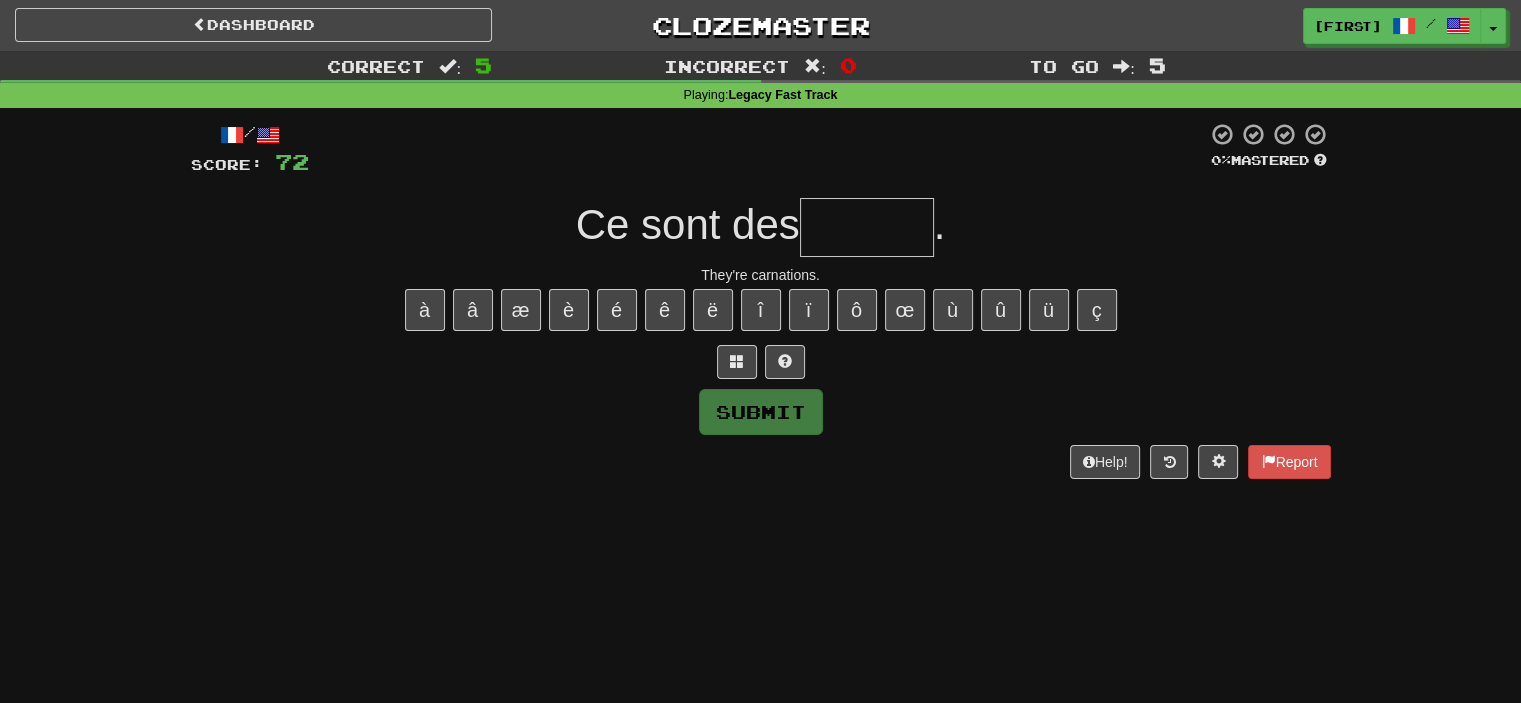 type on "*" 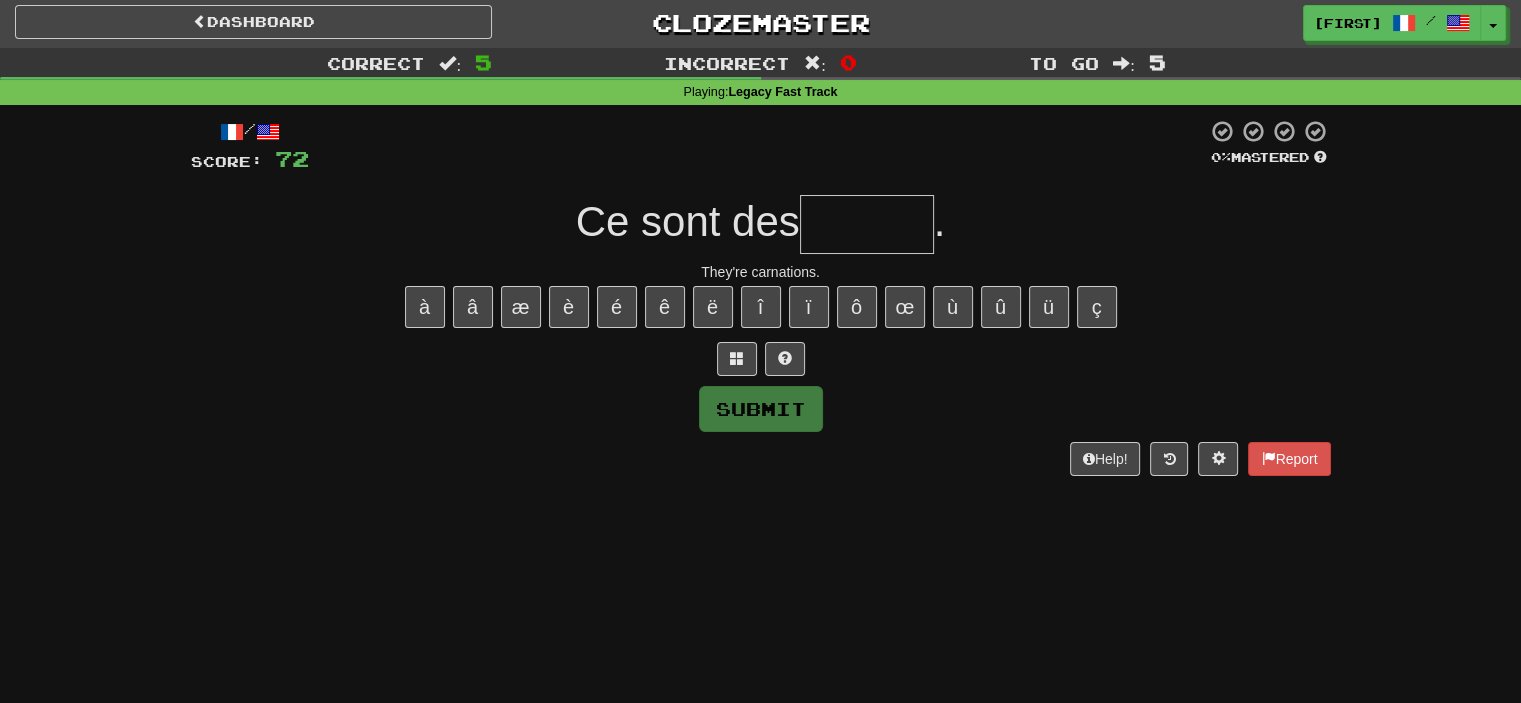scroll, scrollTop: 0, scrollLeft: 0, axis: both 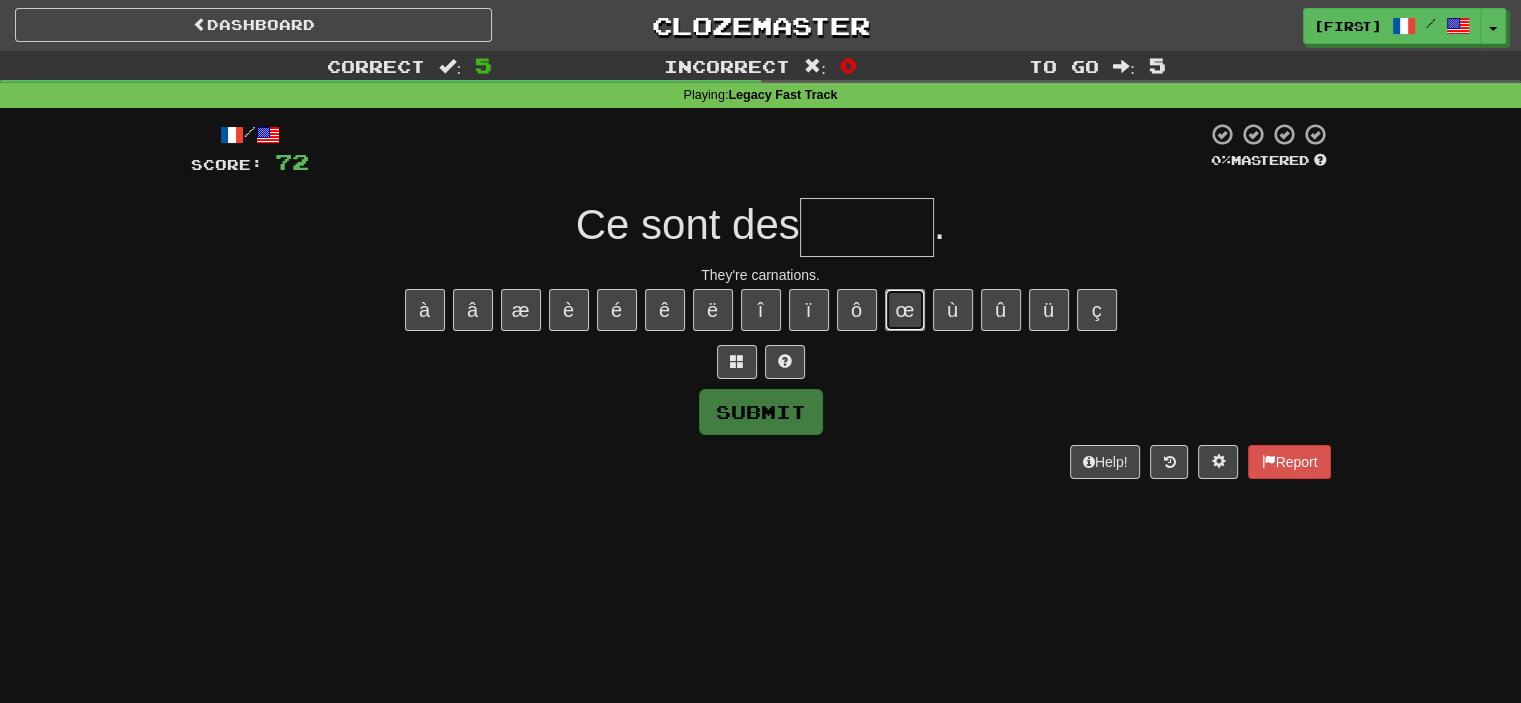 click on "œ" at bounding box center [905, 310] 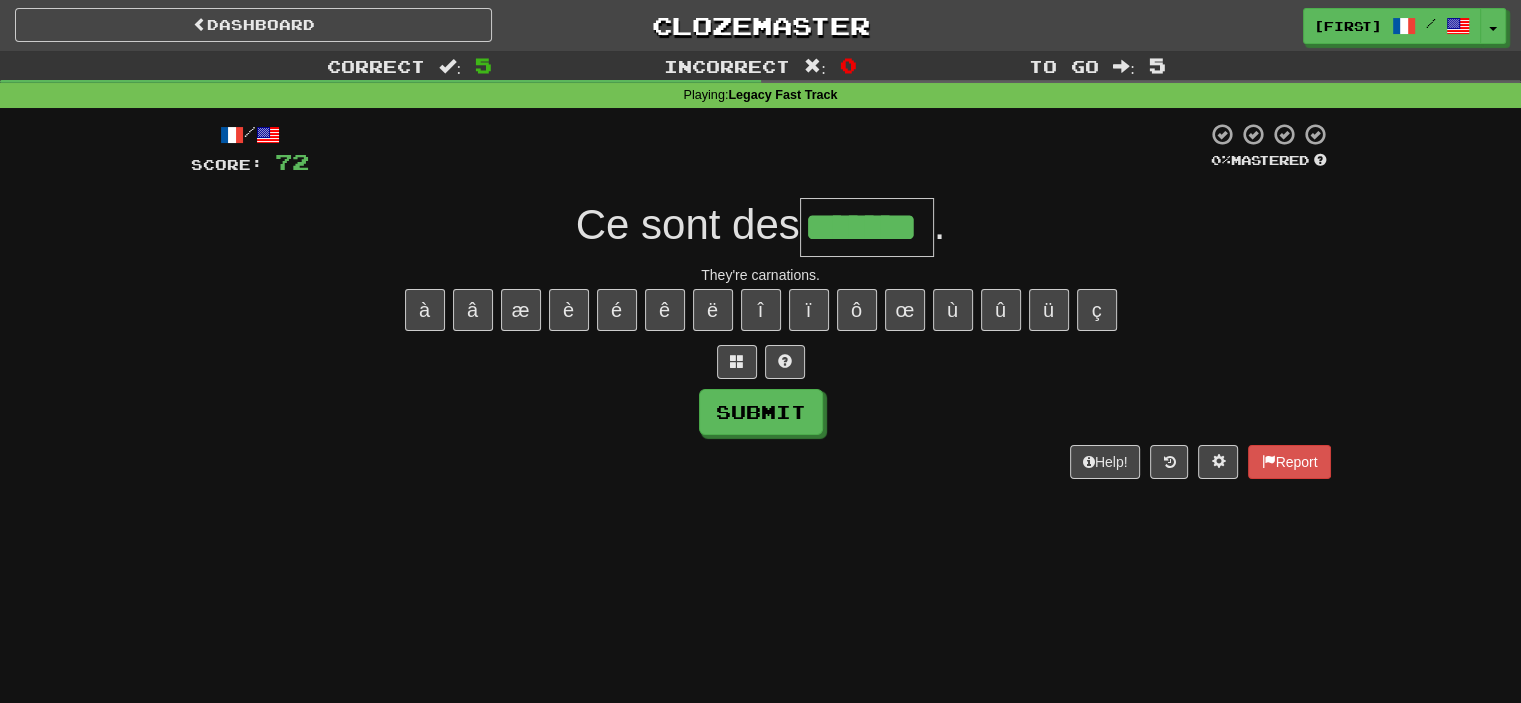 type on "*******" 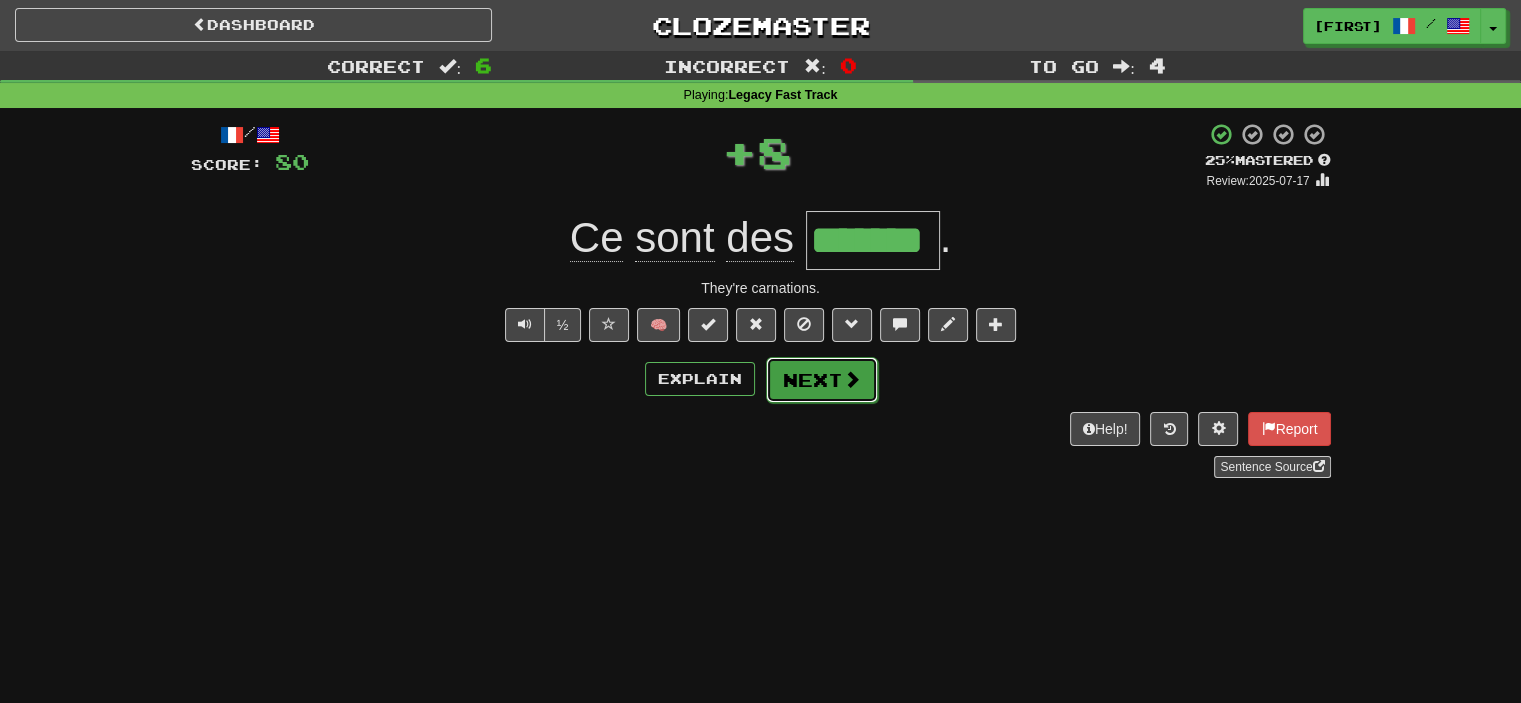 click on "Next" at bounding box center (822, 380) 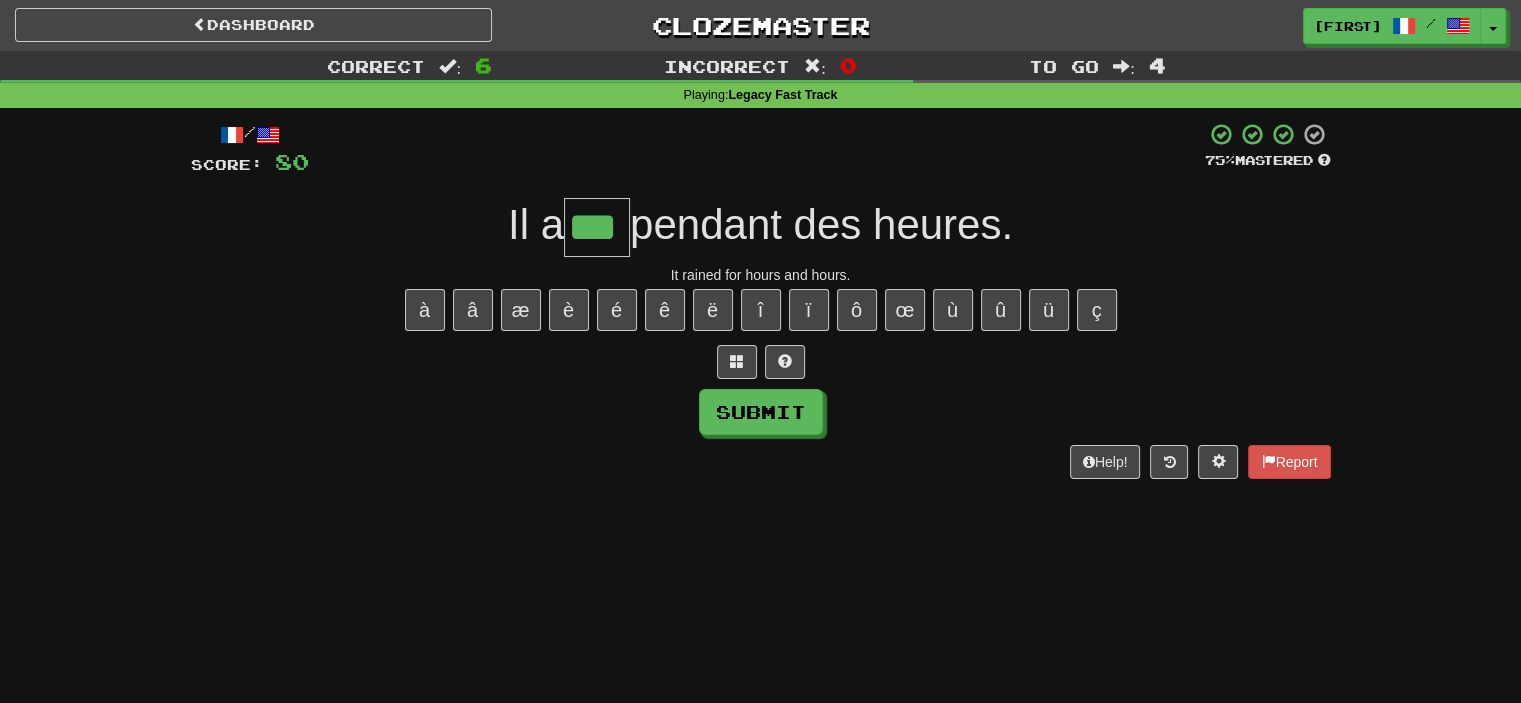 type on "***" 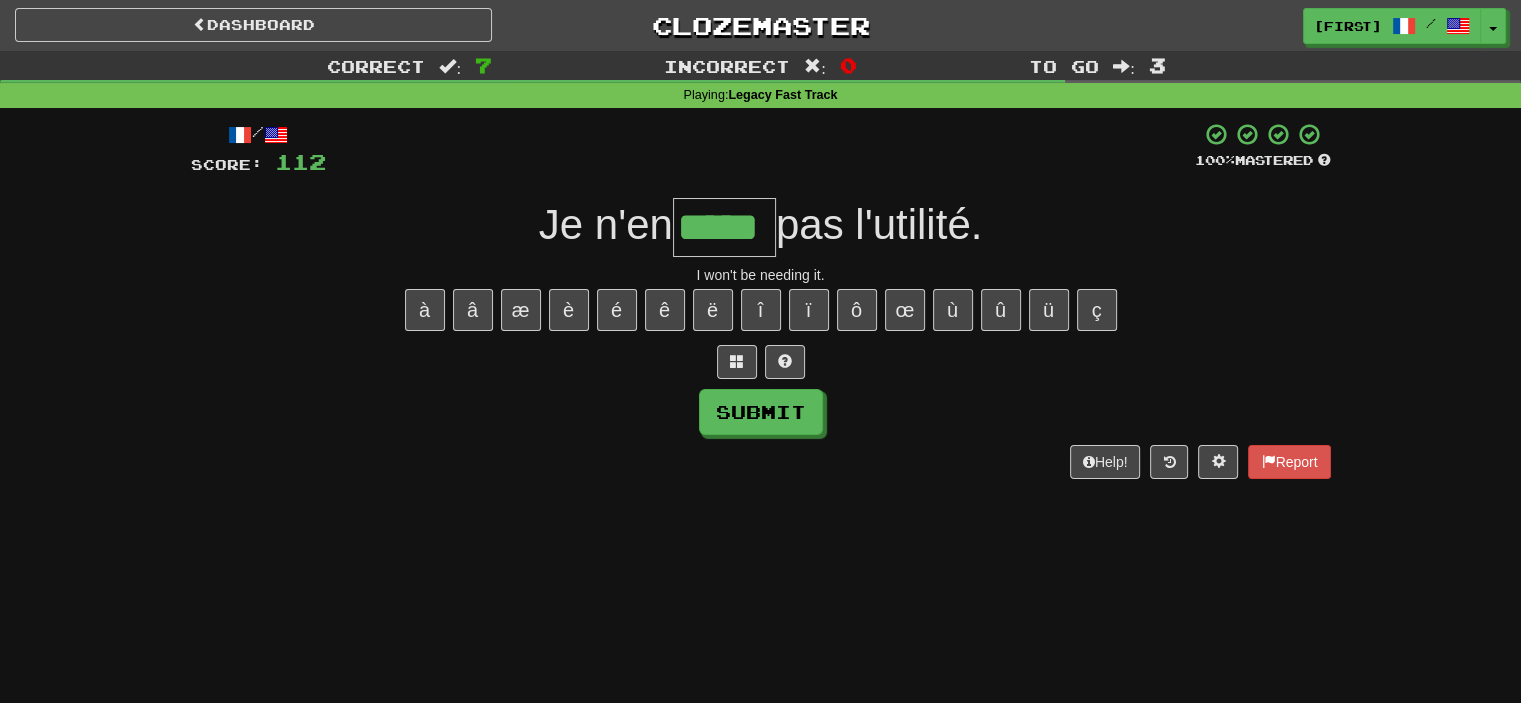 type on "*****" 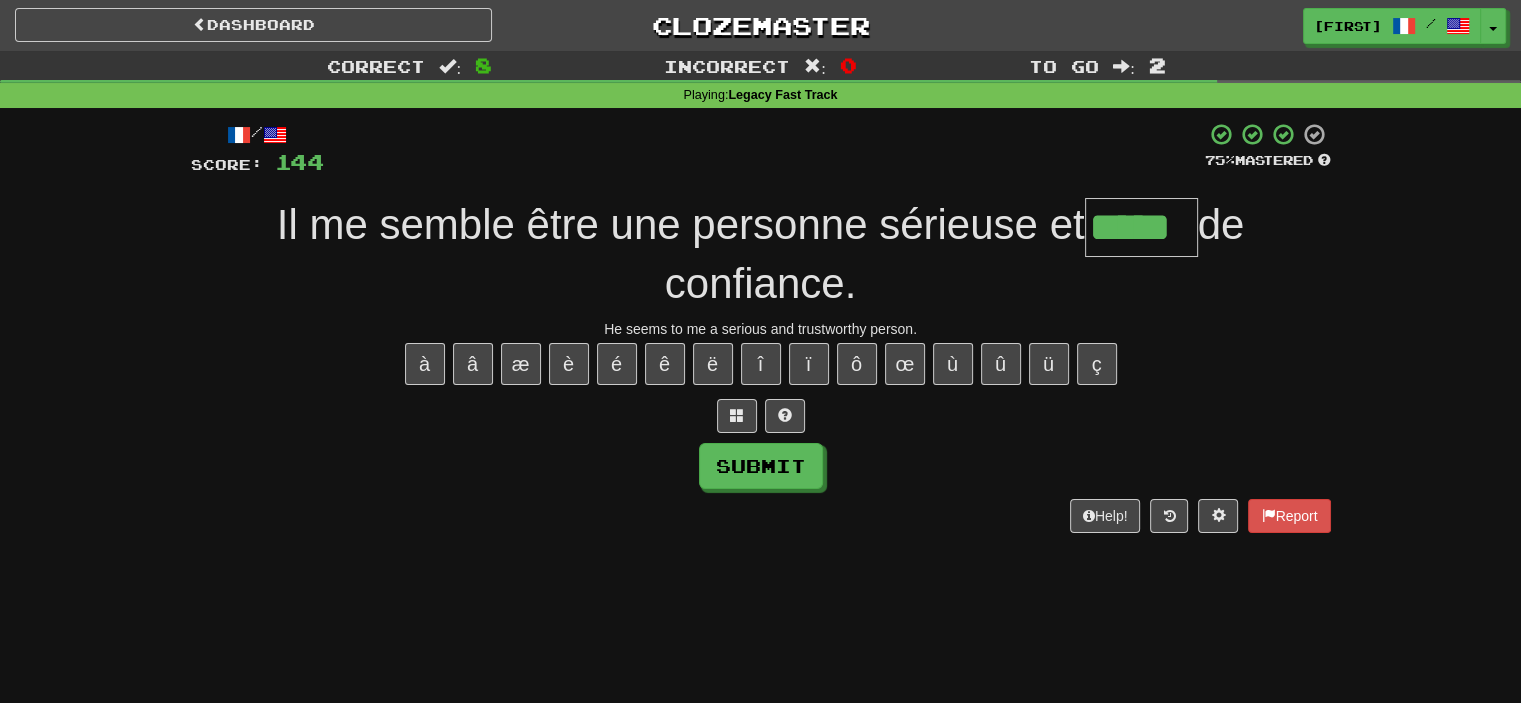 type on "*****" 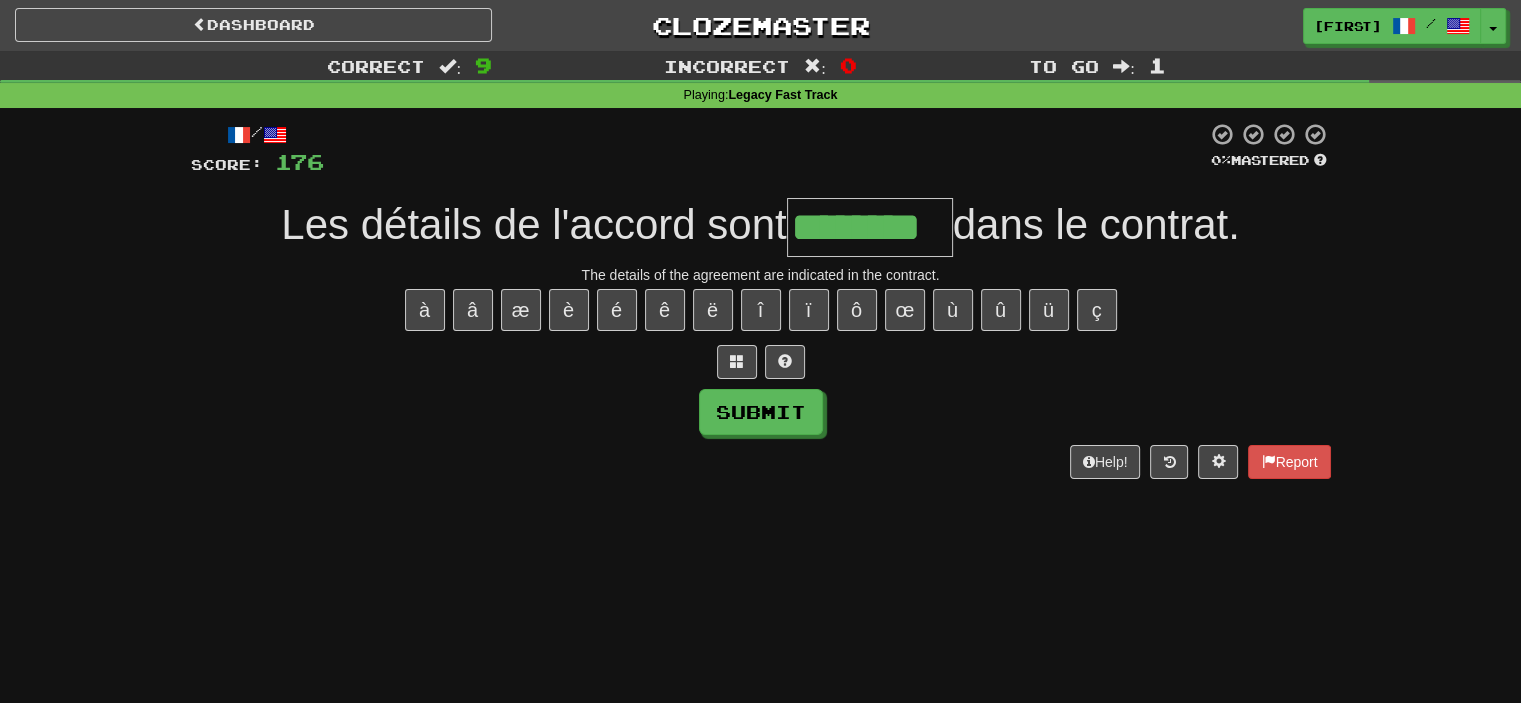type on "********" 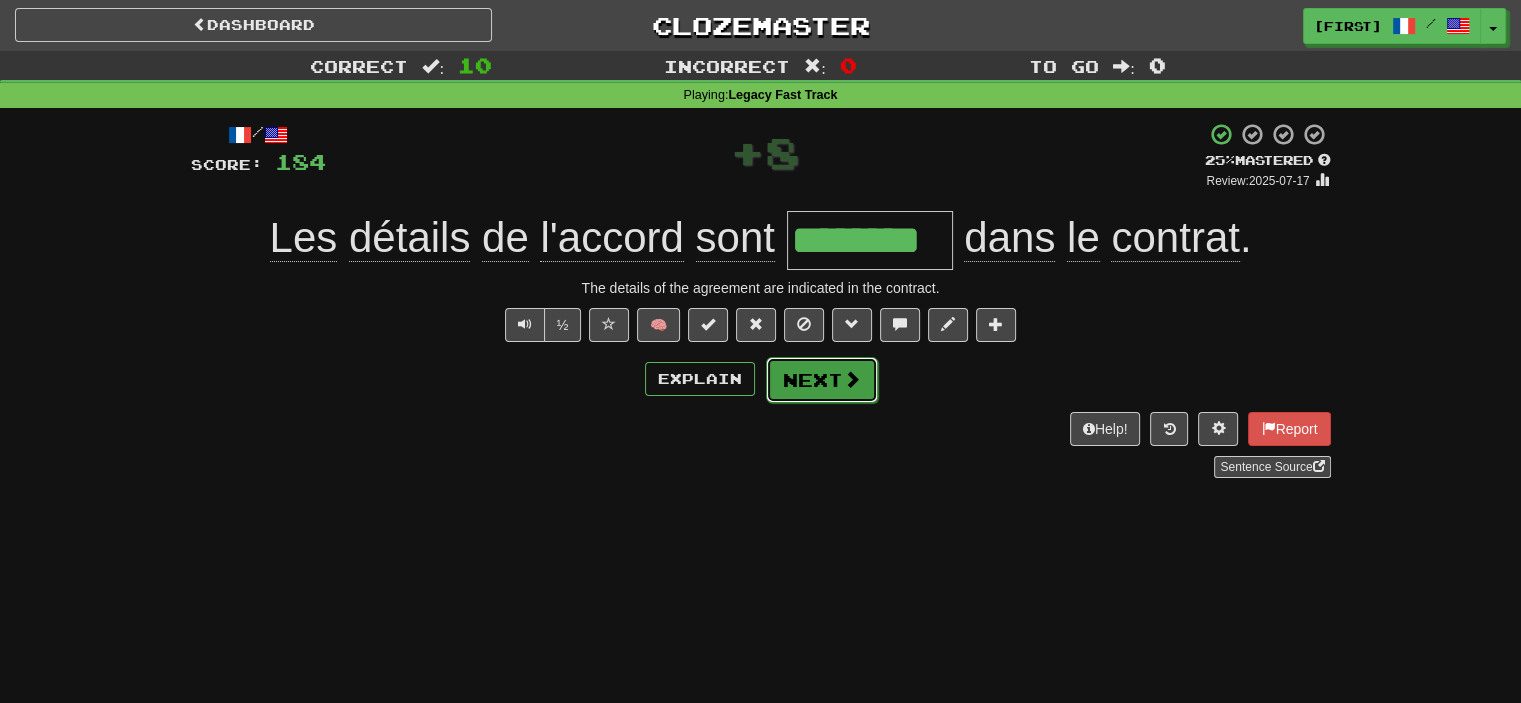 click on "Next" at bounding box center [822, 380] 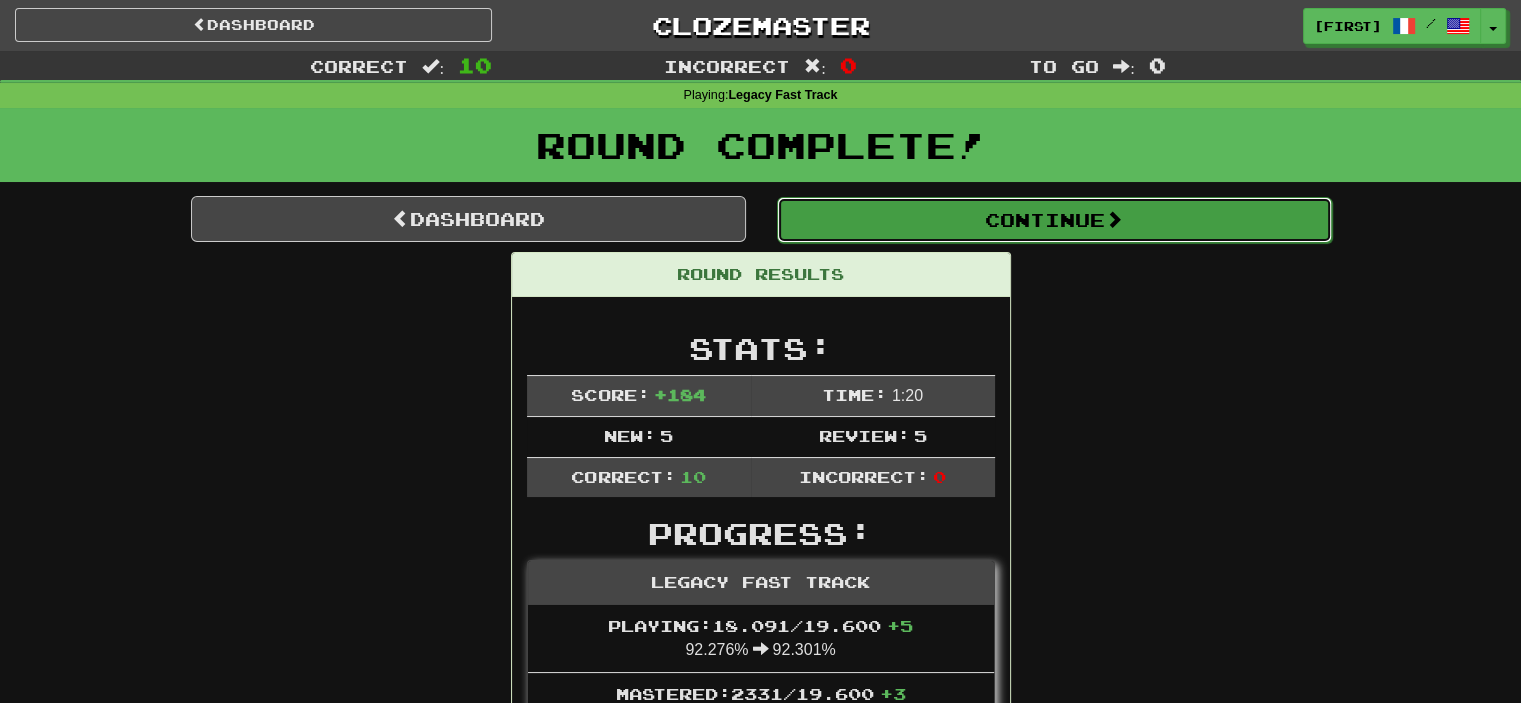 click on "Continue" at bounding box center [1054, 220] 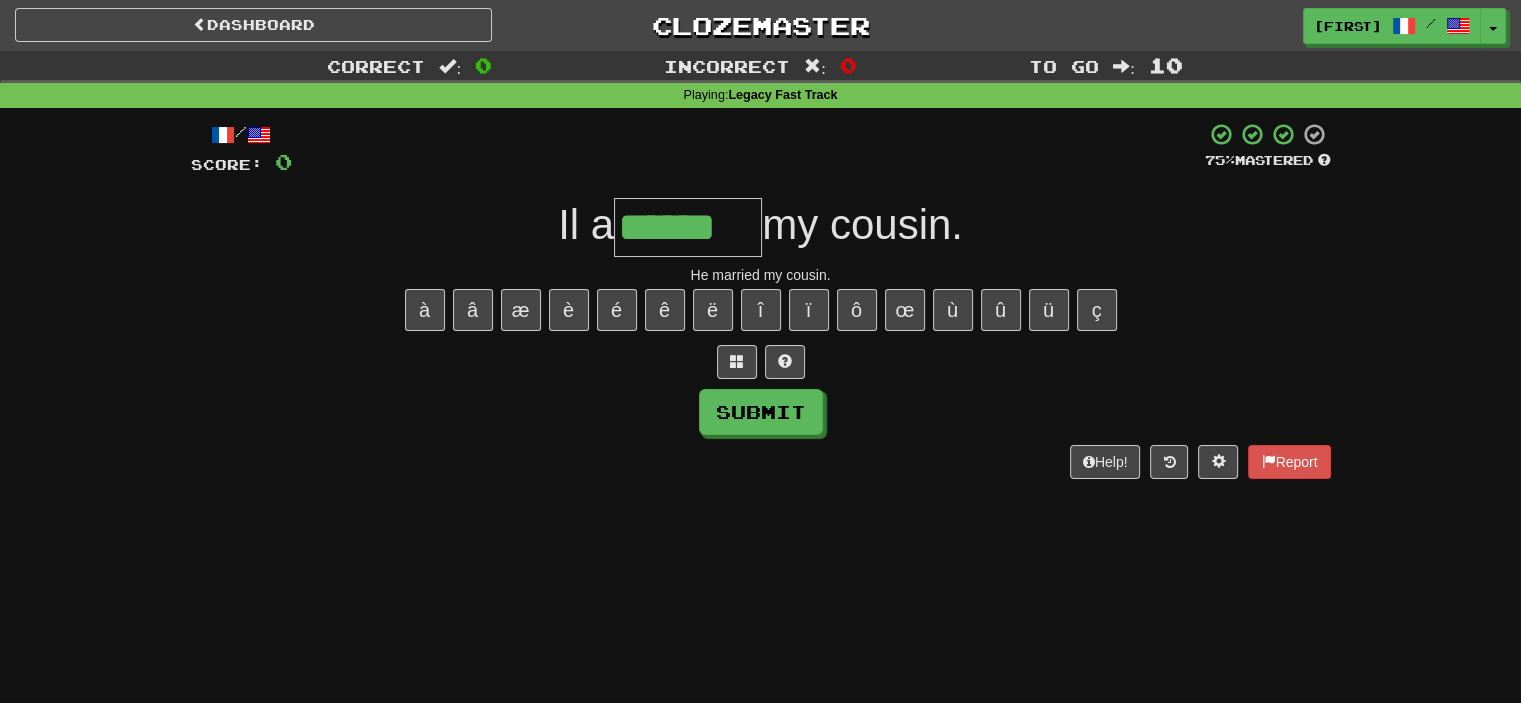 type on "******" 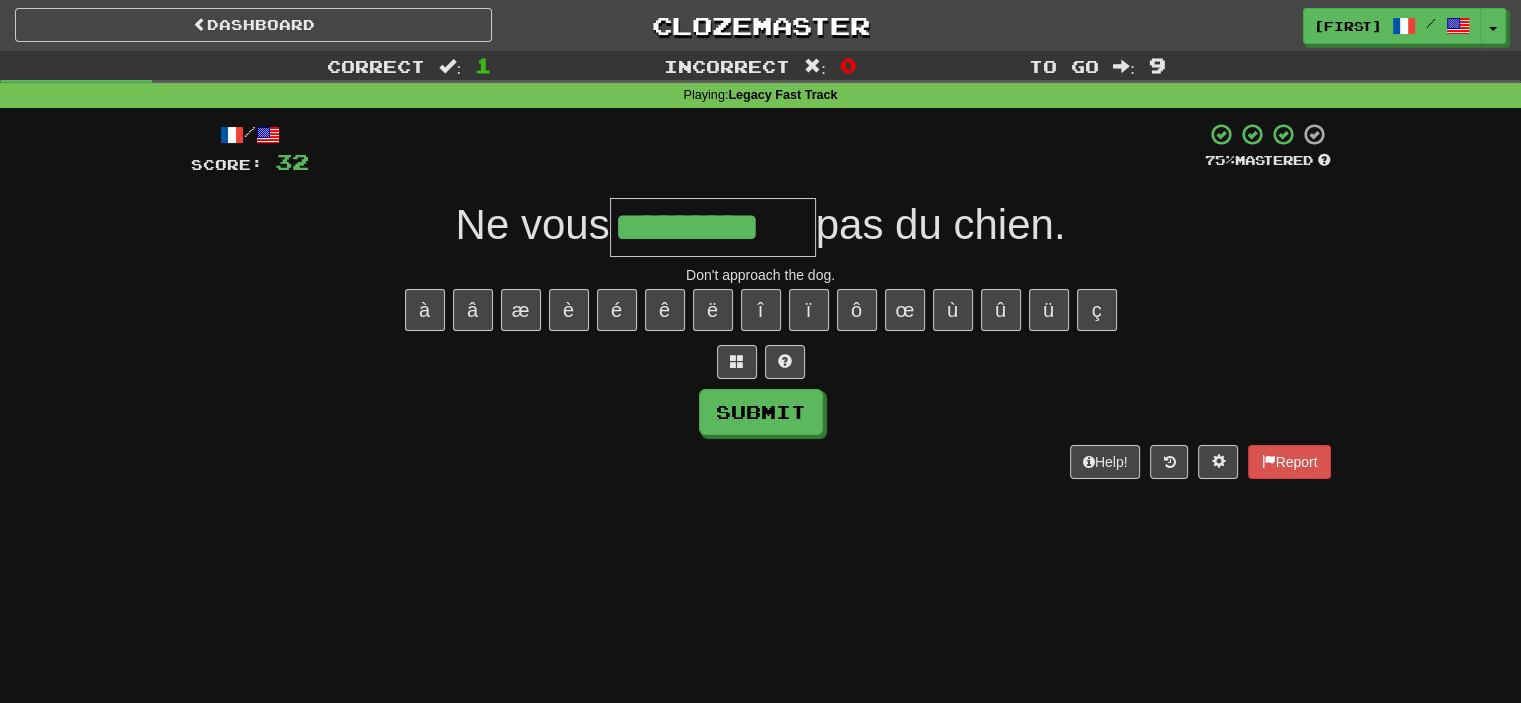 type on "*********" 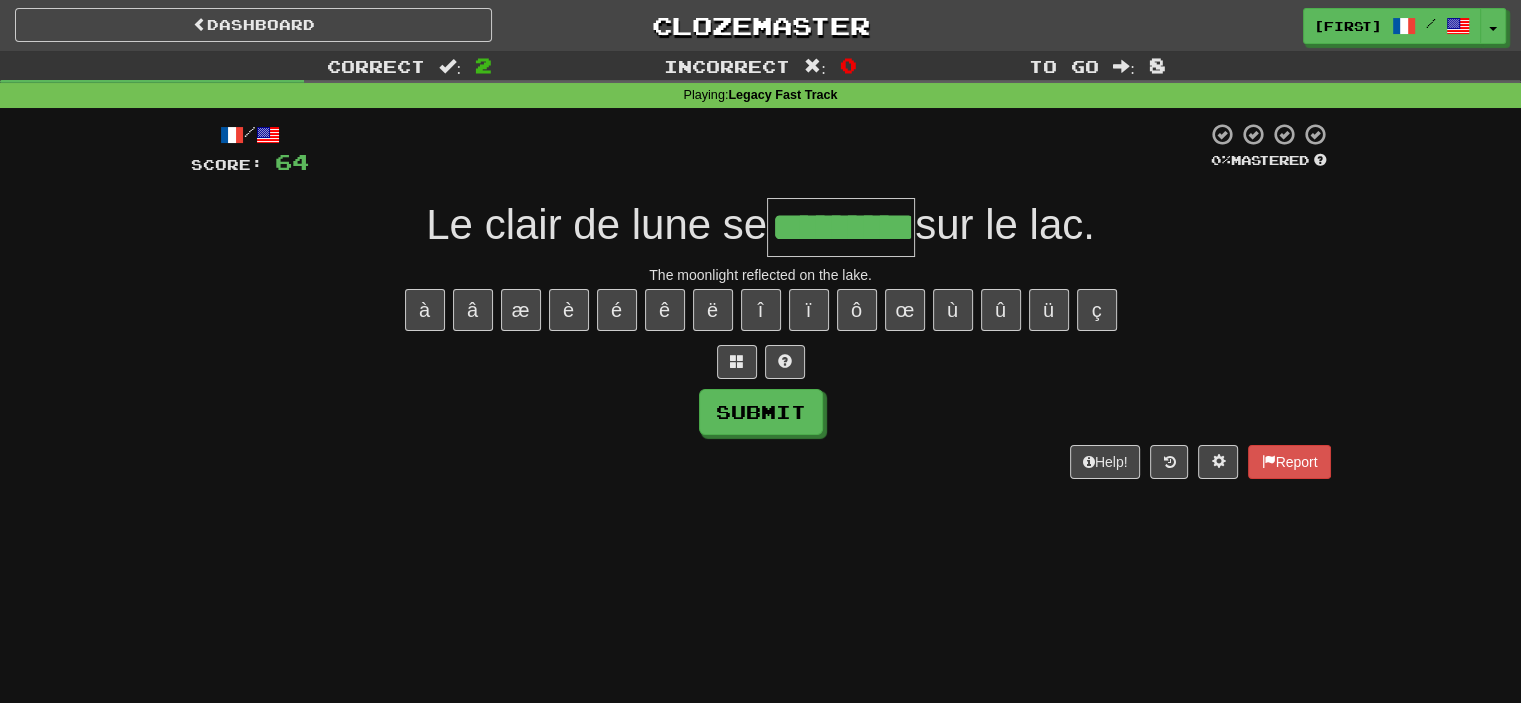 type on "*********" 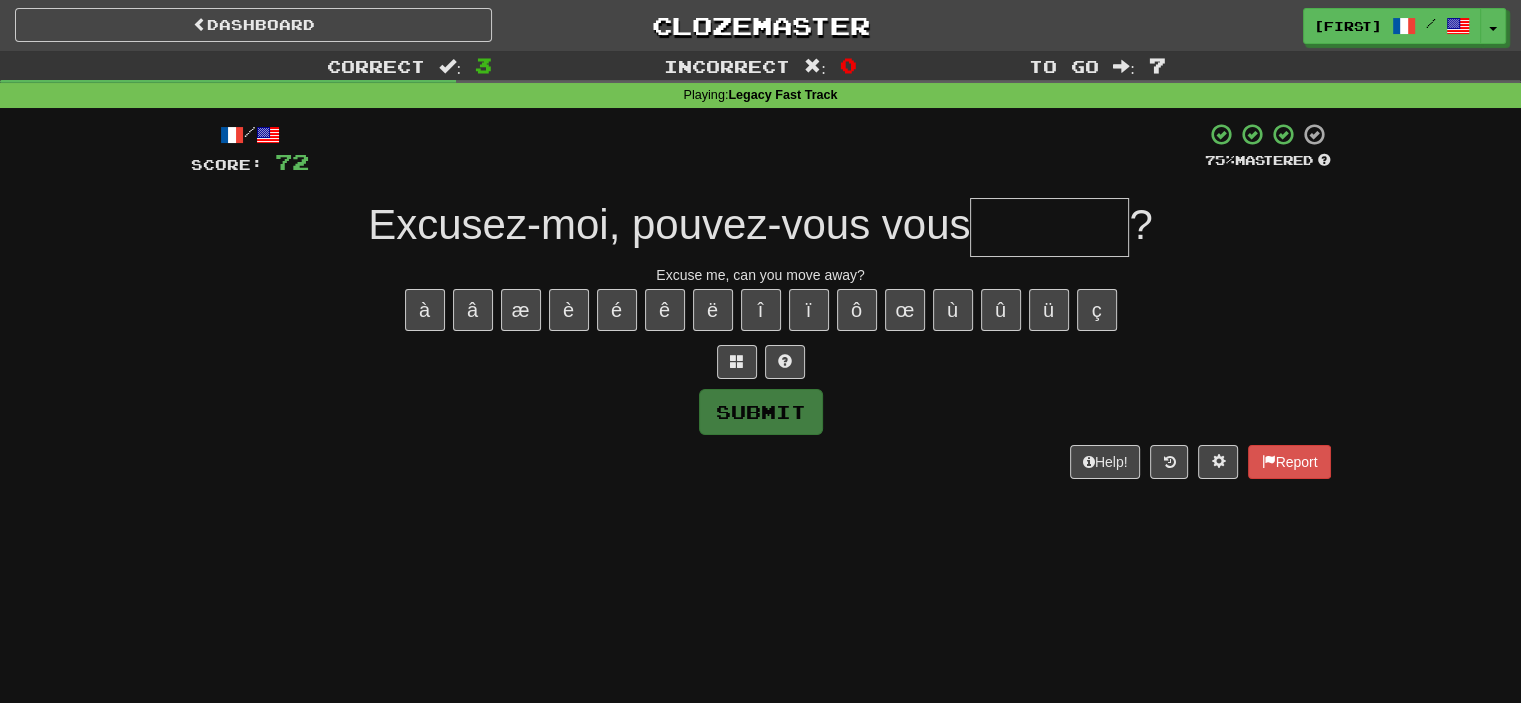 type on "*" 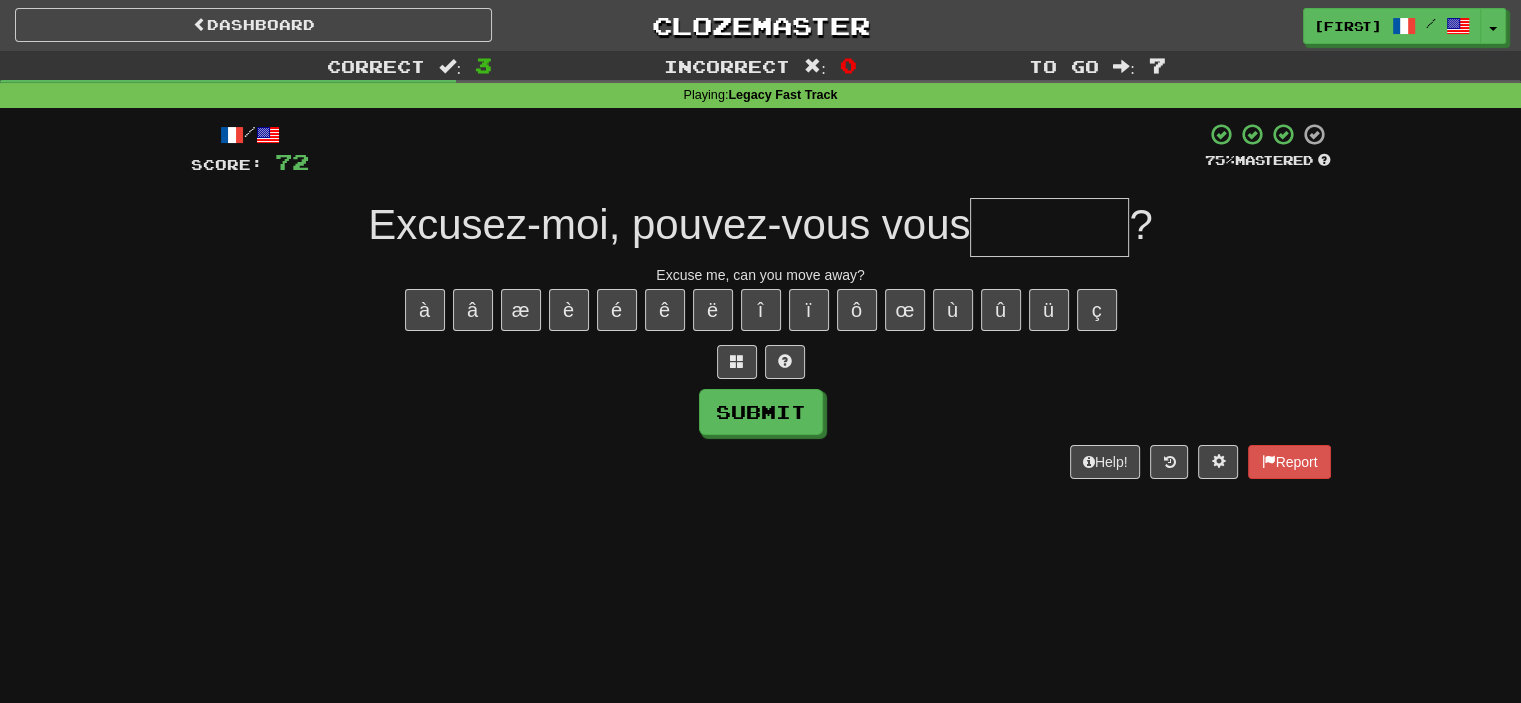 type on "*" 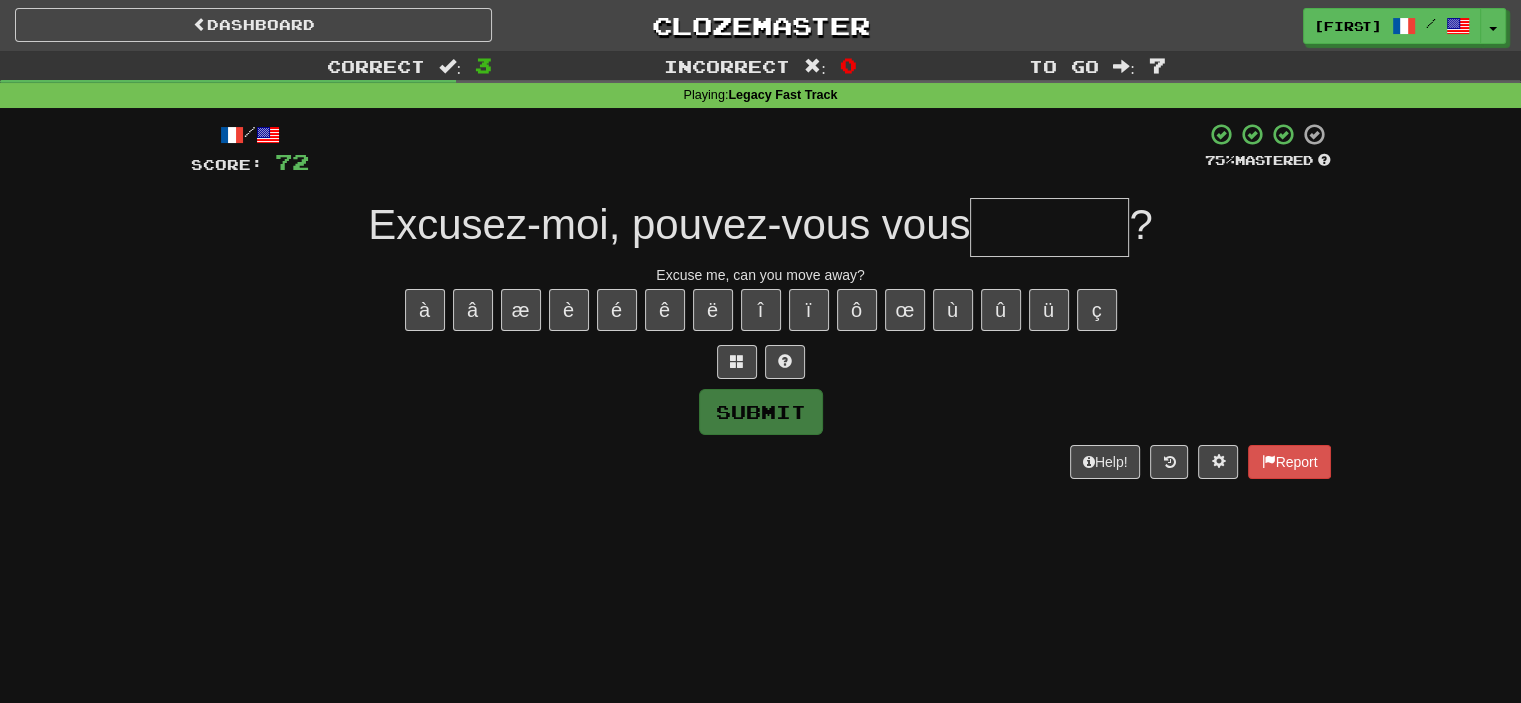 type on "*" 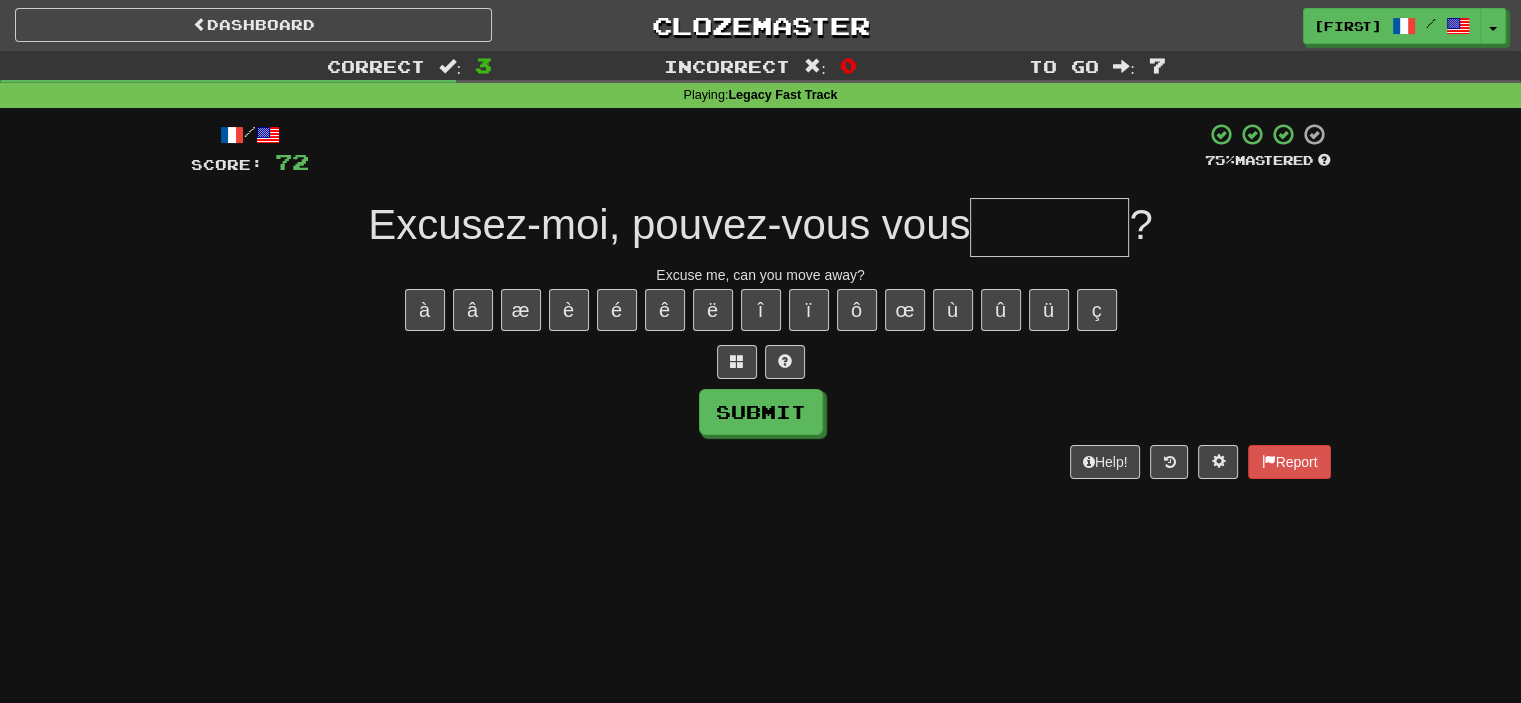 type on "*" 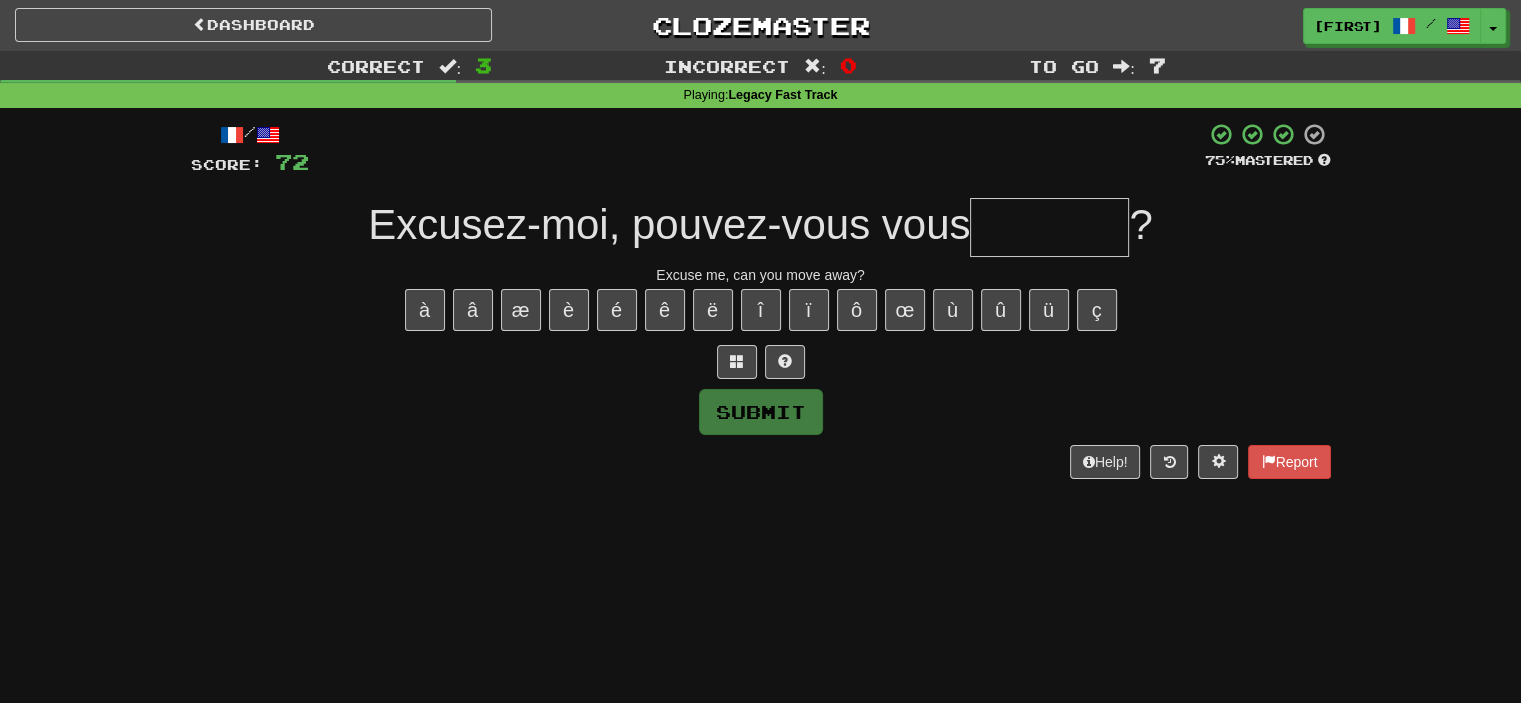 type on "*" 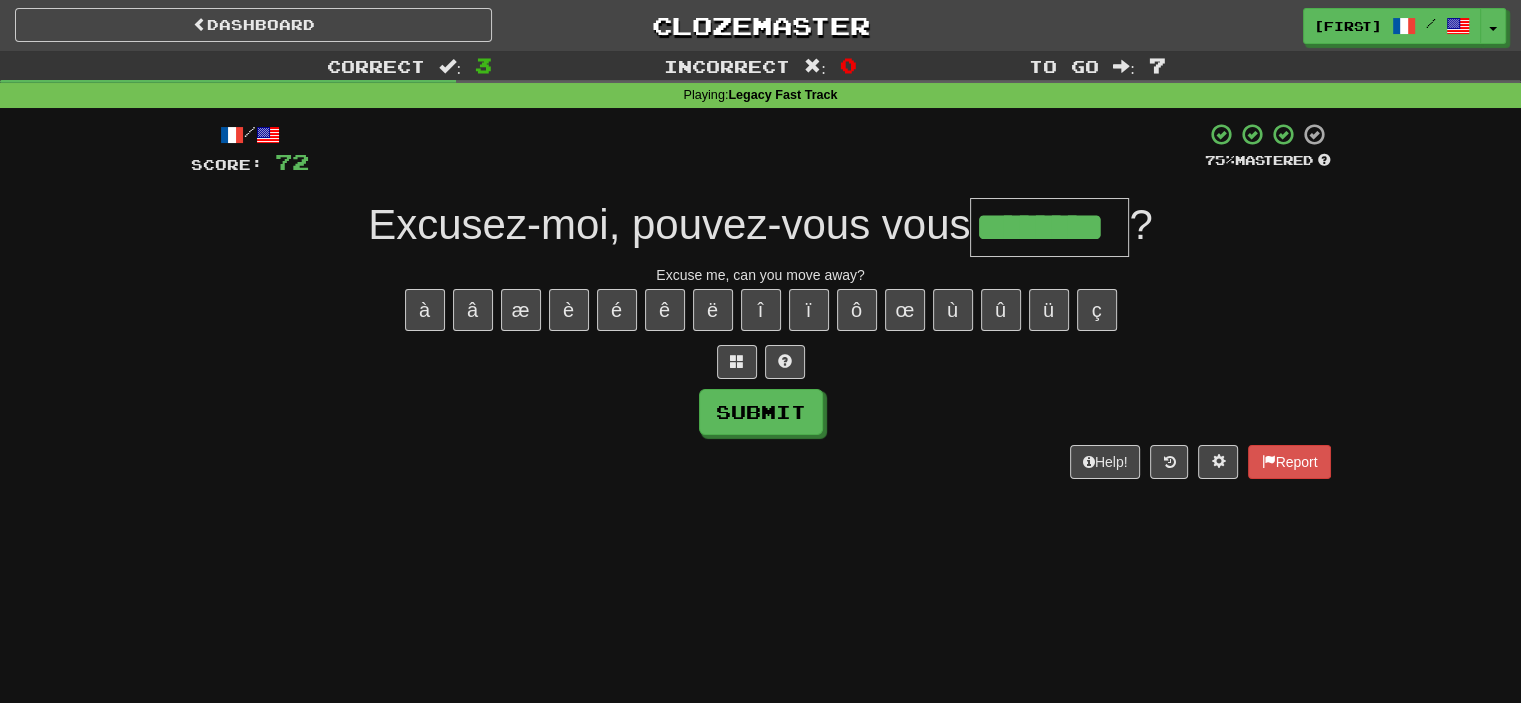 type on "********" 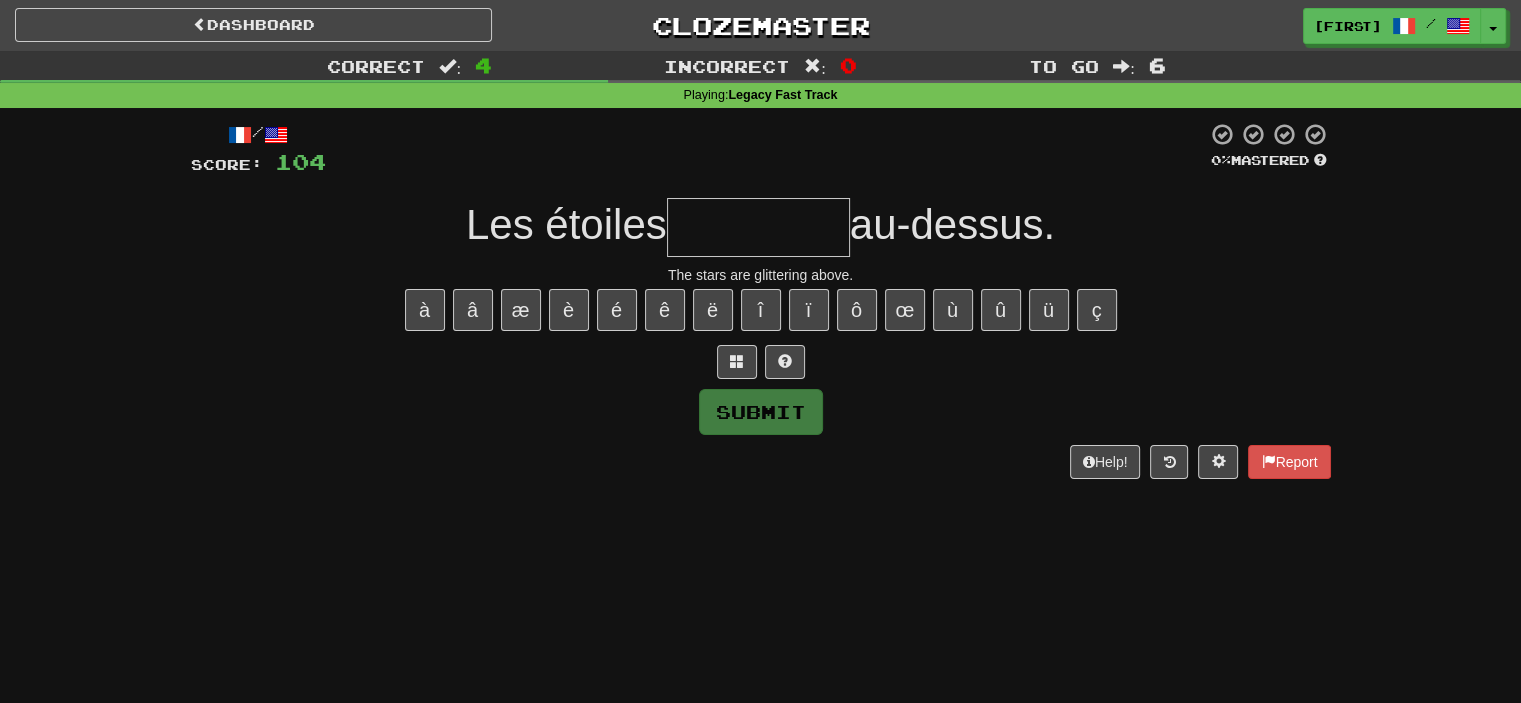 type on "*" 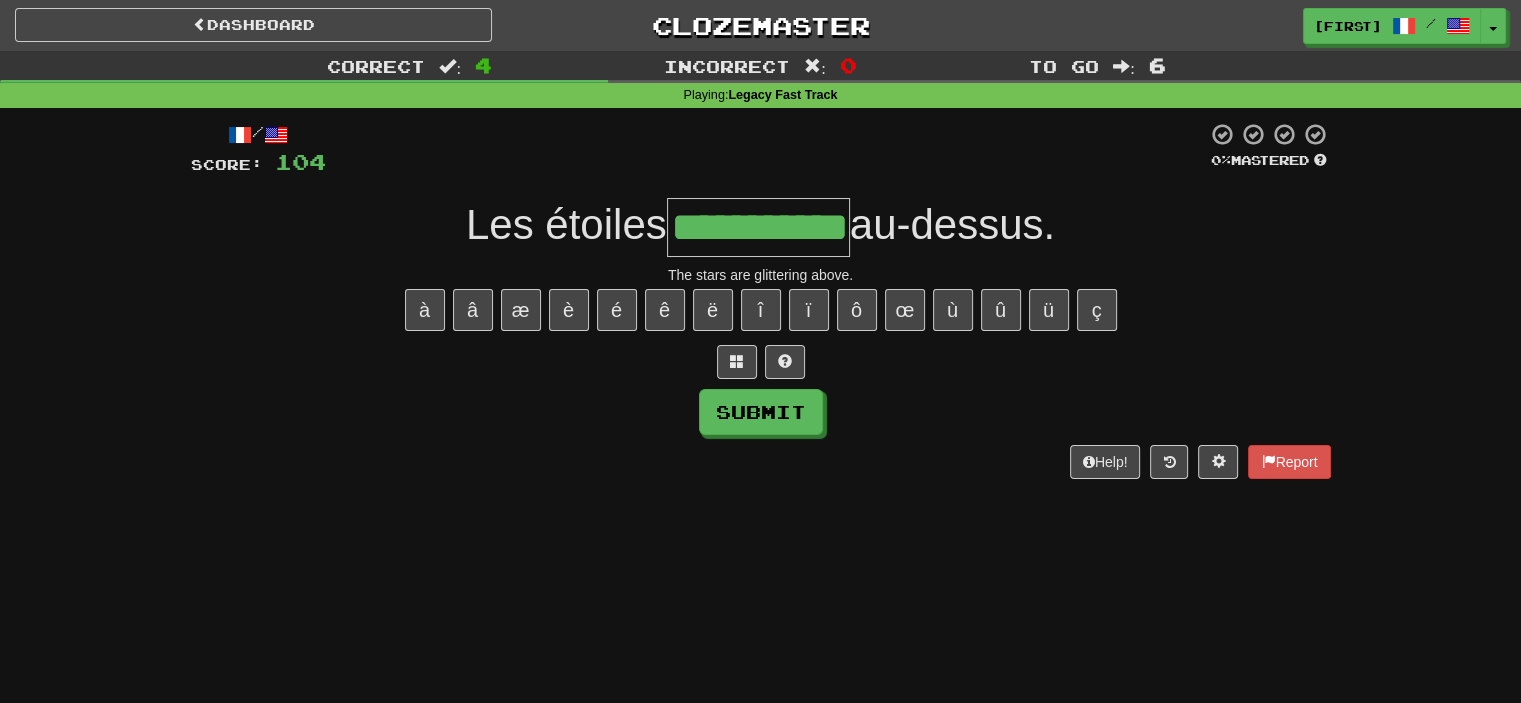 type on "**********" 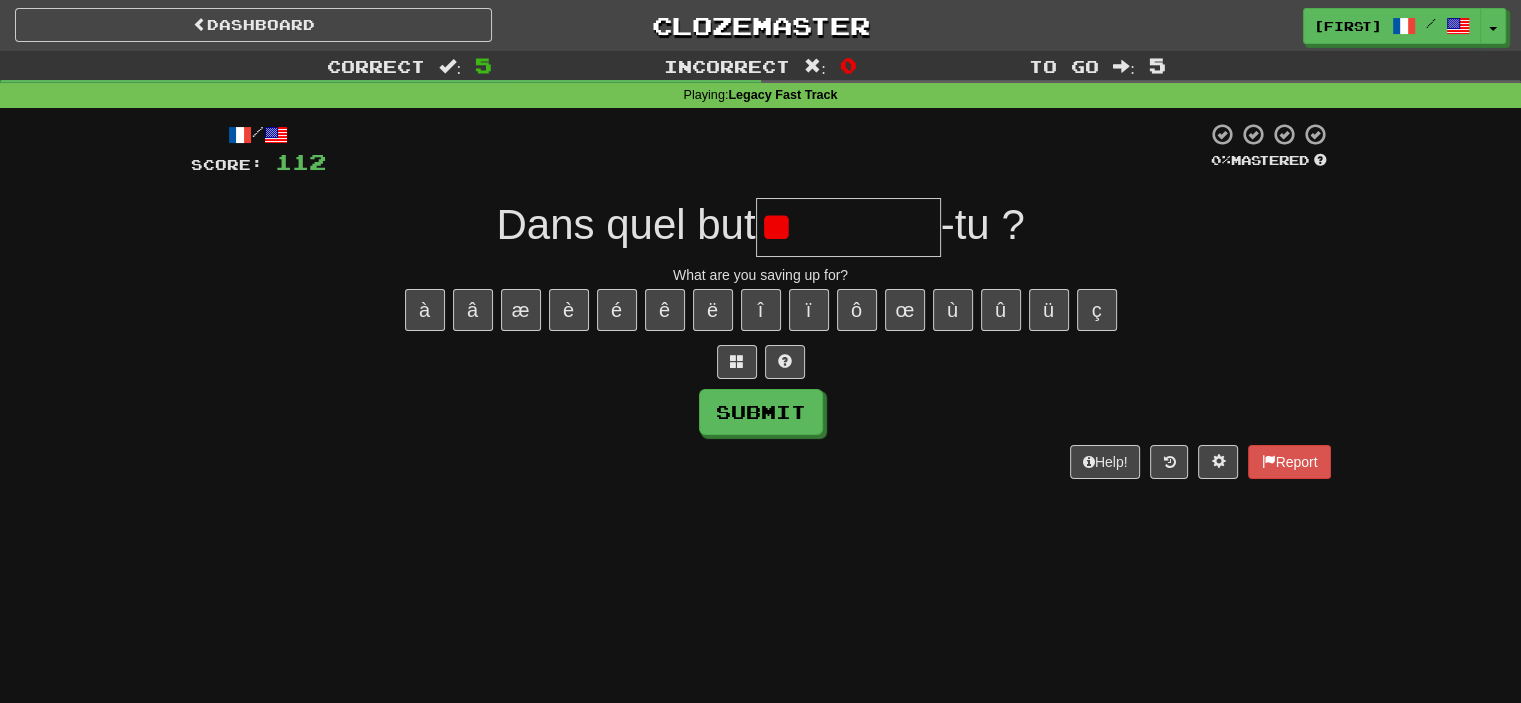 type on "*" 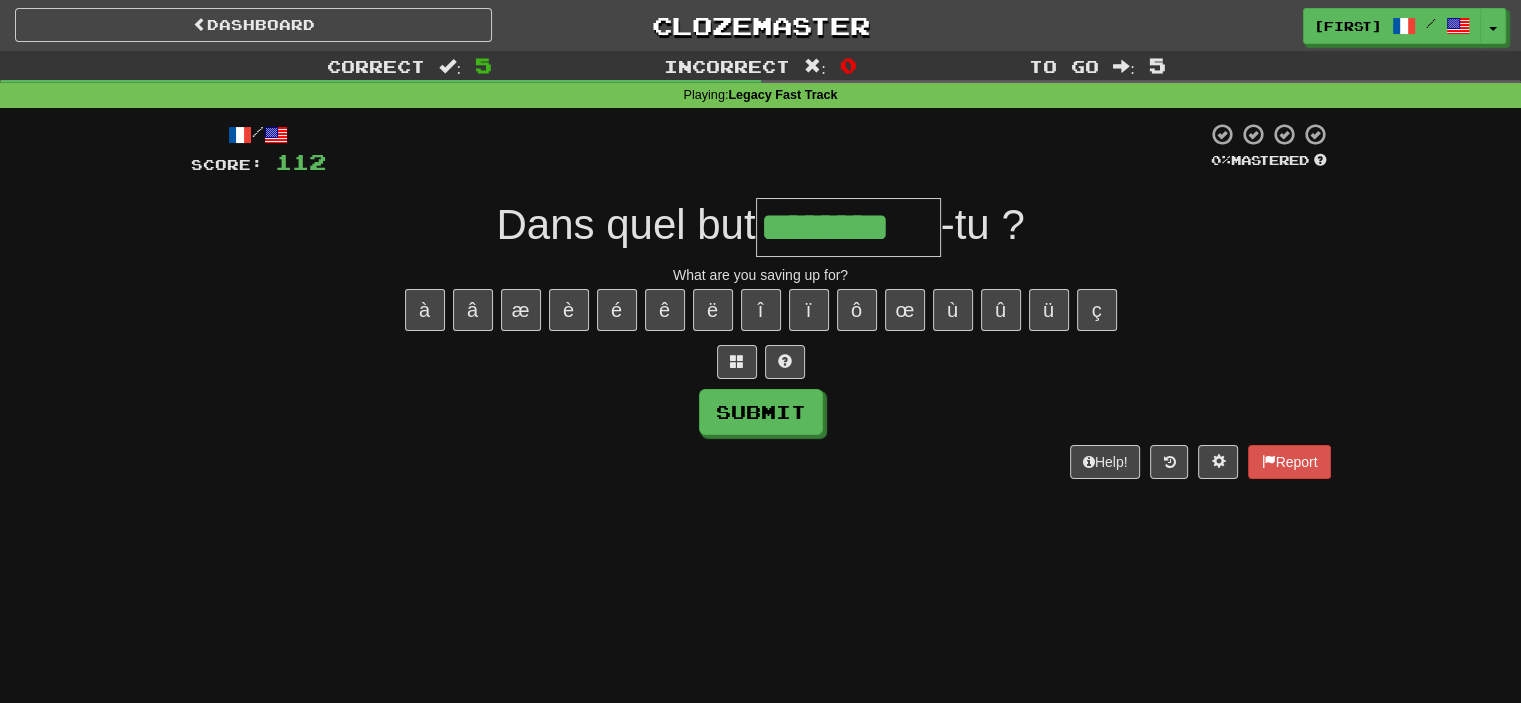 type on "********" 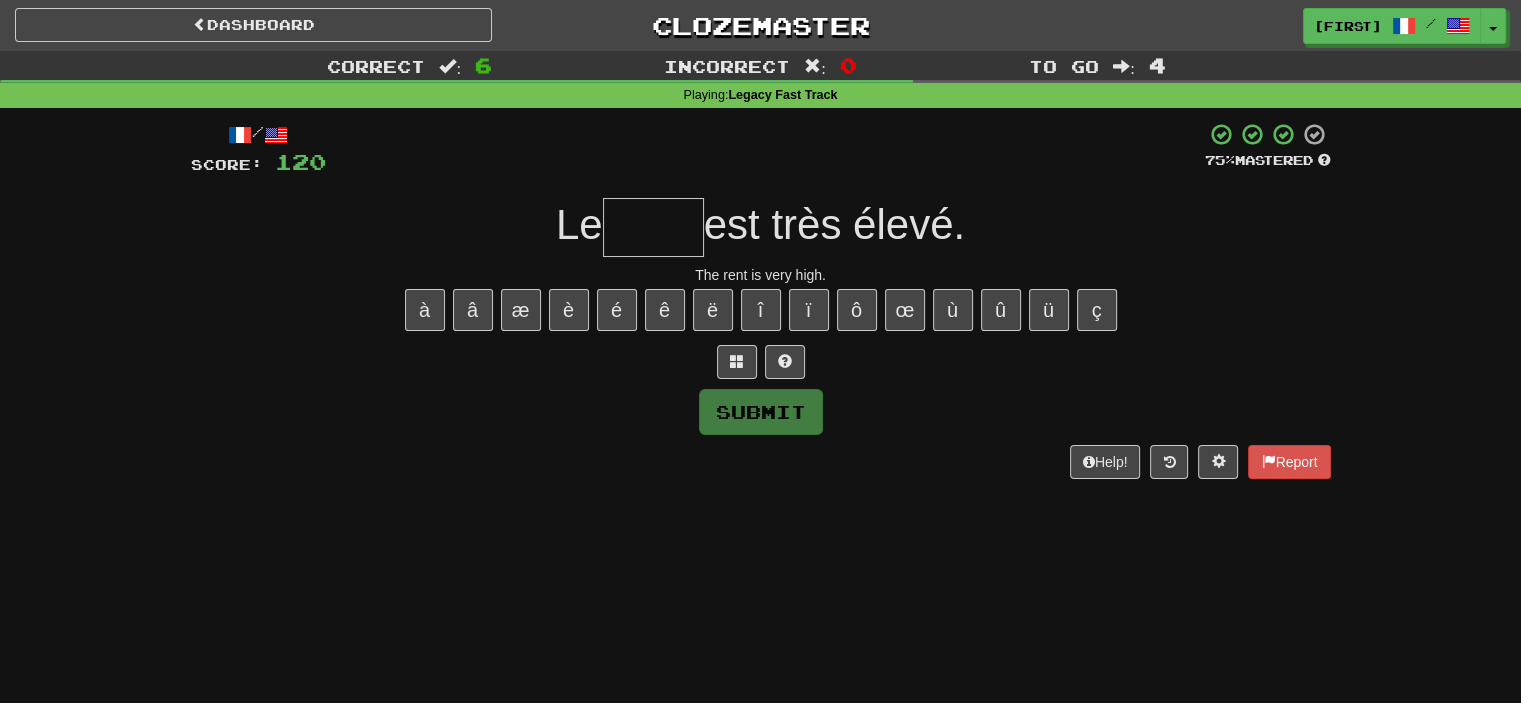 type on "*" 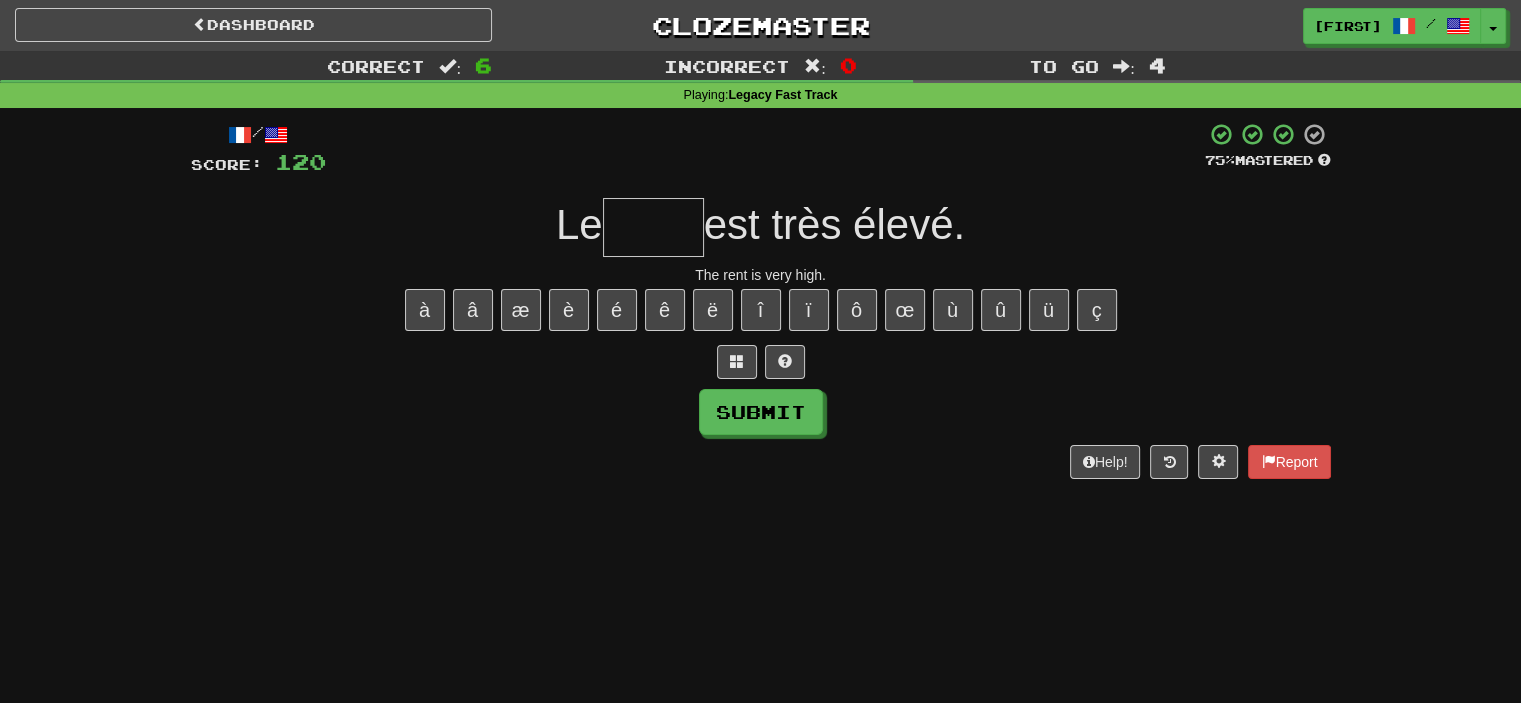 type on "*" 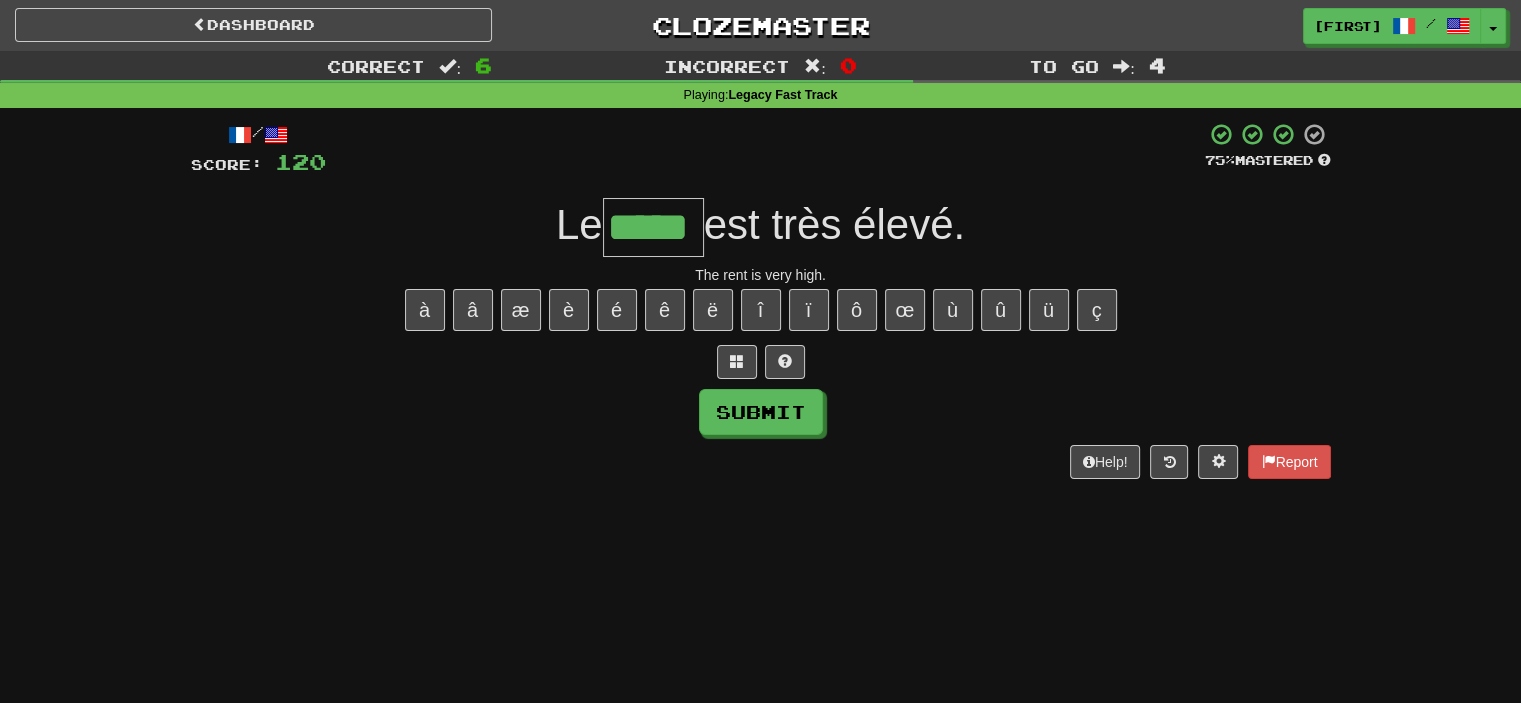 type on "*****" 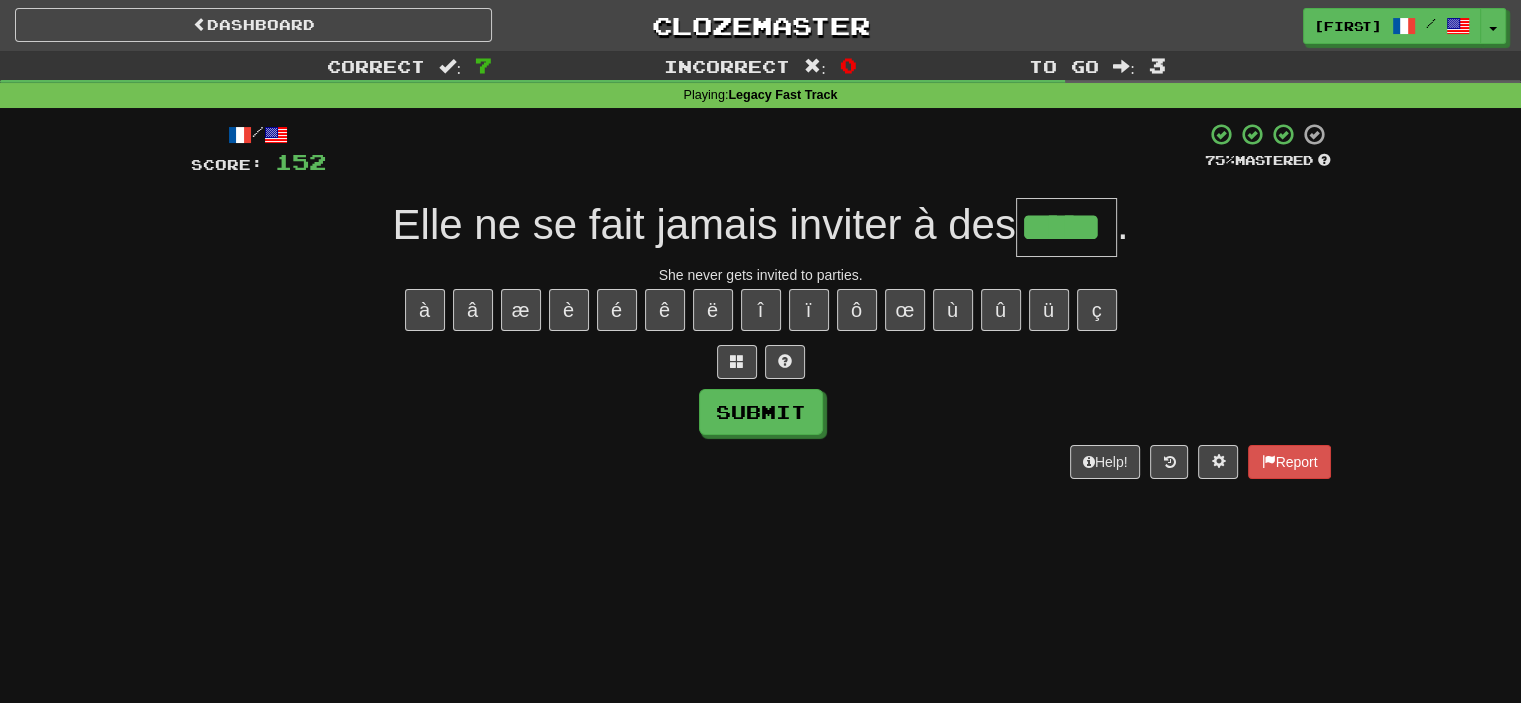 type on "*****" 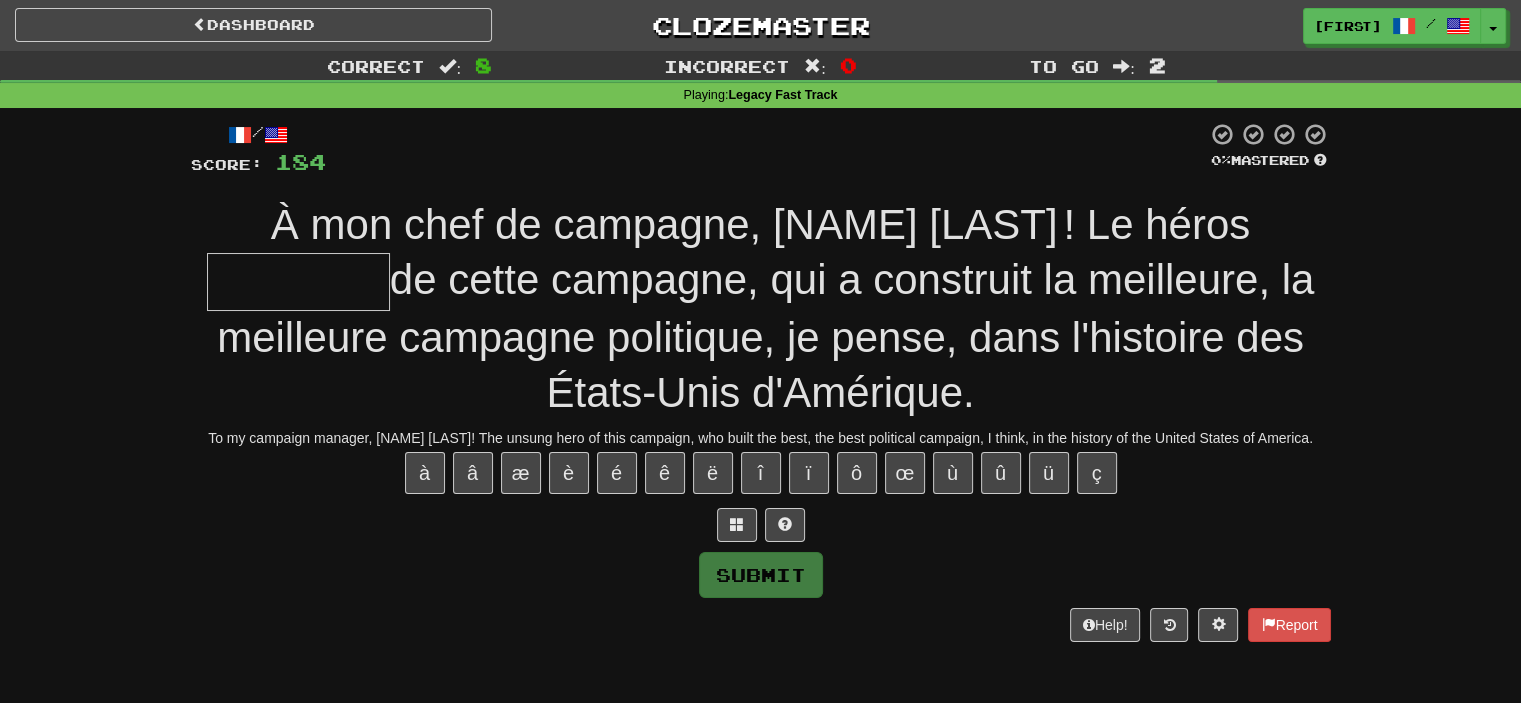 type on "*" 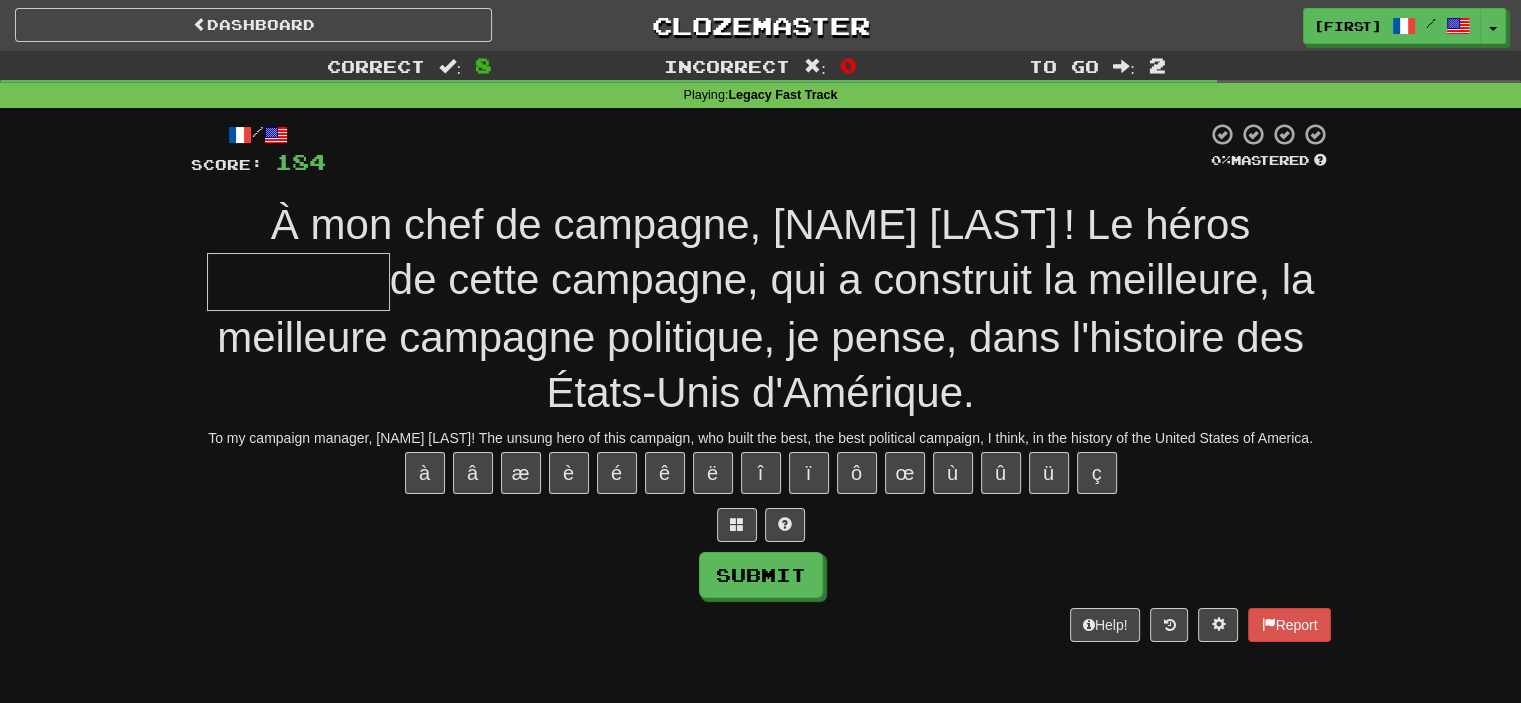 type on "*" 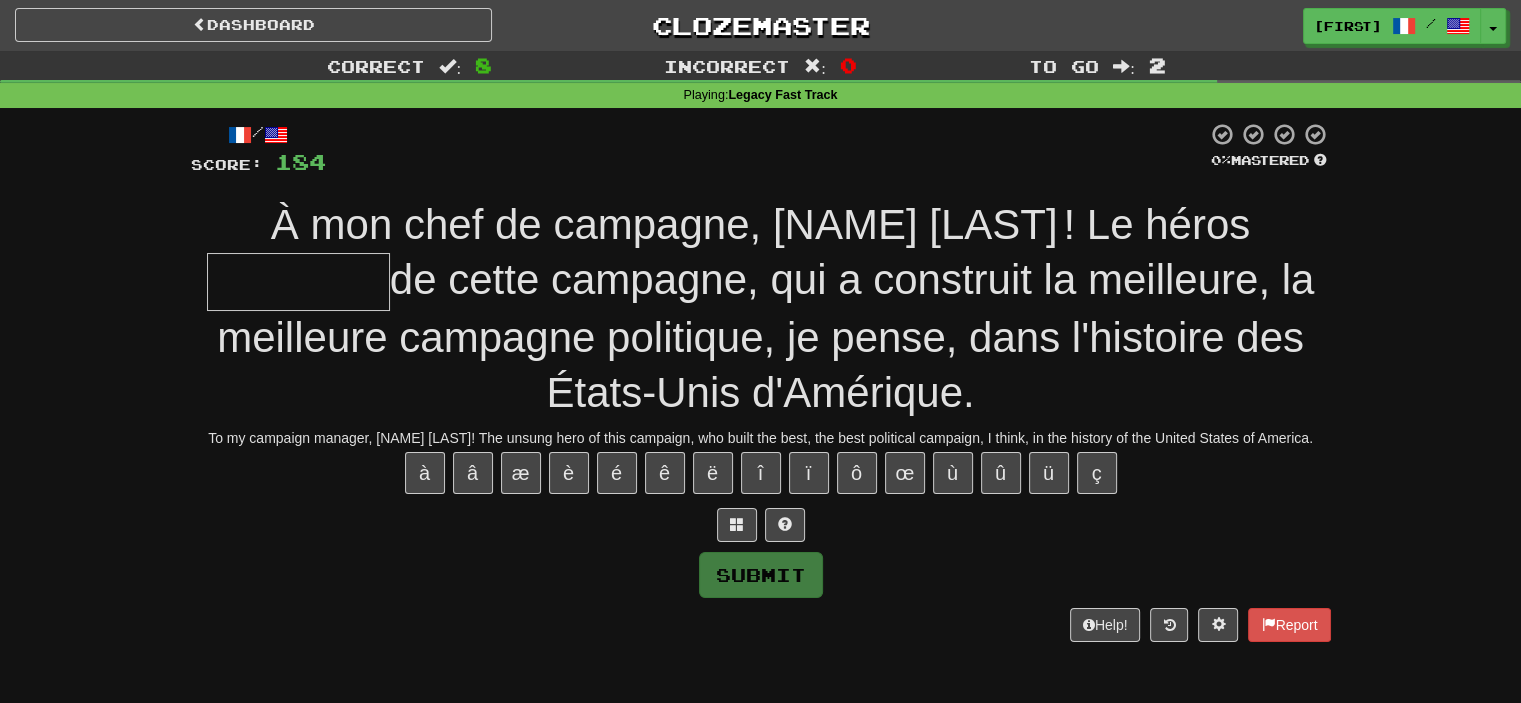 type on "*" 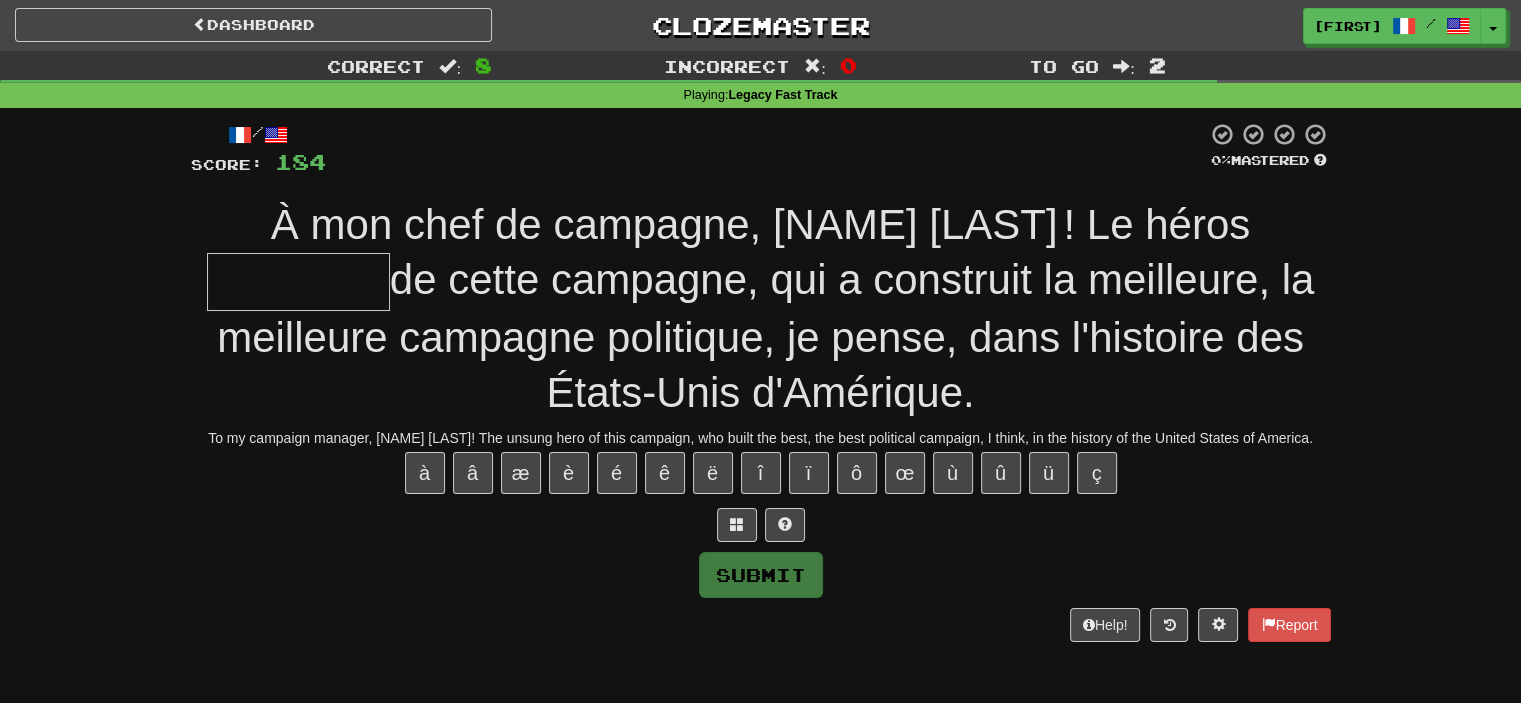 type on "*" 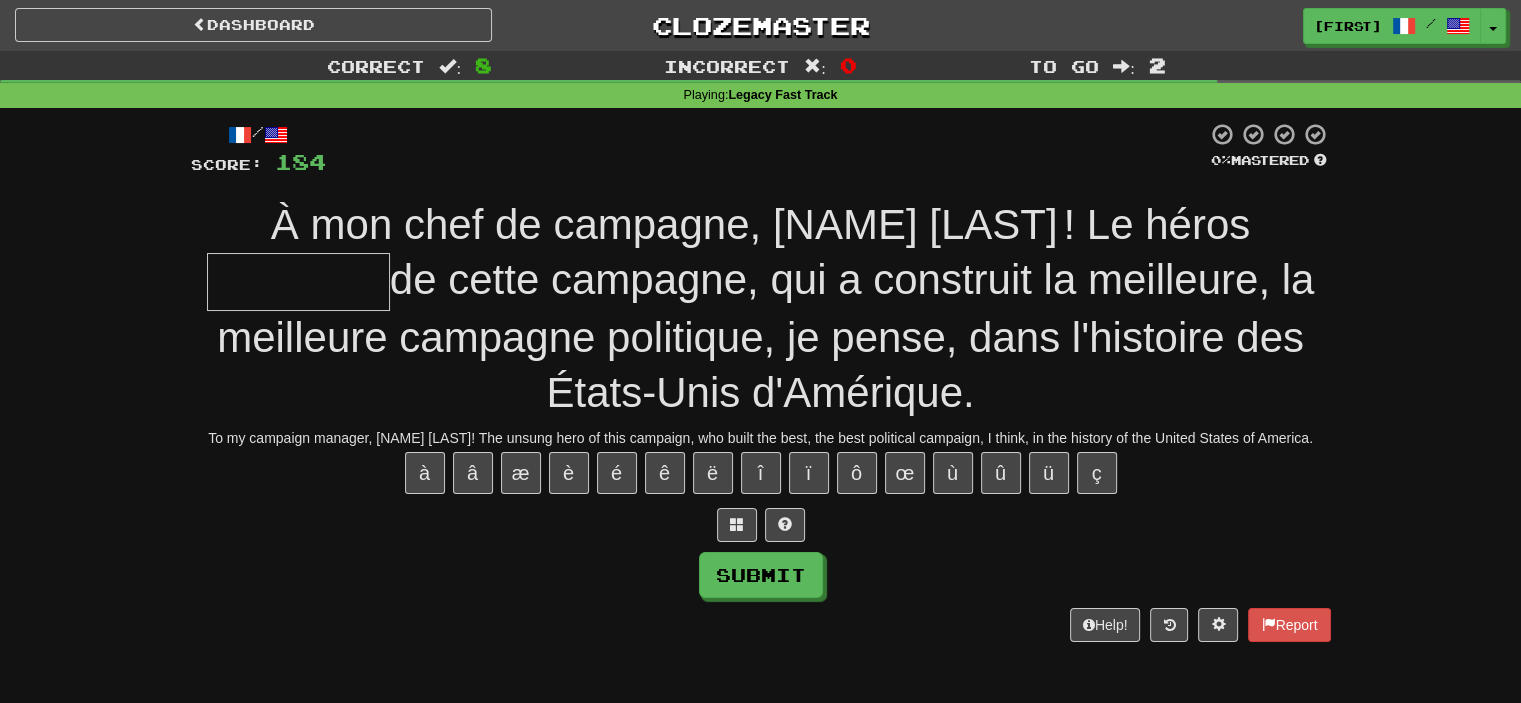 type on "*" 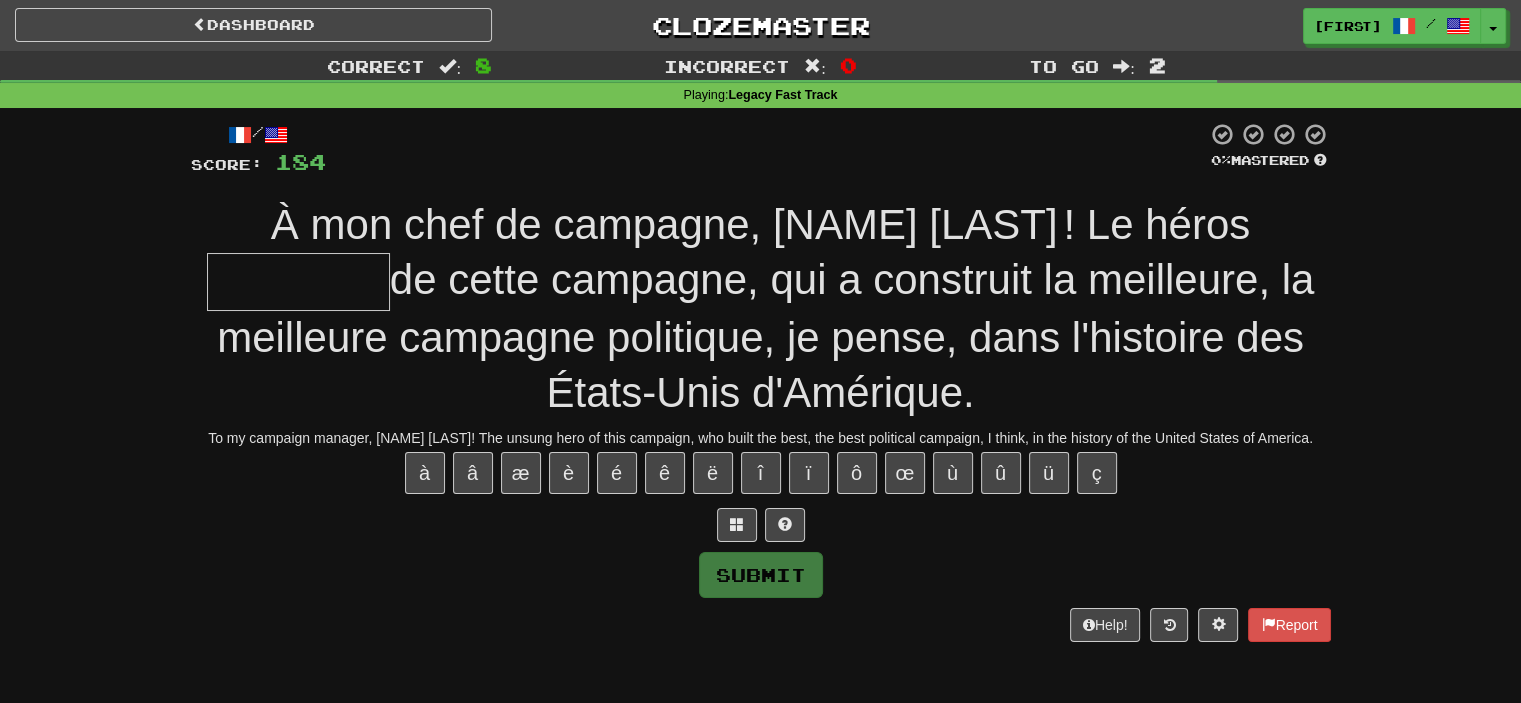 type on "*" 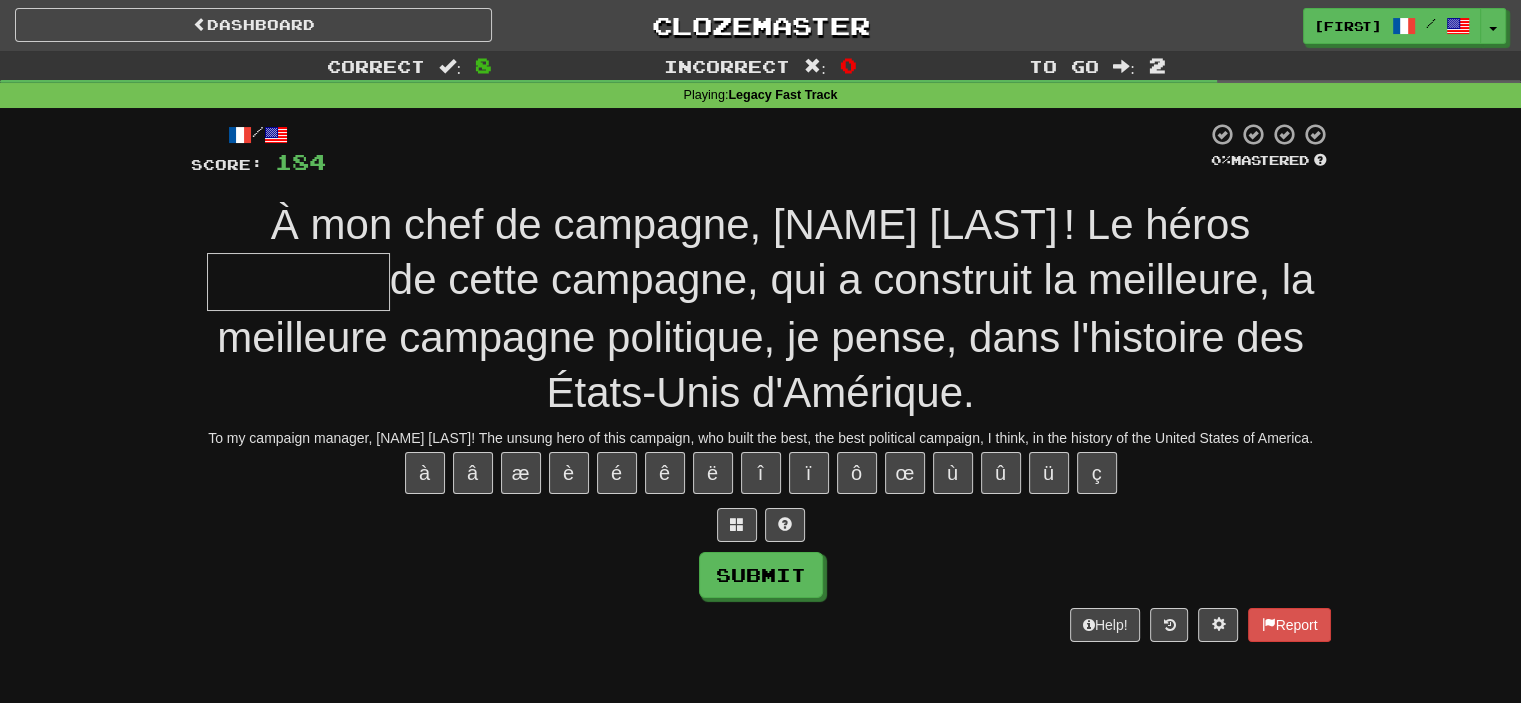 type on "*" 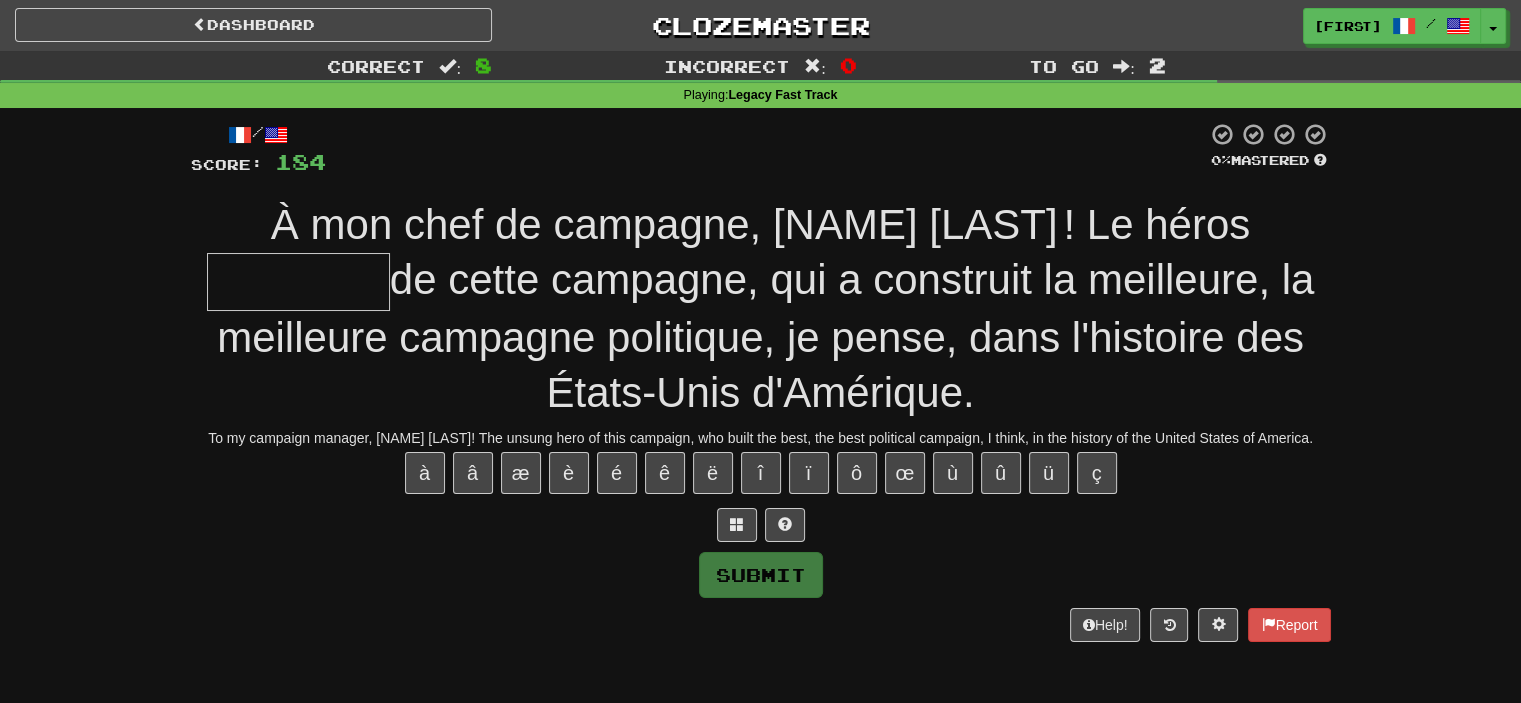 type on "*" 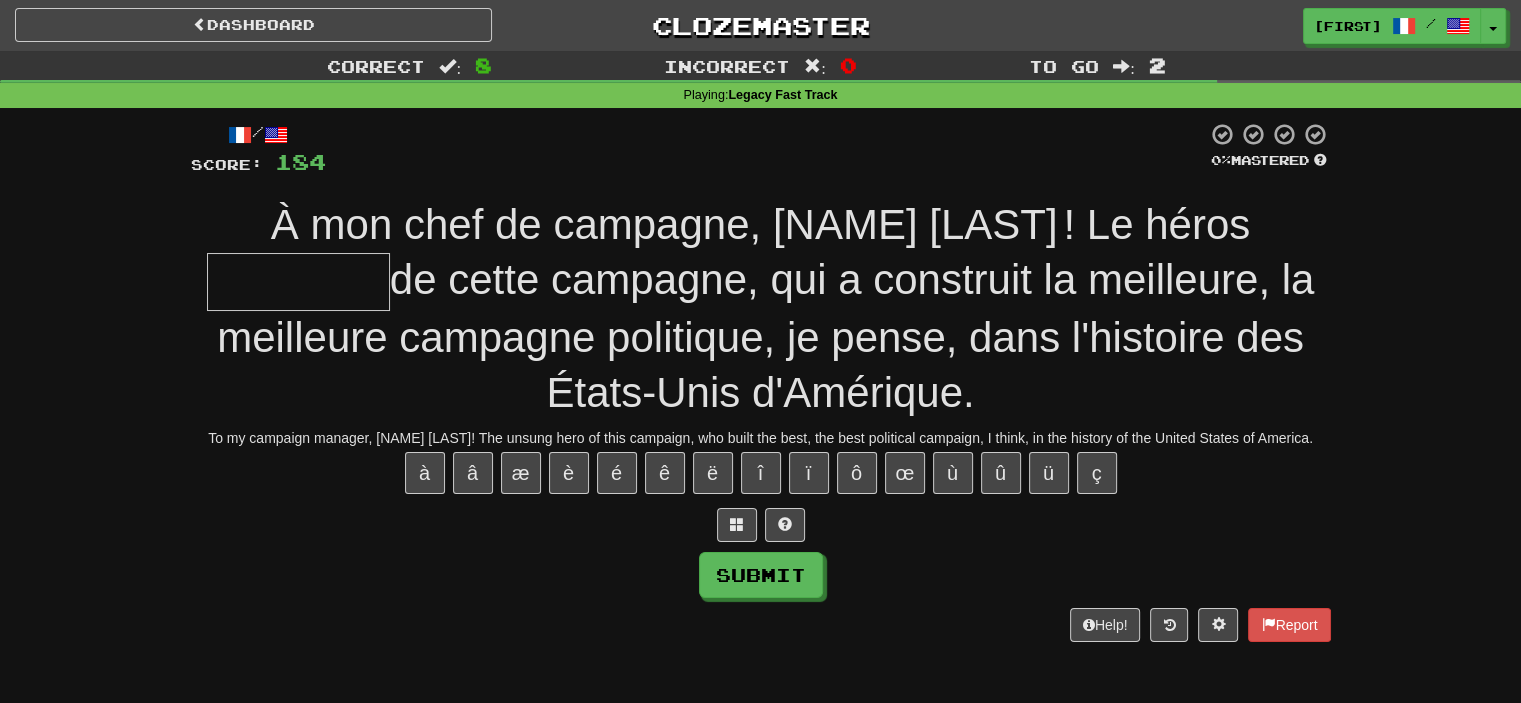 type on "*" 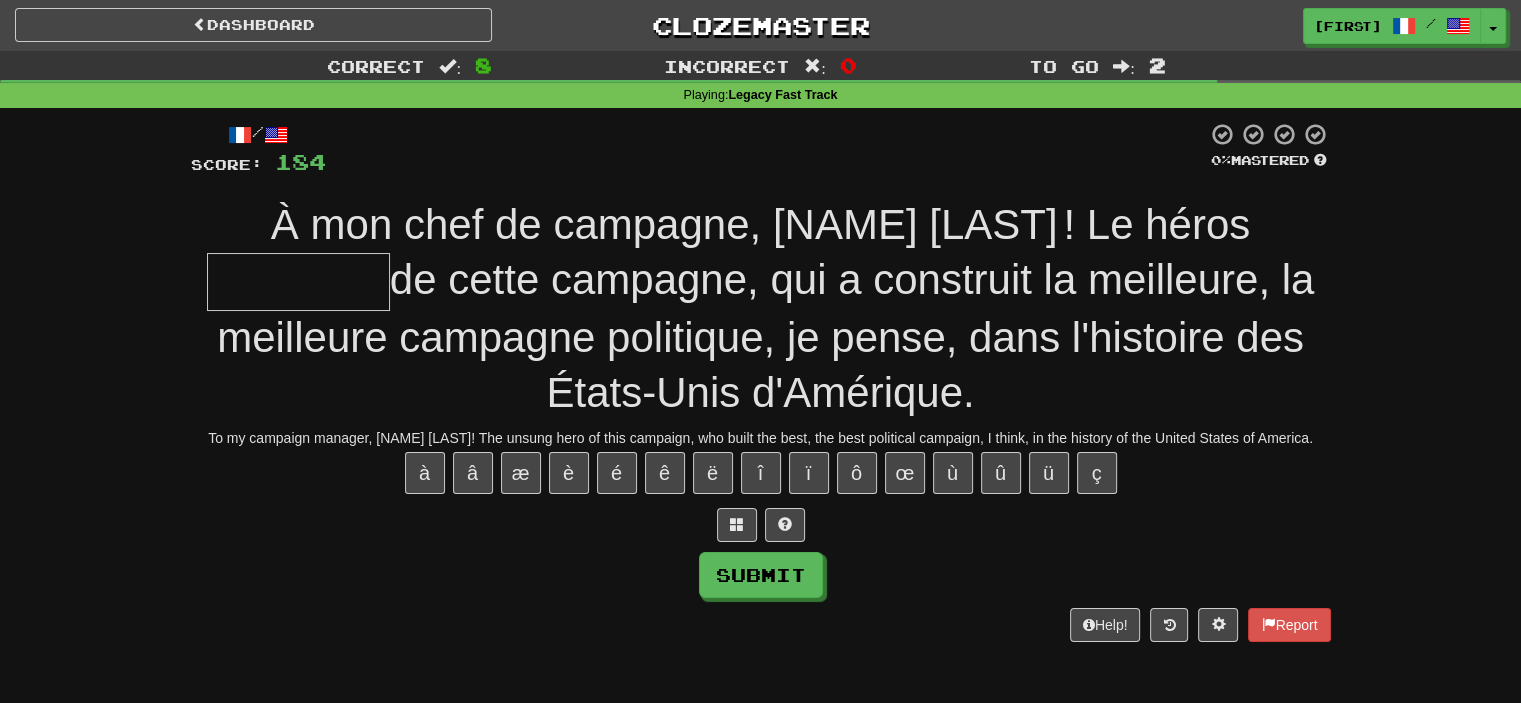 type on "*" 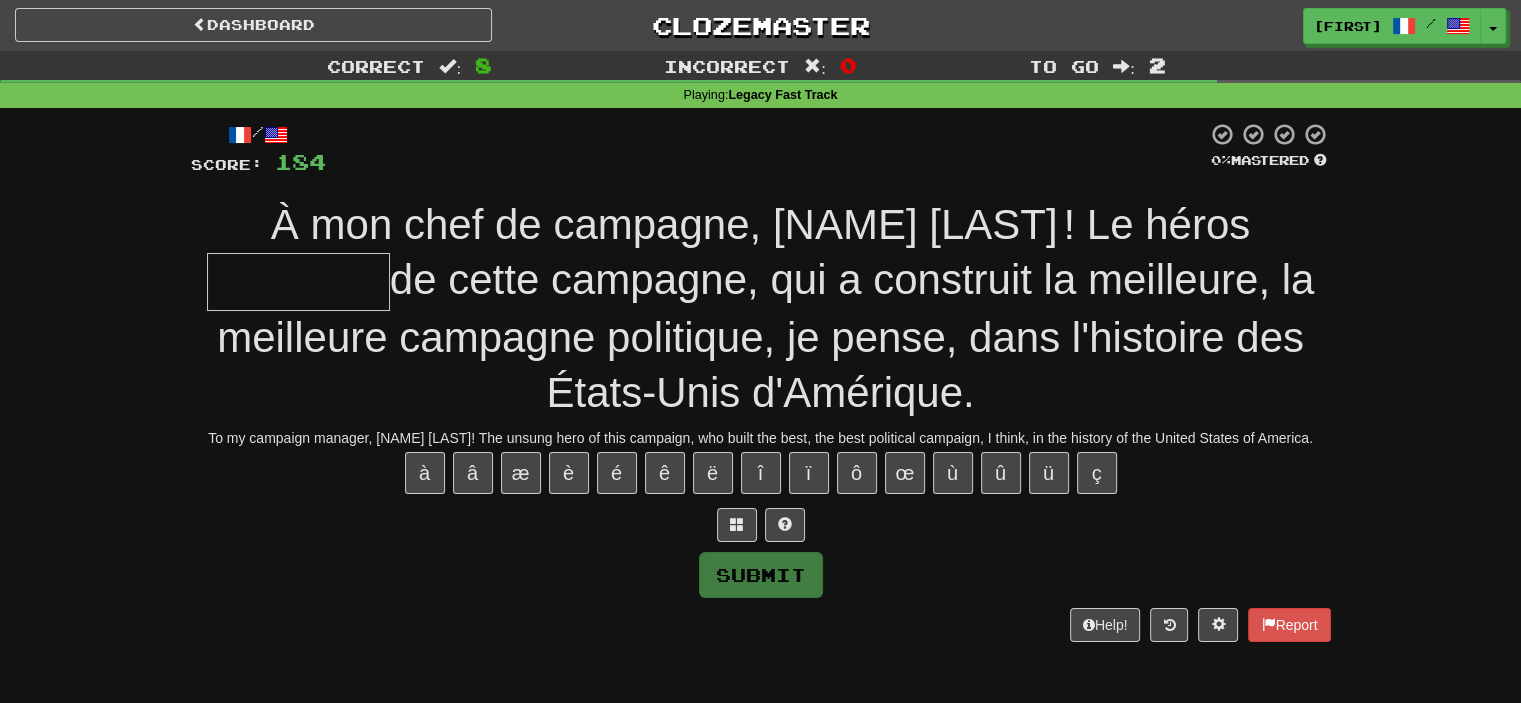 type on "*" 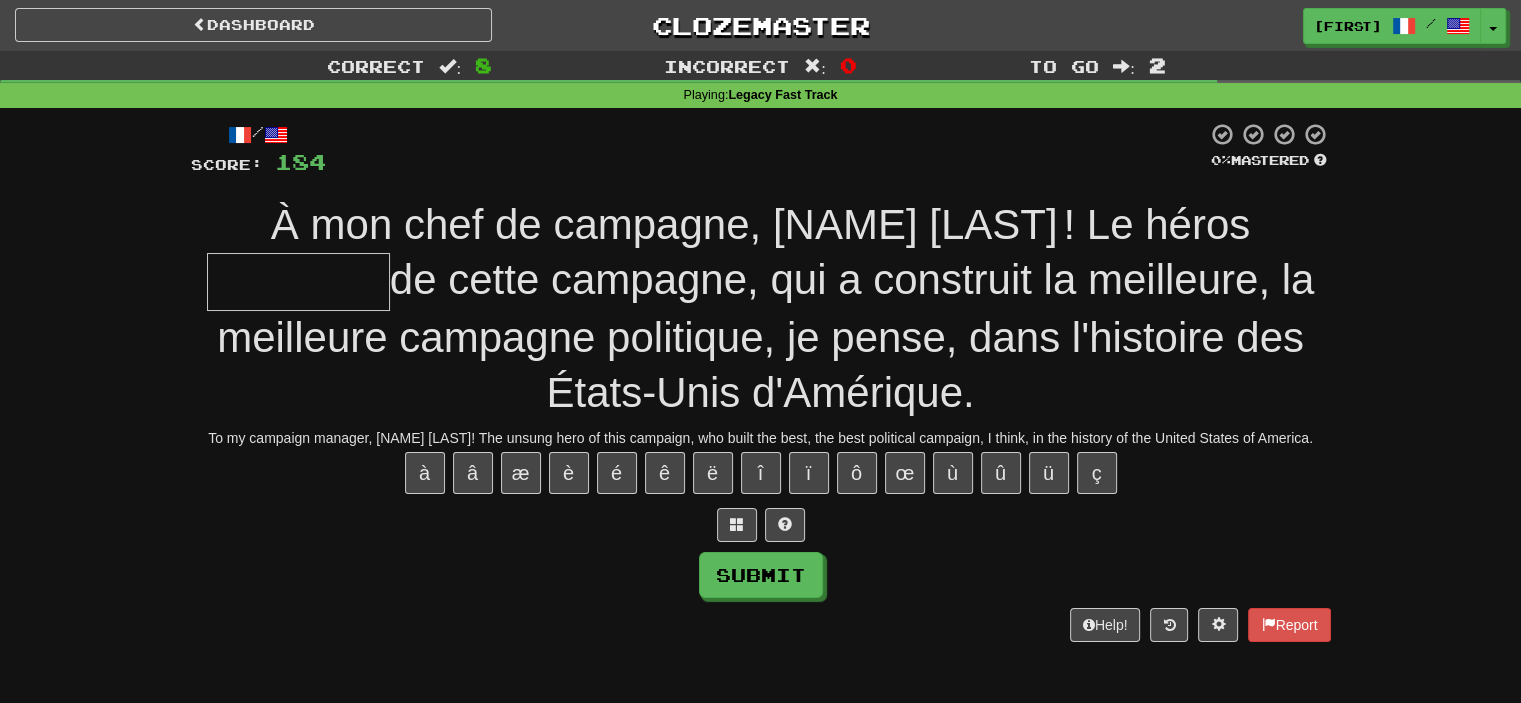 type on "*" 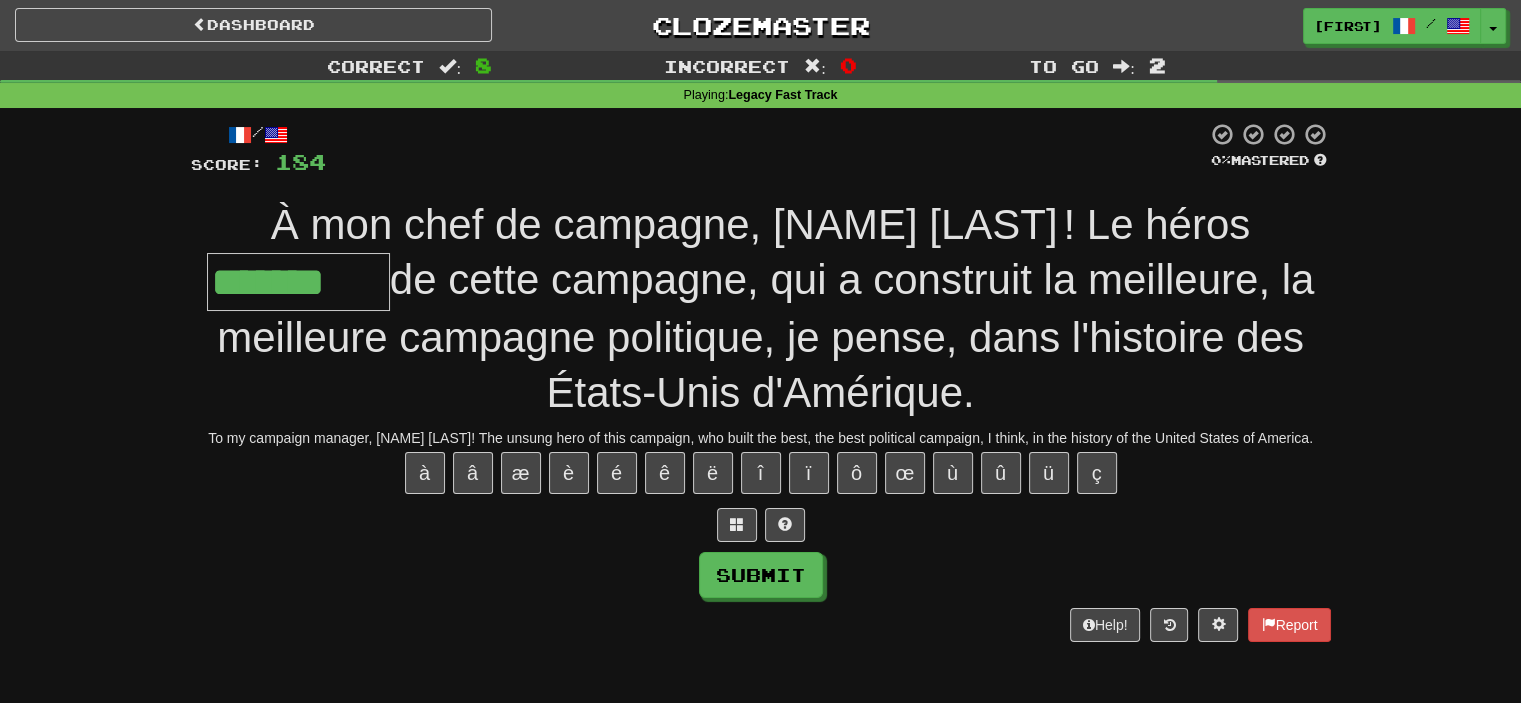 type on "*******" 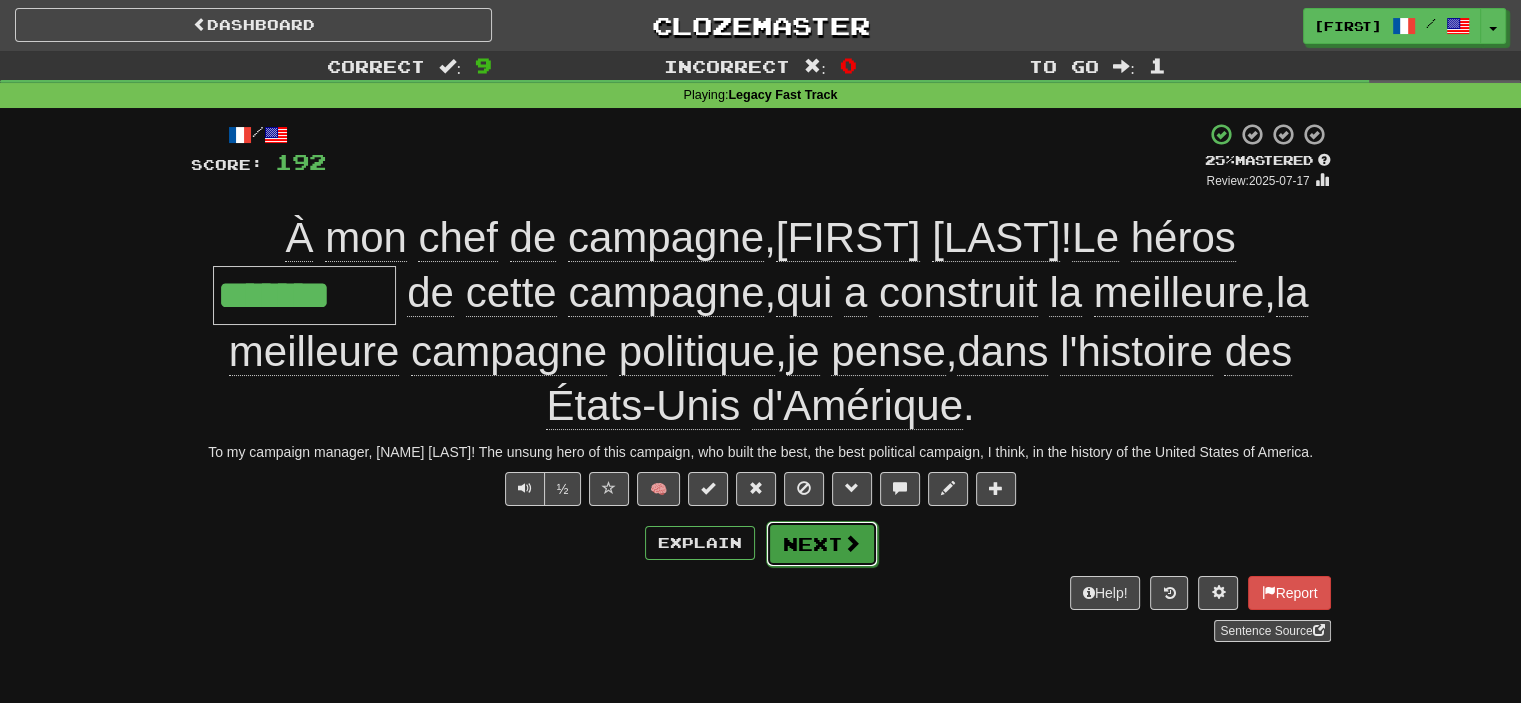 click on "Next" at bounding box center [822, 544] 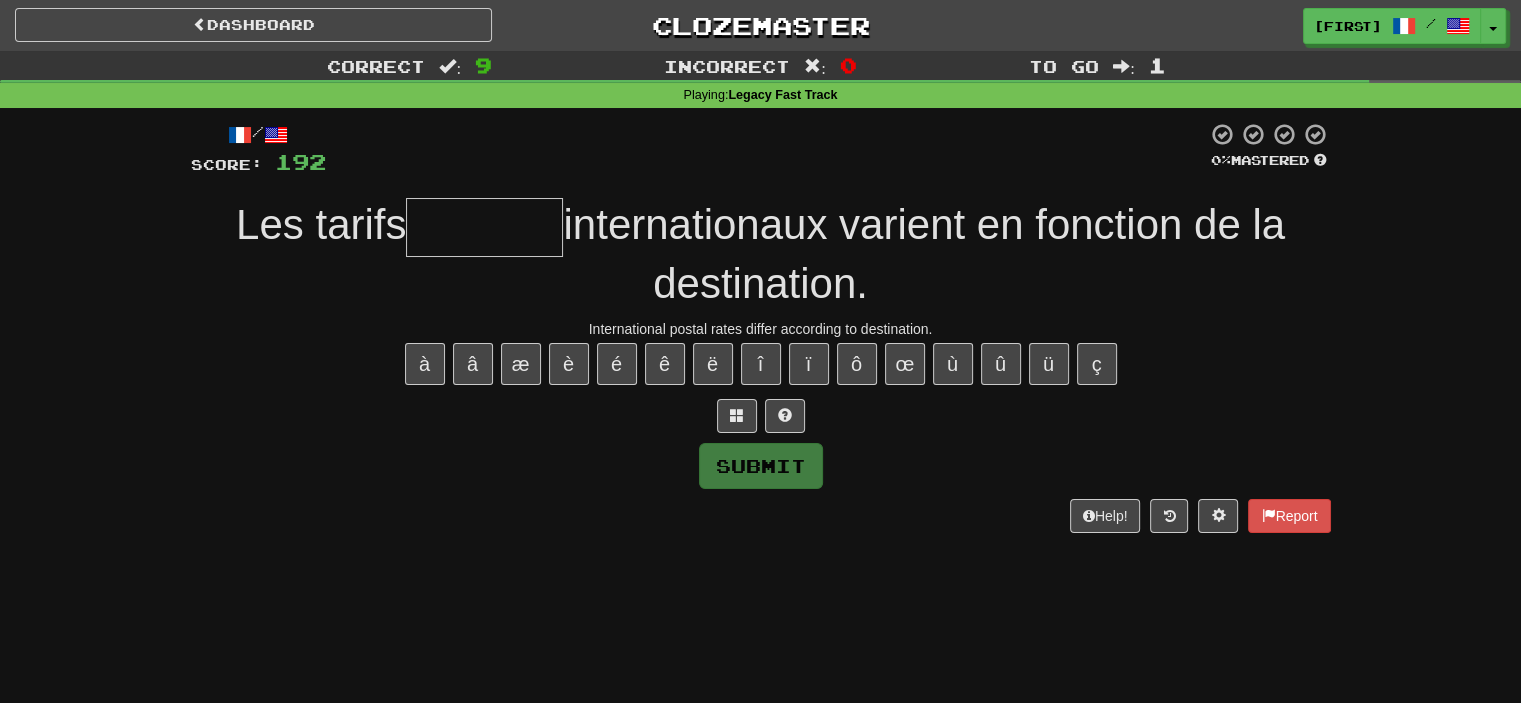 type on "*" 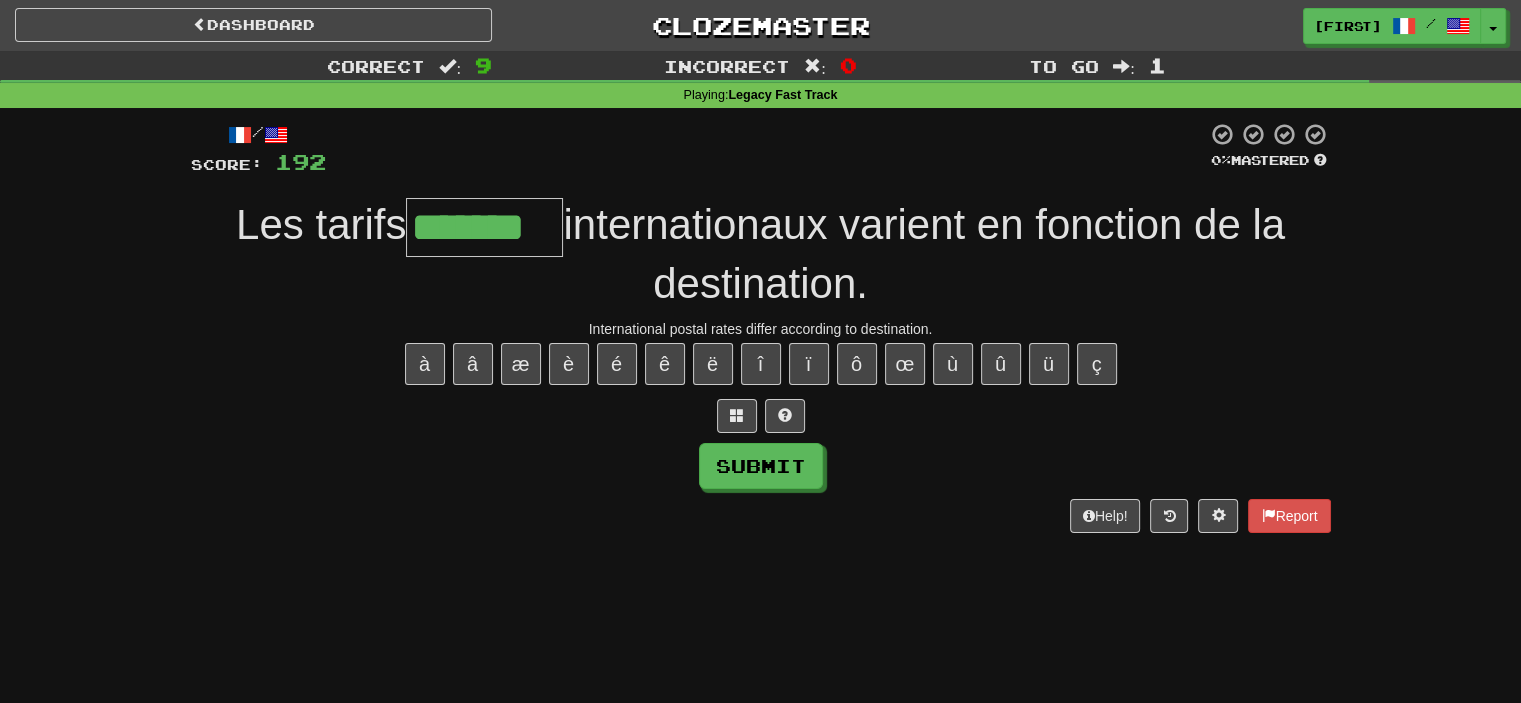 type on "*******" 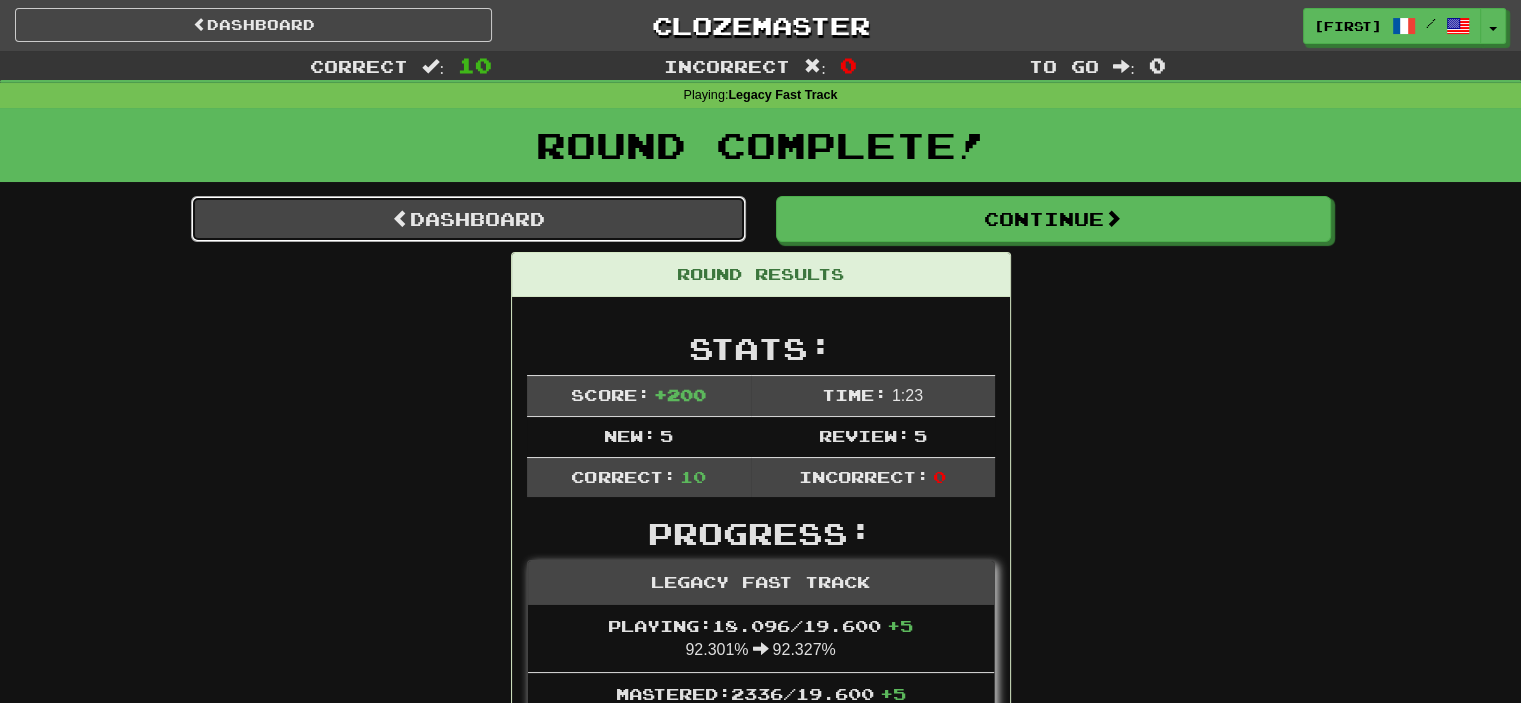 click on "Dashboard" at bounding box center (468, 219) 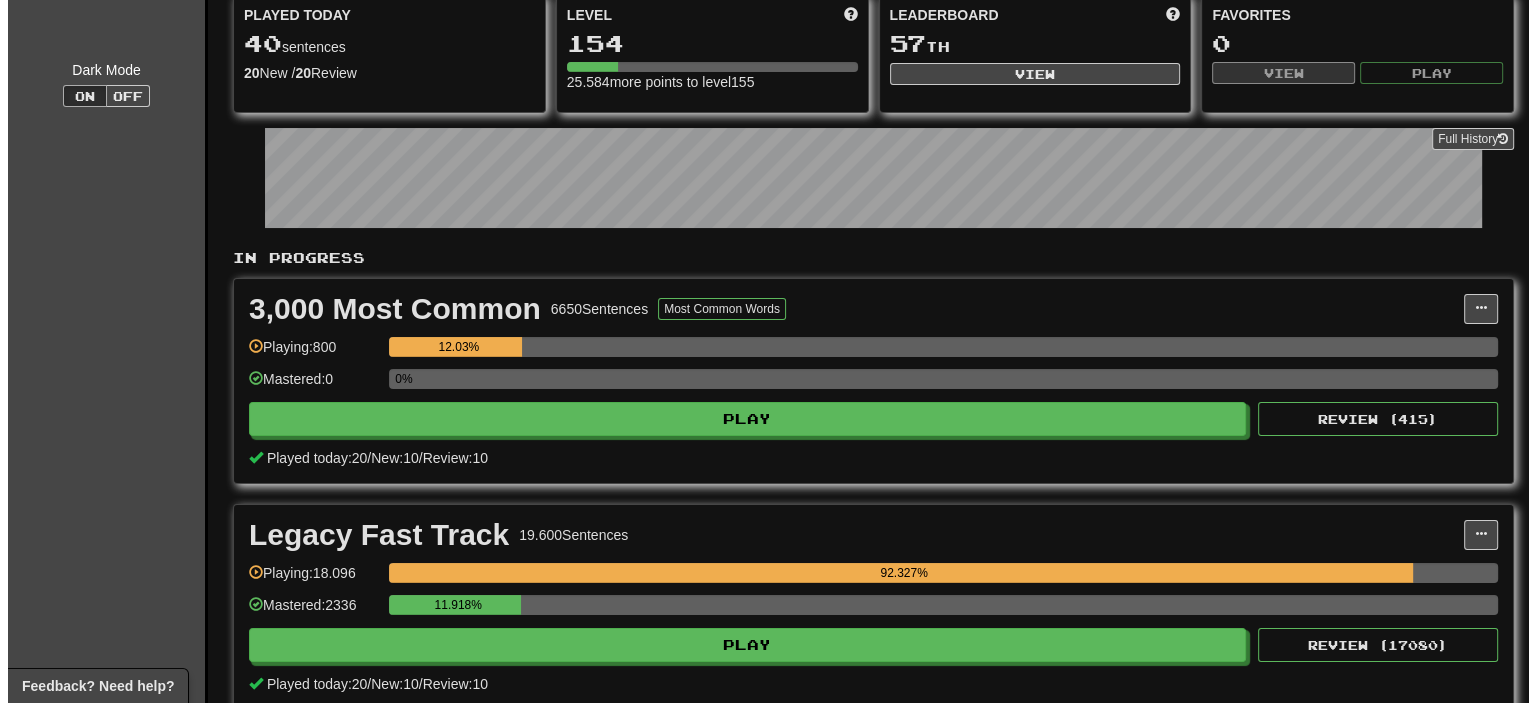 scroll, scrollTop: 200, scrollLeft: 0, axis: vertical 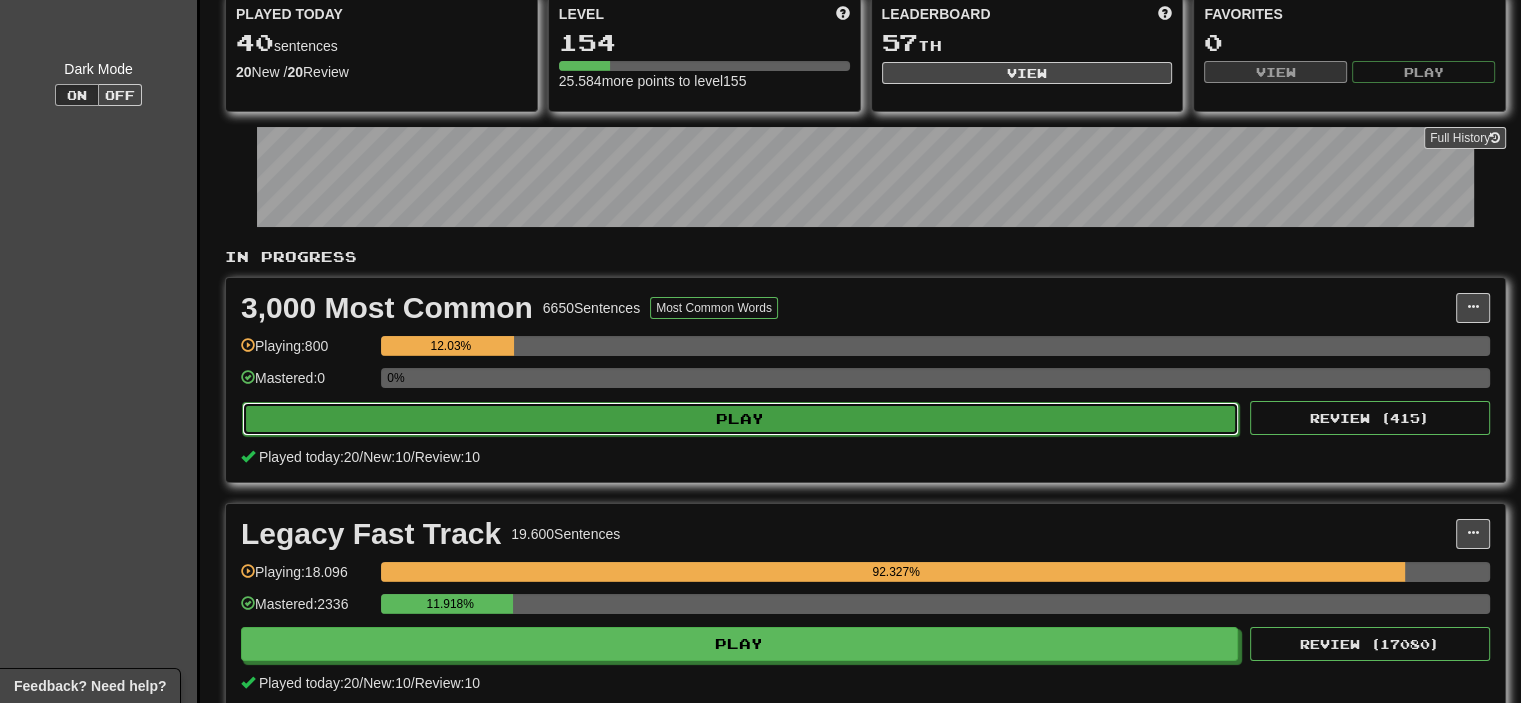 click on "Play" at bounding box center [740, 419] 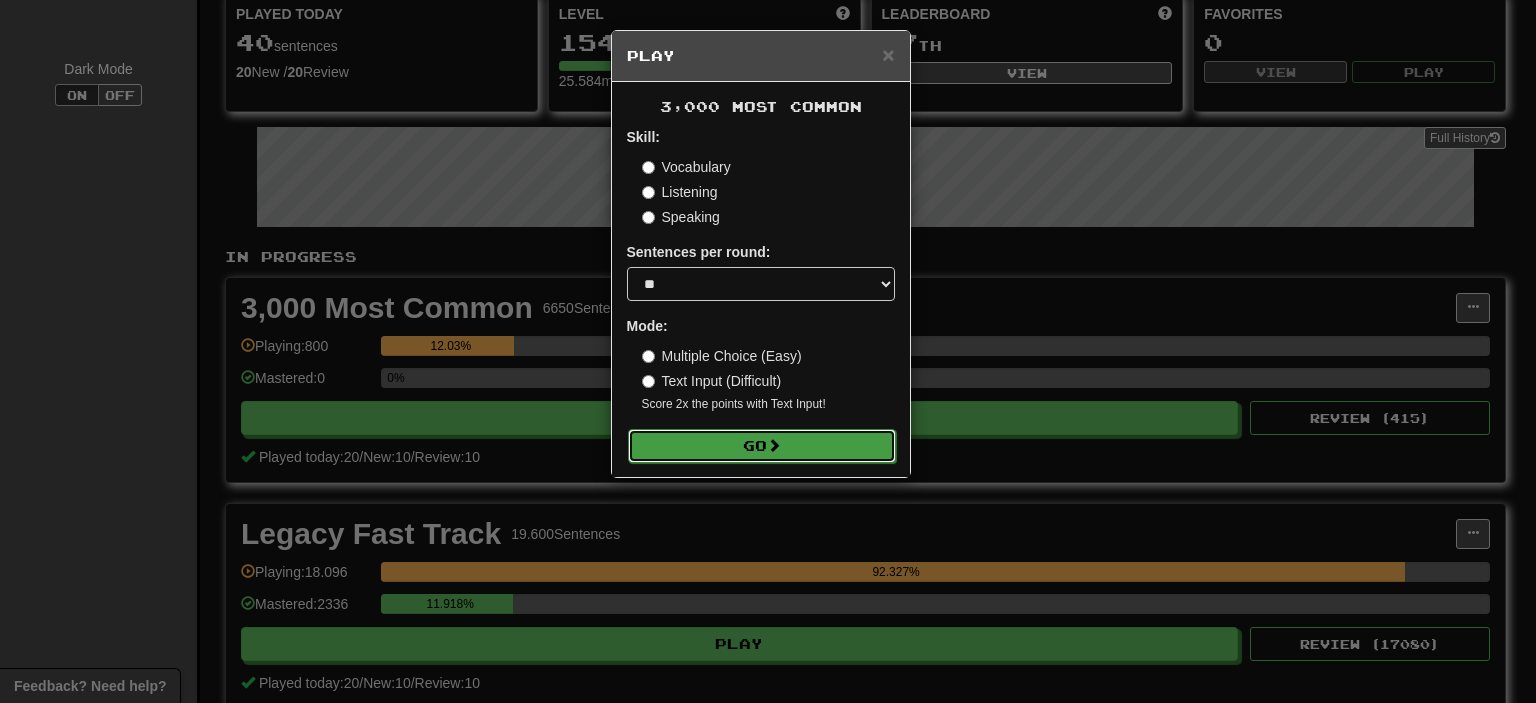 click on "Go" at bounding box center [762, 446] 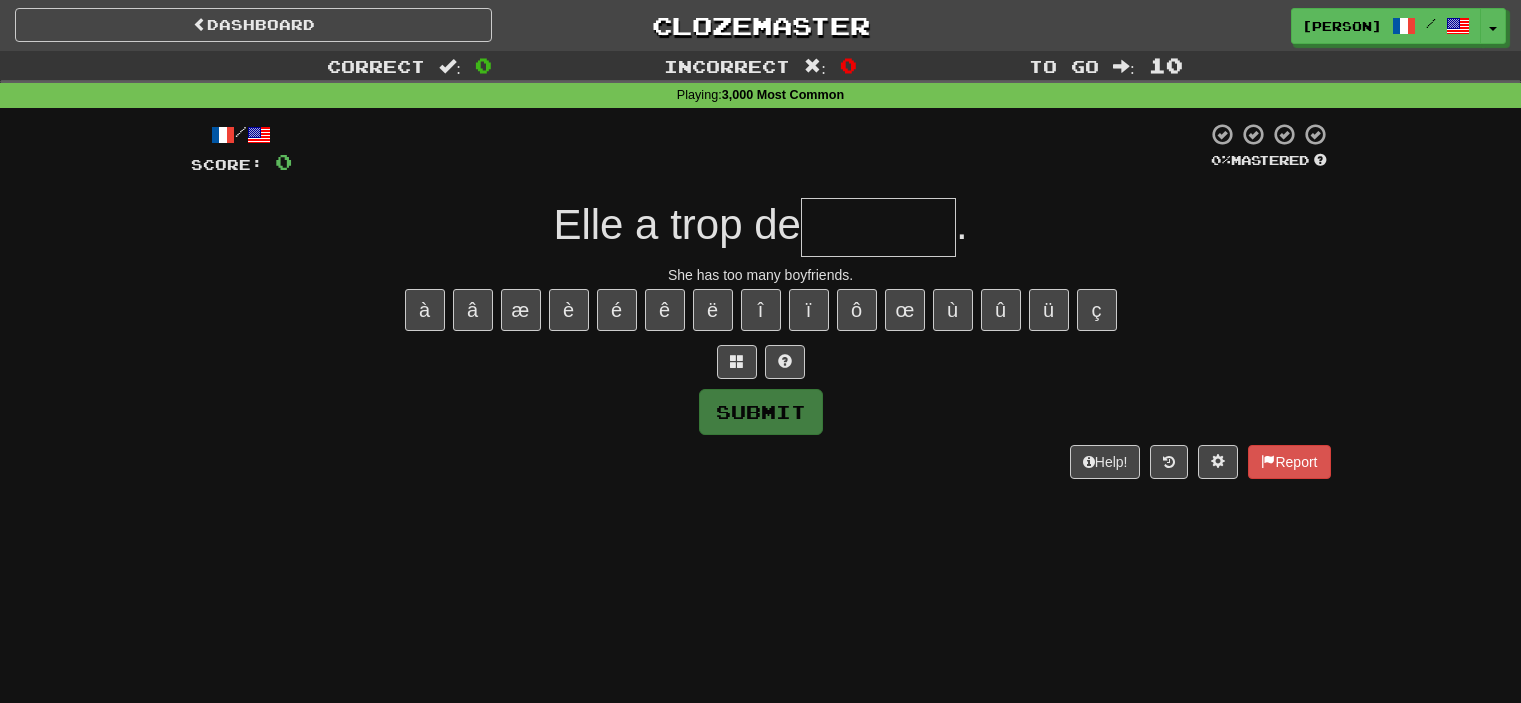 scroll, scrollTop: 0, scrollLeft: 0, axis: both 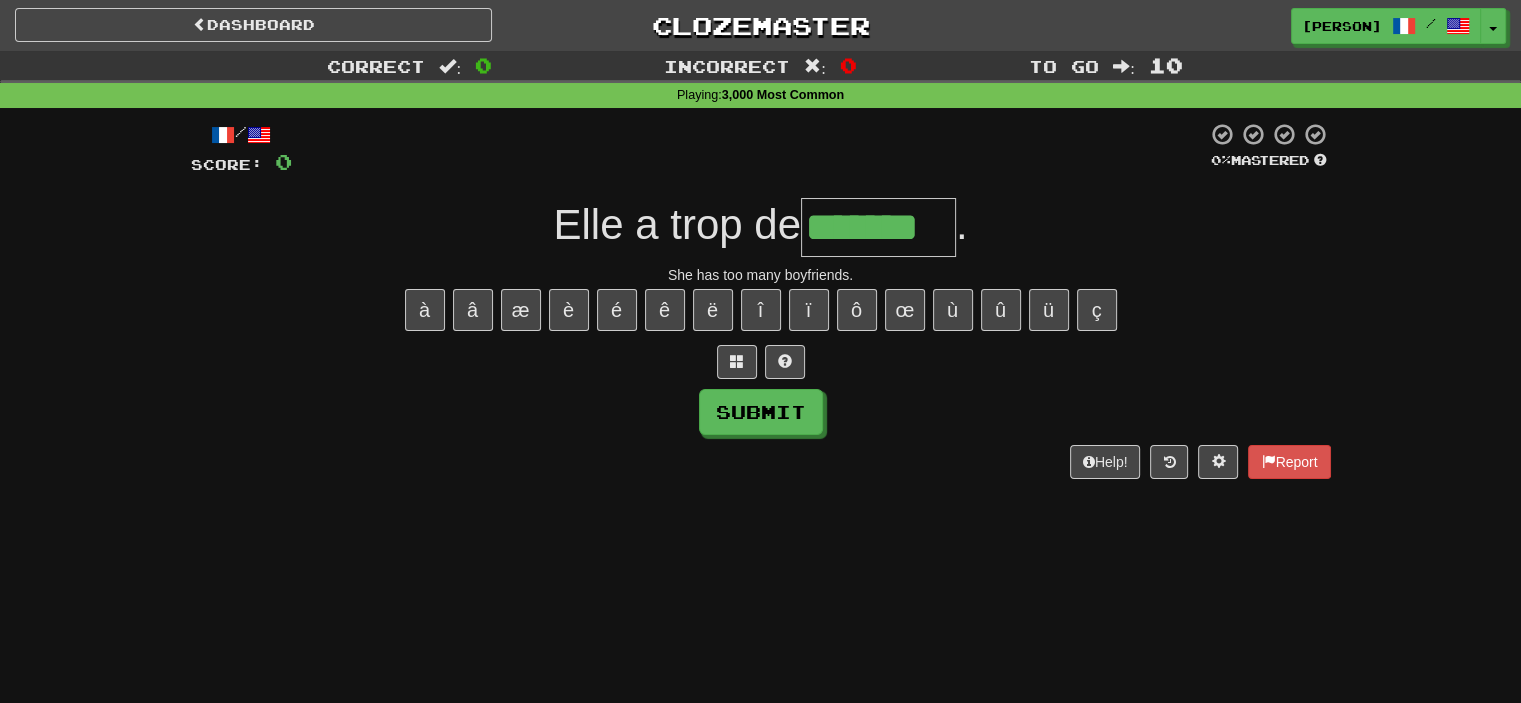 type on "*******" 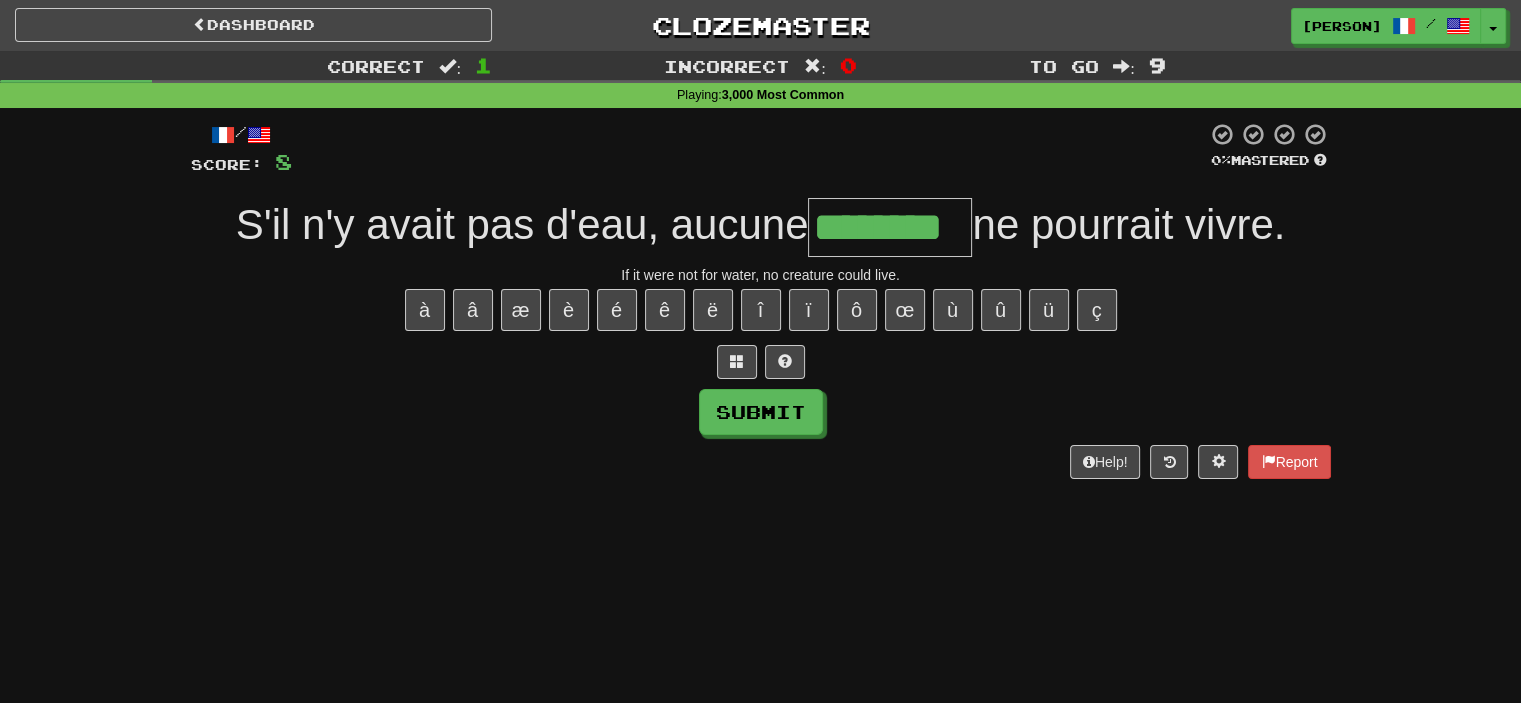 type on "********" 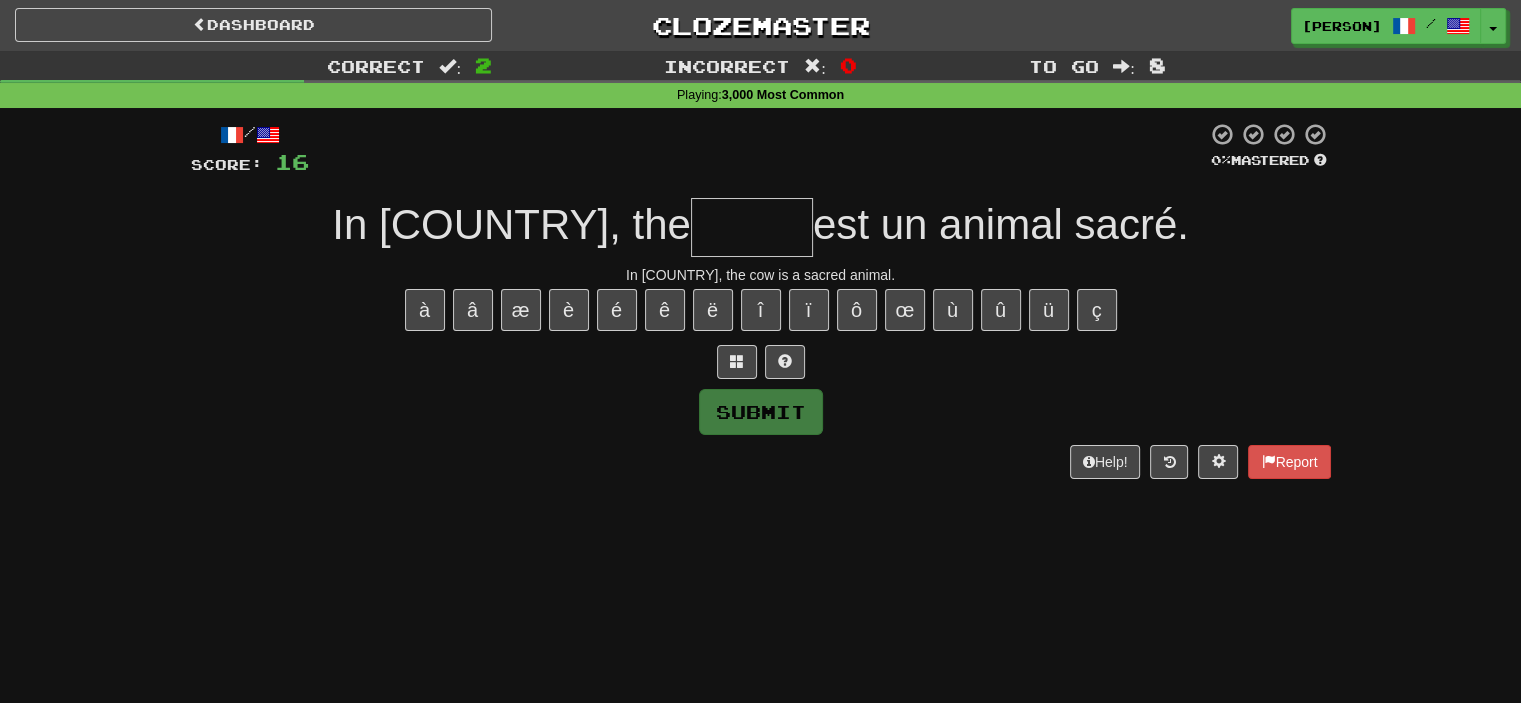 type on "*" 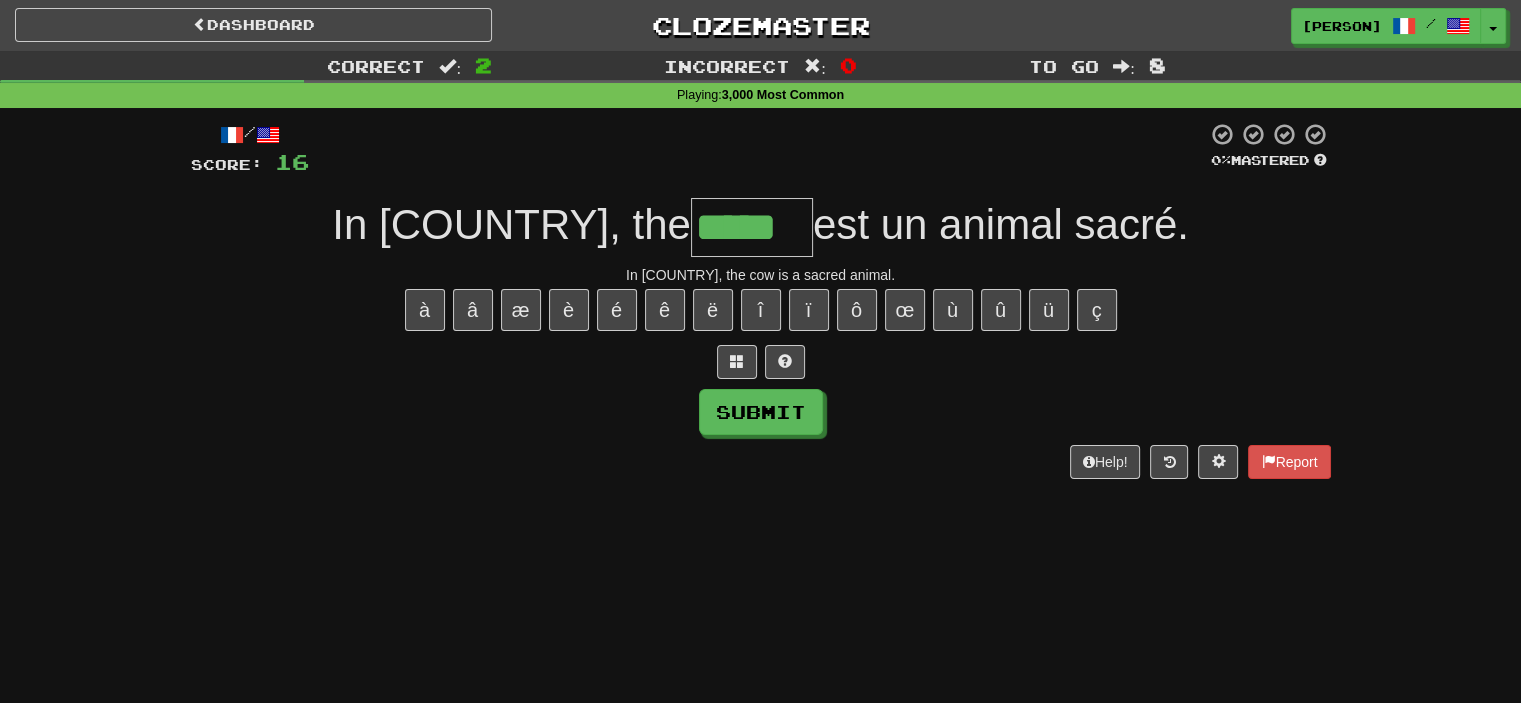 type on "*****" 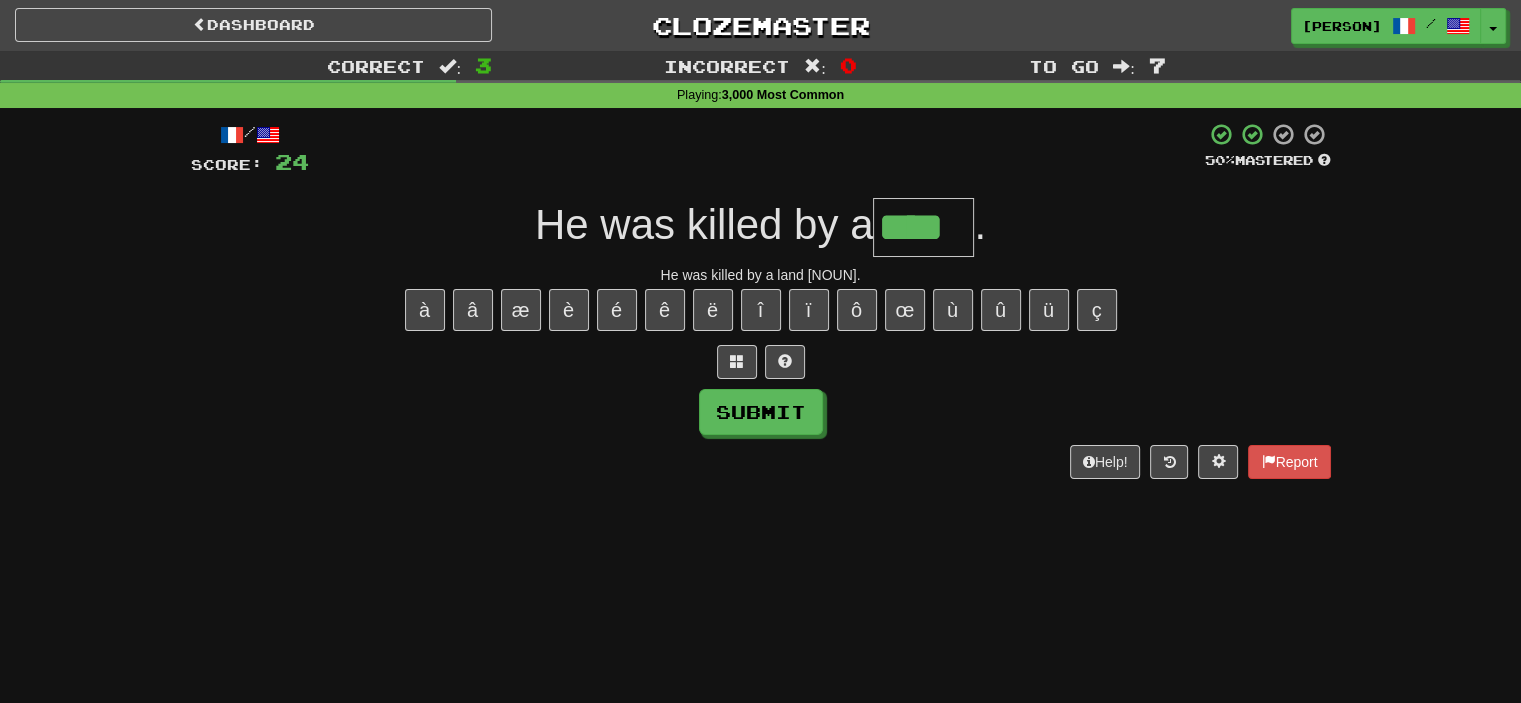 type on "****" 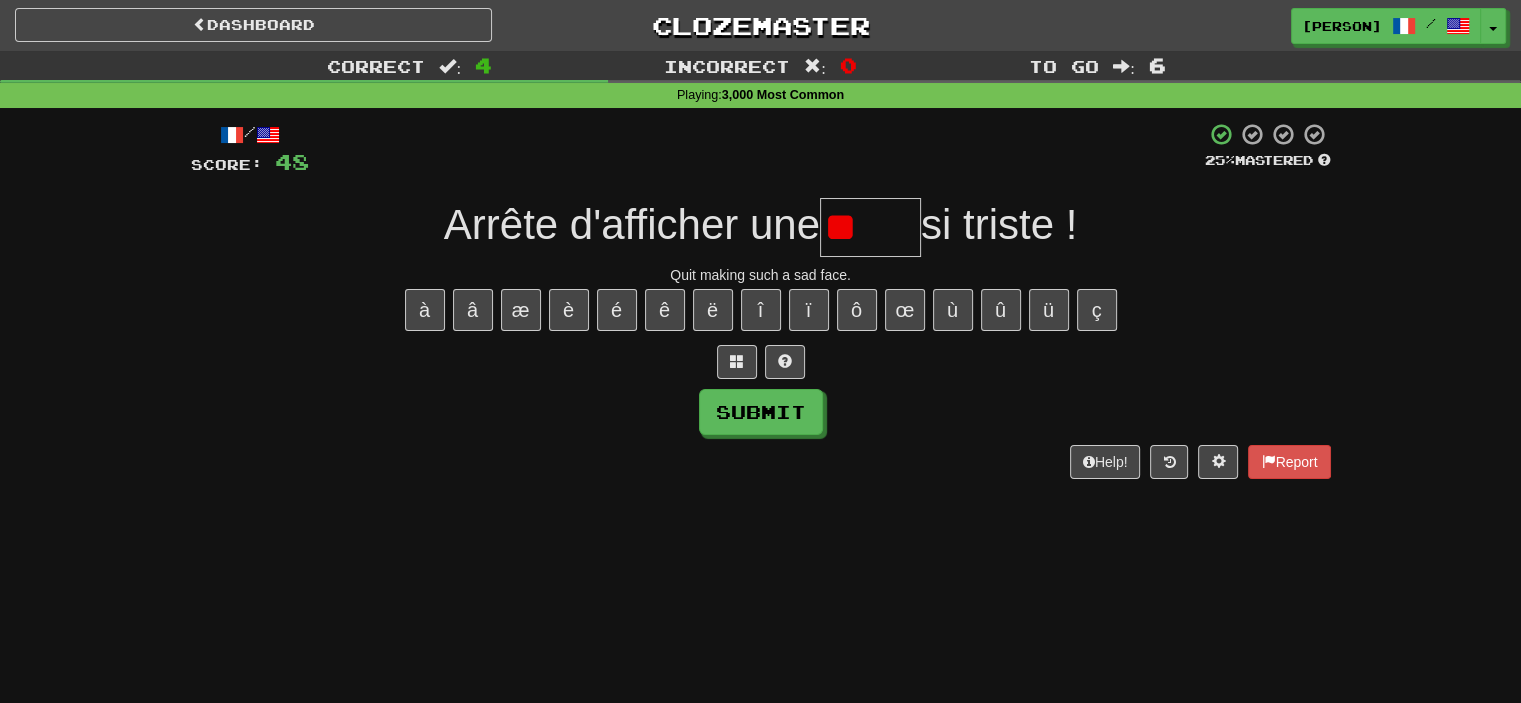type on "*" 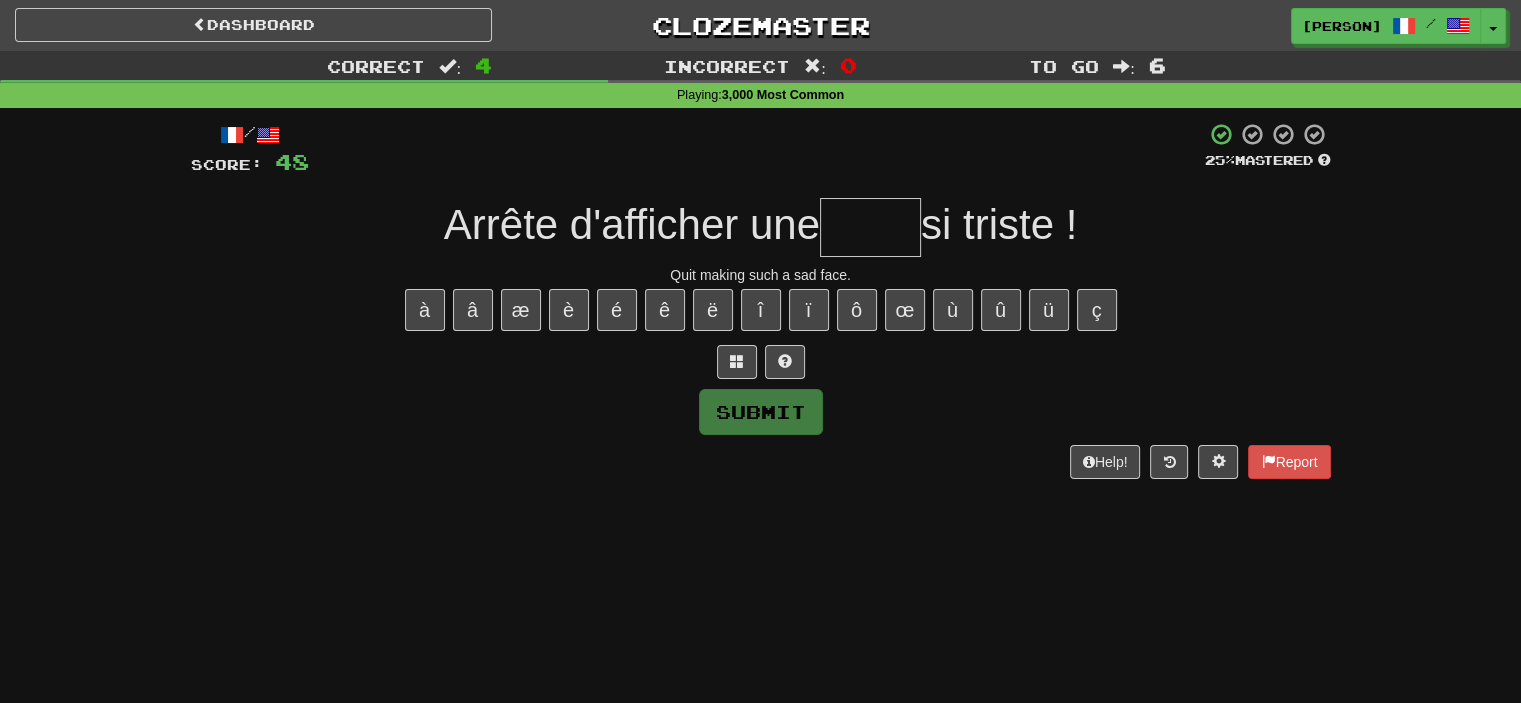 type on "*" 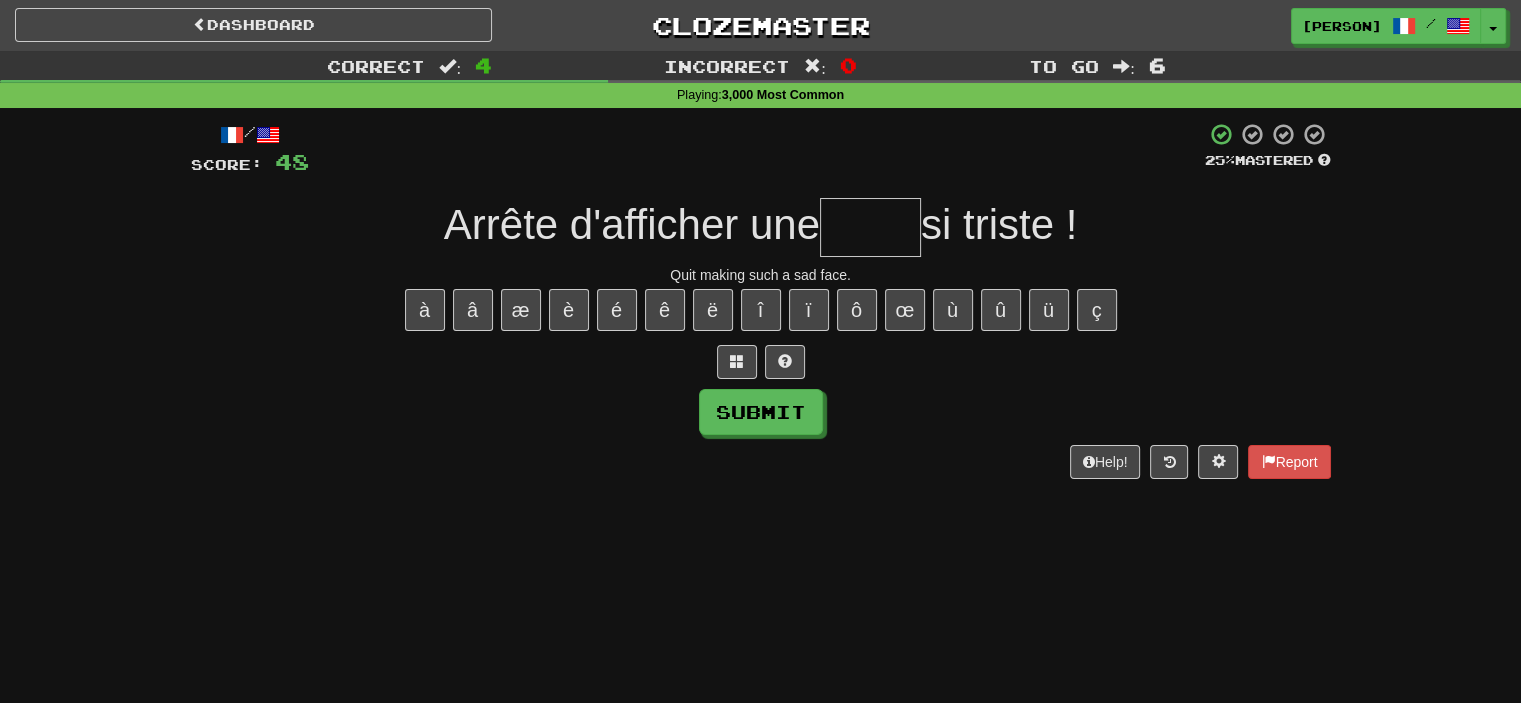 type on "*" 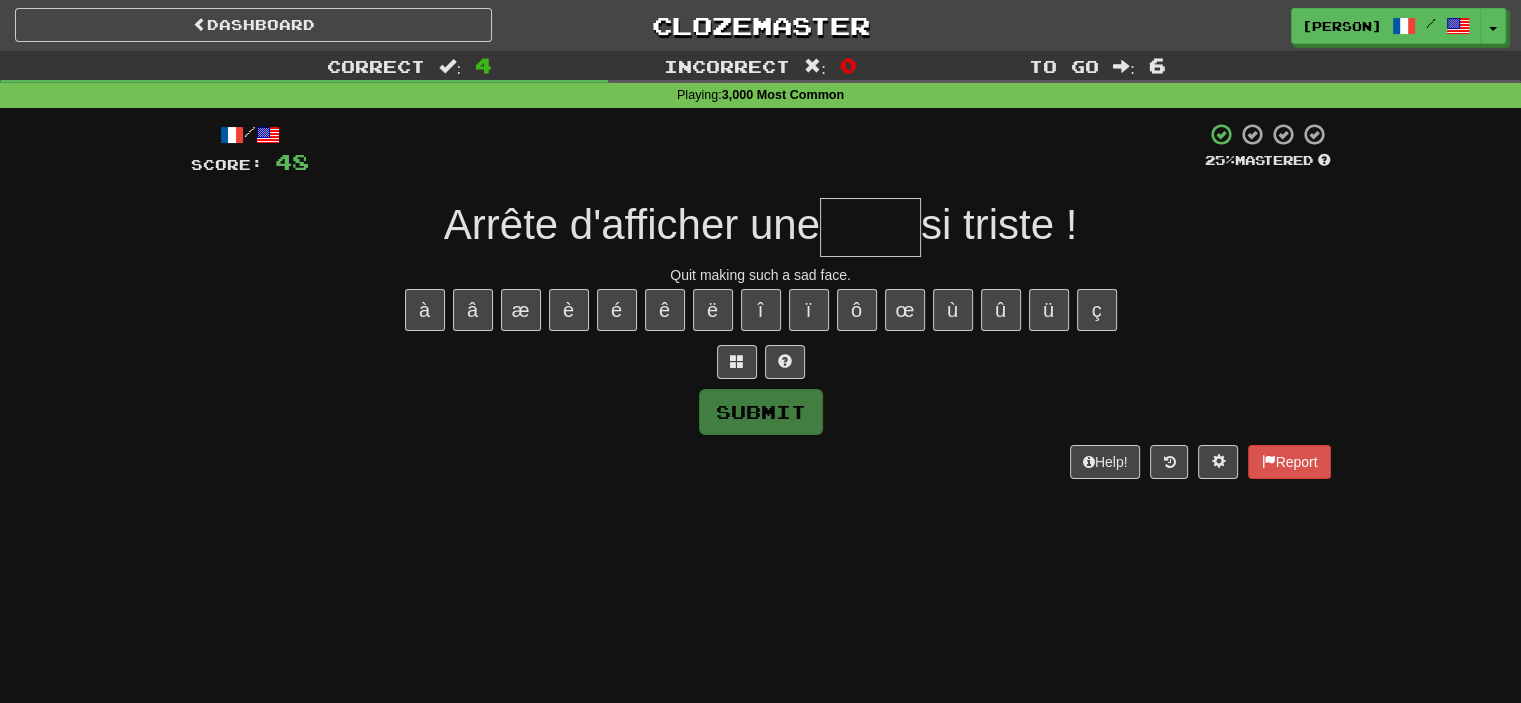 type on "*" 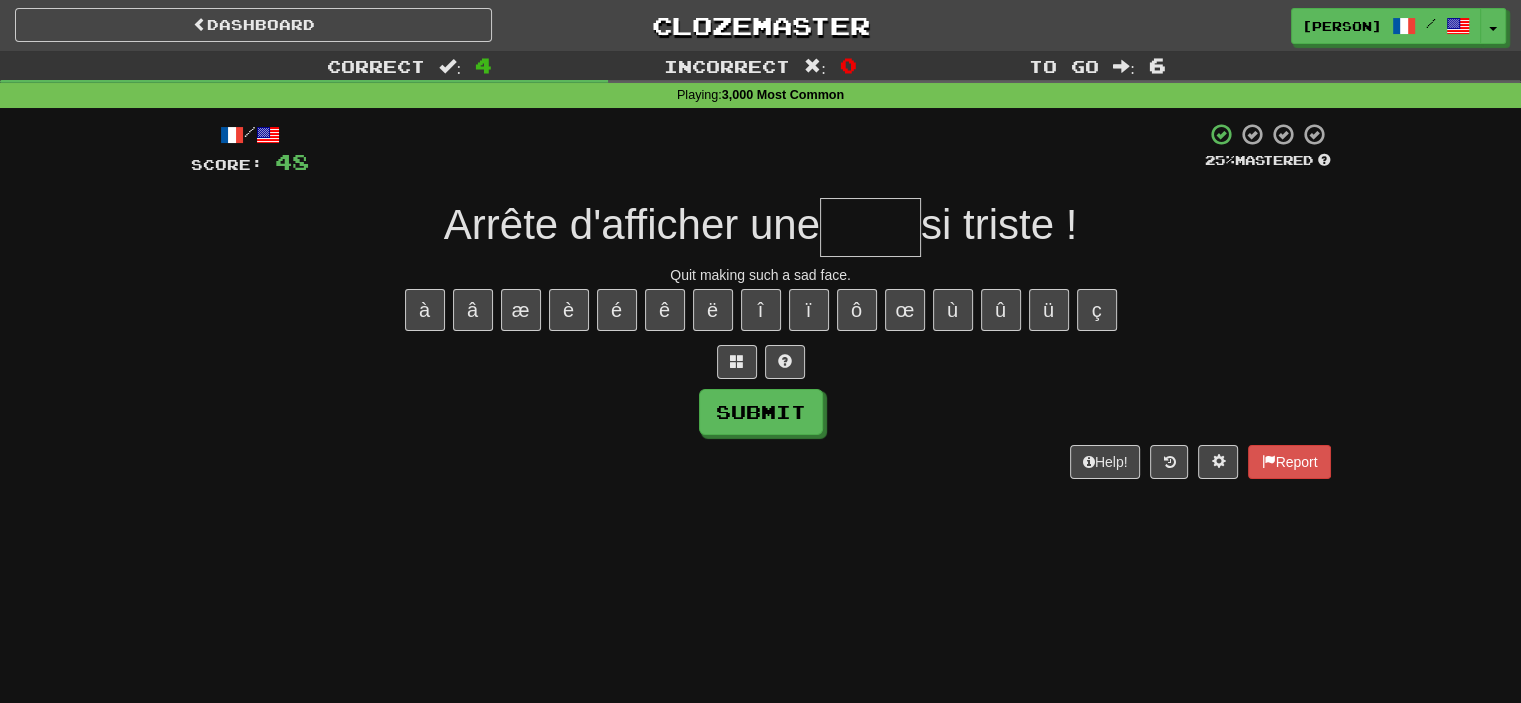 type on "*" 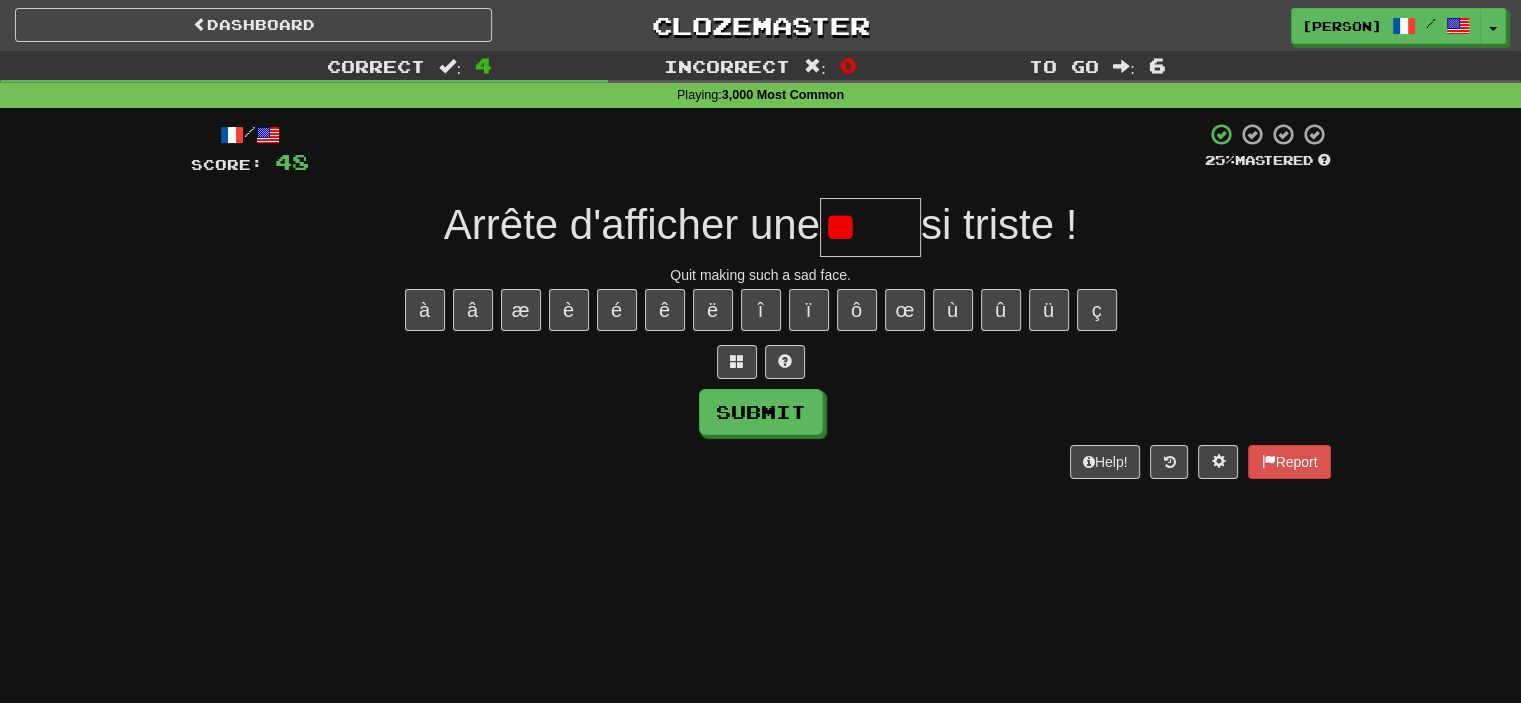 type on "*" 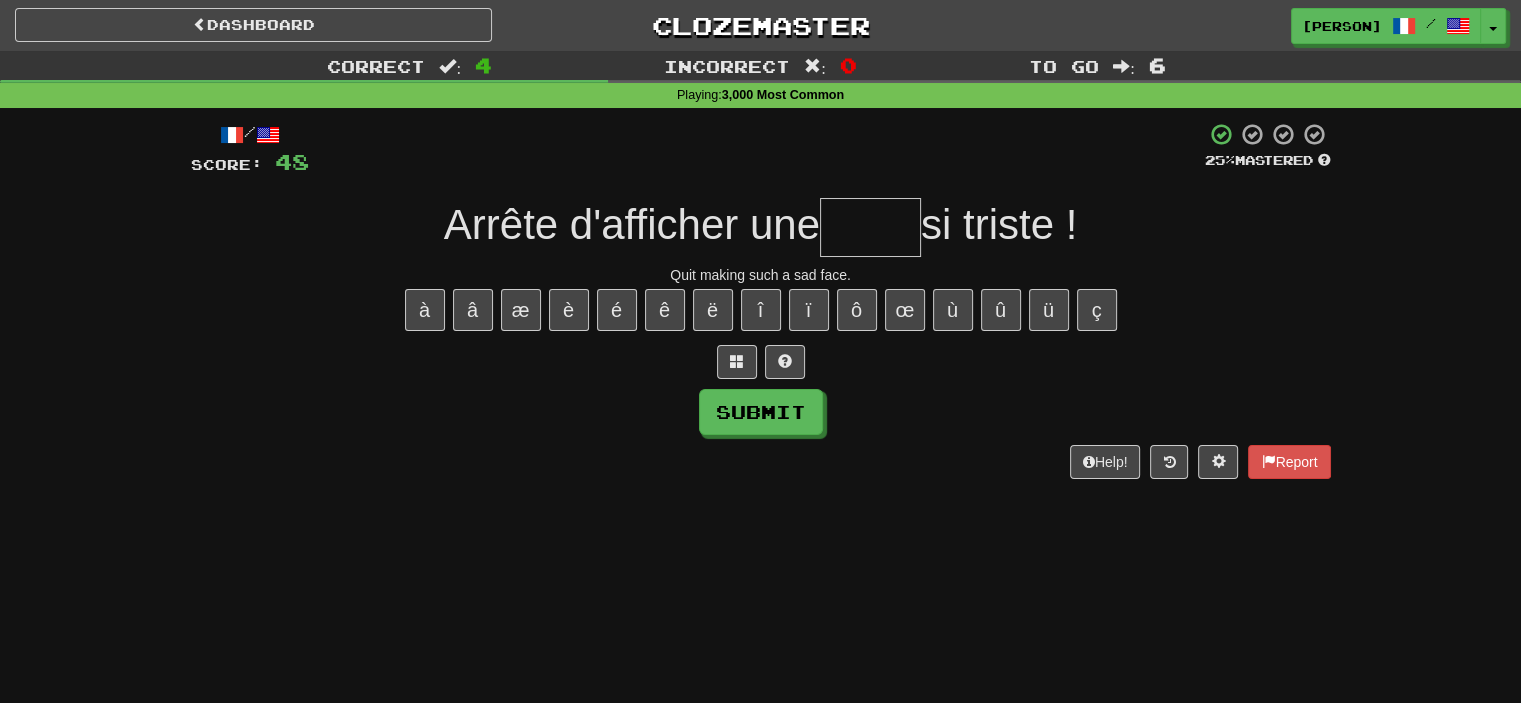 type on "*" 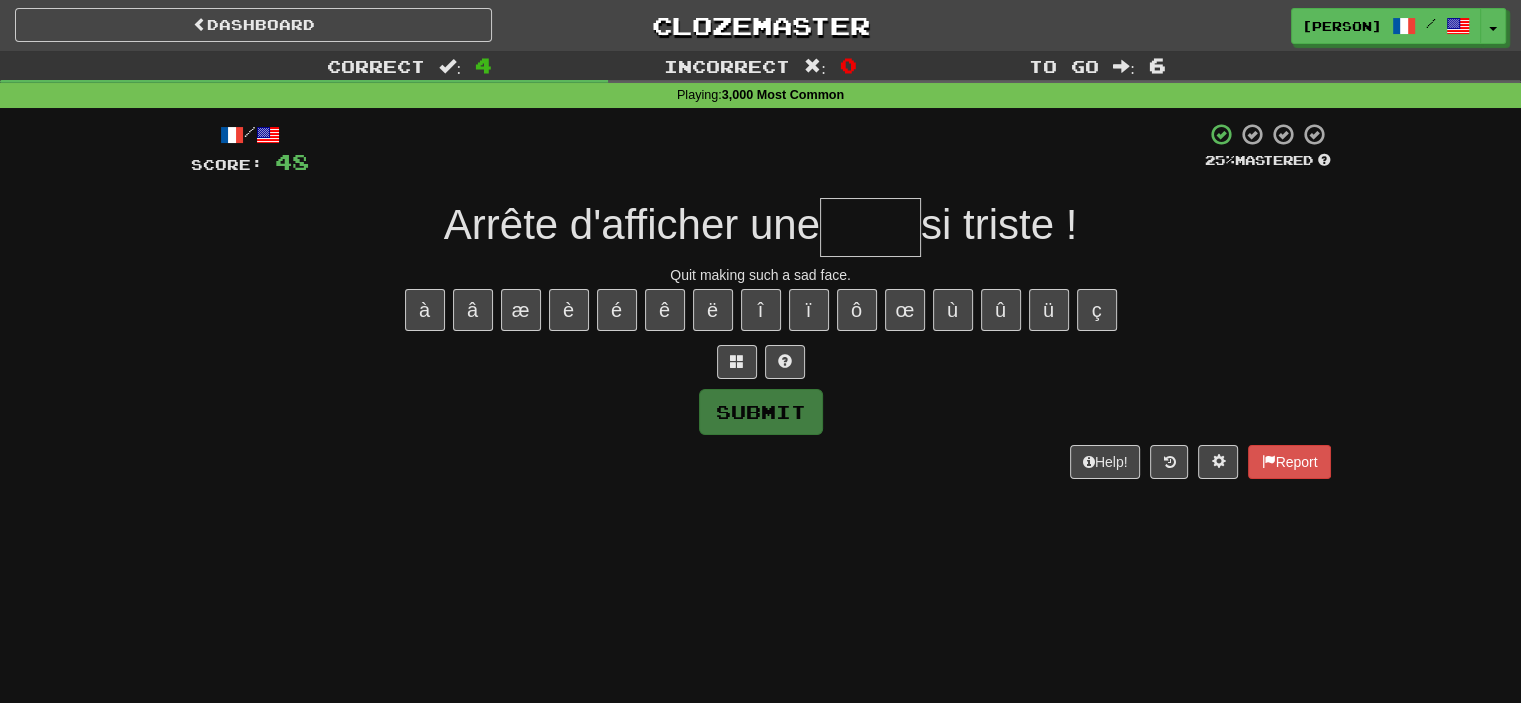 type on "*" 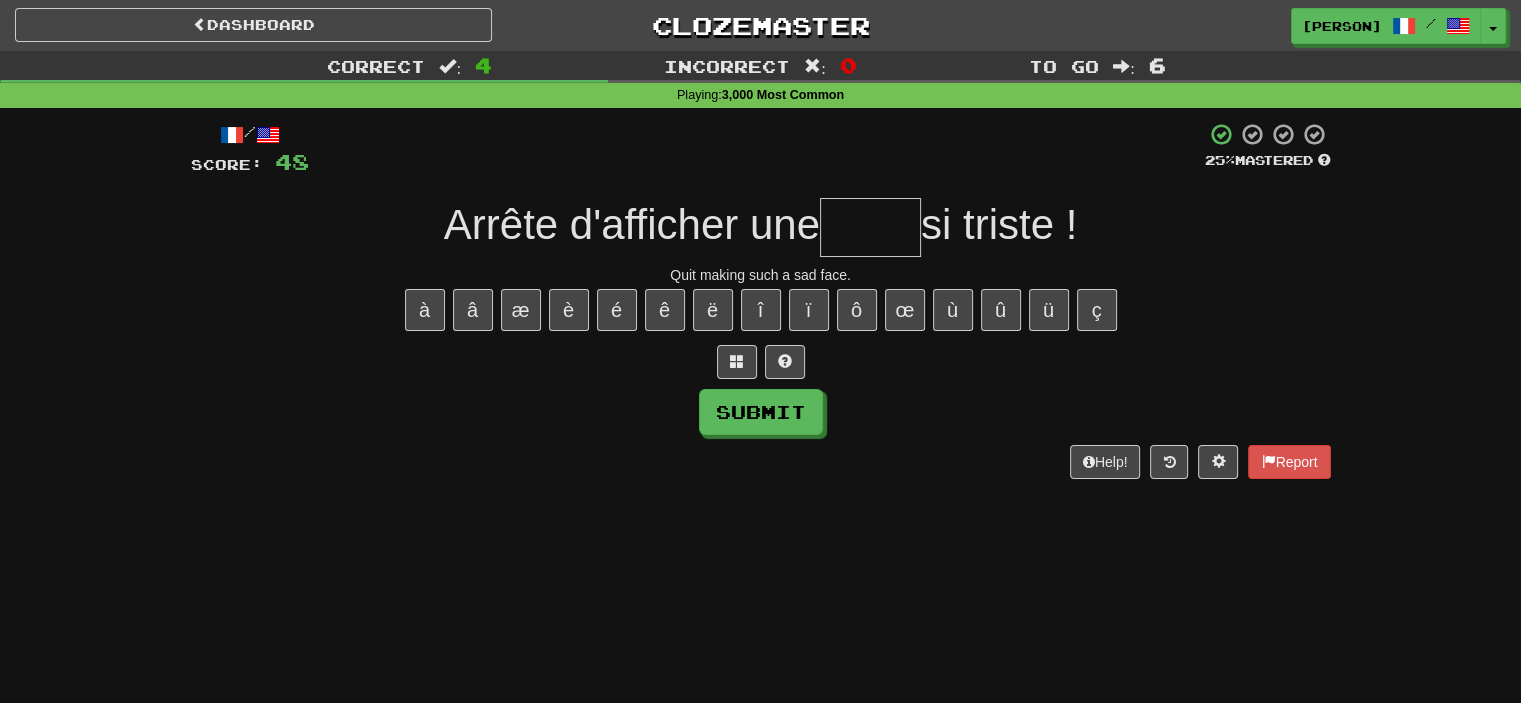 type on "*" 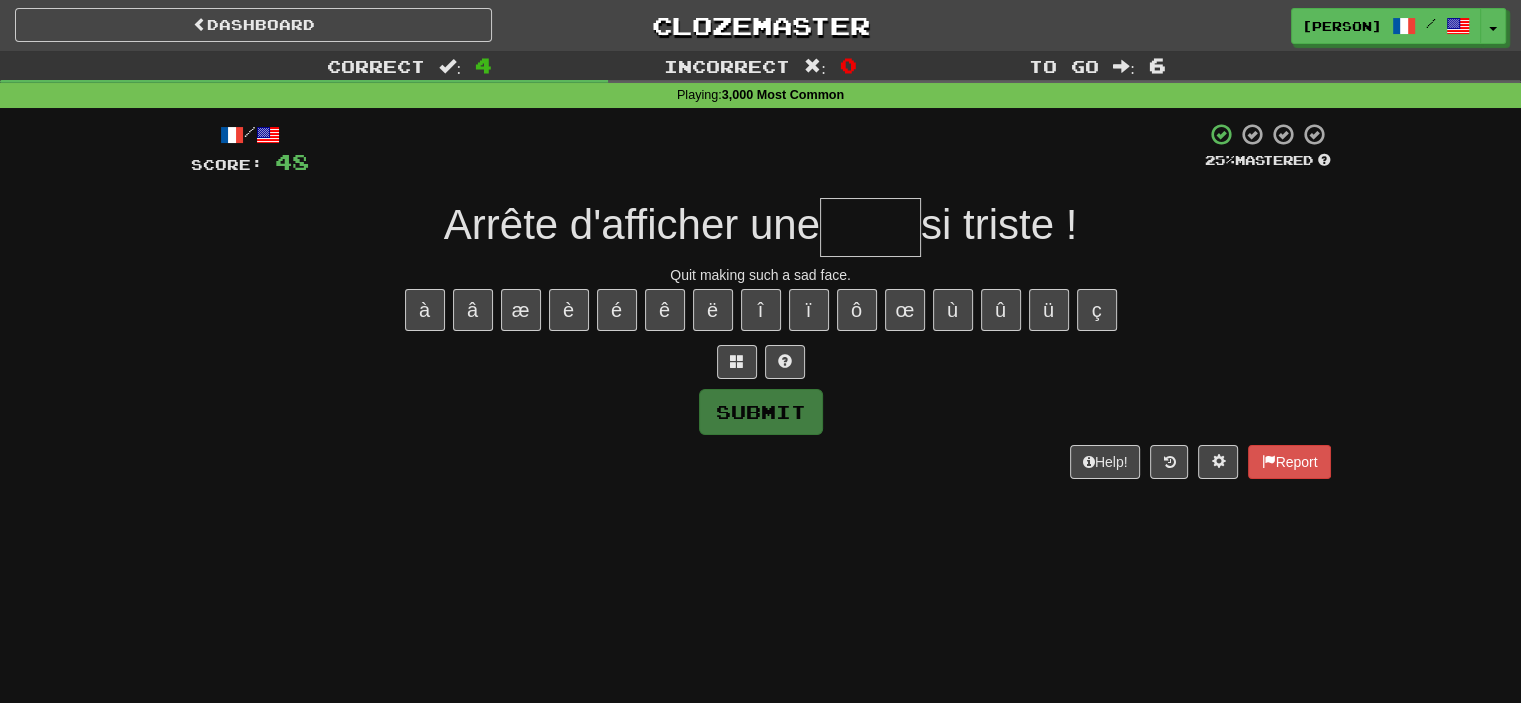 type on "*" 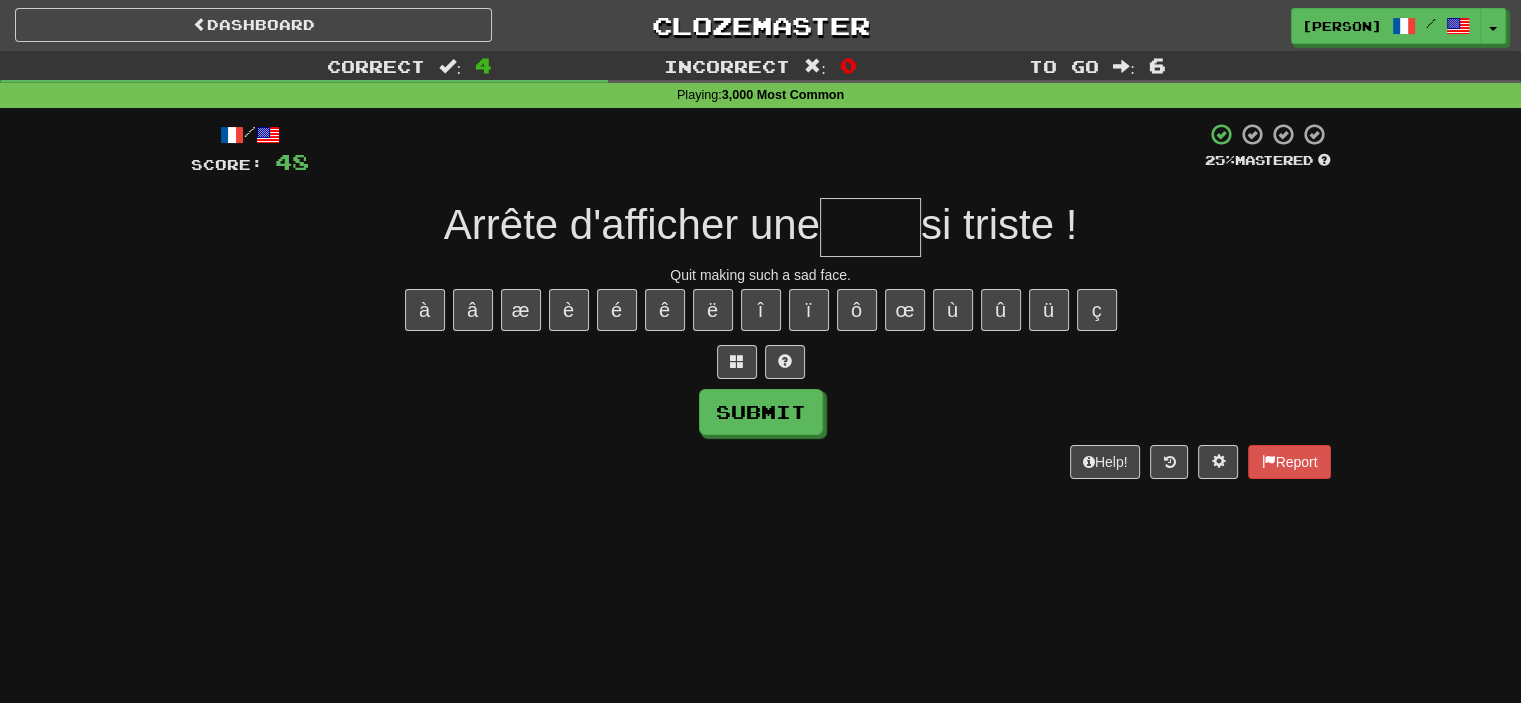 type on "*" 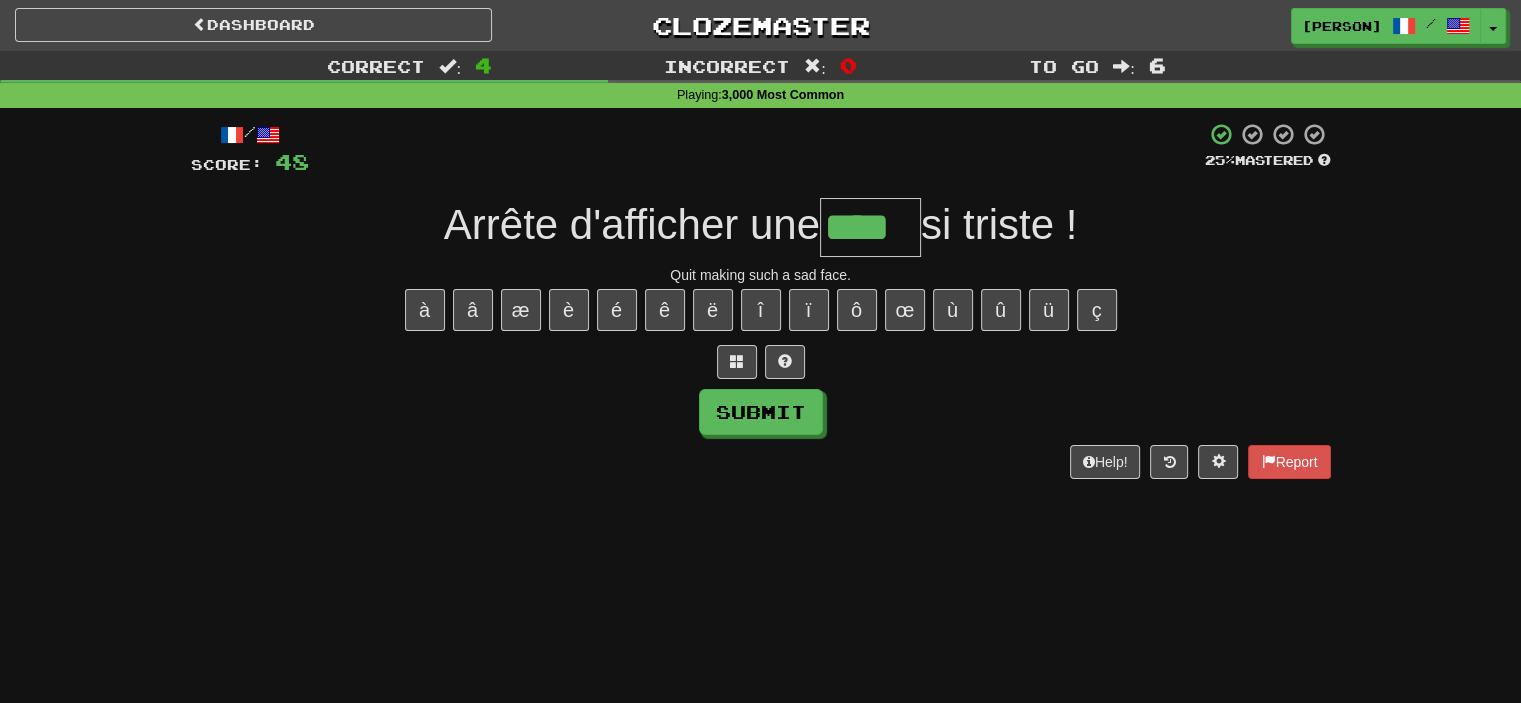 type on "****" 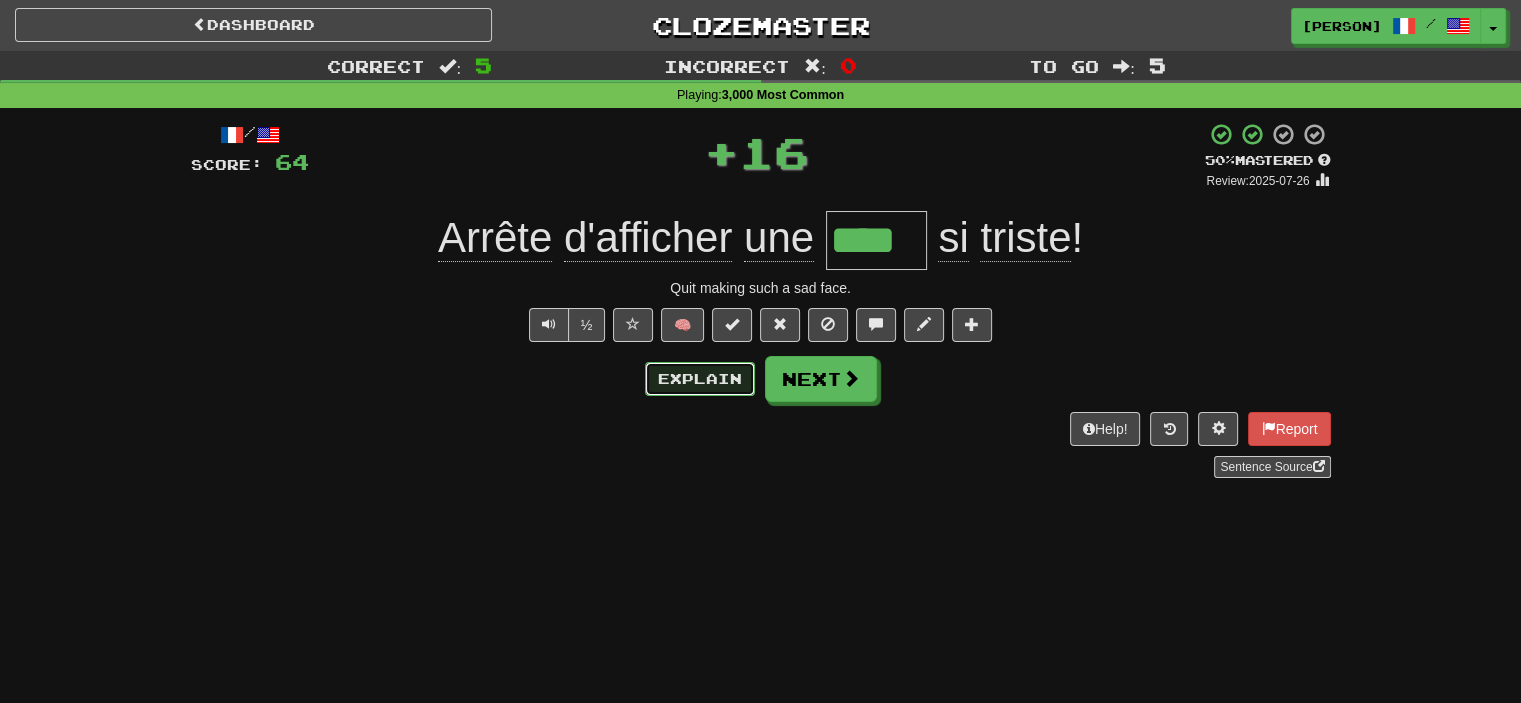 click on "Explain" at bounding box center (700, 379) 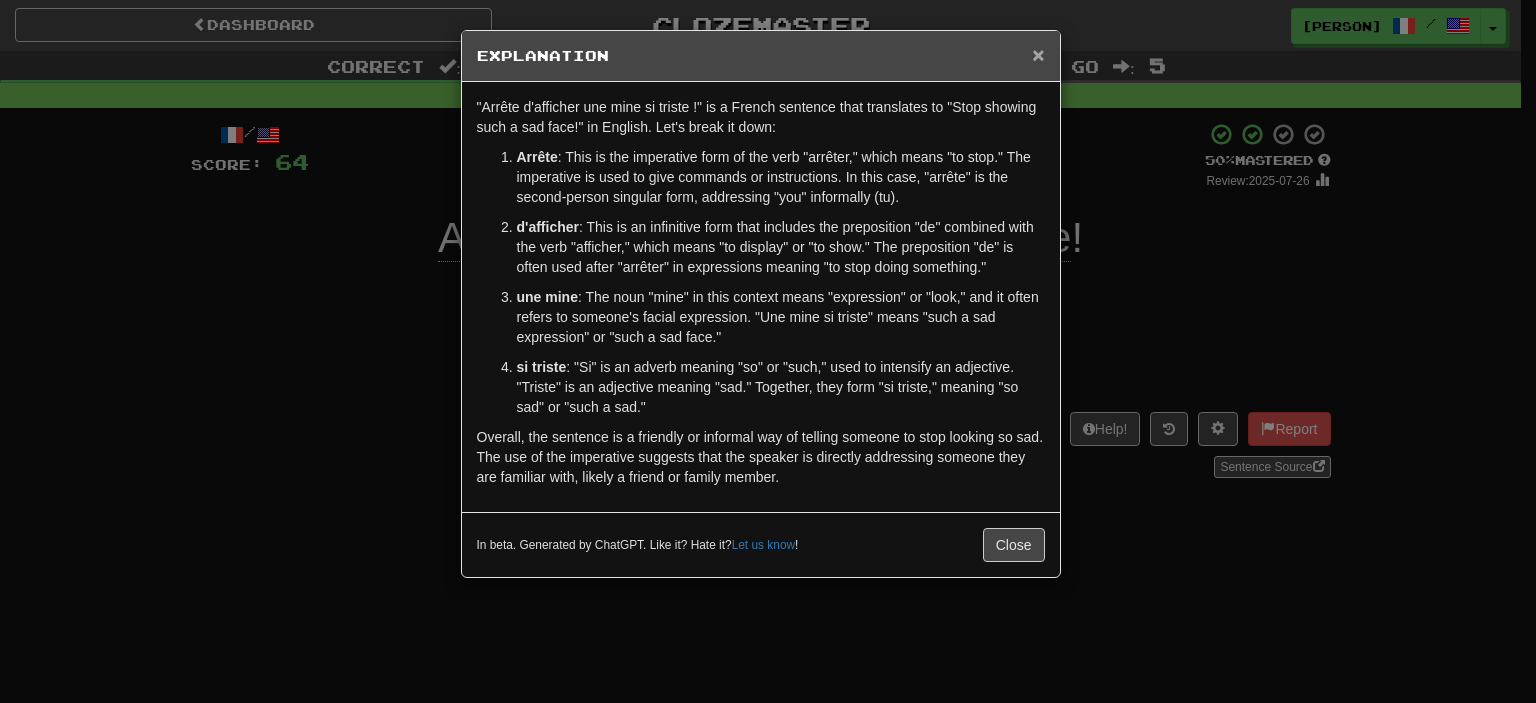 click on "×" at bounding box center [1038, 54] 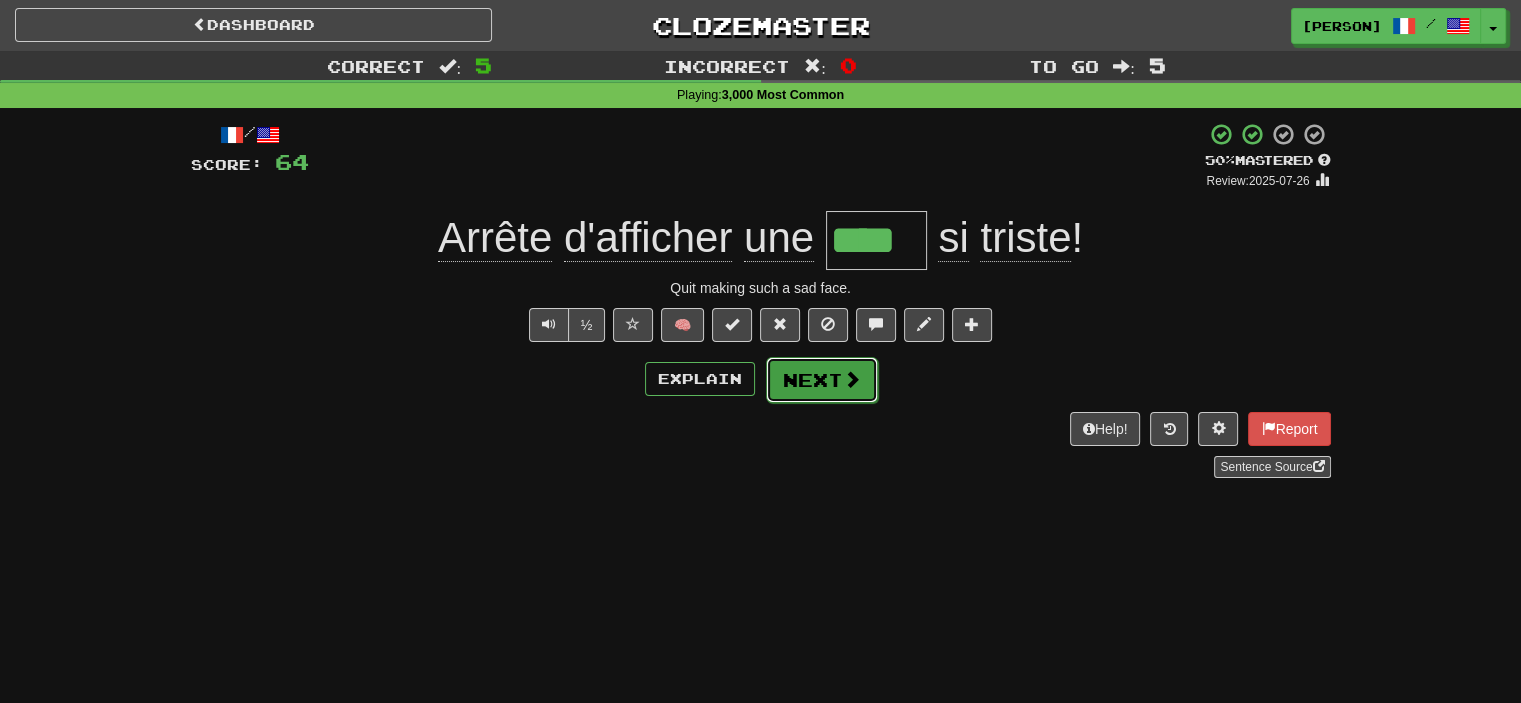 click at bounding box center (852, 379) 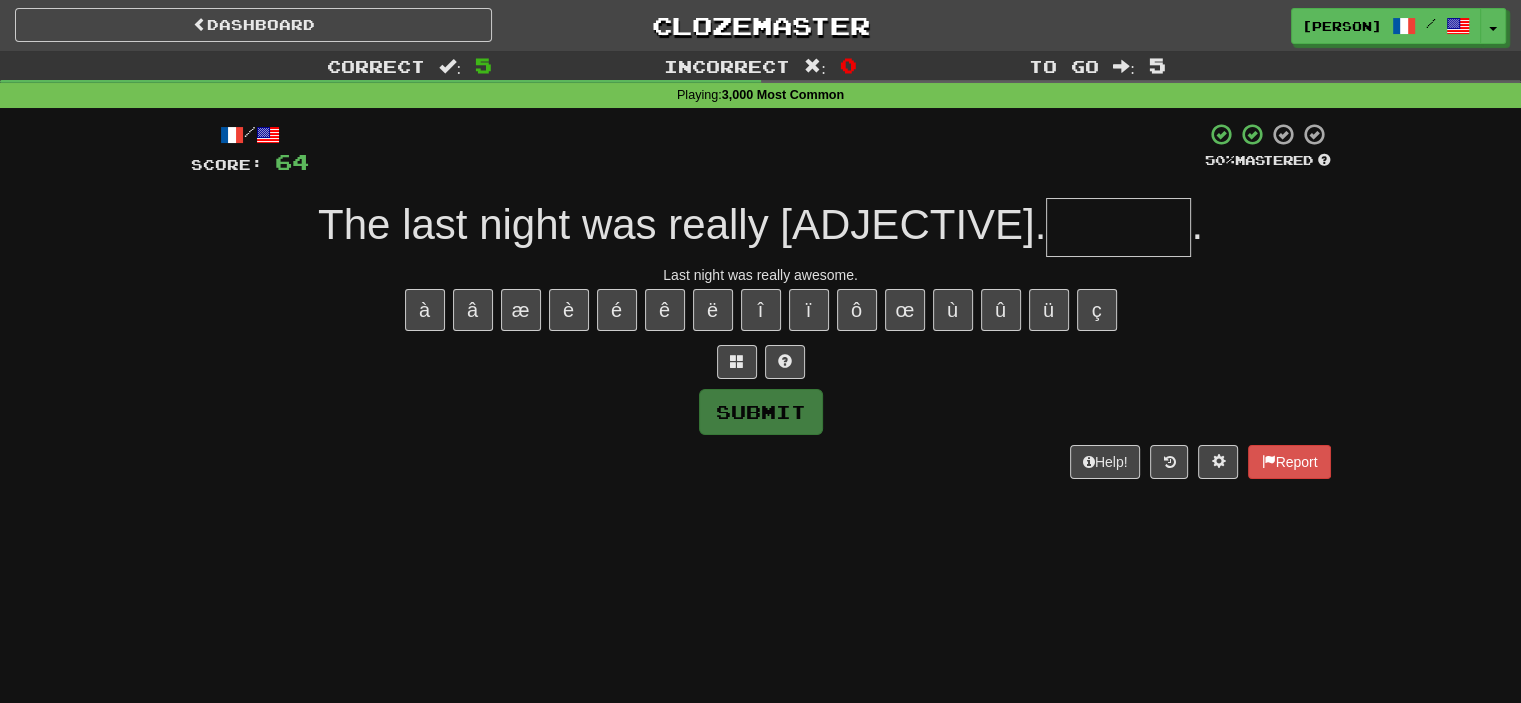 type on "*" 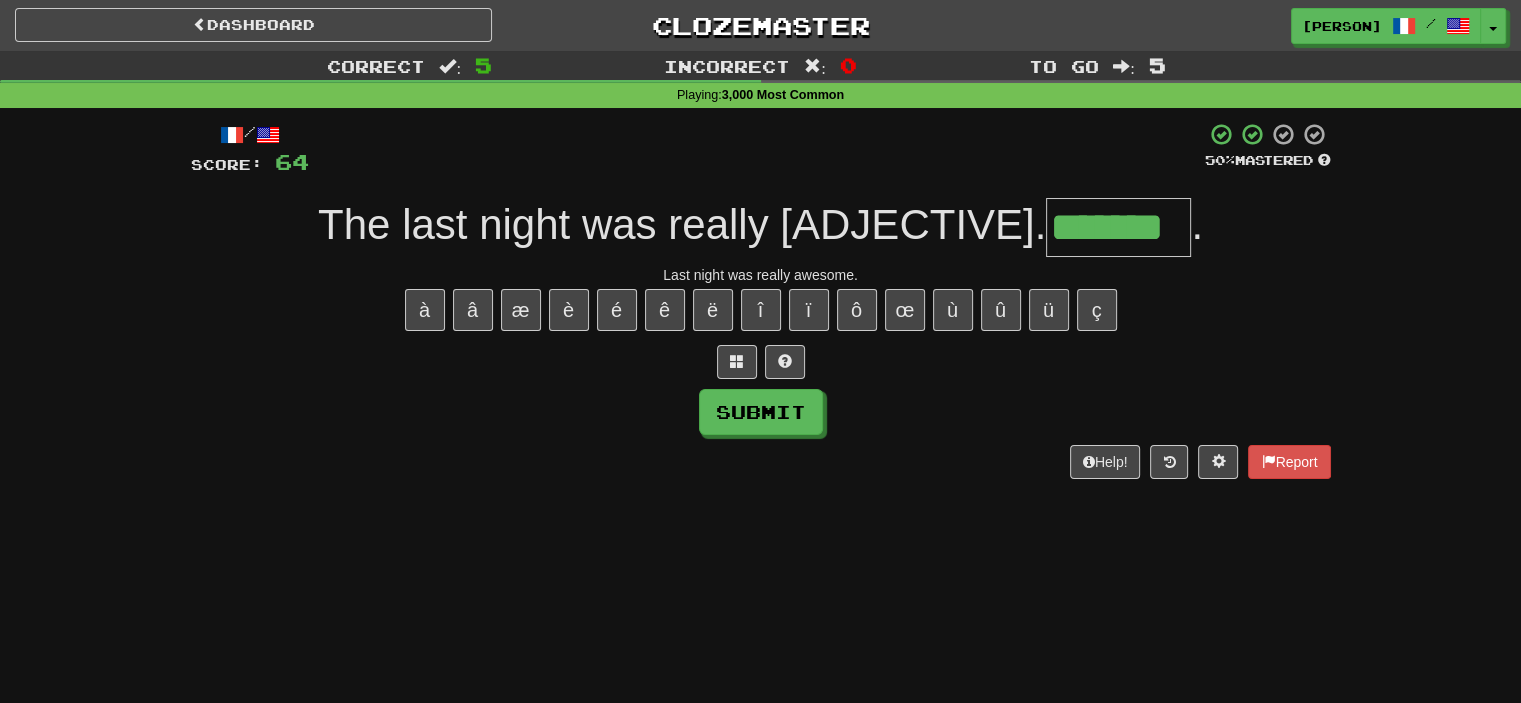 type on "*******" 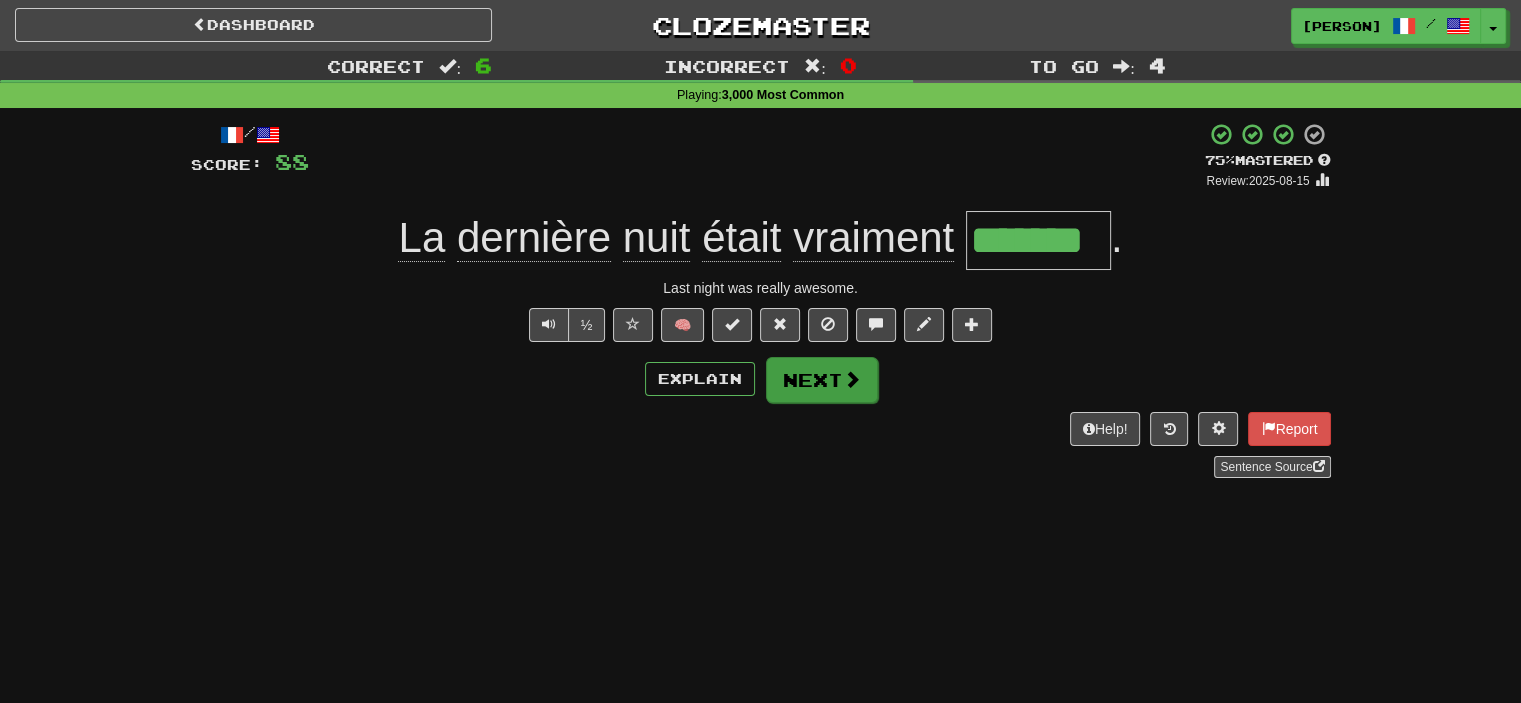 click on "Explain Next" at bounding box center (761, 379) 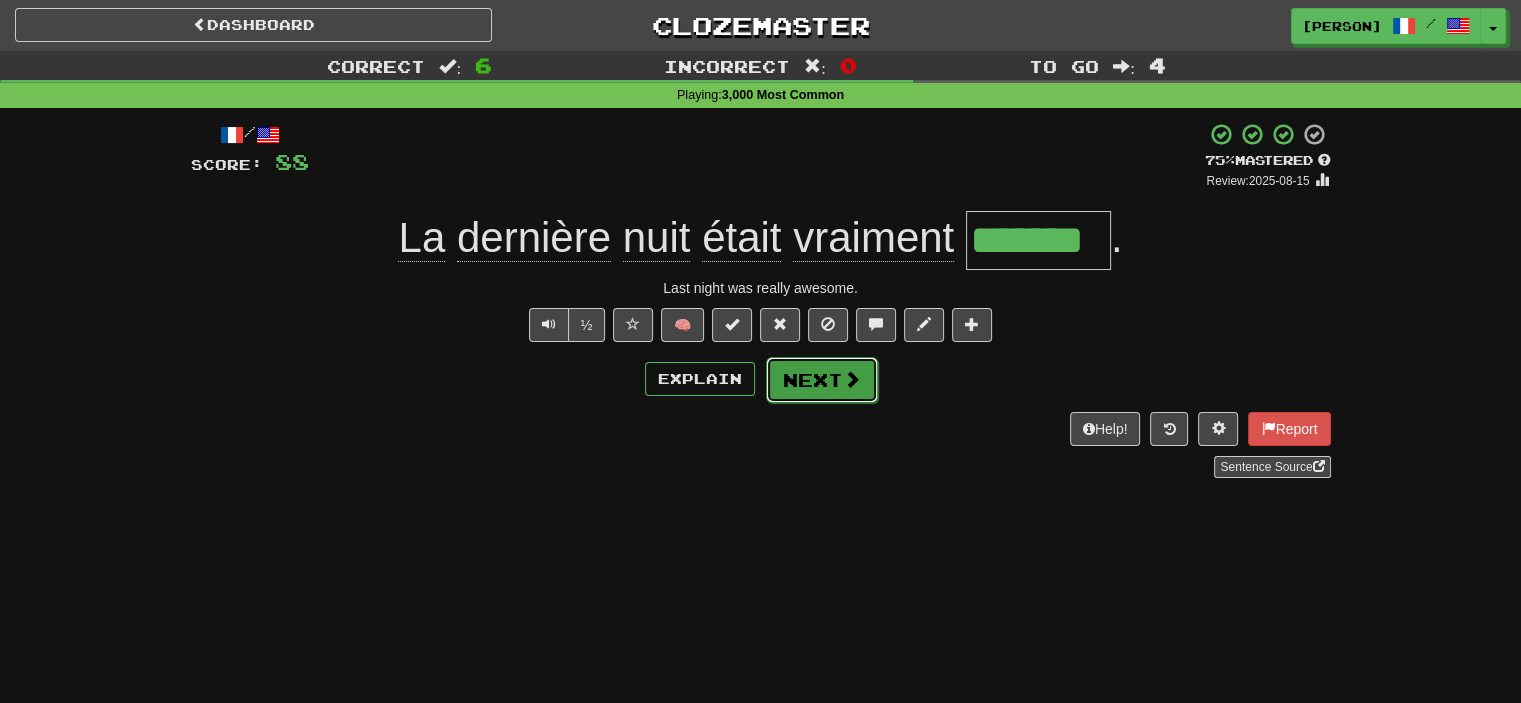 click on "Next" at bounding box center (822, 380) 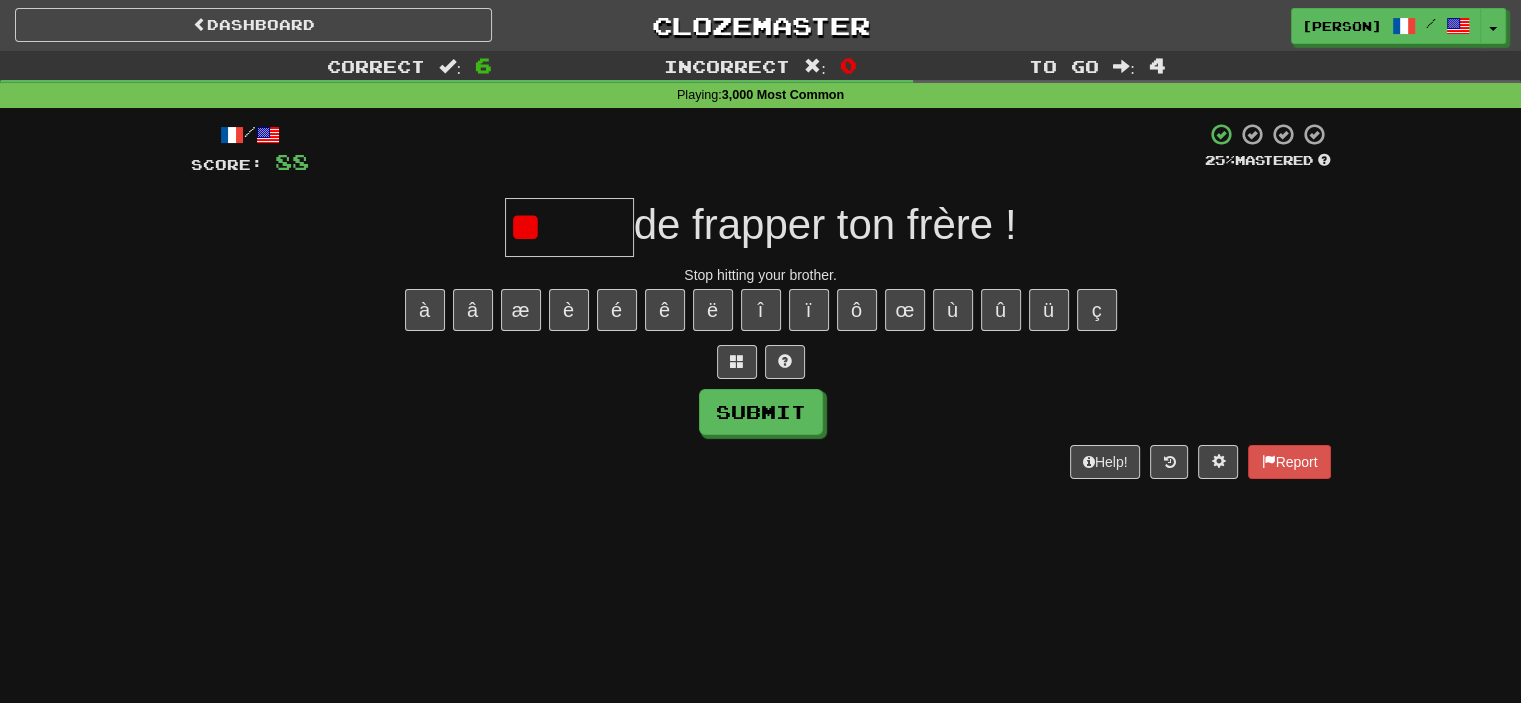 type on "*" 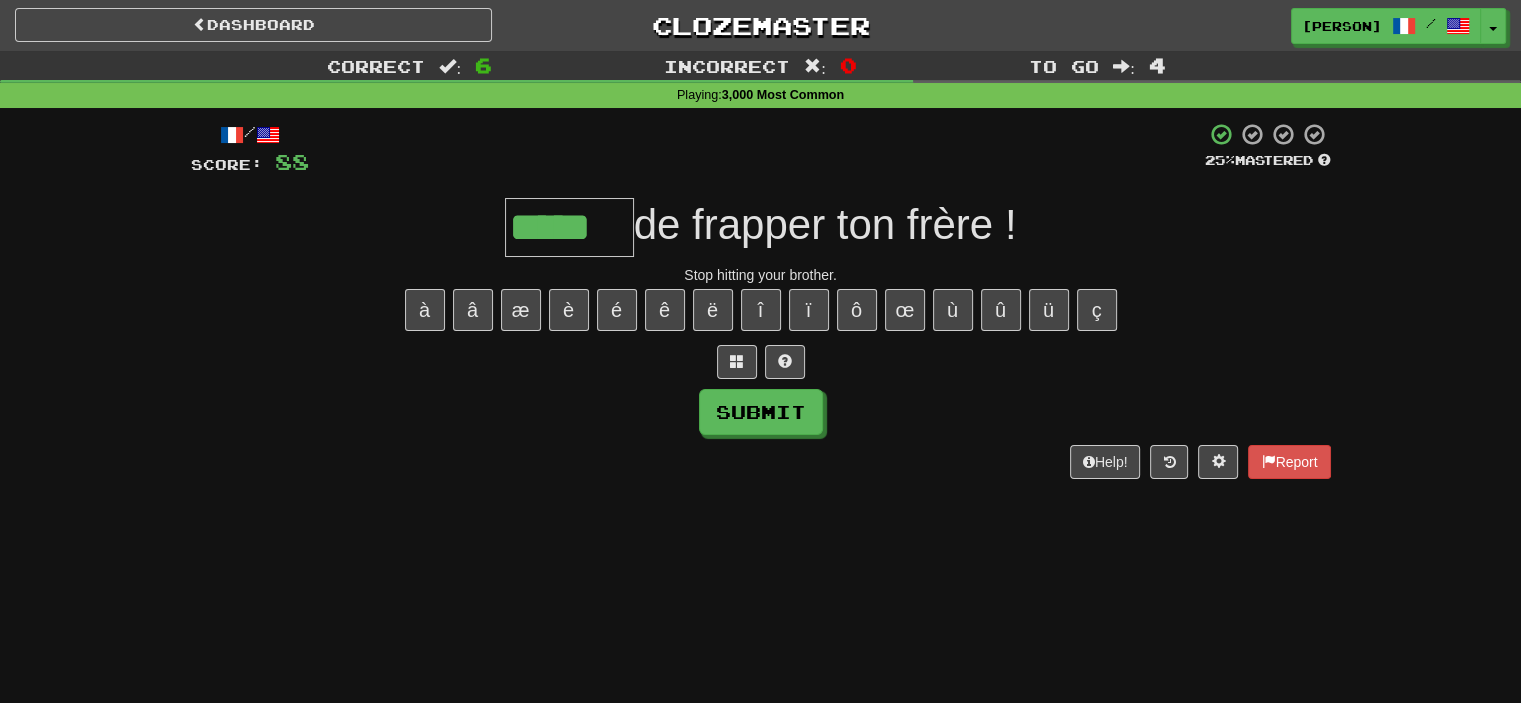 type on "*****" 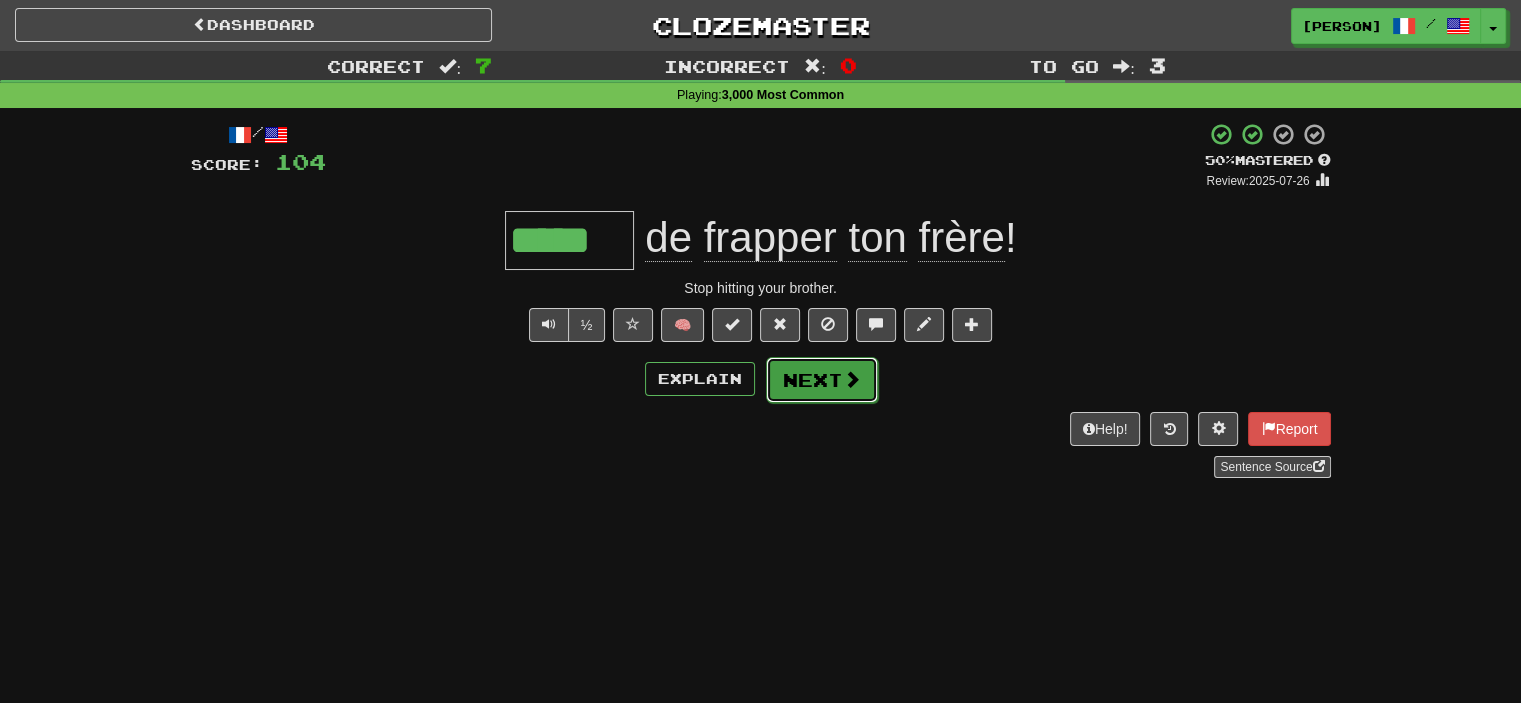 click on "Next" at bounding box center (822, 380) 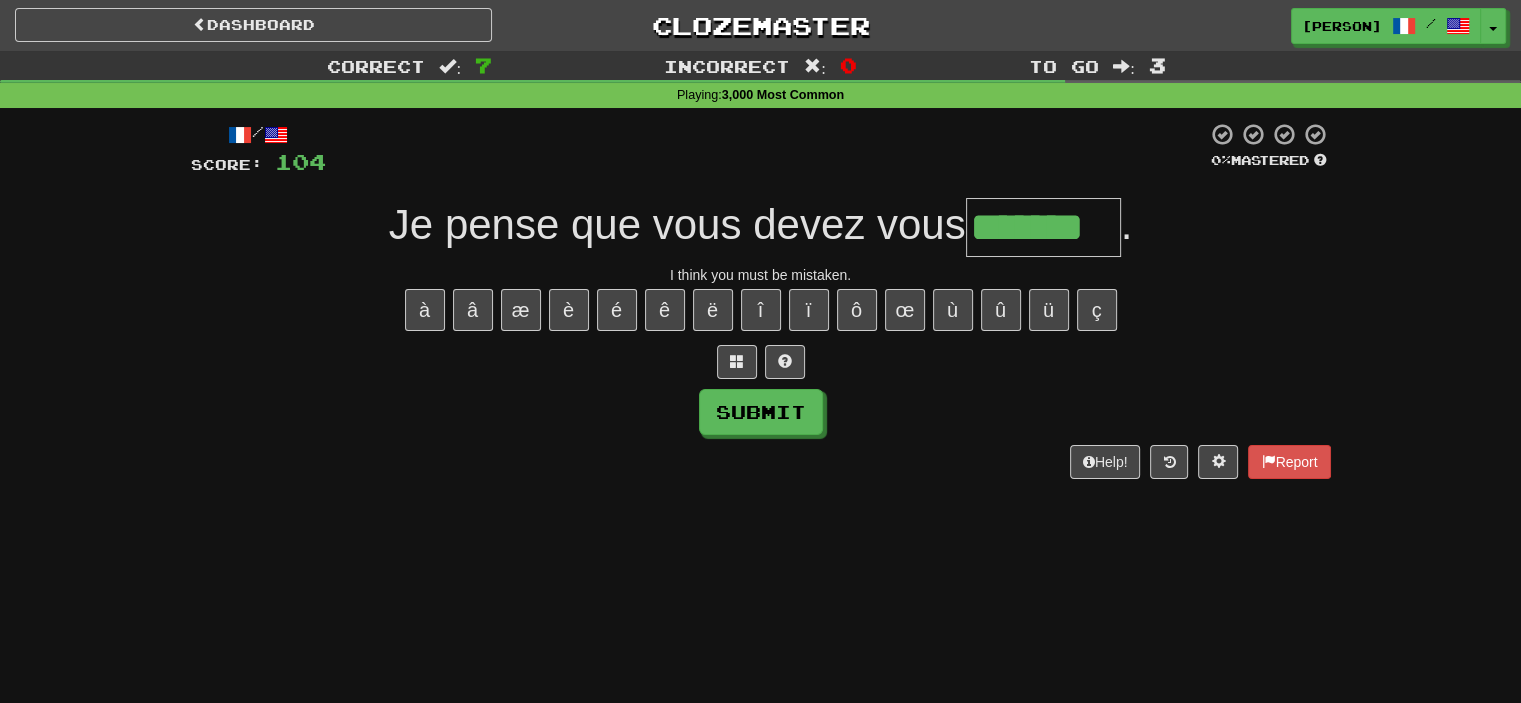 type on "*******" 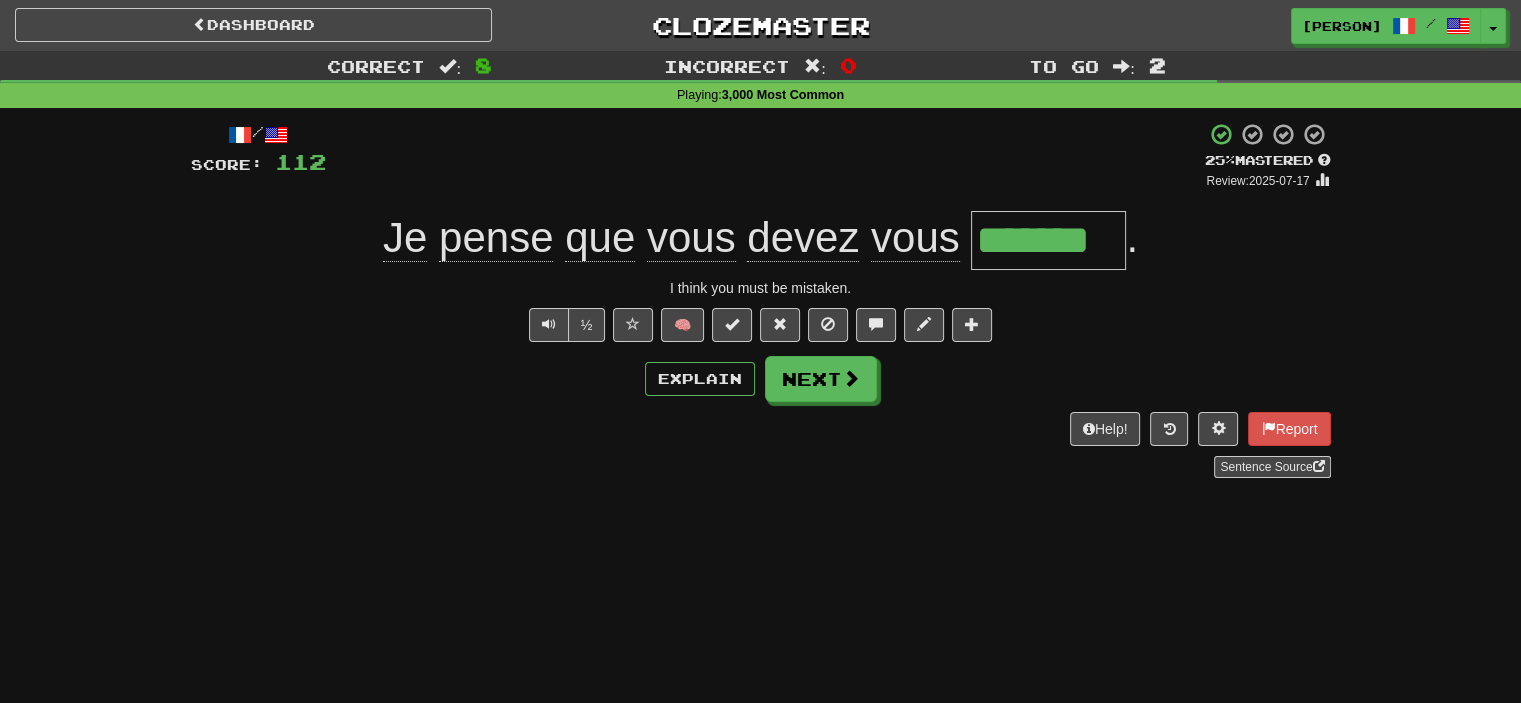 click on "Explain Next" at bounding box center [761, 379] 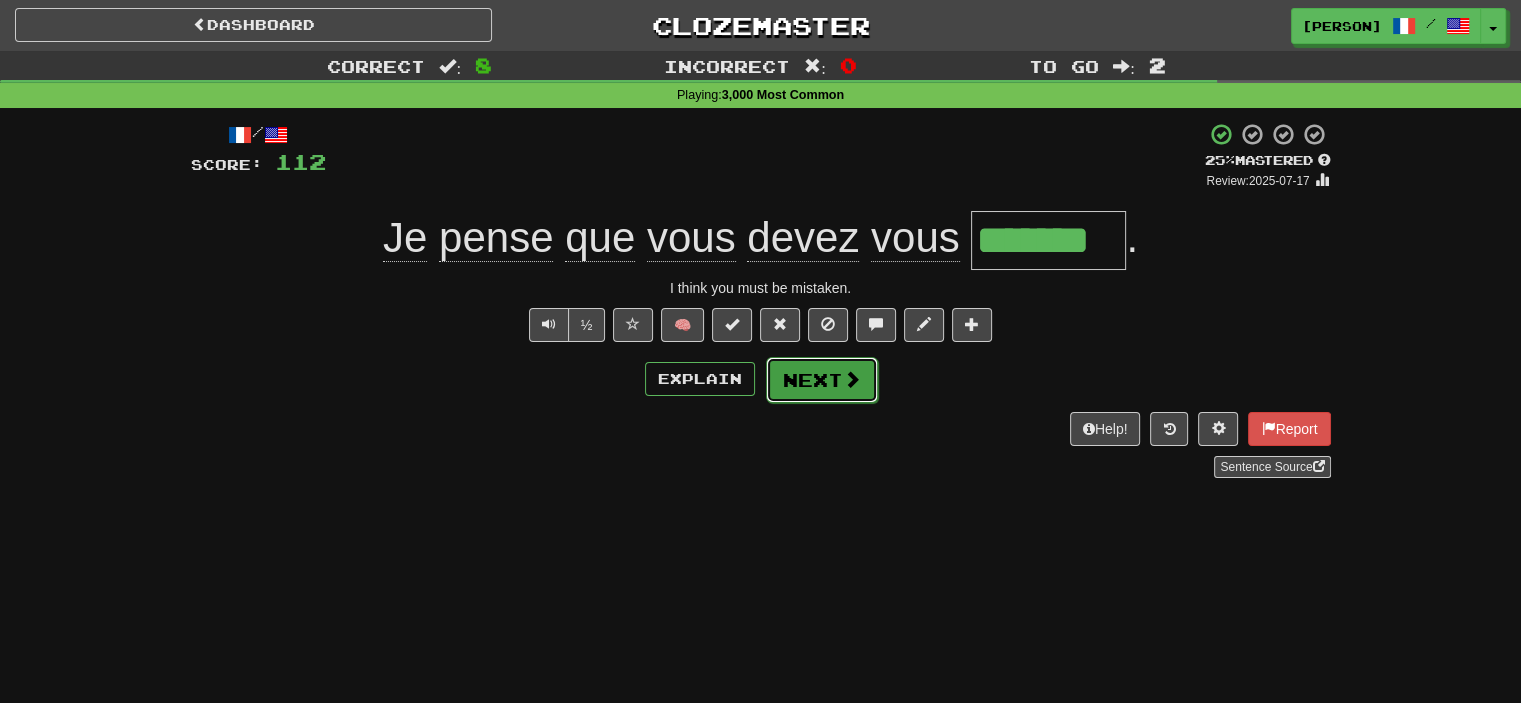 click at bounding box center [852, 379] 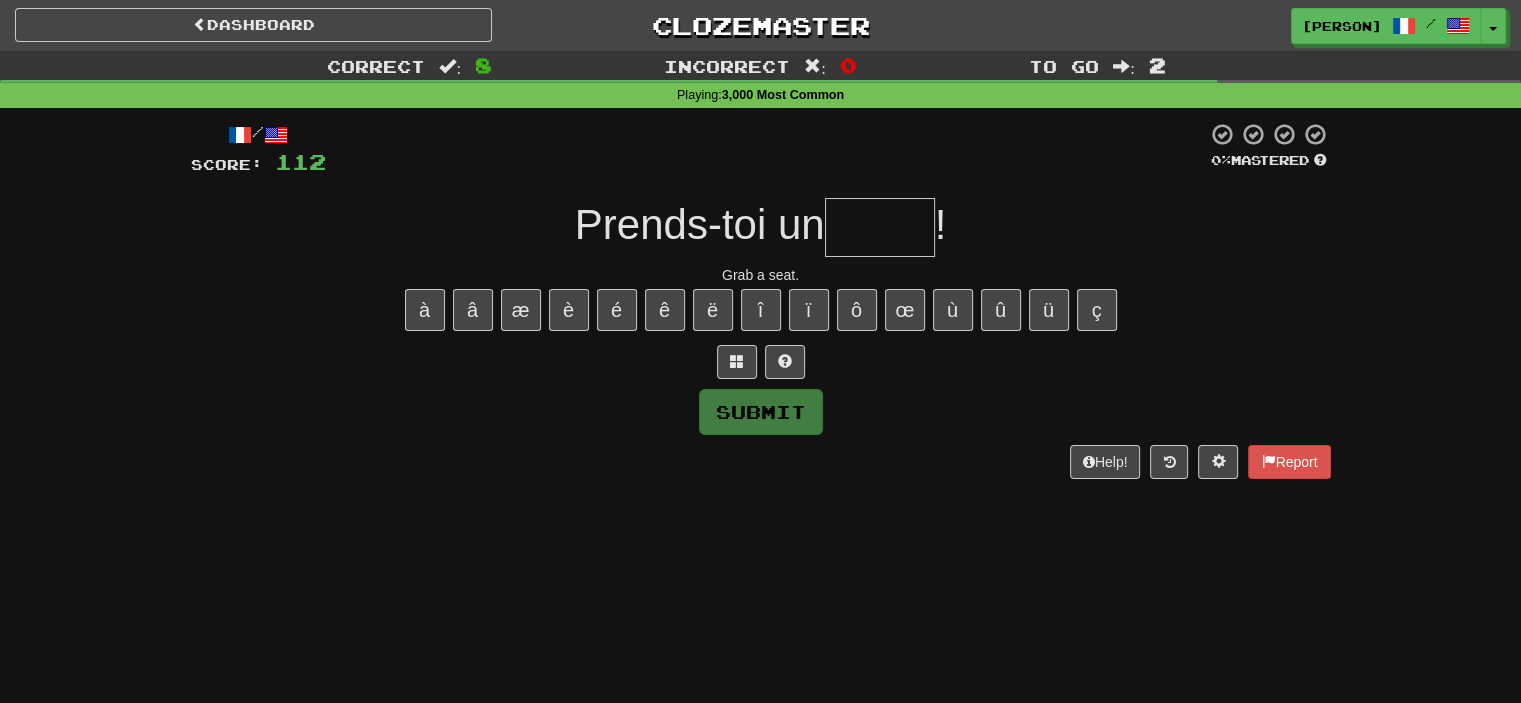 type on "*" 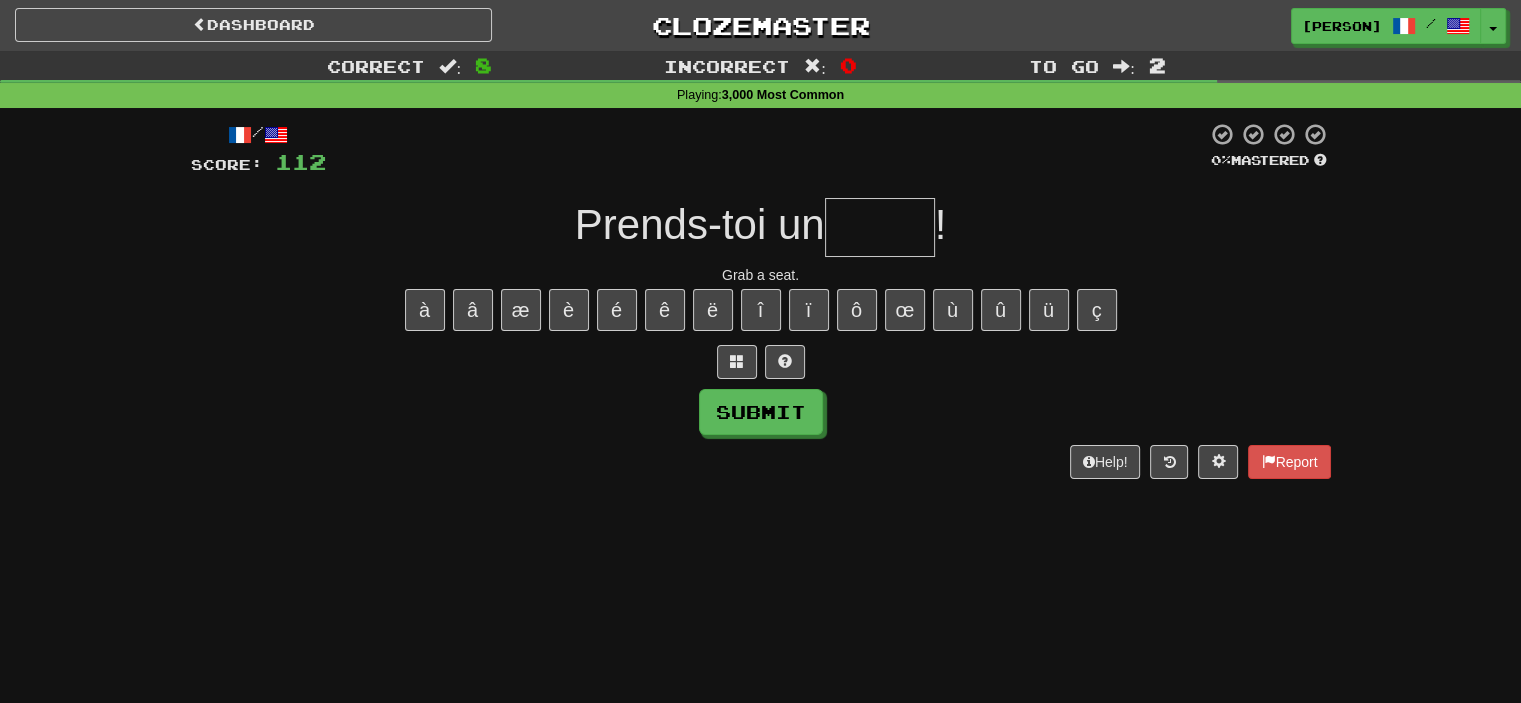 type on "*" 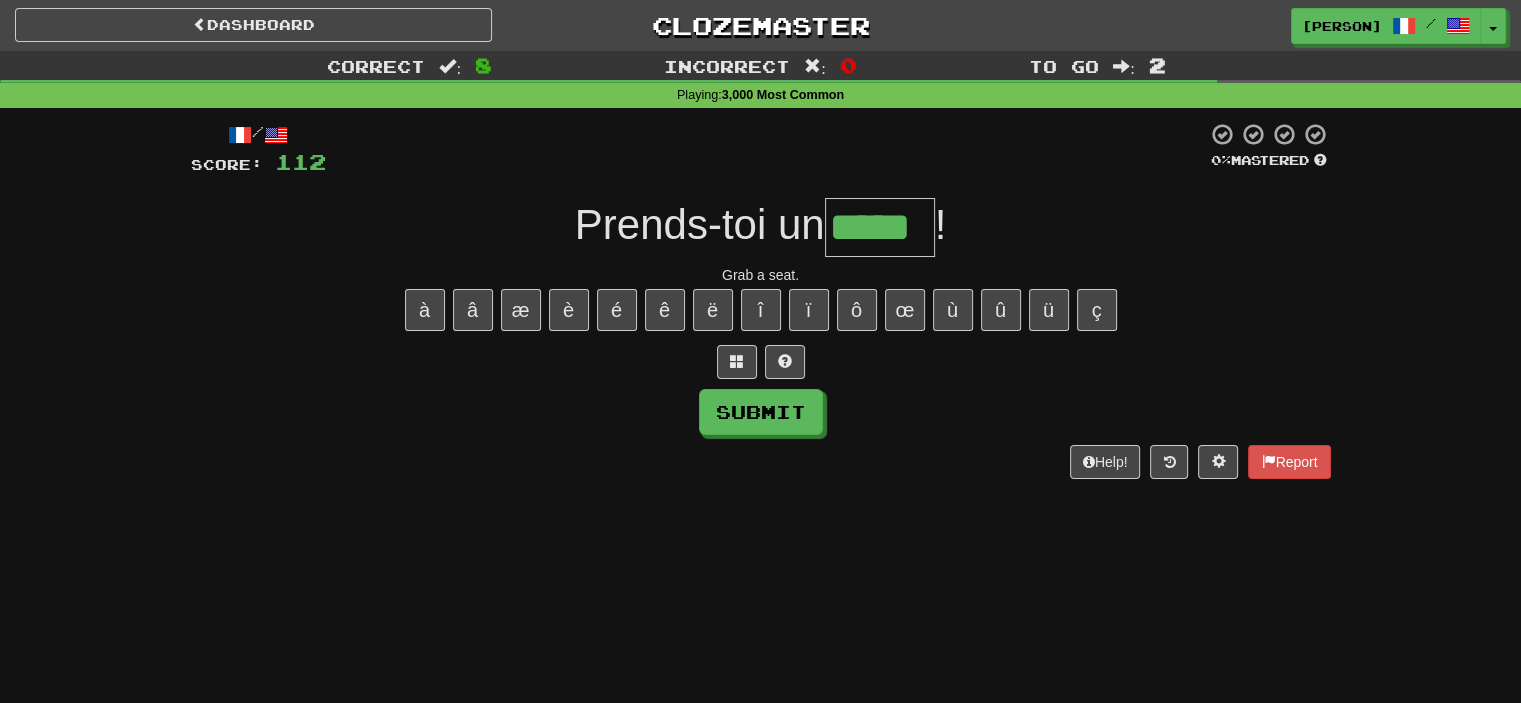 type on "*****" 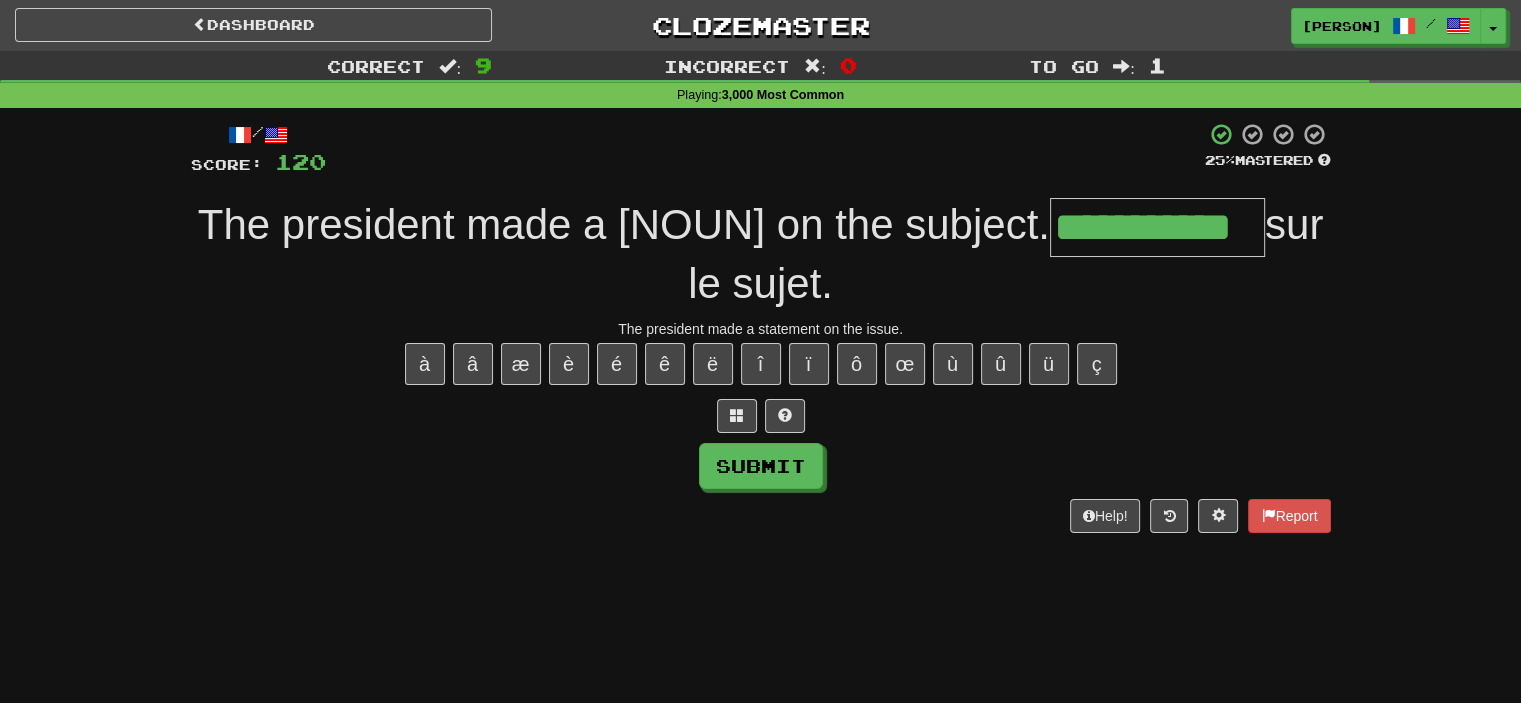 type on "**********" 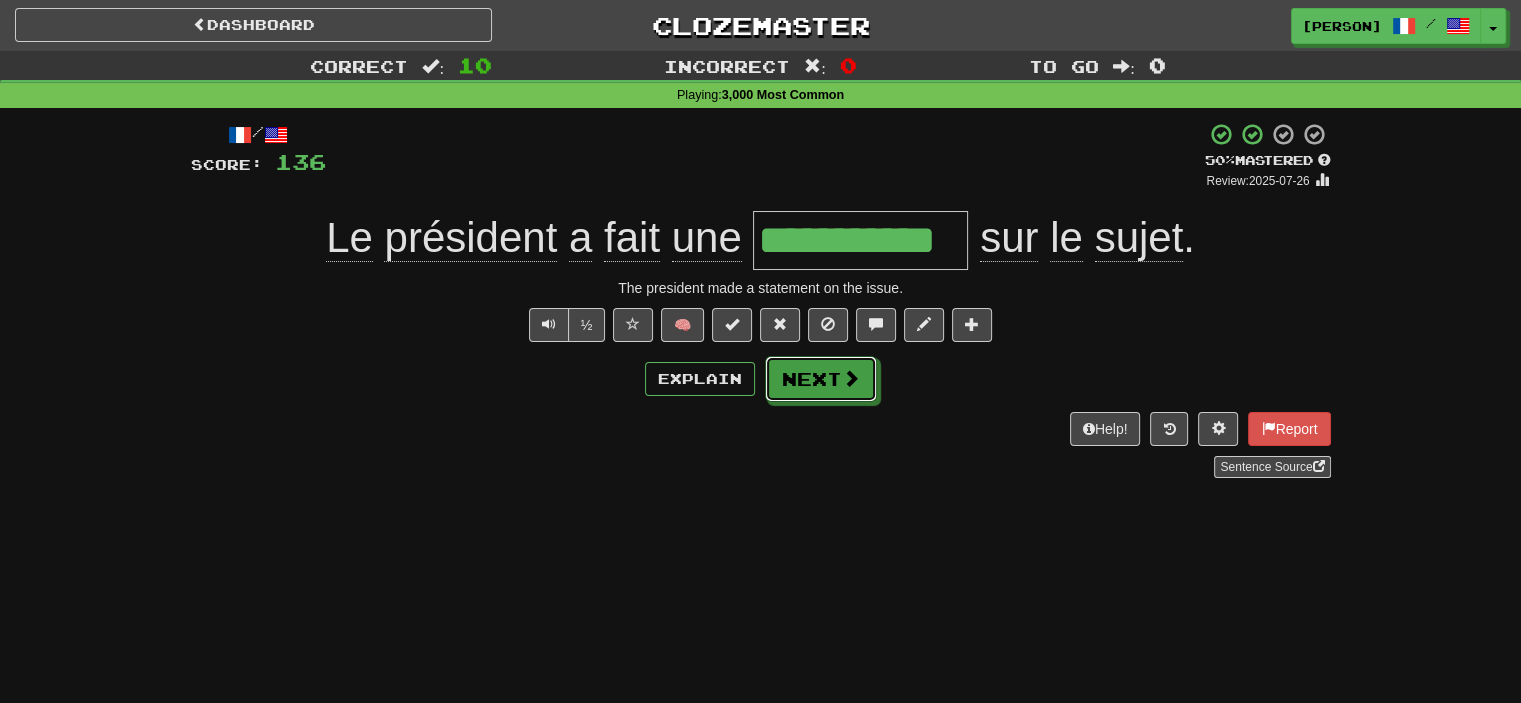 drag, startPoint x: 832, startPoint y: 366, endPoint x: 850, endPoint y: 395, distance: 34.132095 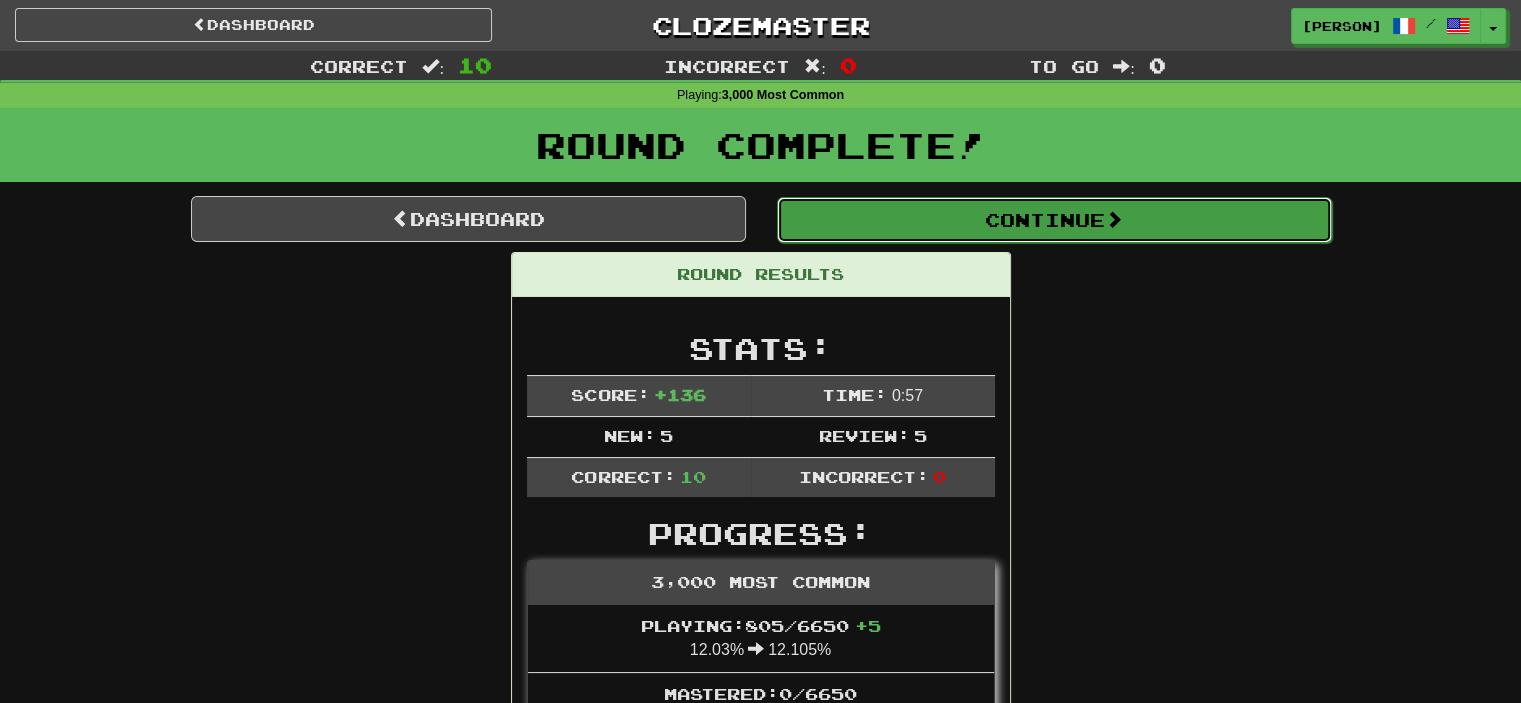 click on "Continue" at bounding box center (1054, 220) 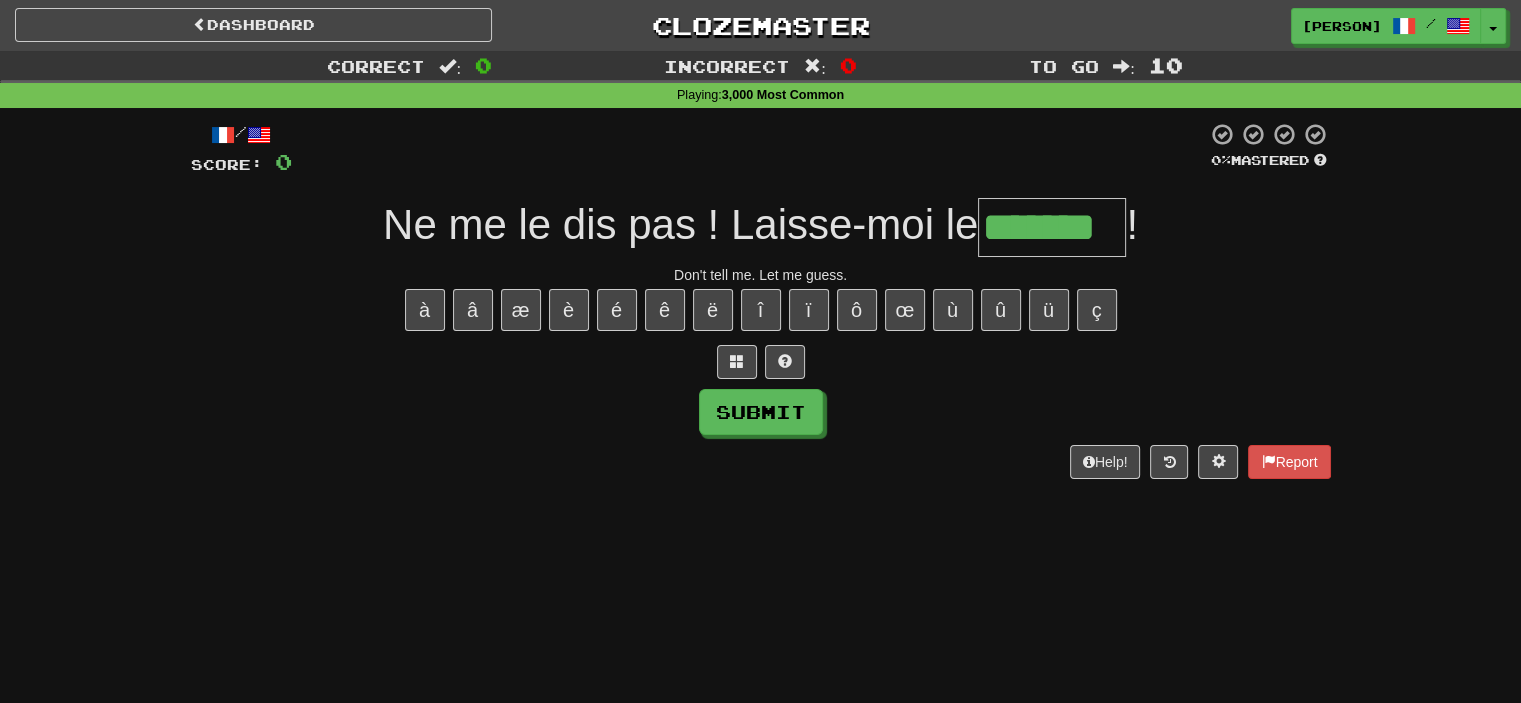 type on "*******" 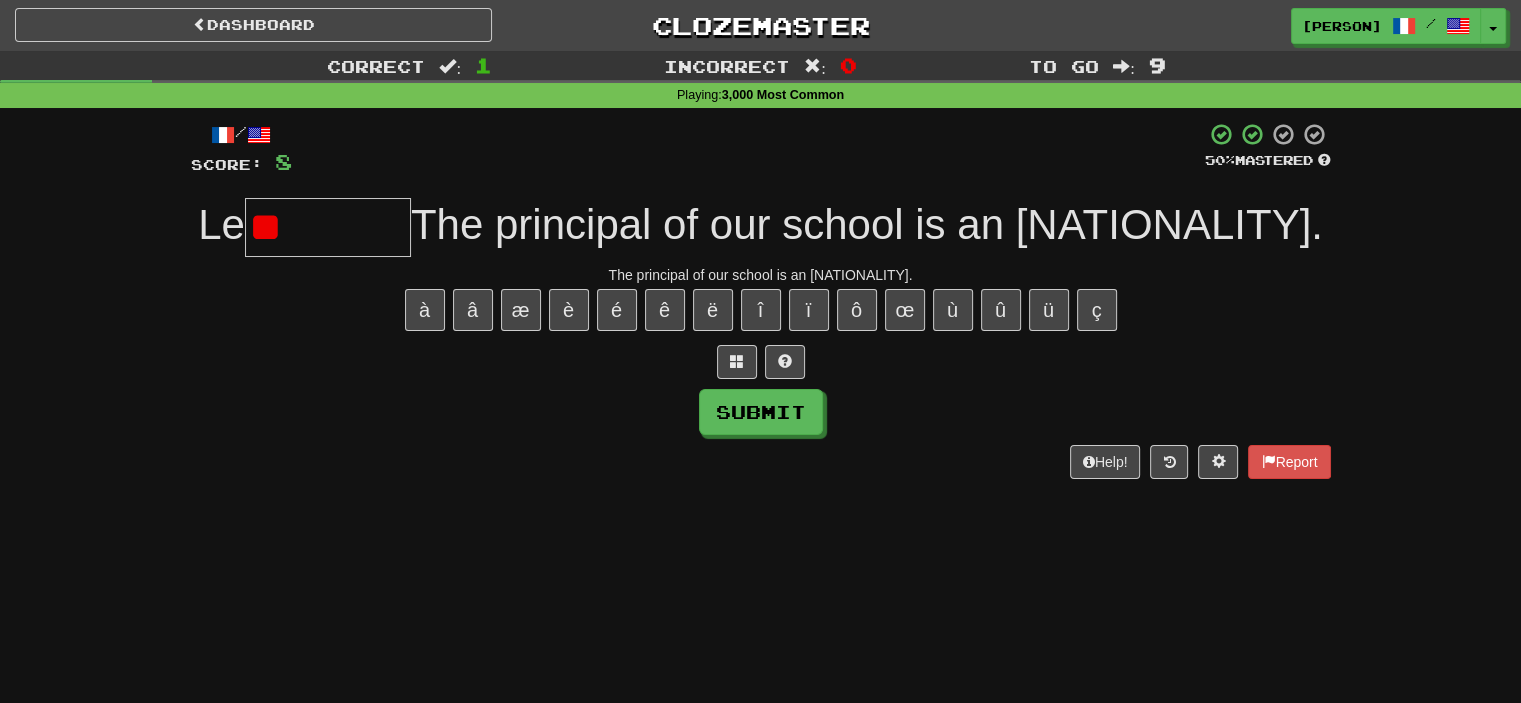 type on "*" 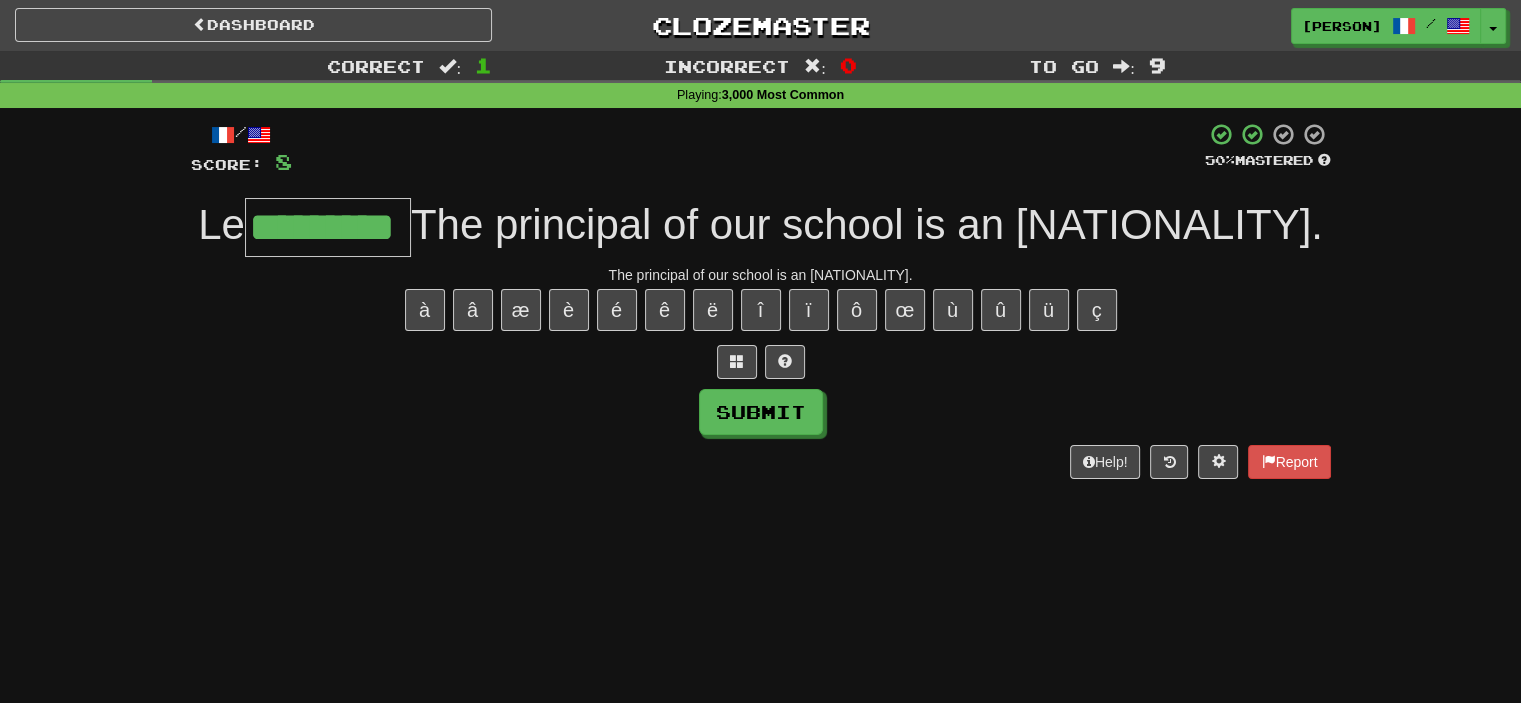 type on "*********" 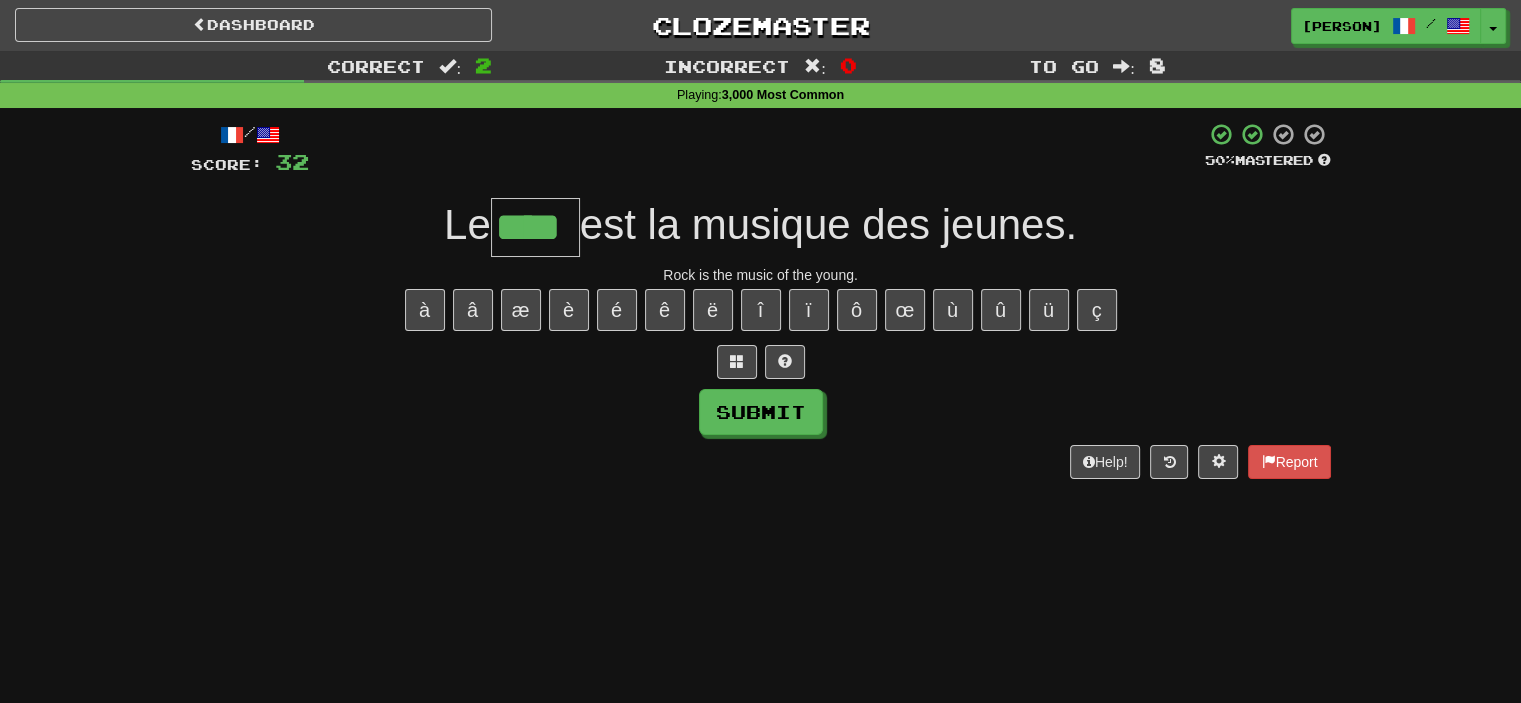 type on "****" 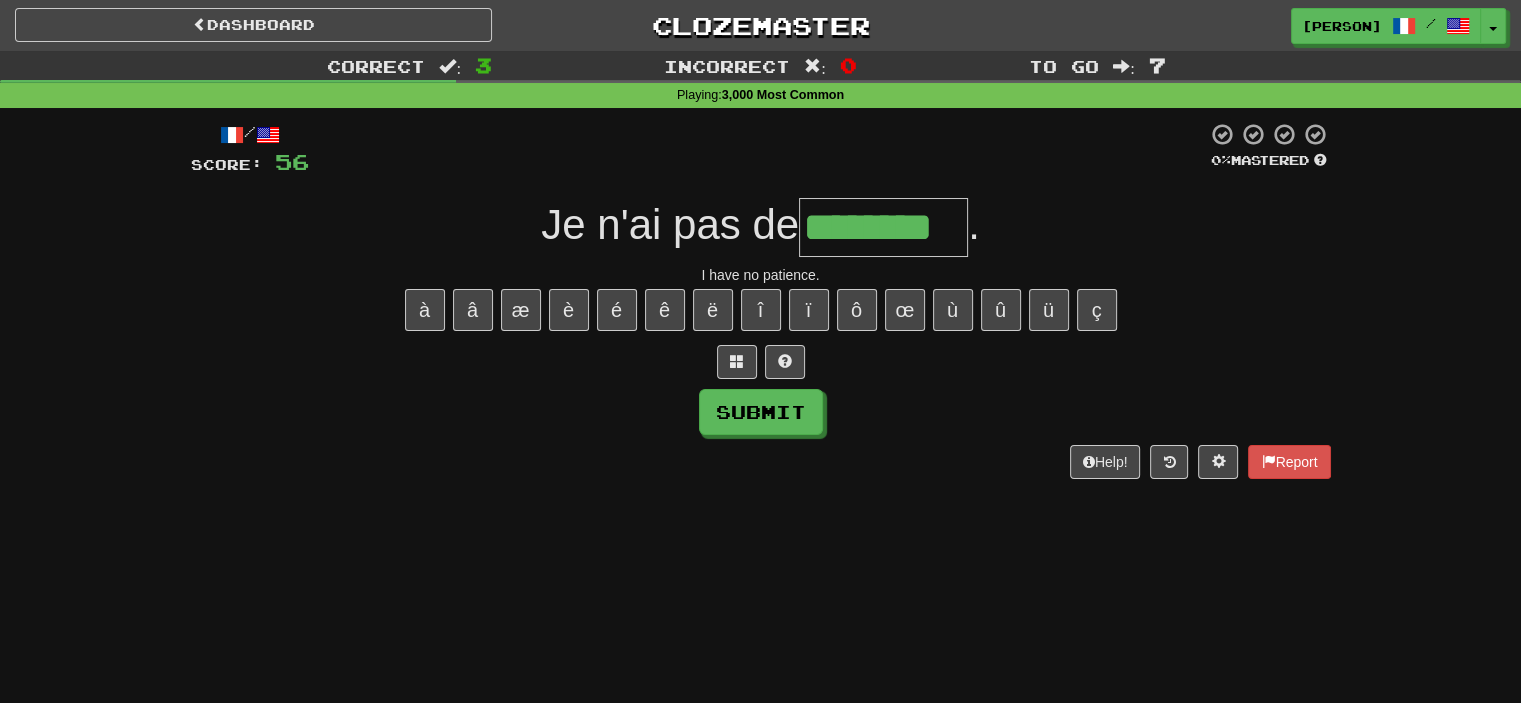 type on "********" 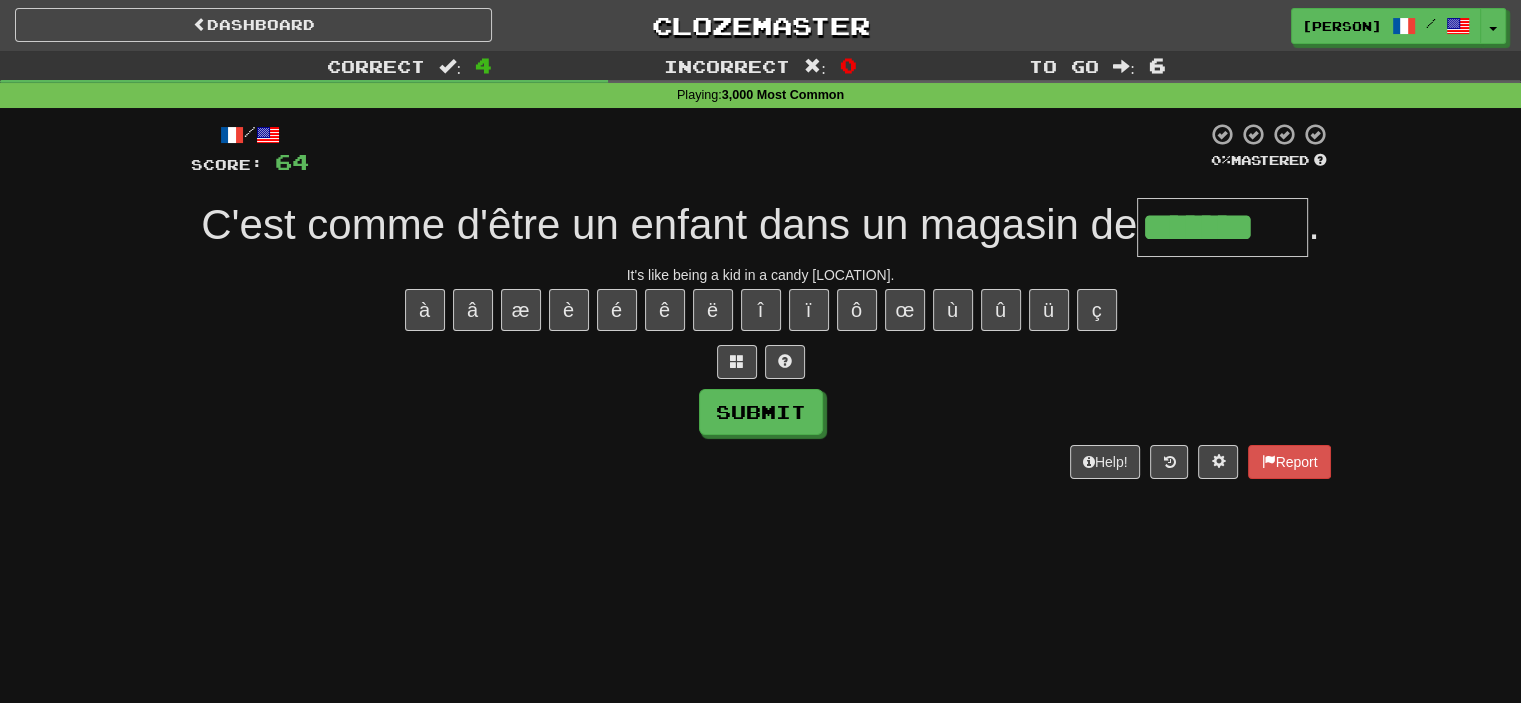 type on "*******" 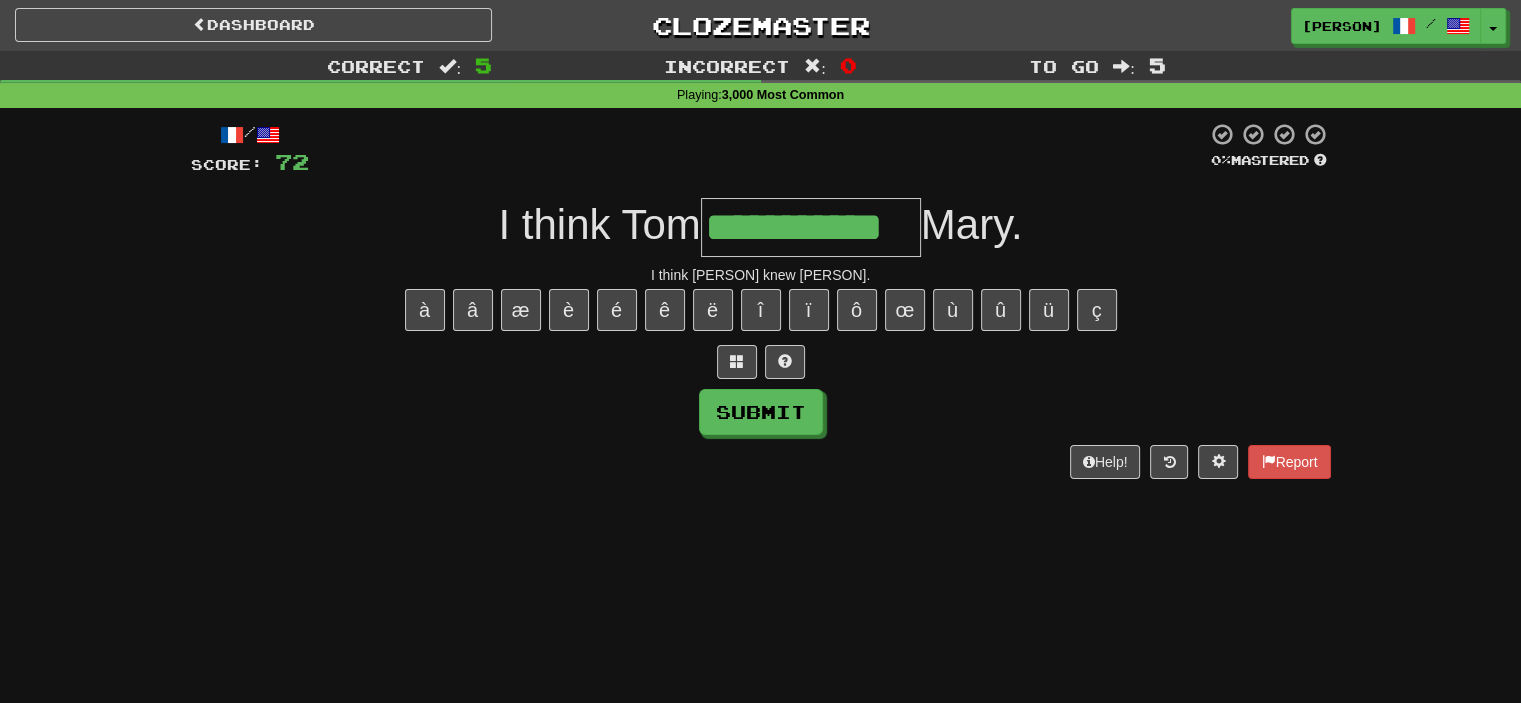 type on "**********" 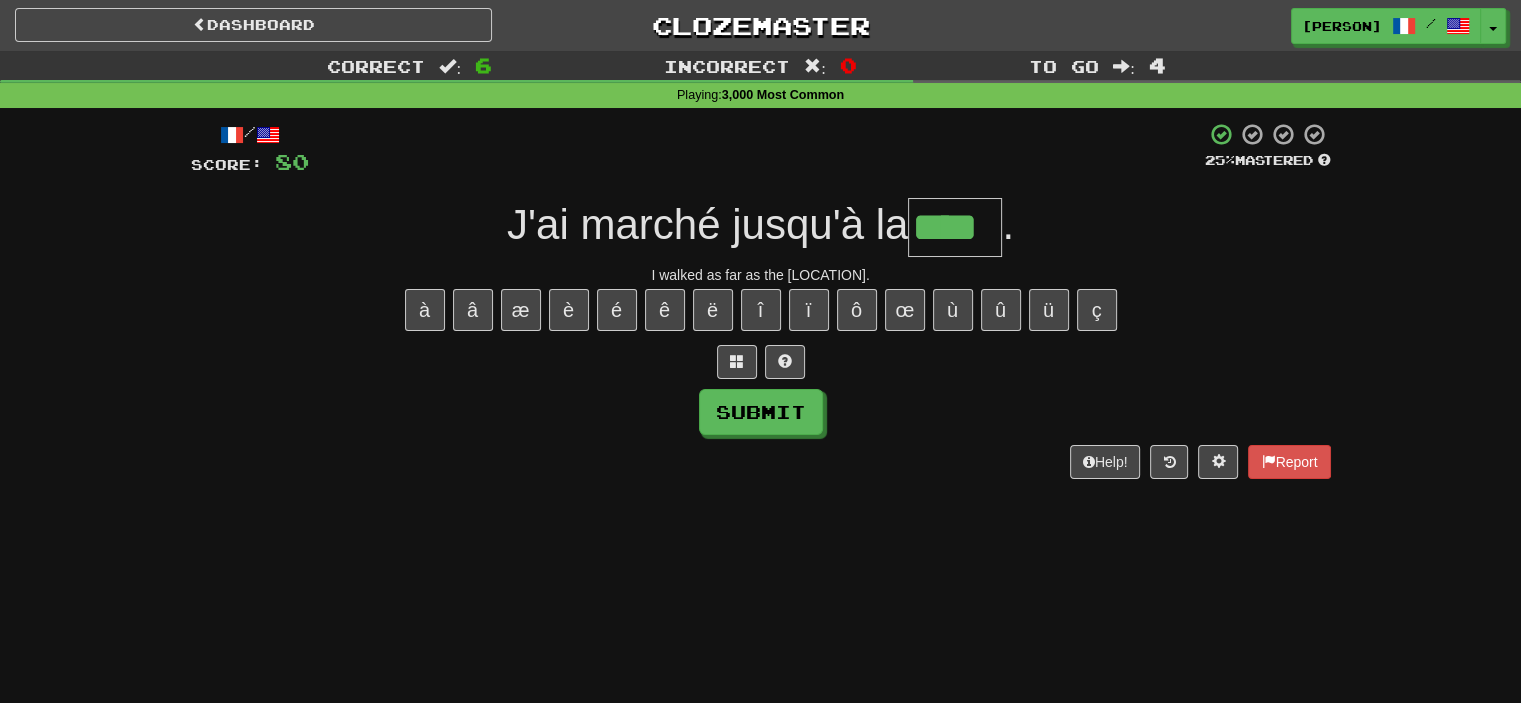 type on "****" 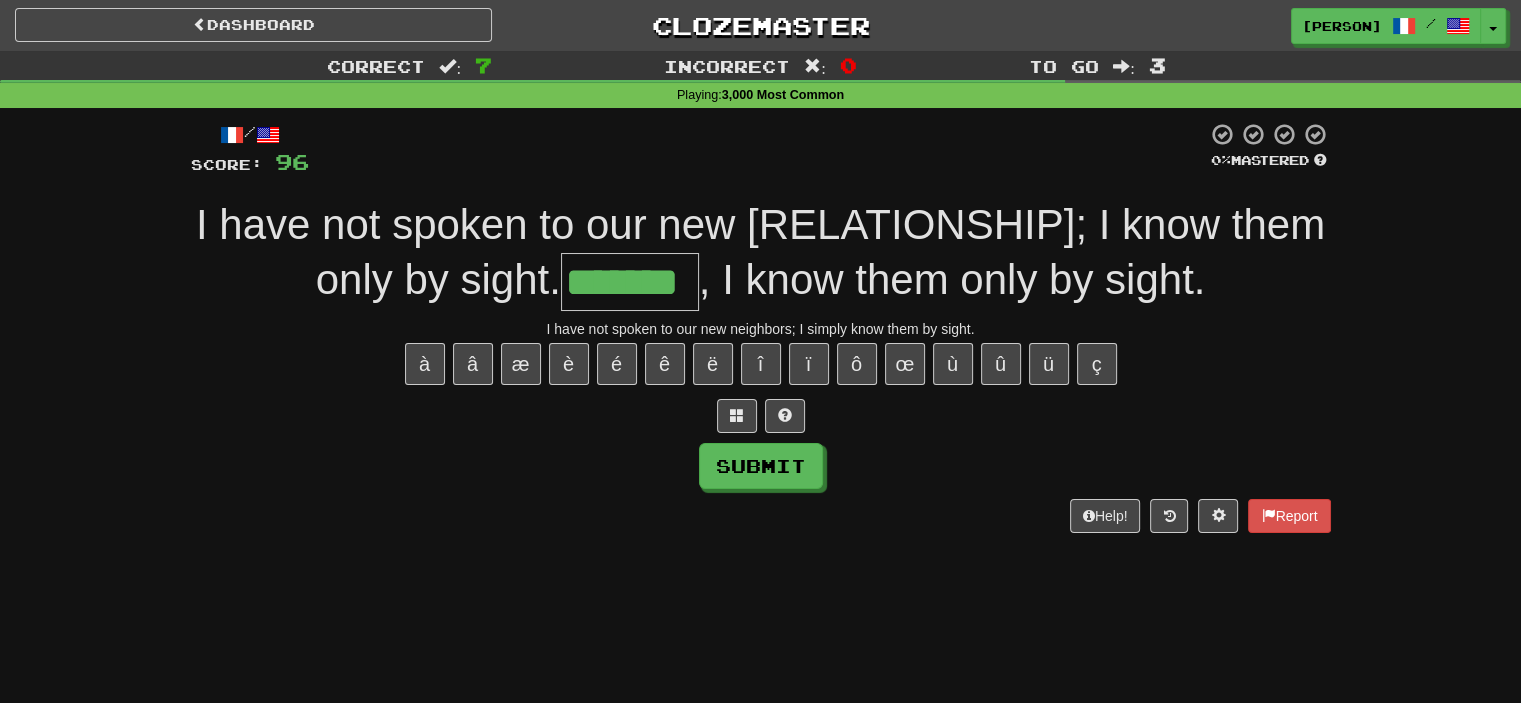 type on "*******" 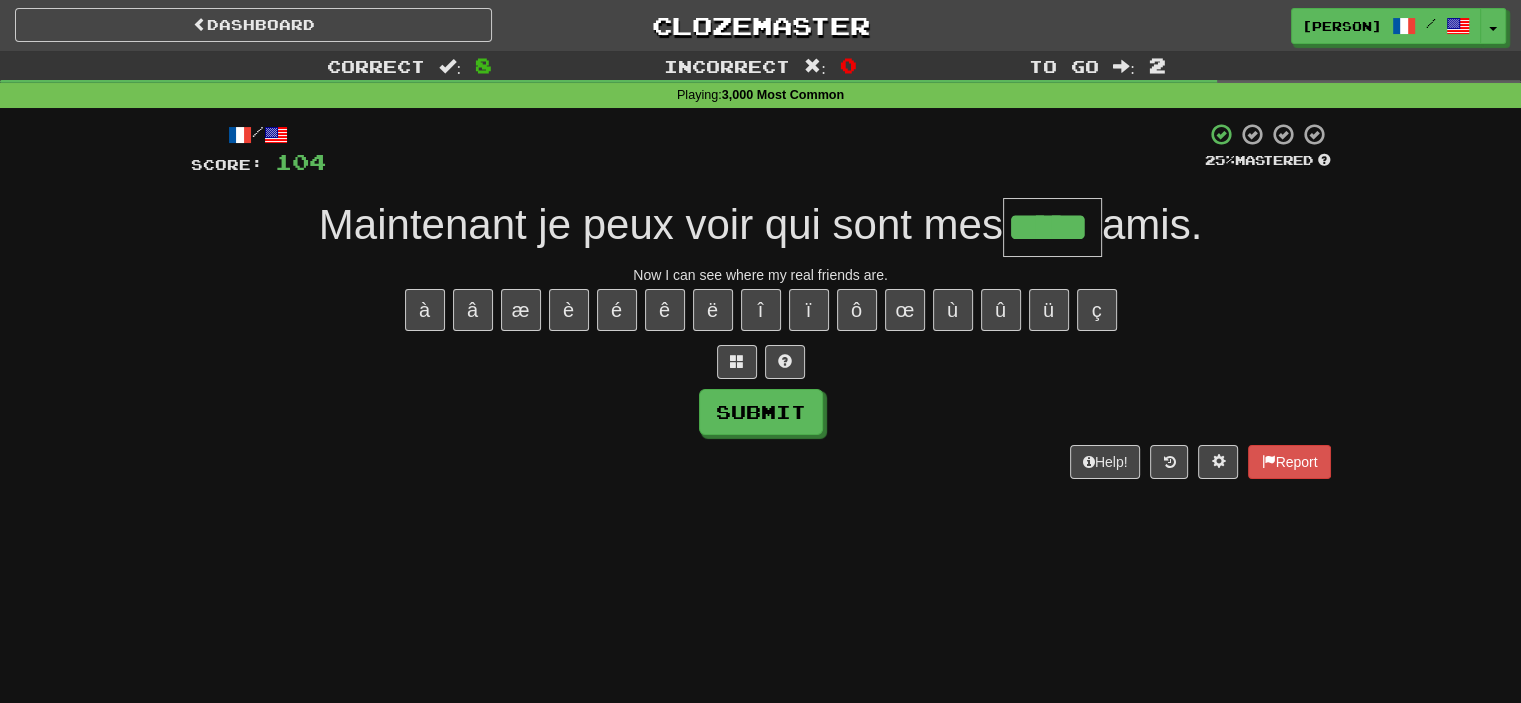 type on "*****" 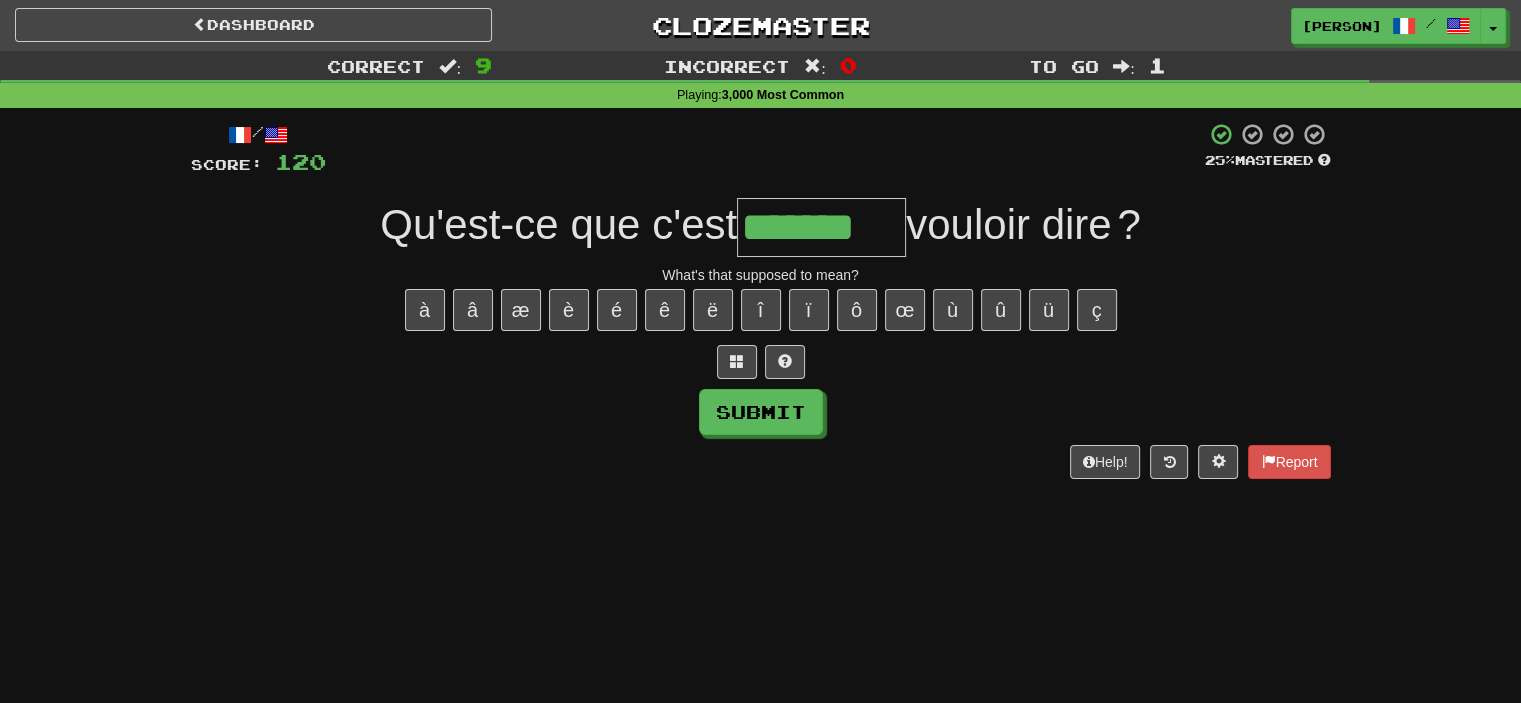 type on "*******" 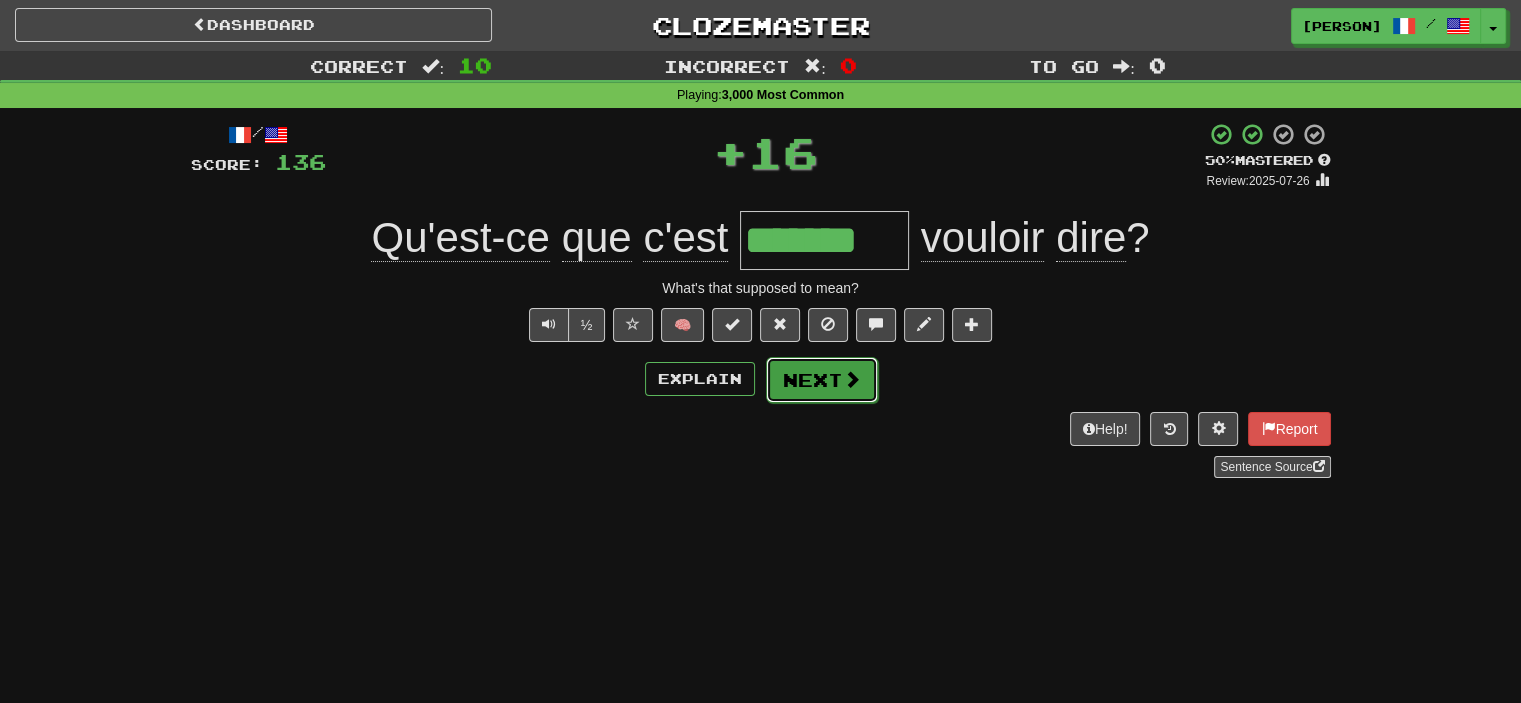 click on "Next" at bounding box center (822, 380) 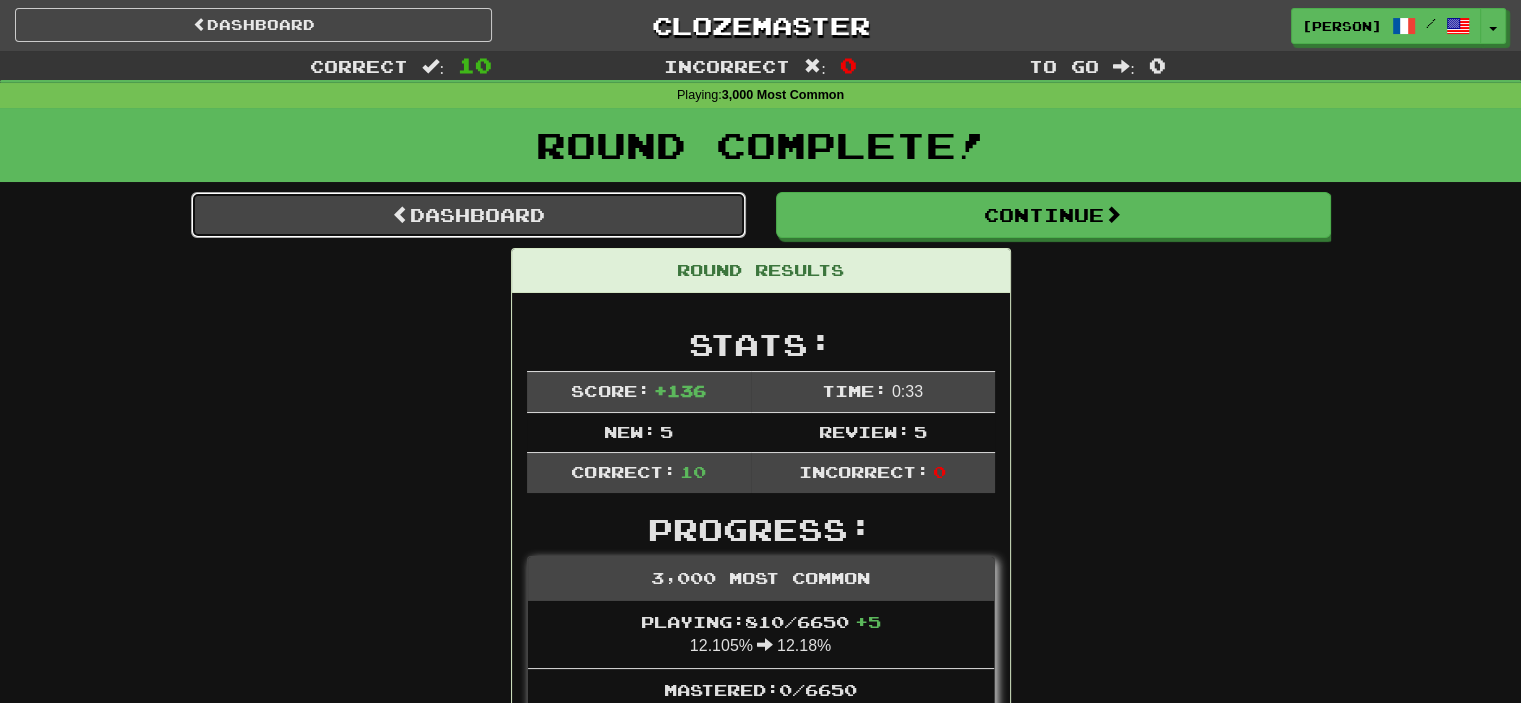 click on "Dashboard" at bounding box center [468, 215] 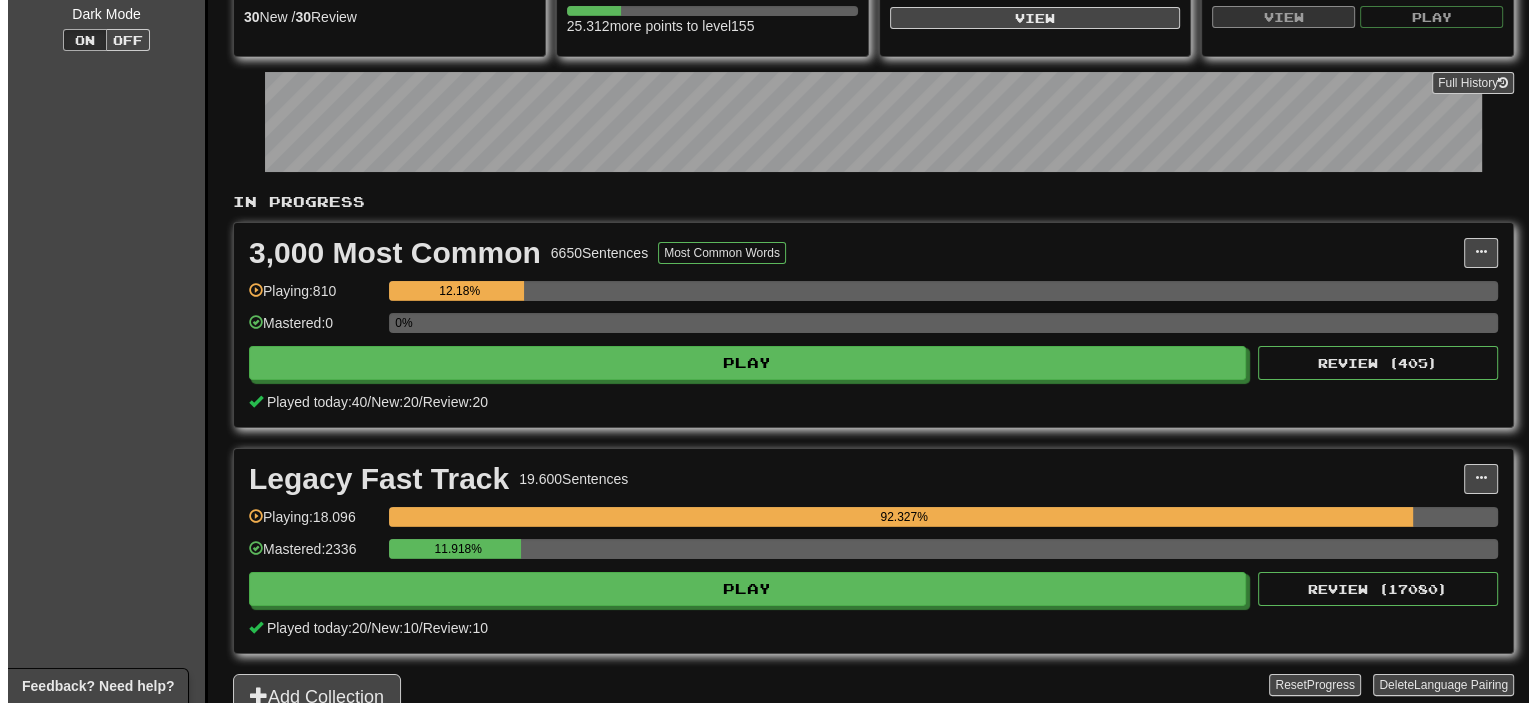 scroll, scrollTop: 300, scrollLeft: 0, axis: vertical 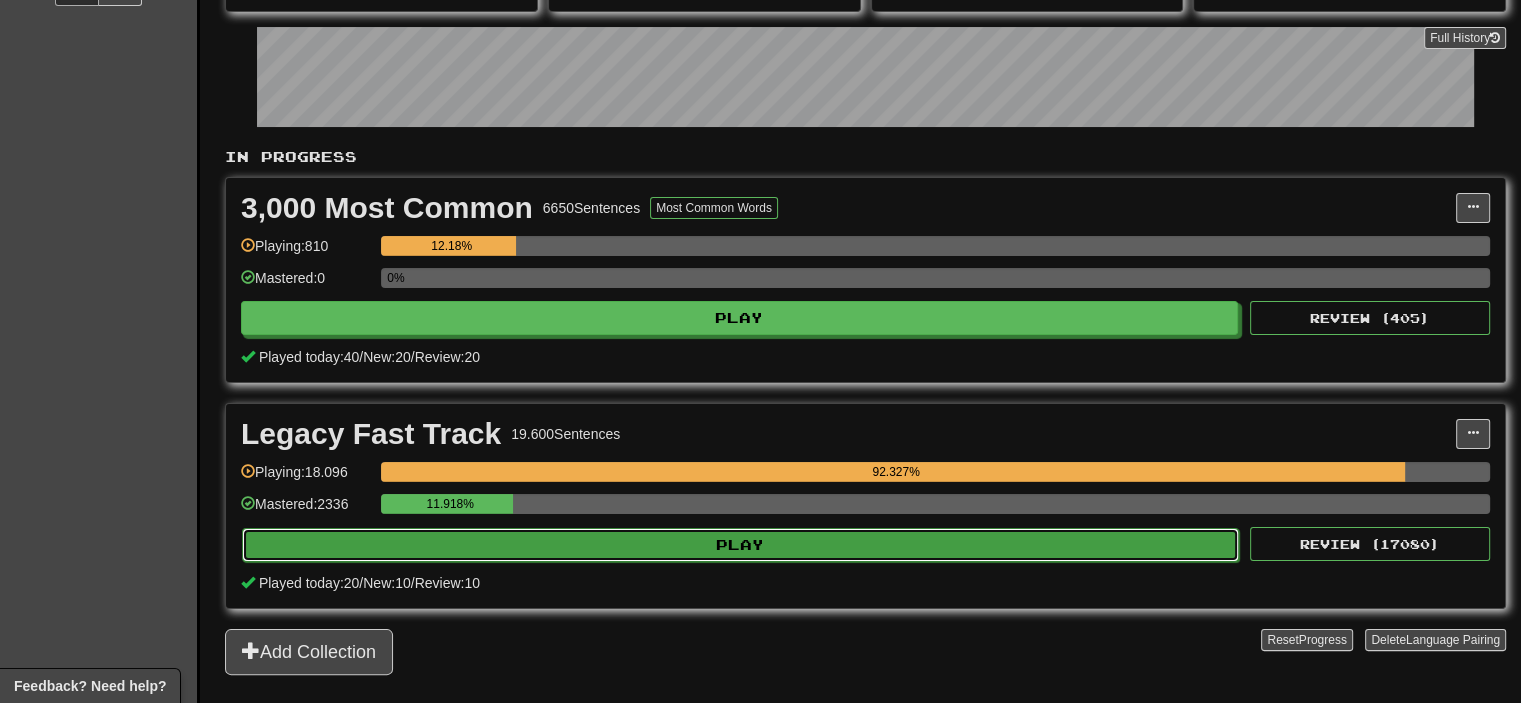 click on "Play" at bounding box center (740, 545) 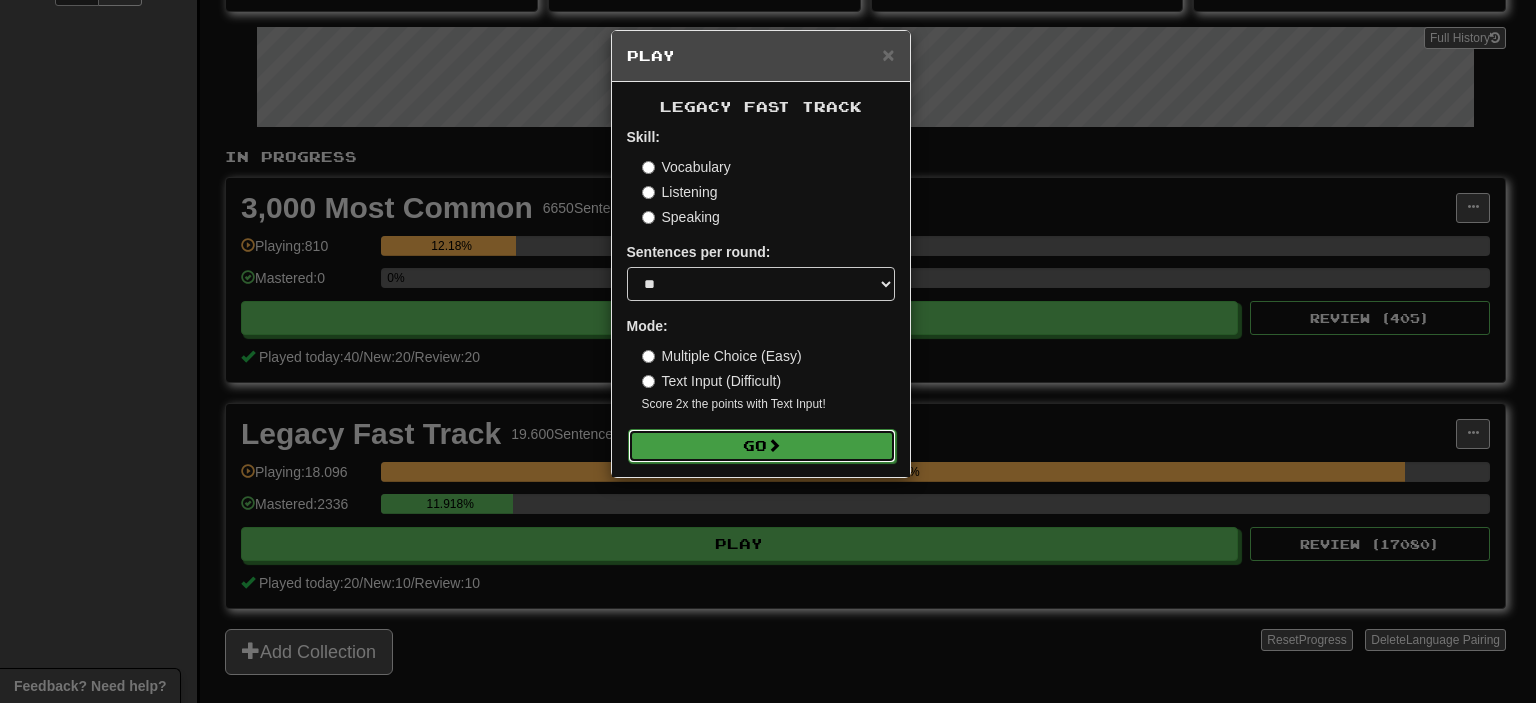 click on "Go" at bounding box center [762, 446] 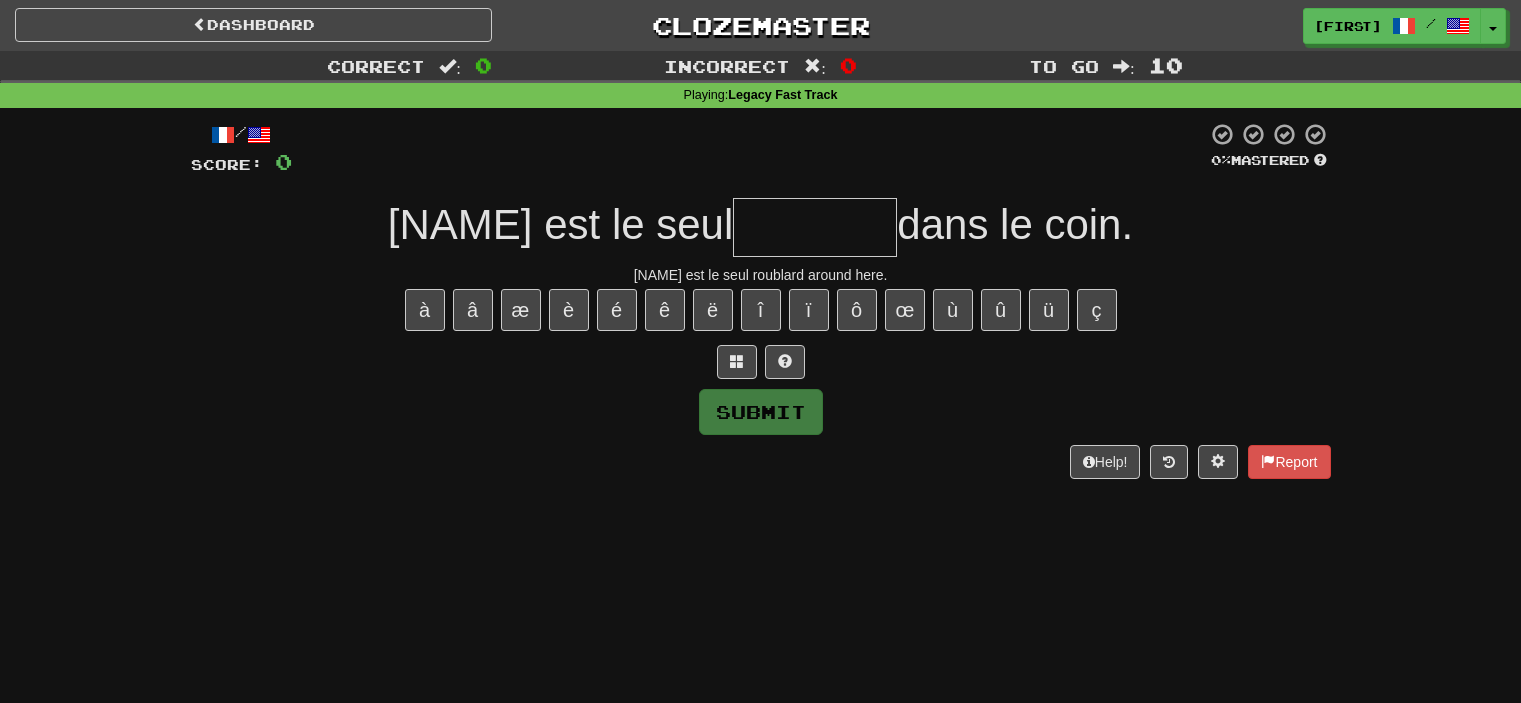 scroll, scrollTop: 0, scrollLeft: 0, axis: both 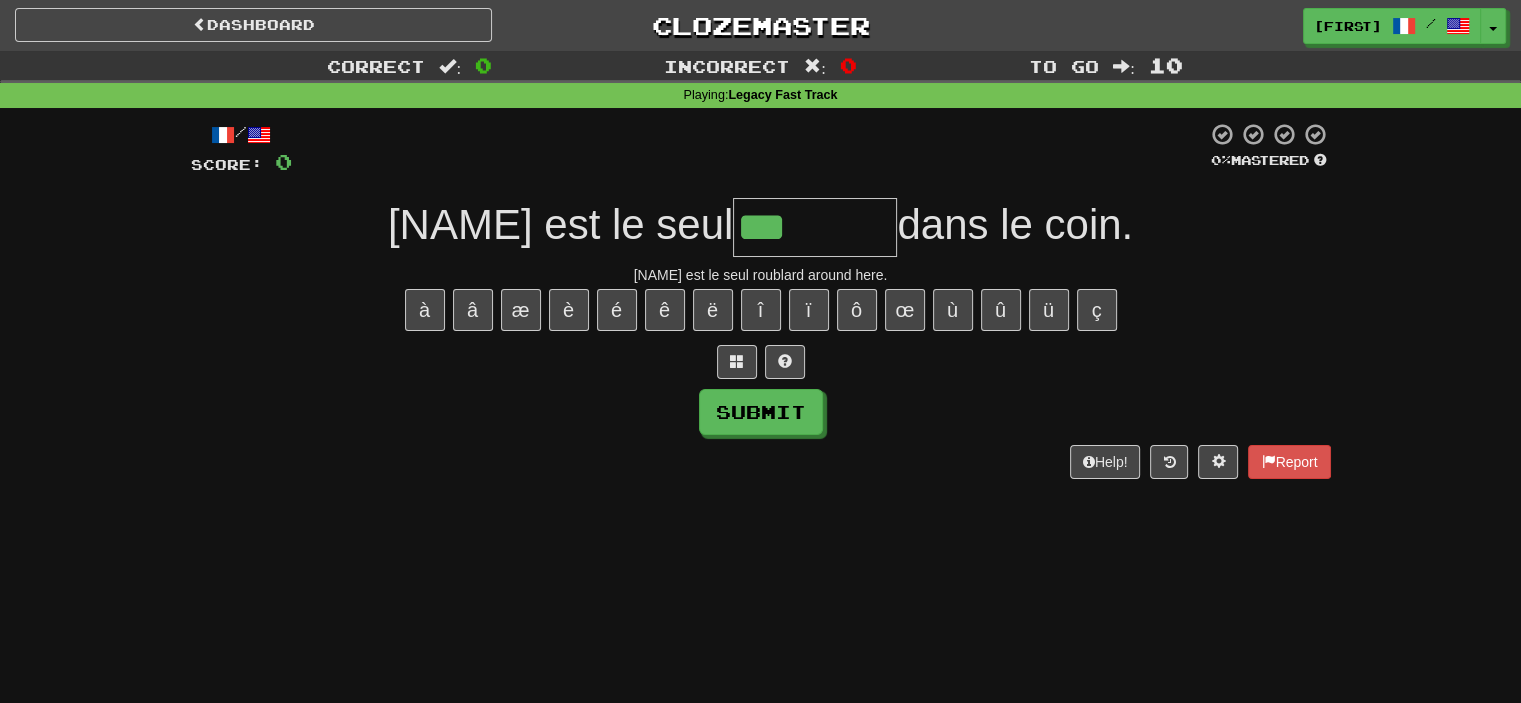paste on "*" 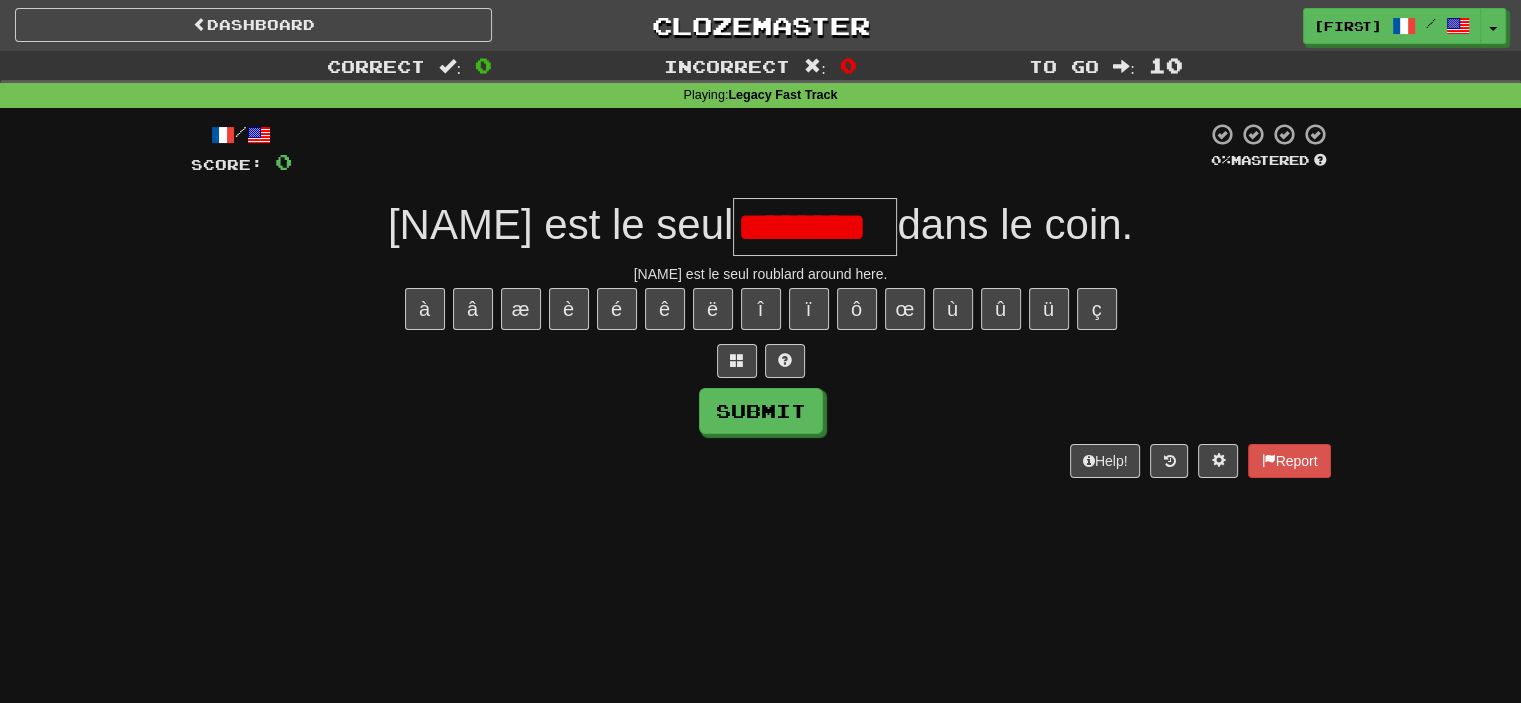 scroll, scrollTop: 0, scrollLeft: 0, axis: both 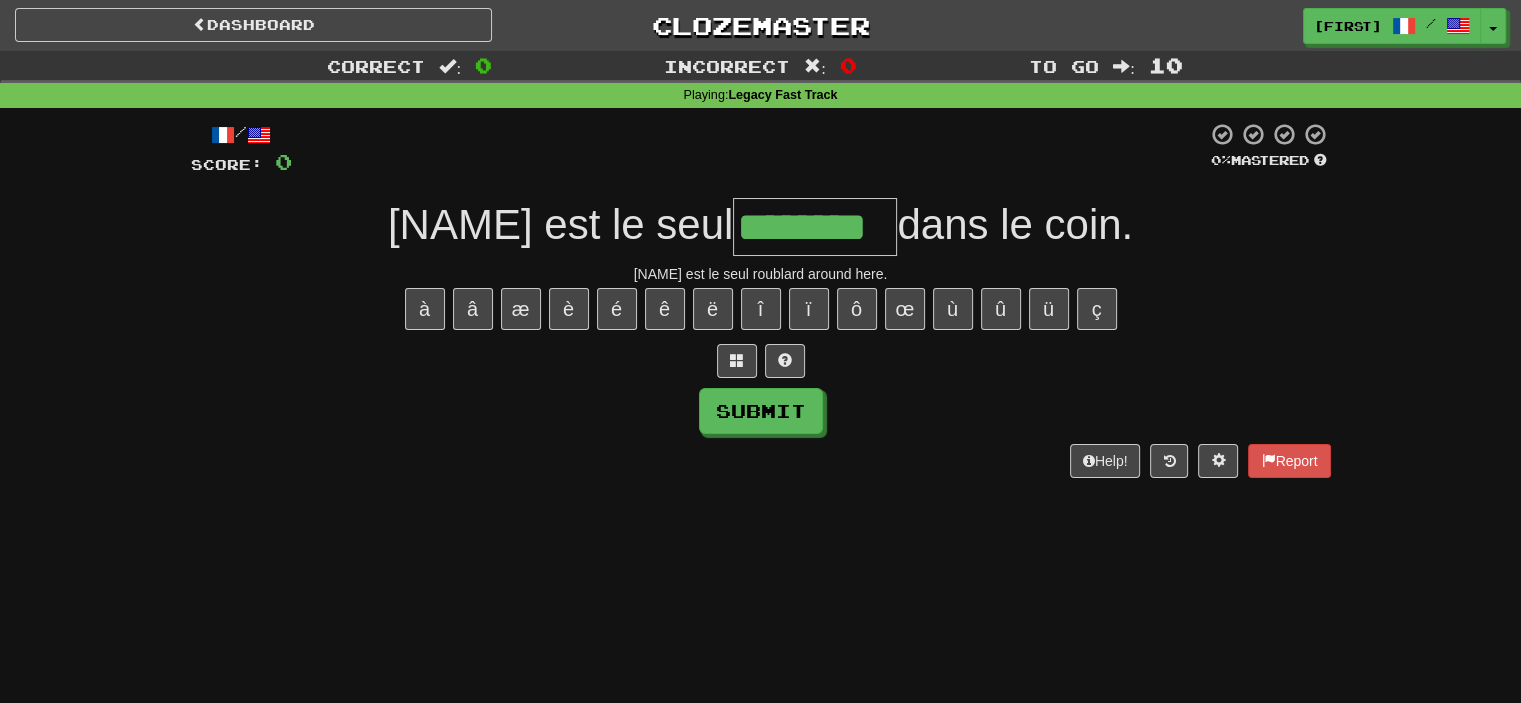 type on "********" 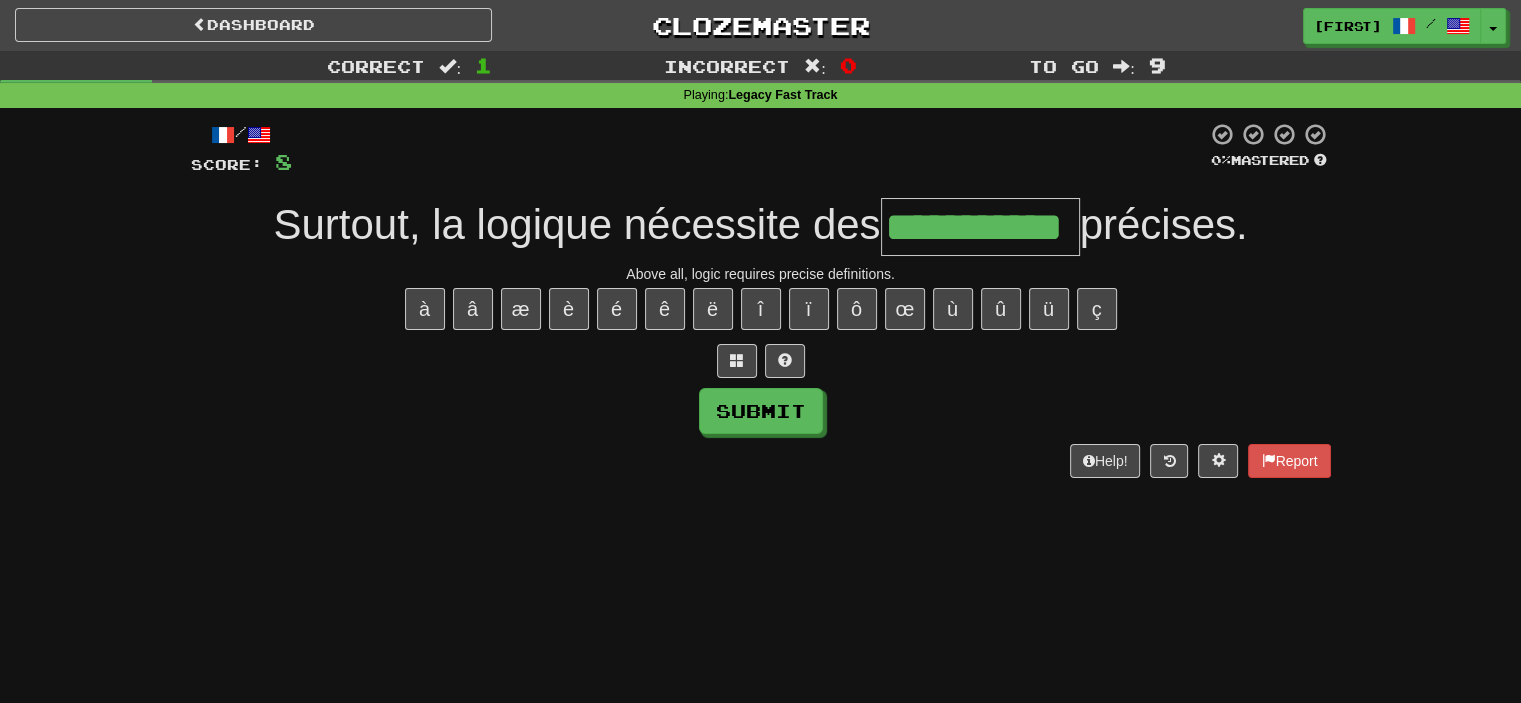type on "**********" 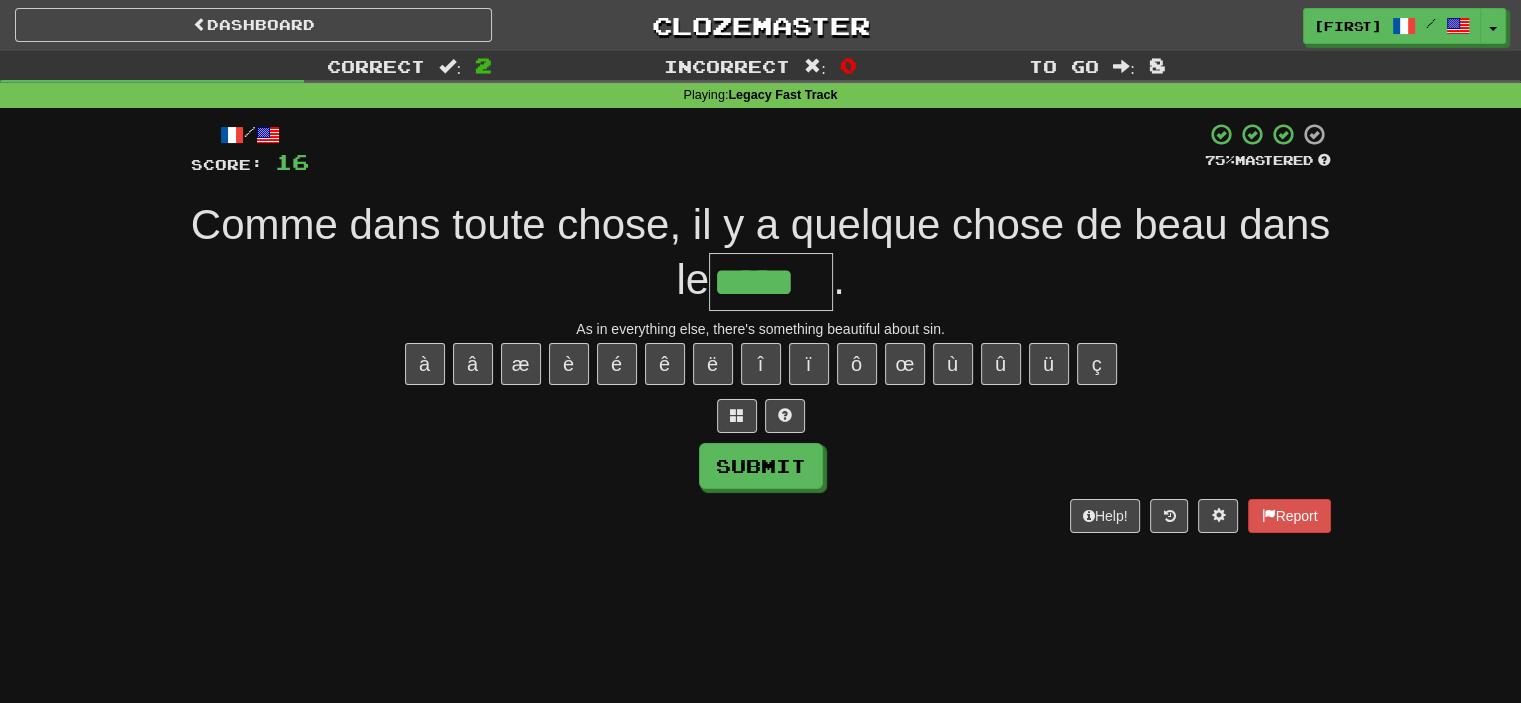 type on "*****" 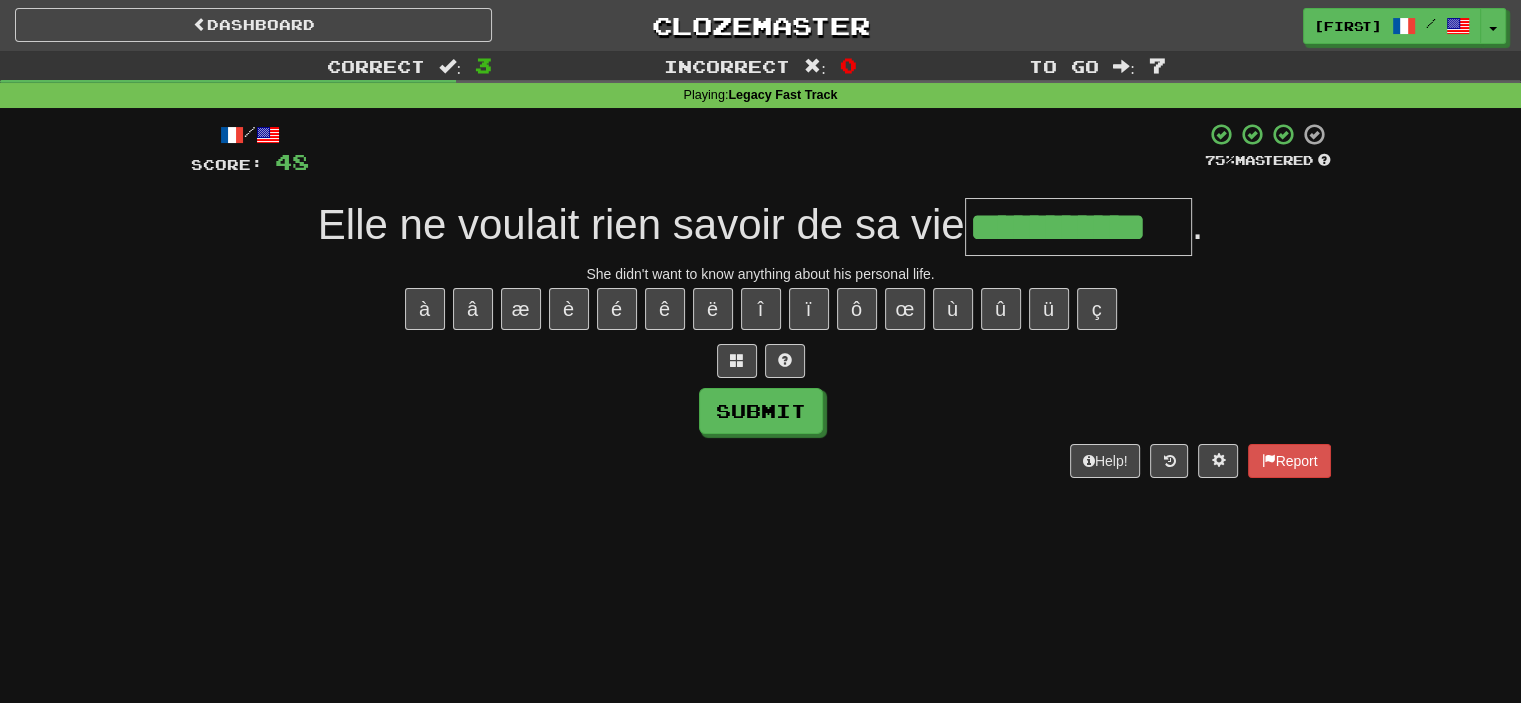 type on "**********" 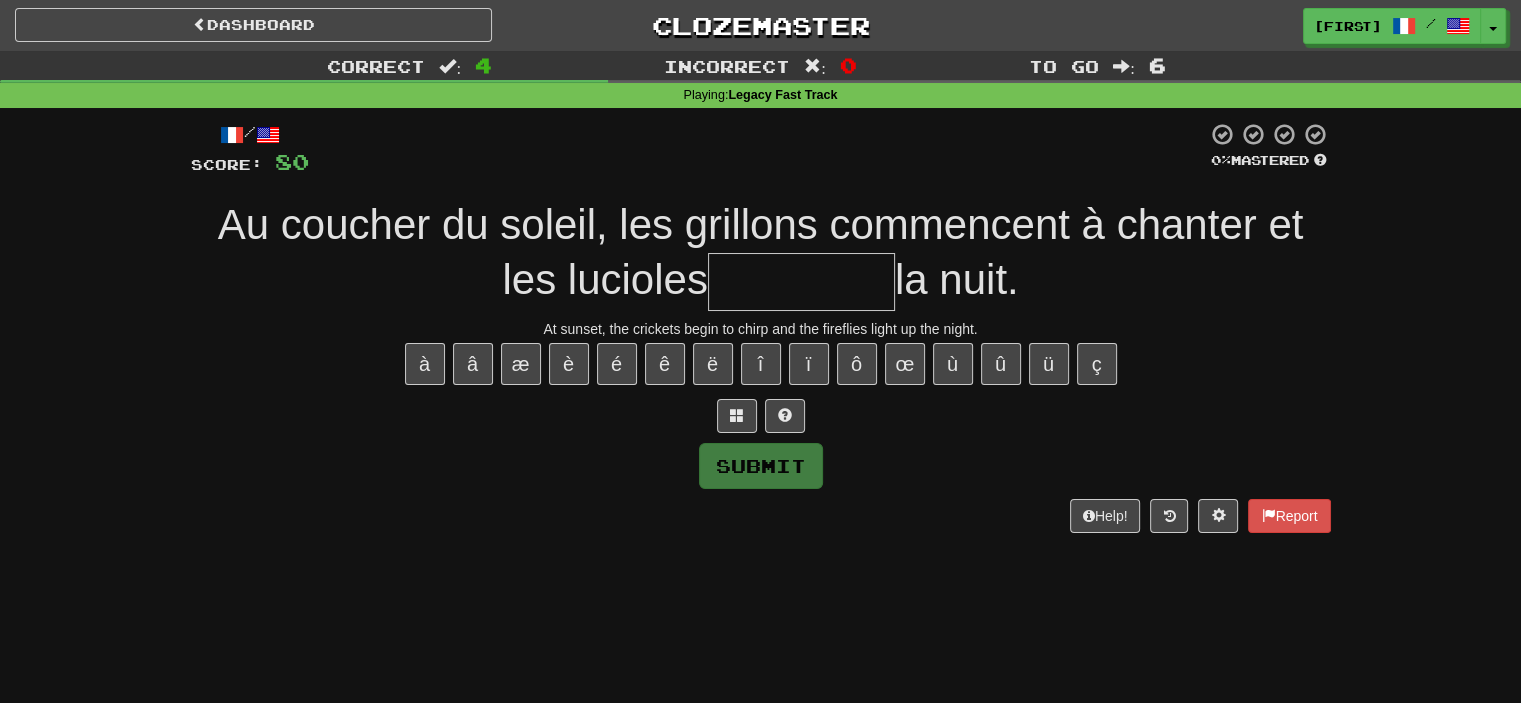 type on "*" 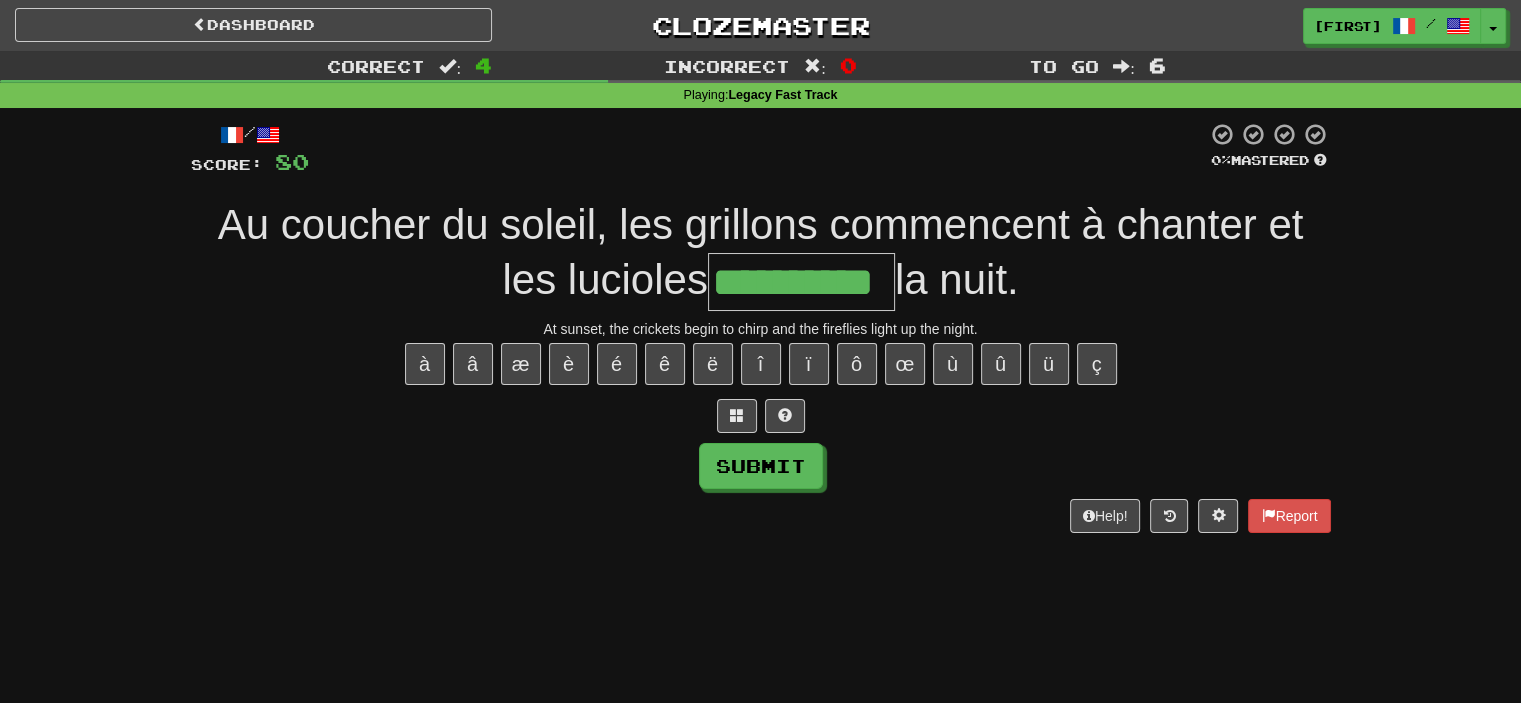 type on "**********" 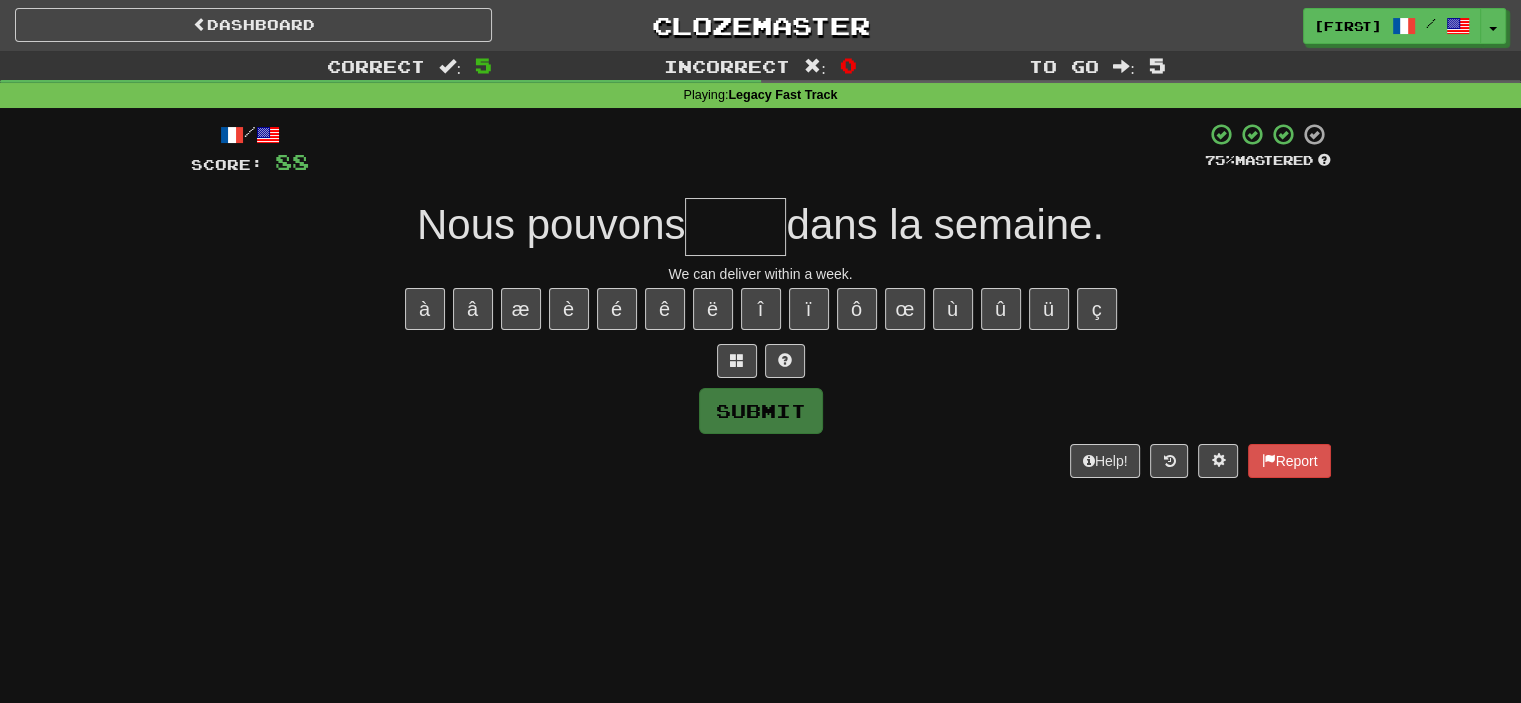 type on "*" 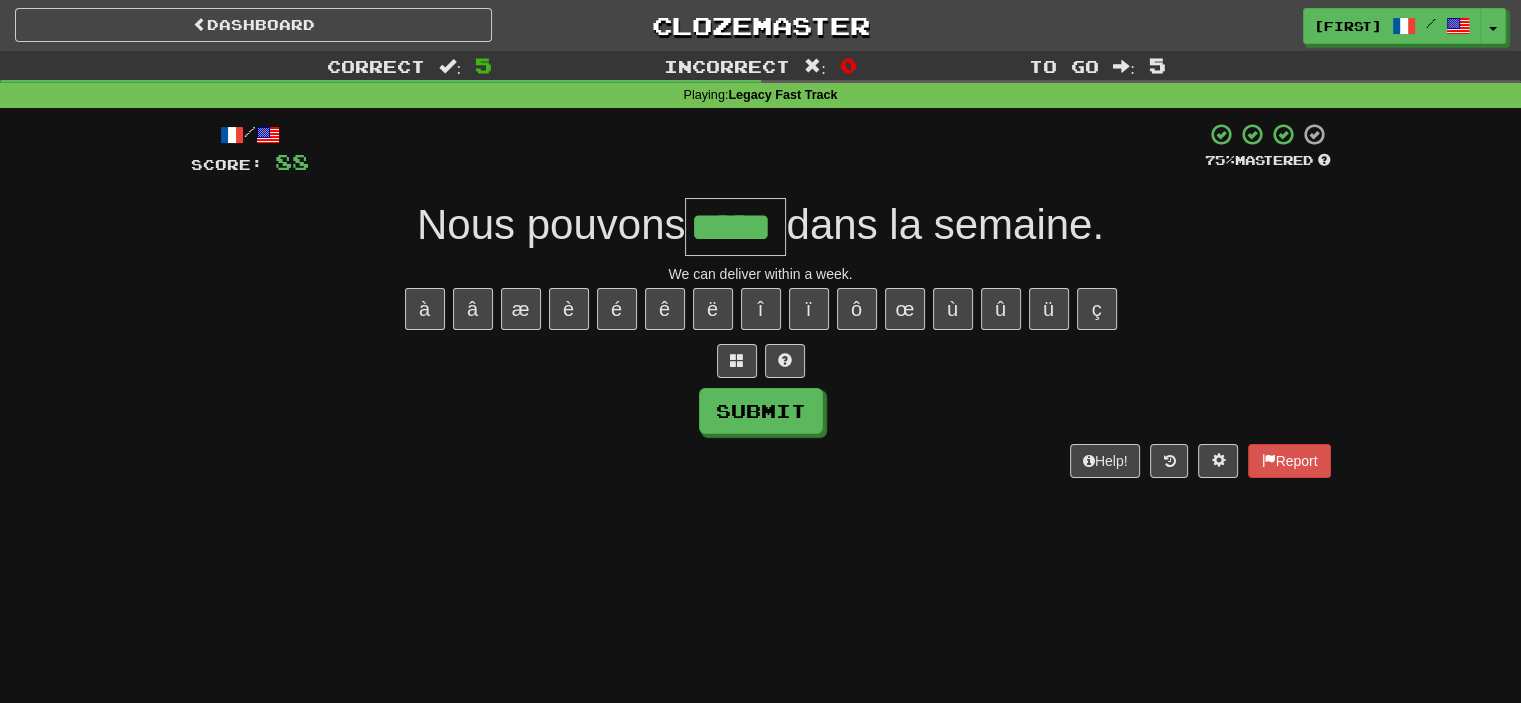scroll, scrollTop: 0, scrollLeft: 0, axis: both 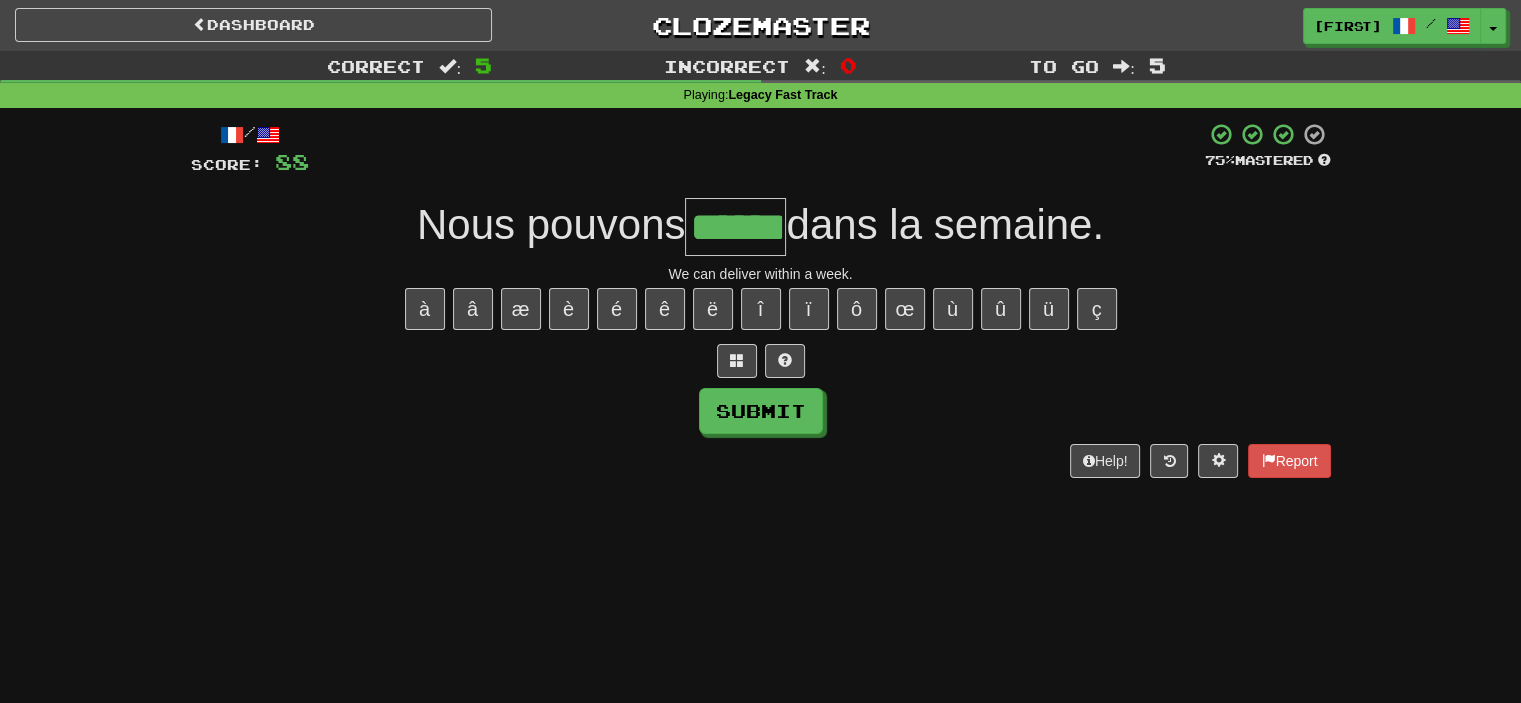 type on "******" 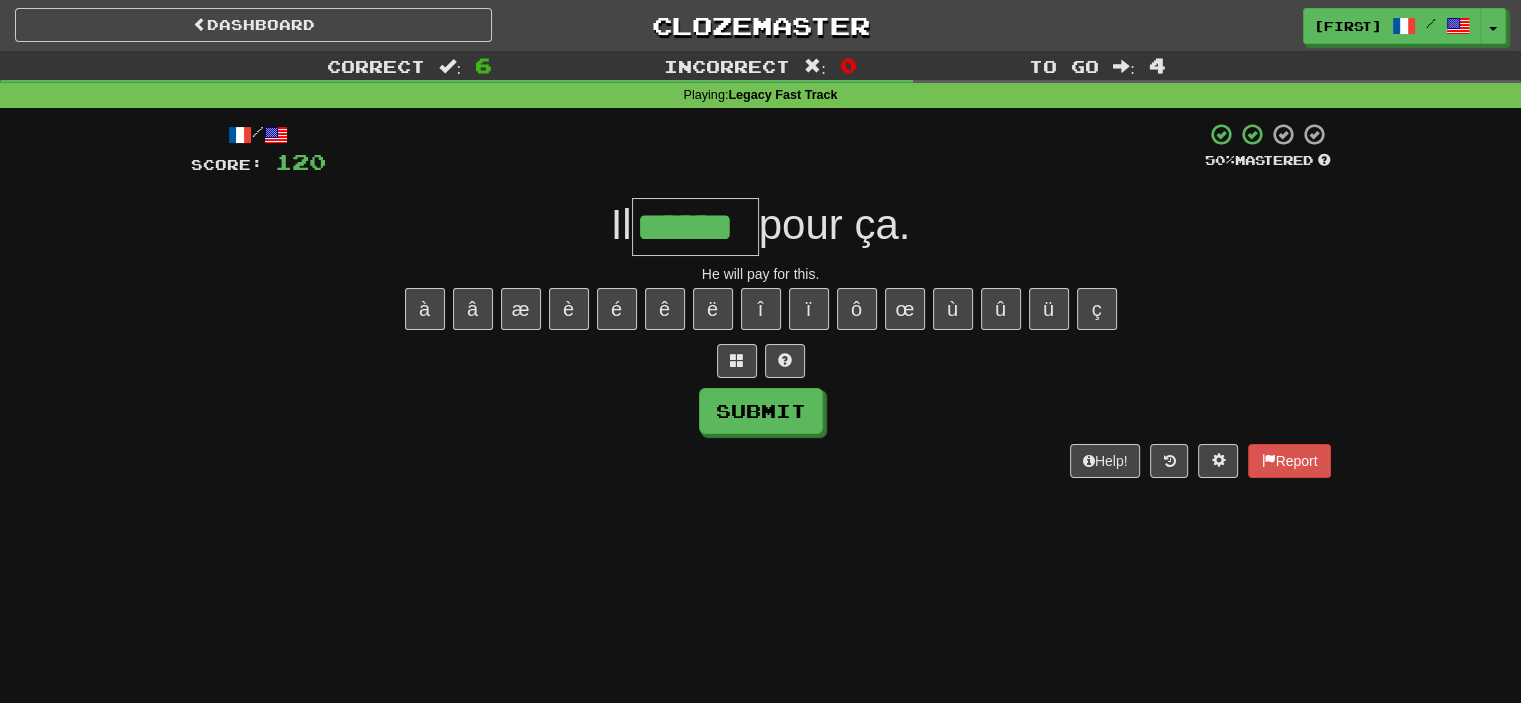 type on "******" 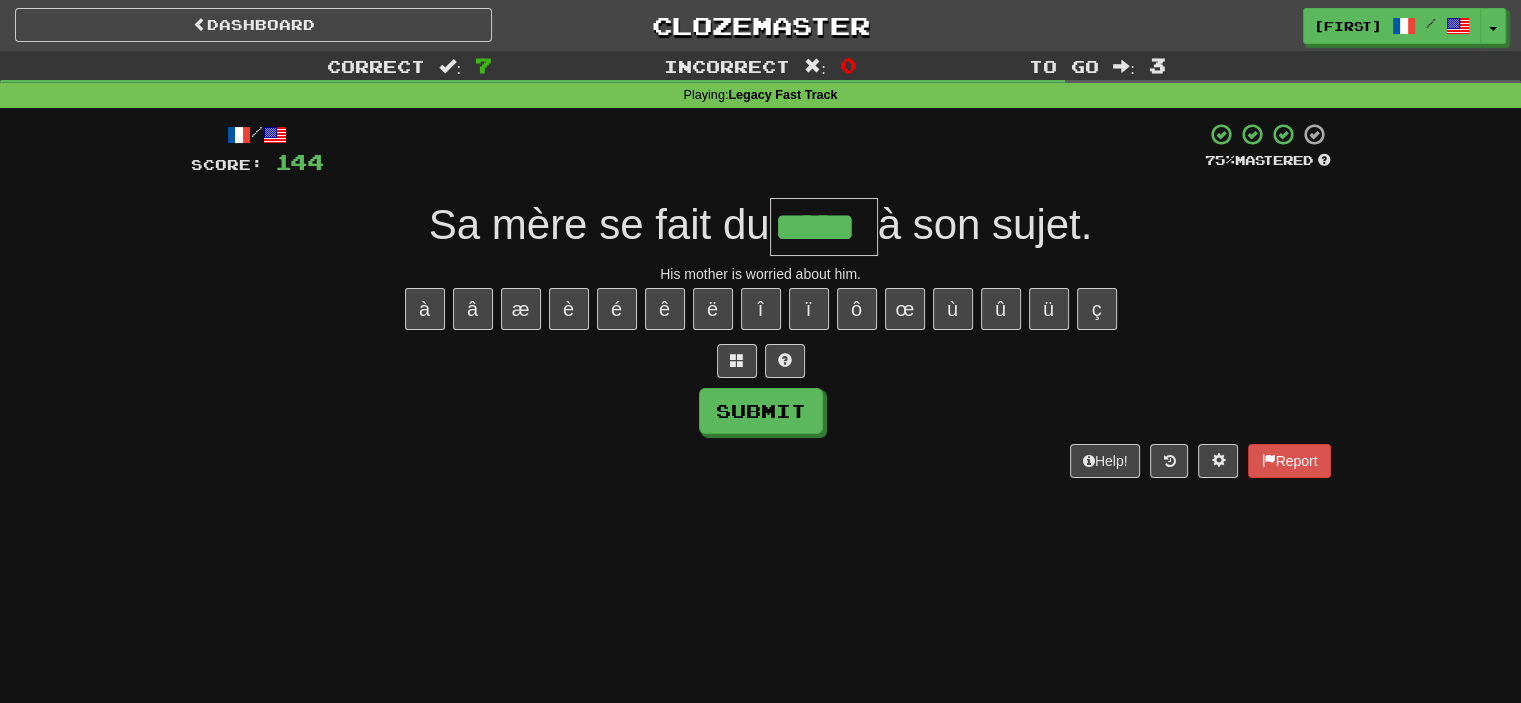 type on "*****" 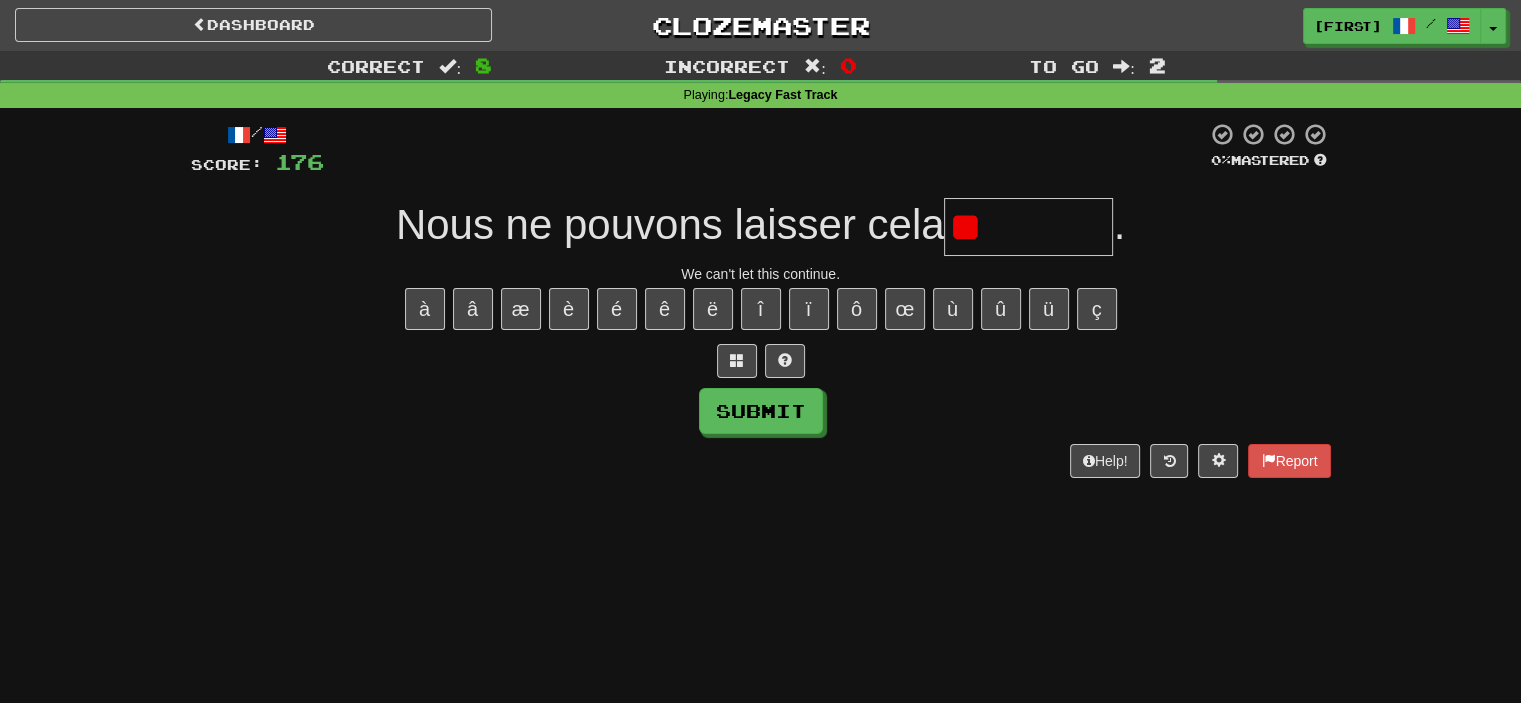 type on "*" 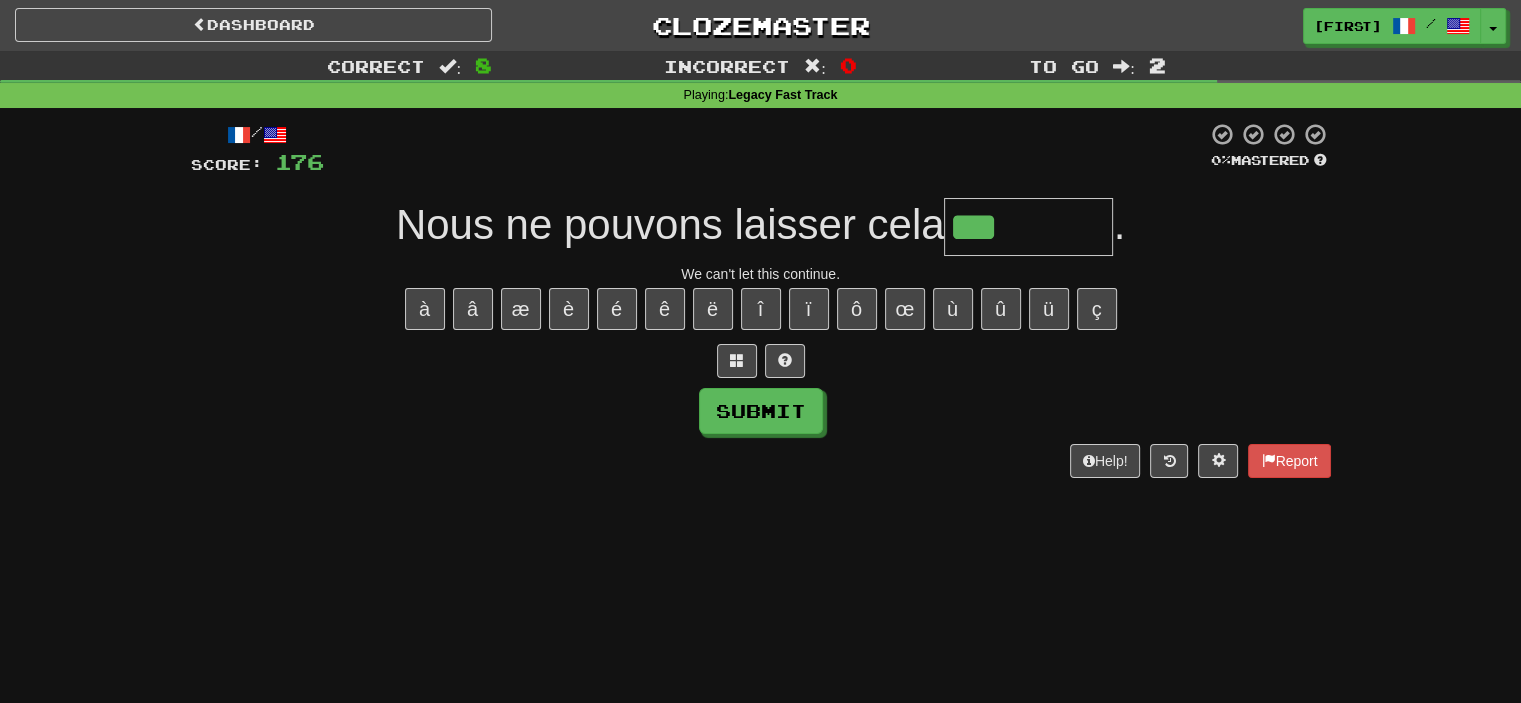 paste on "*" 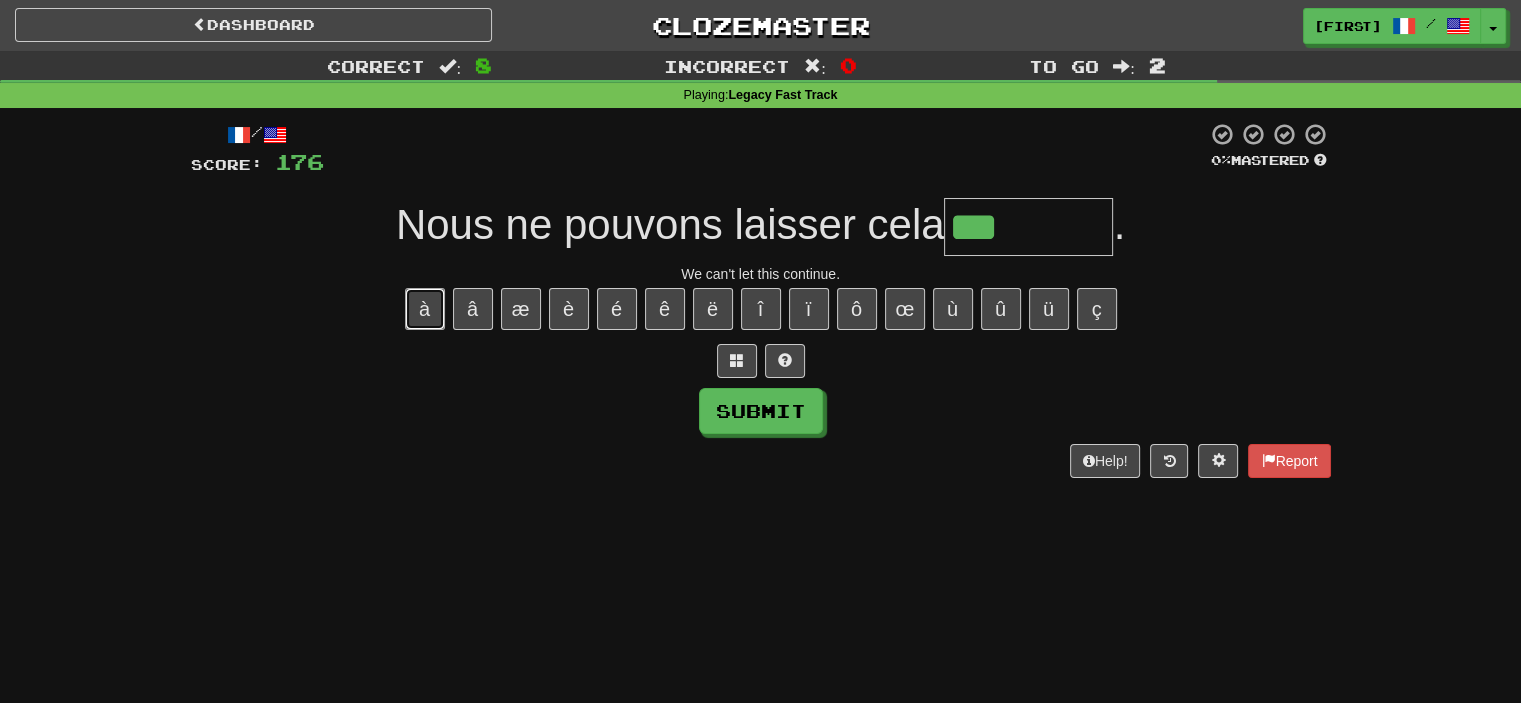 click on "à" at bounding box center [425, 309] 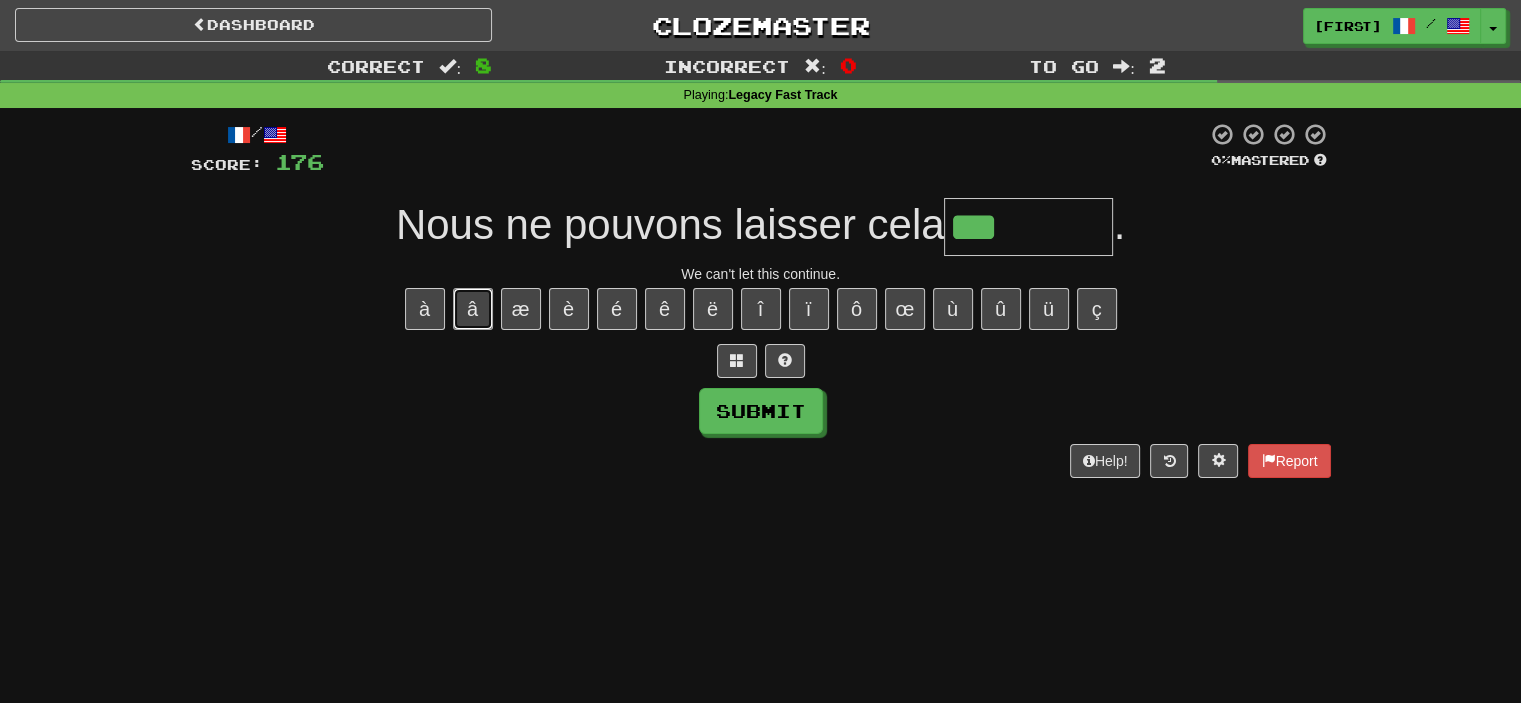 click on "â" at bounding box center (473, 309) 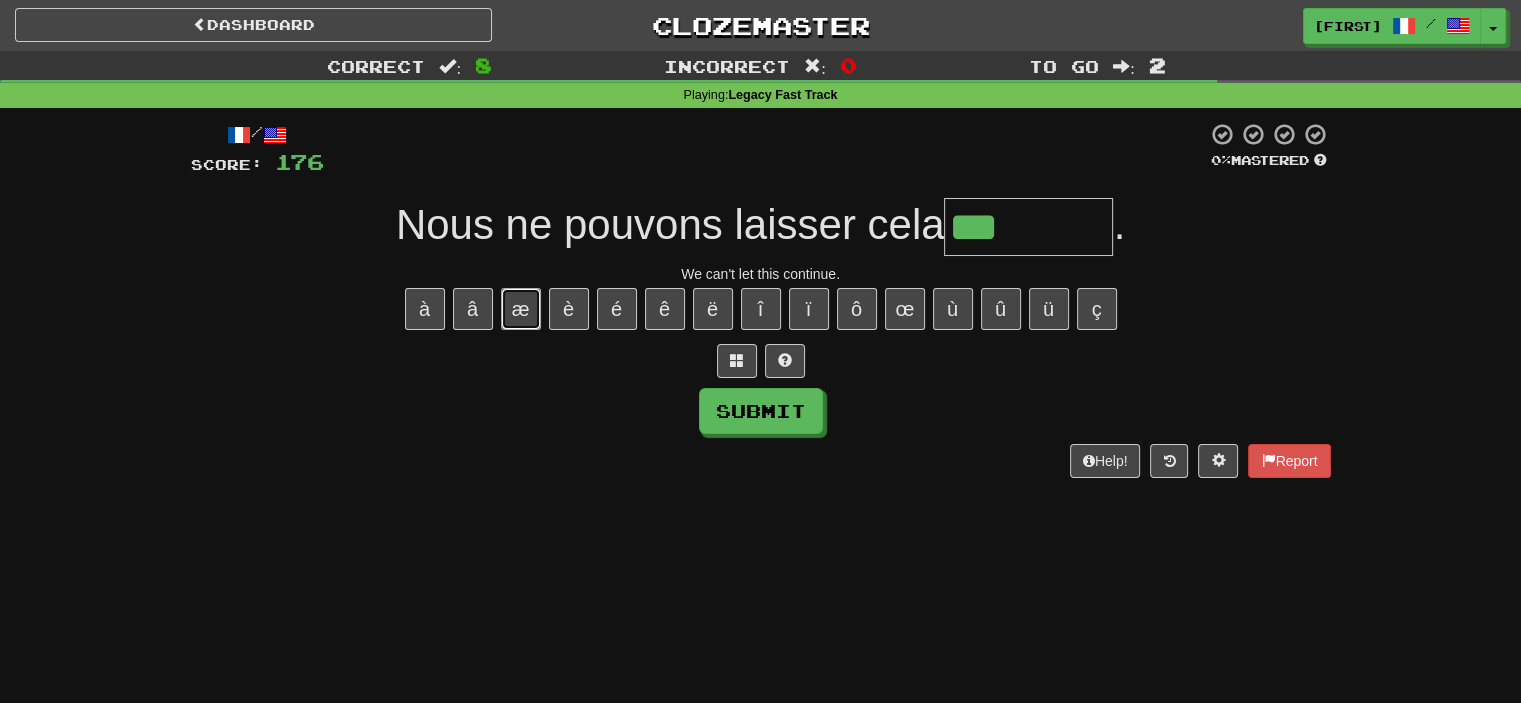 click on "æ" at bounding box center (521, 309) 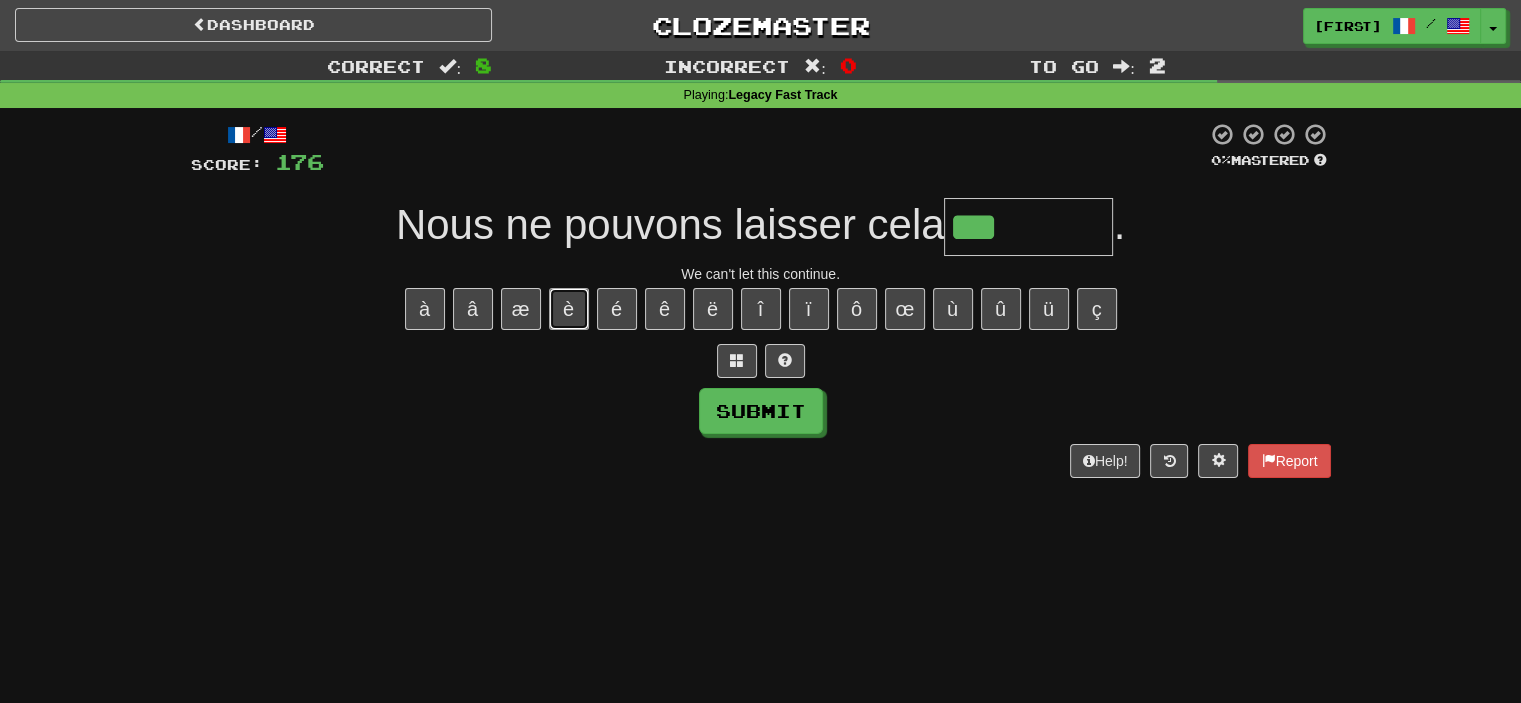 click on "è" at bounding box center (569, 309) 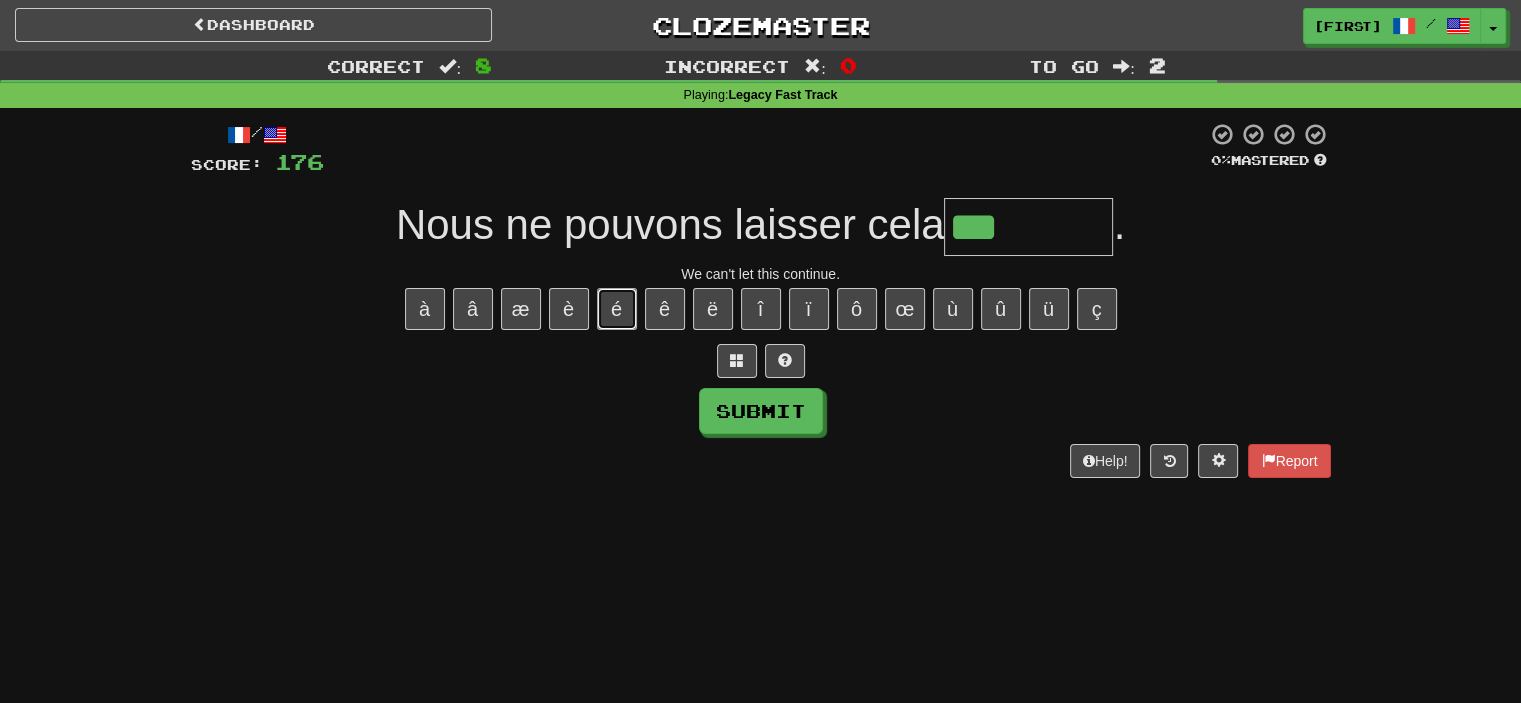 click on "é" at bounding box center (617, 309) 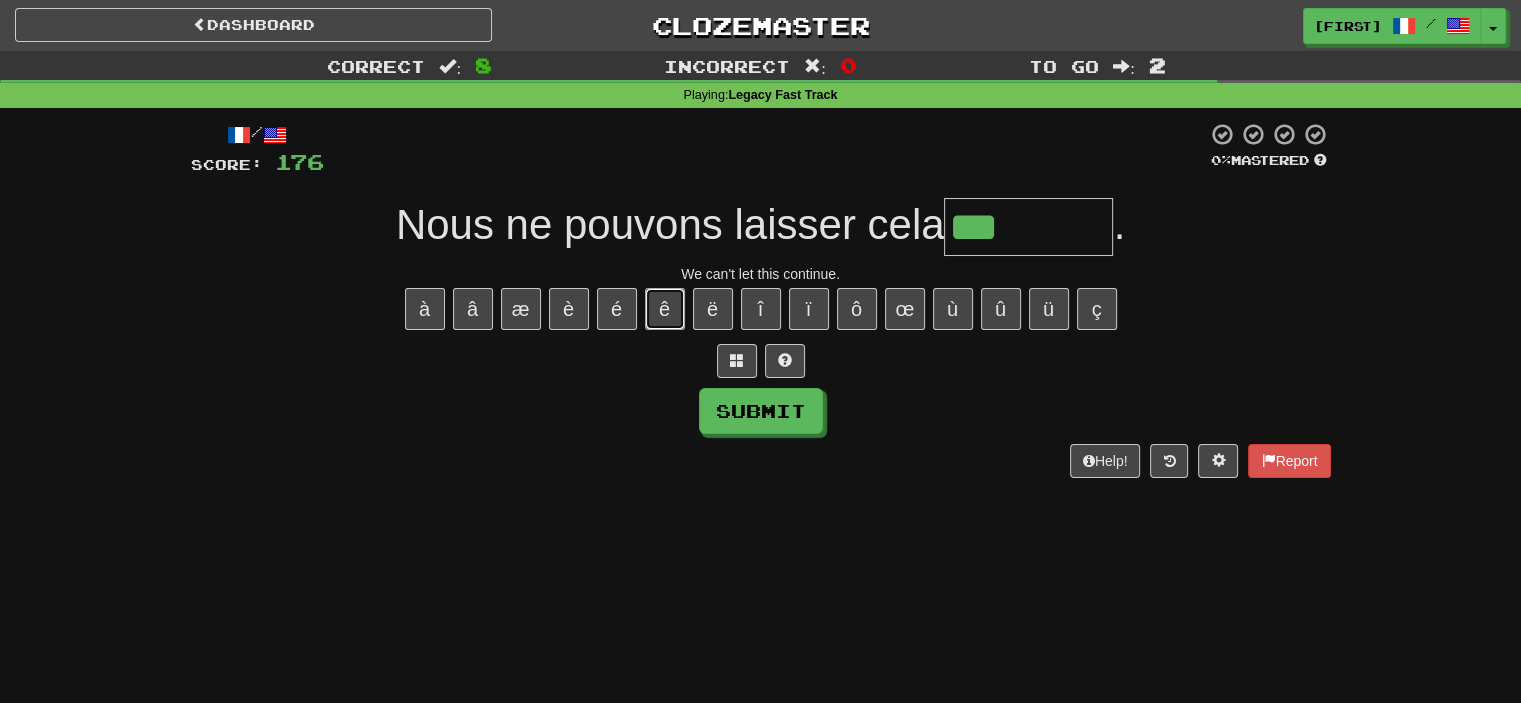 click on "ê" at bounding box center (665, 309) 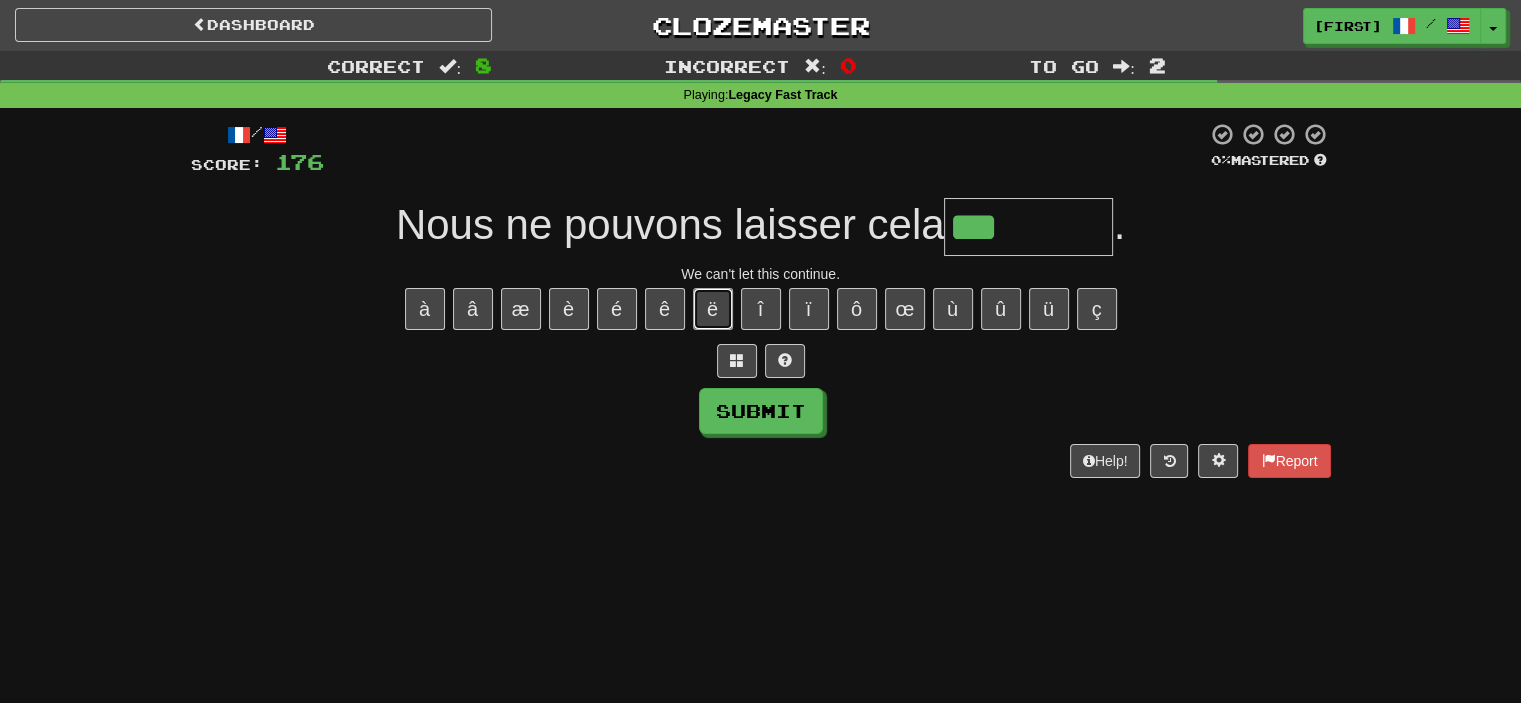 click on "ë" at bounding box center [713, 309] 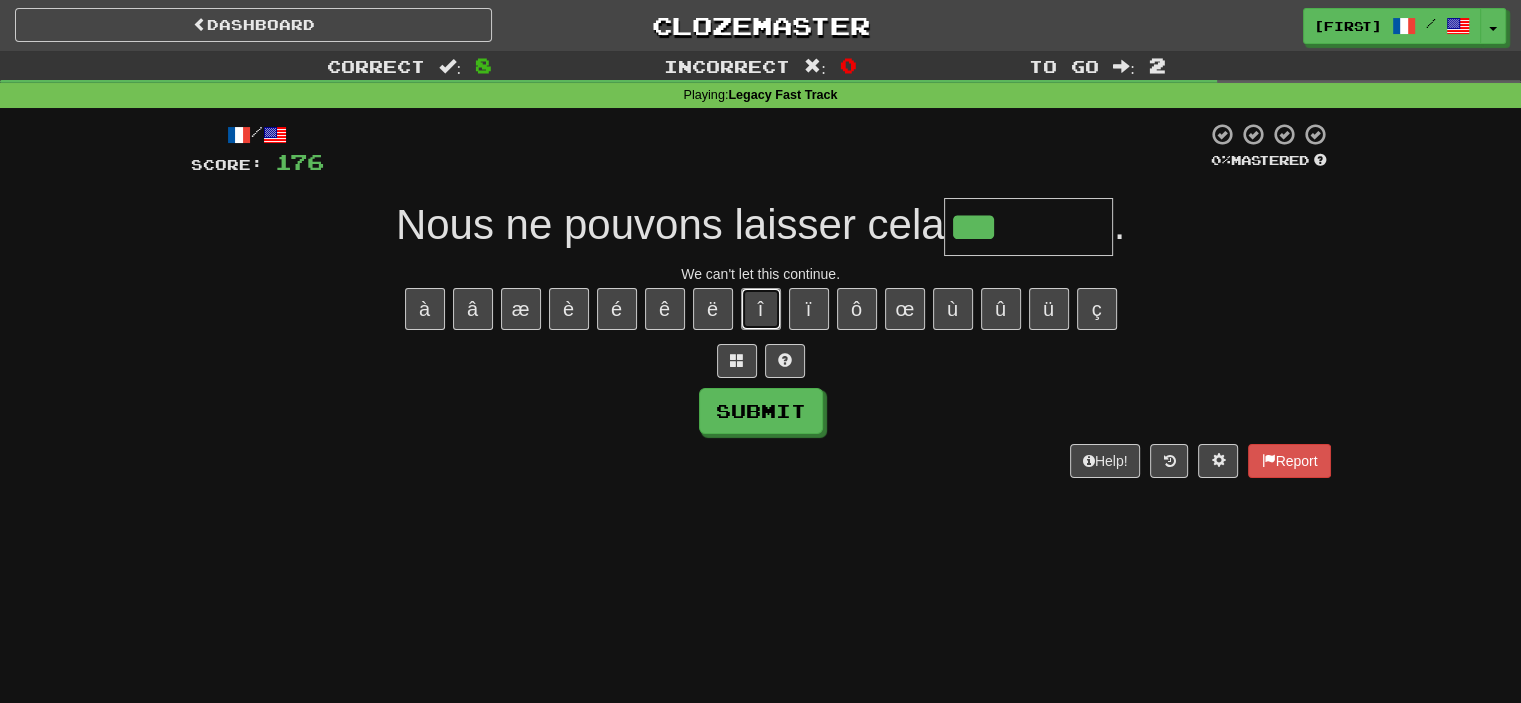 click on "î" at bounding box center (761, 309) 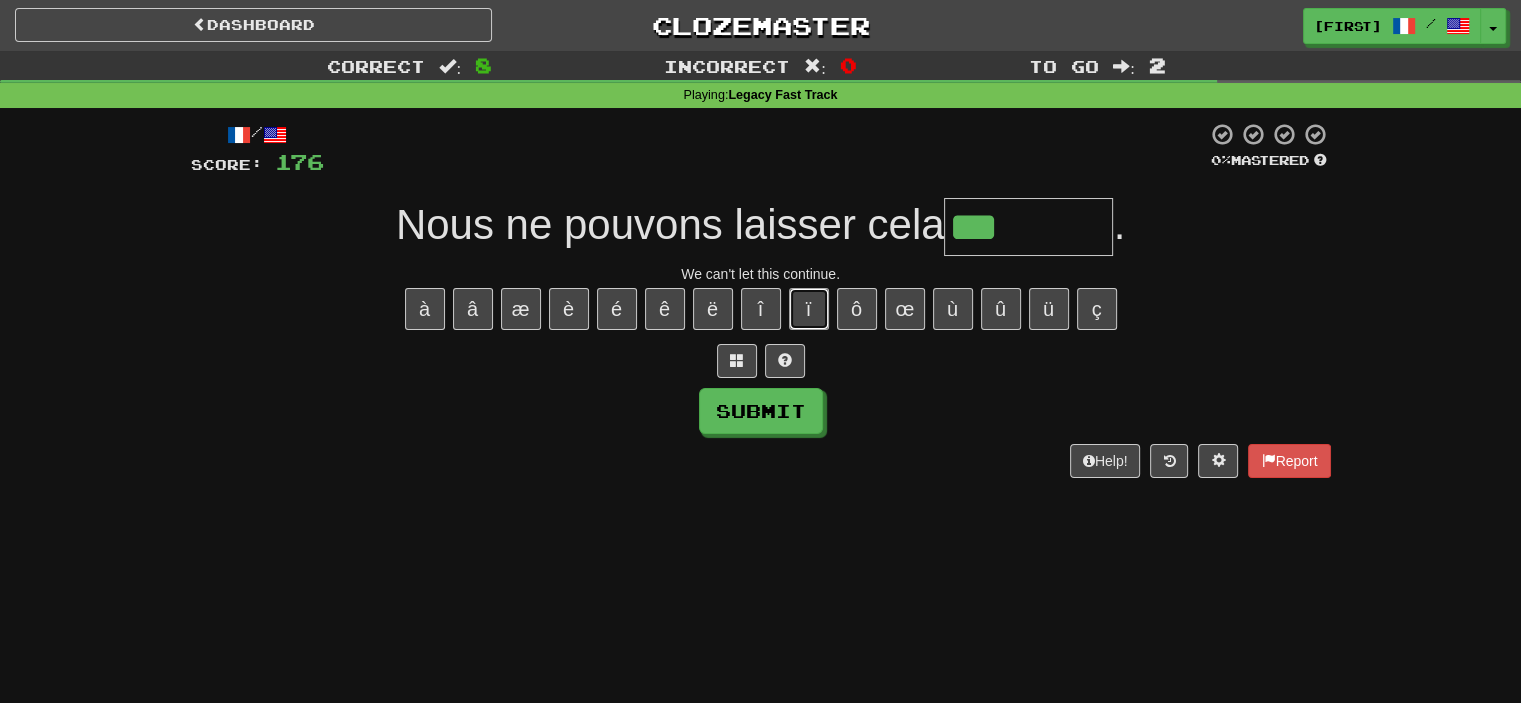 click on "ï" at bounding box center (809, 309) 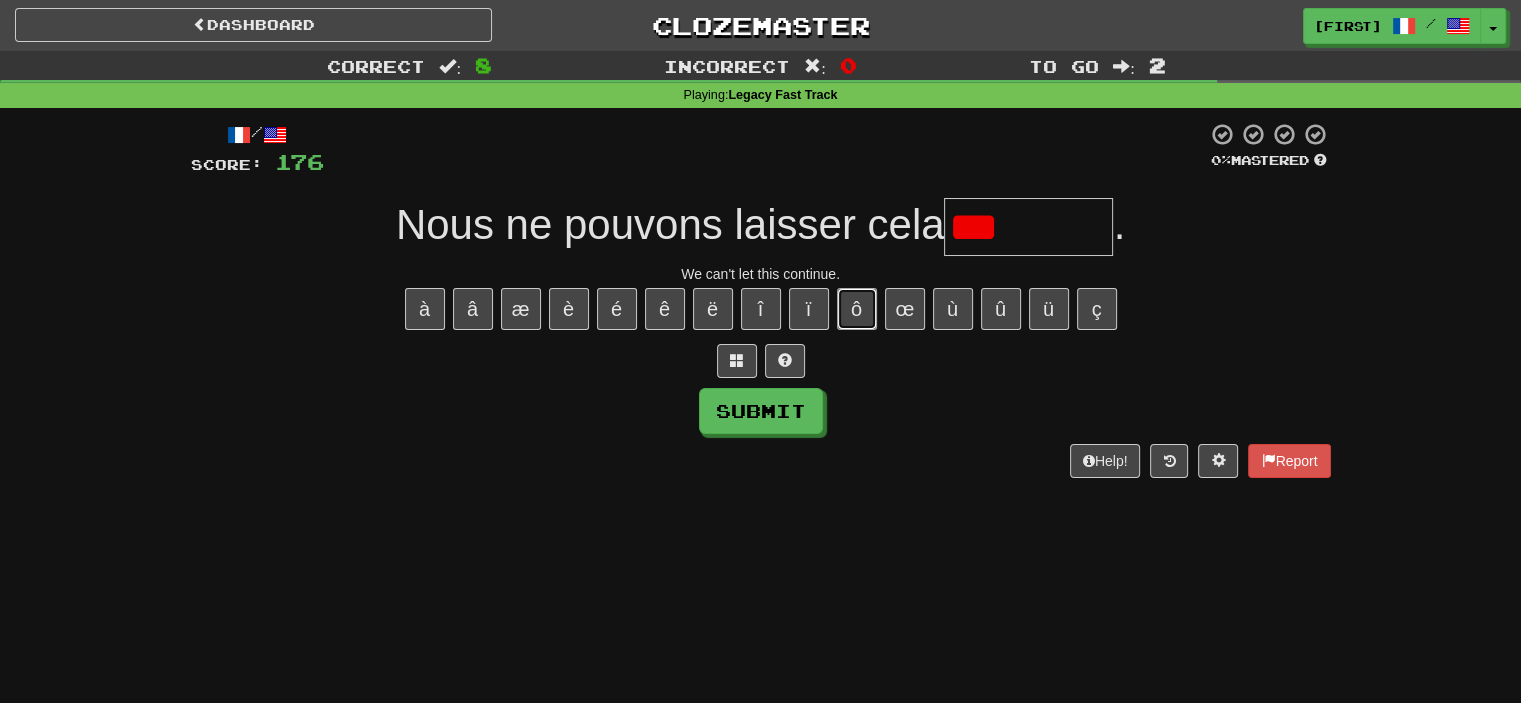click on "ô" at bounding box center (857, 309) 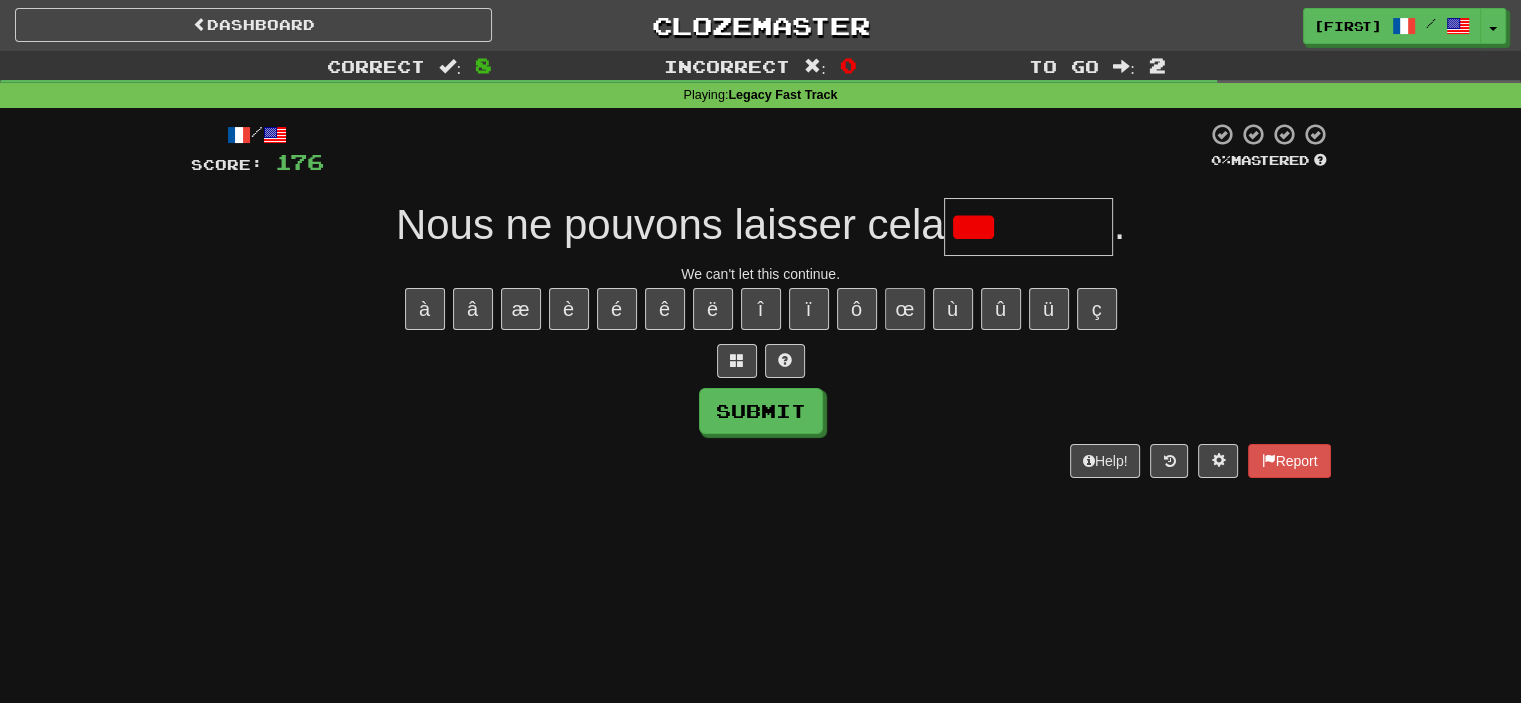 type on "***" 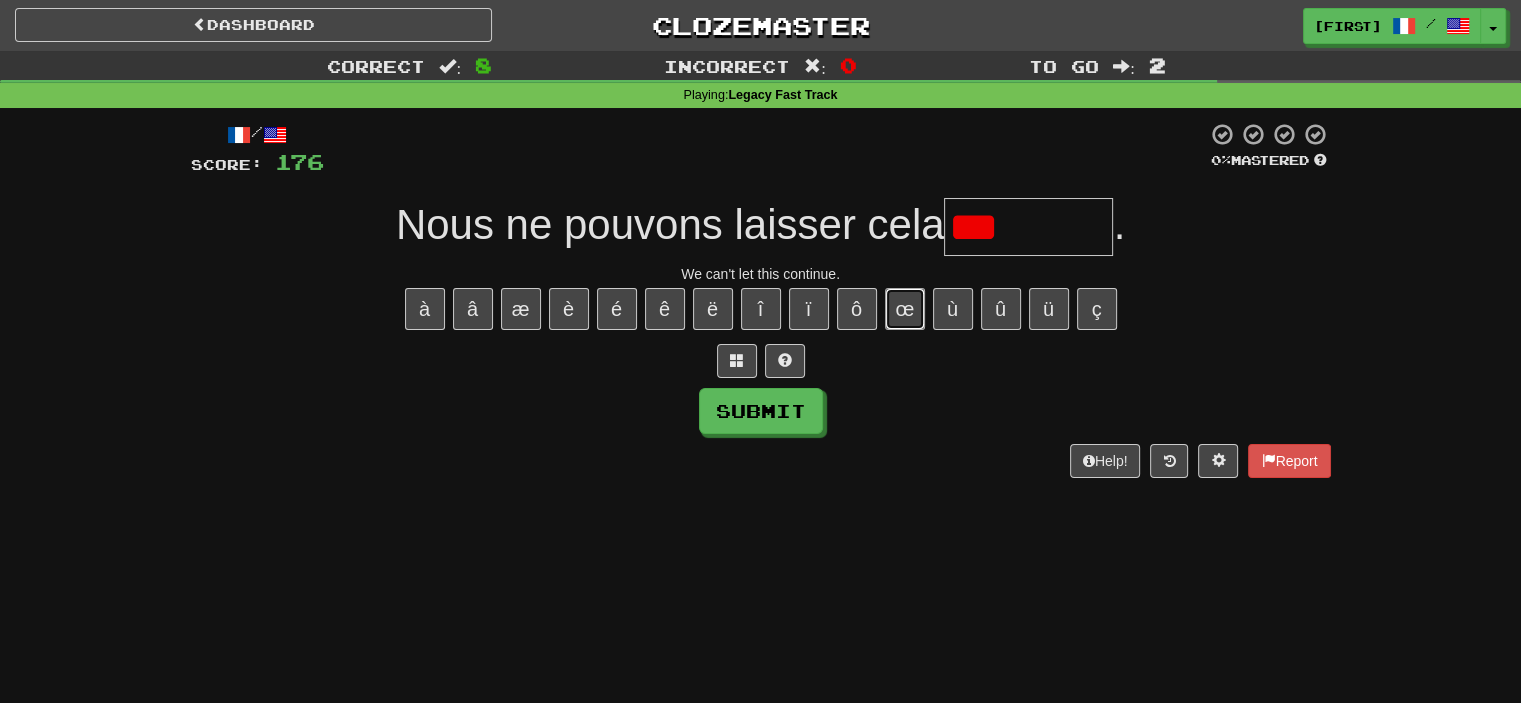type 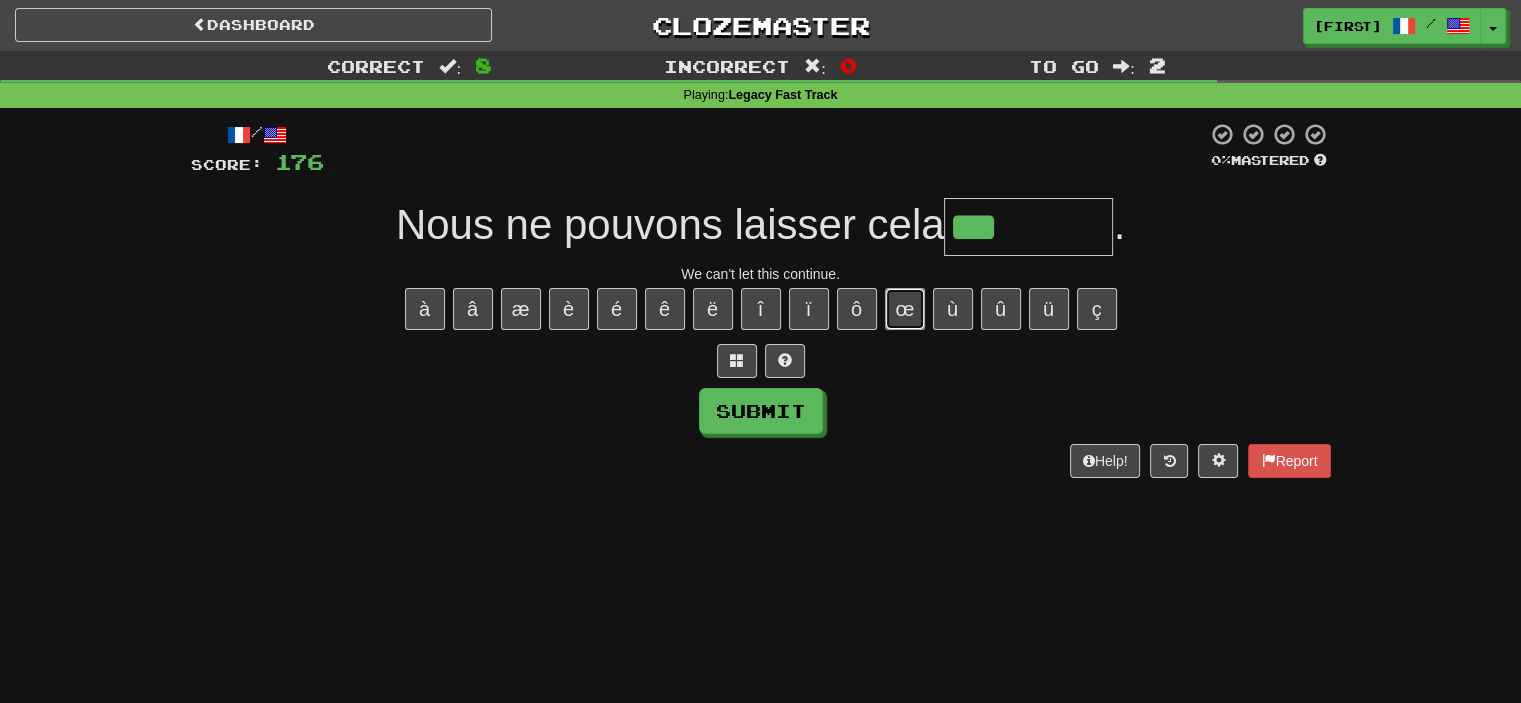 click on "œ" at bounding box center [905, 309] 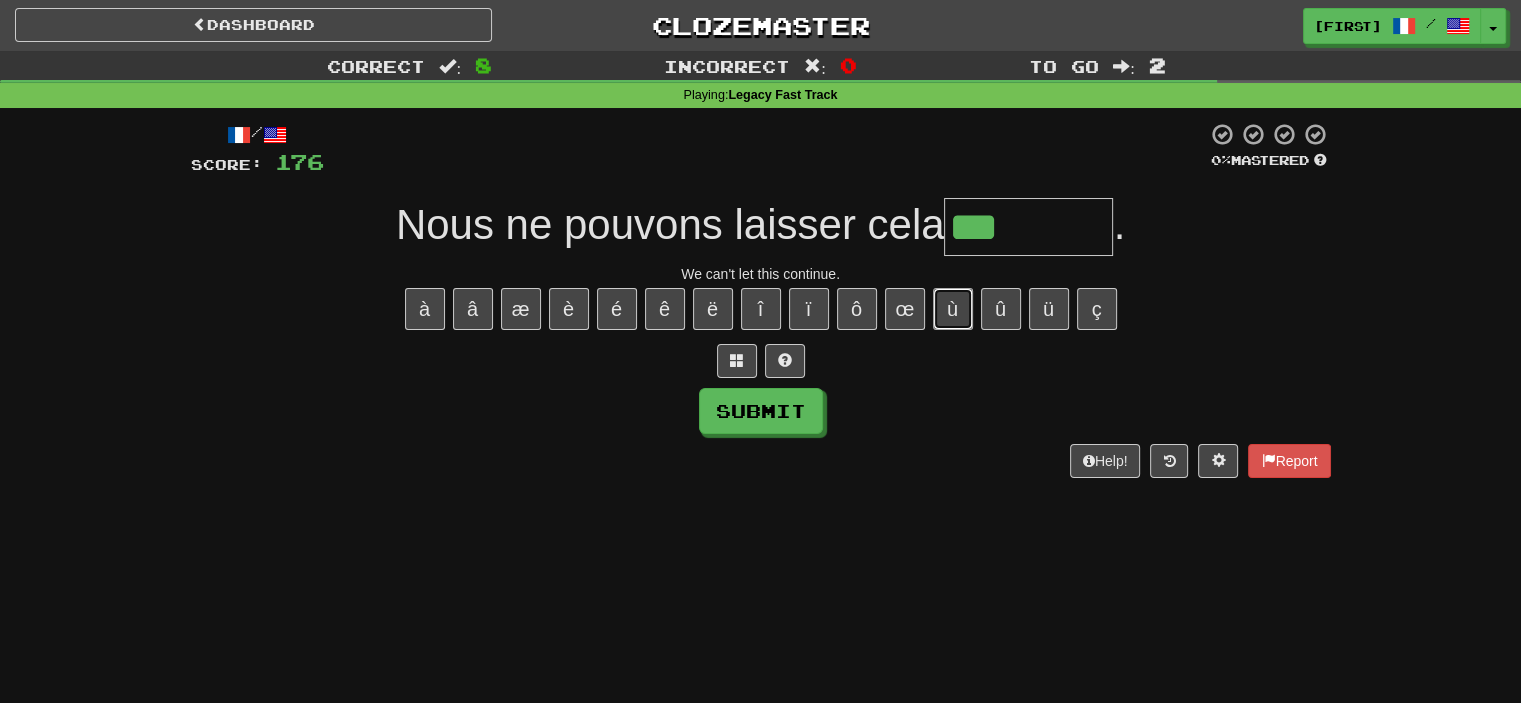click on "ù" at bounding box center (953, 309) 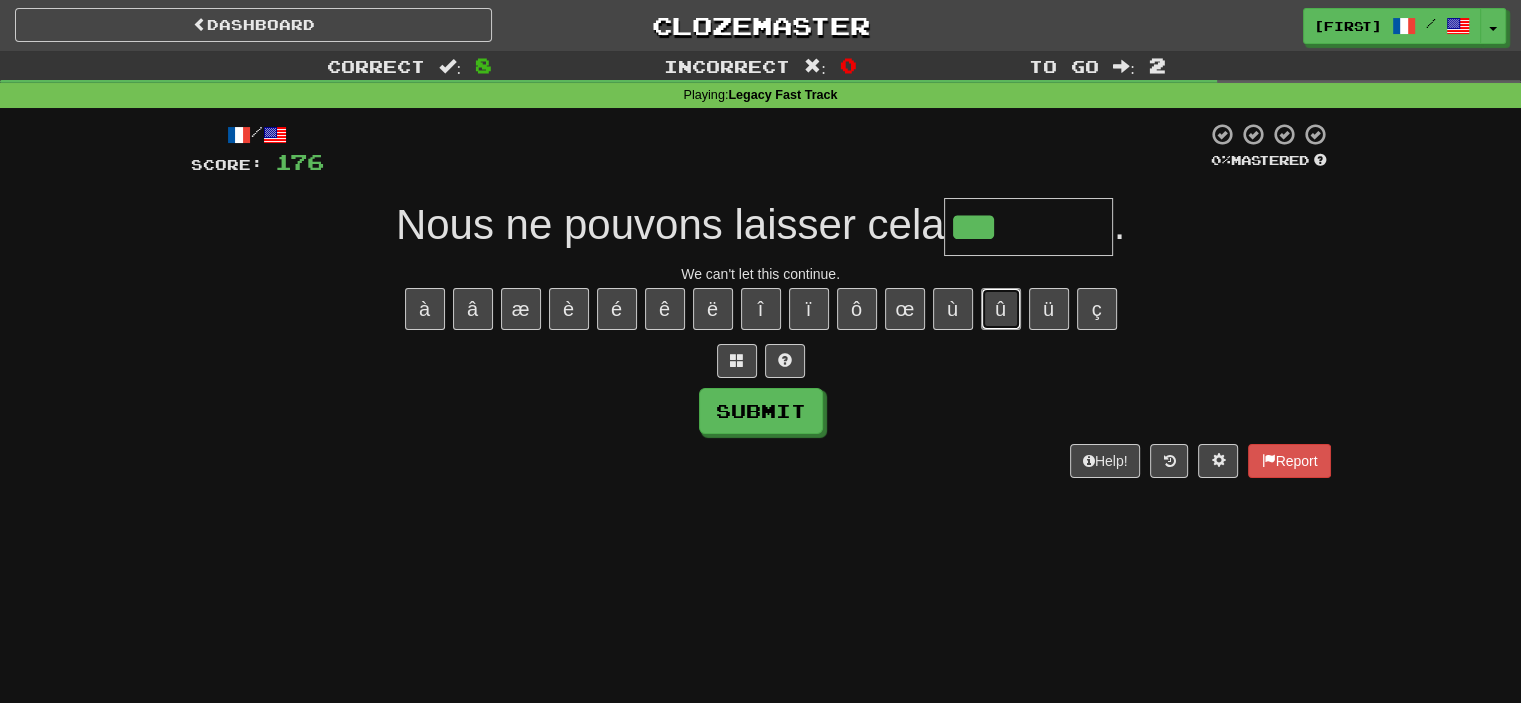 click on "û" at bounding box center [1001, 309] 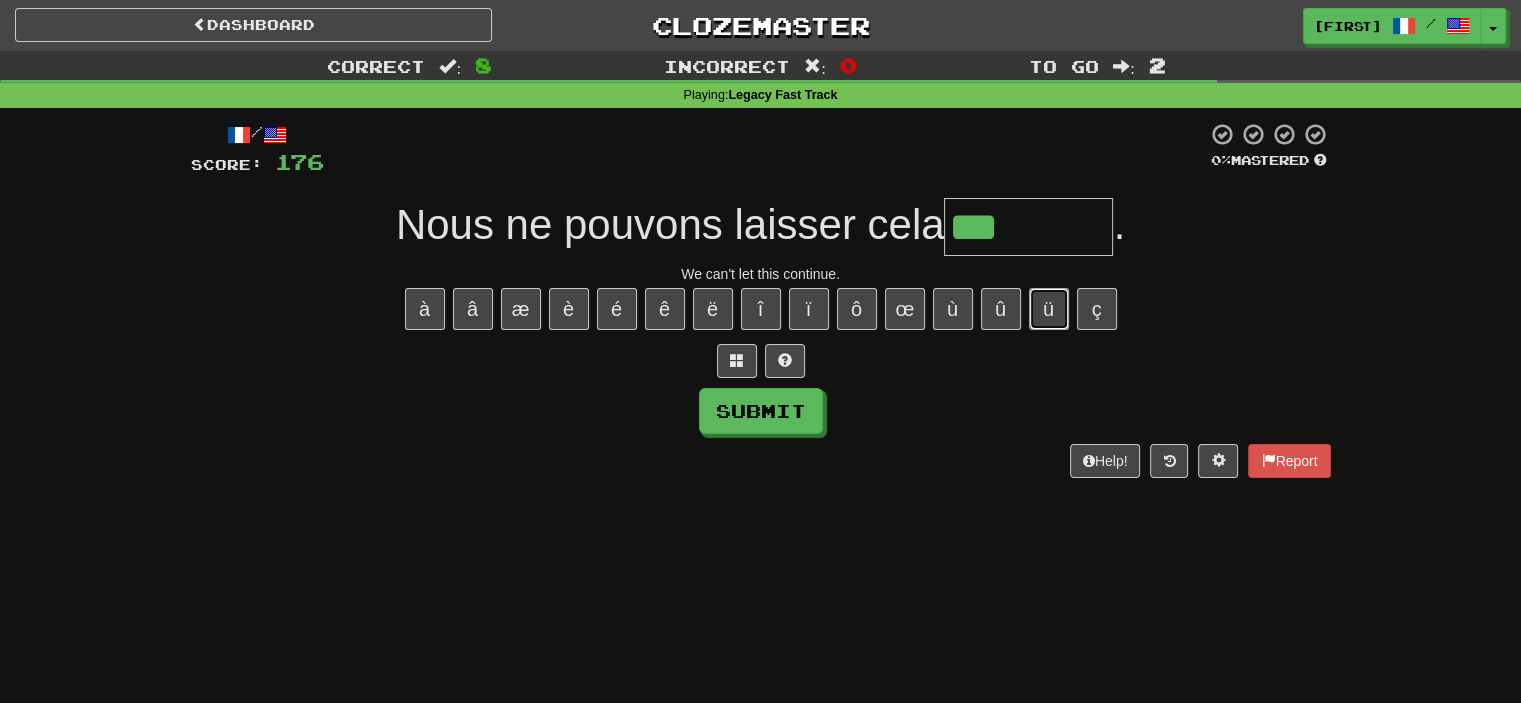 click on "ü" at bounding box center [1049, 309] 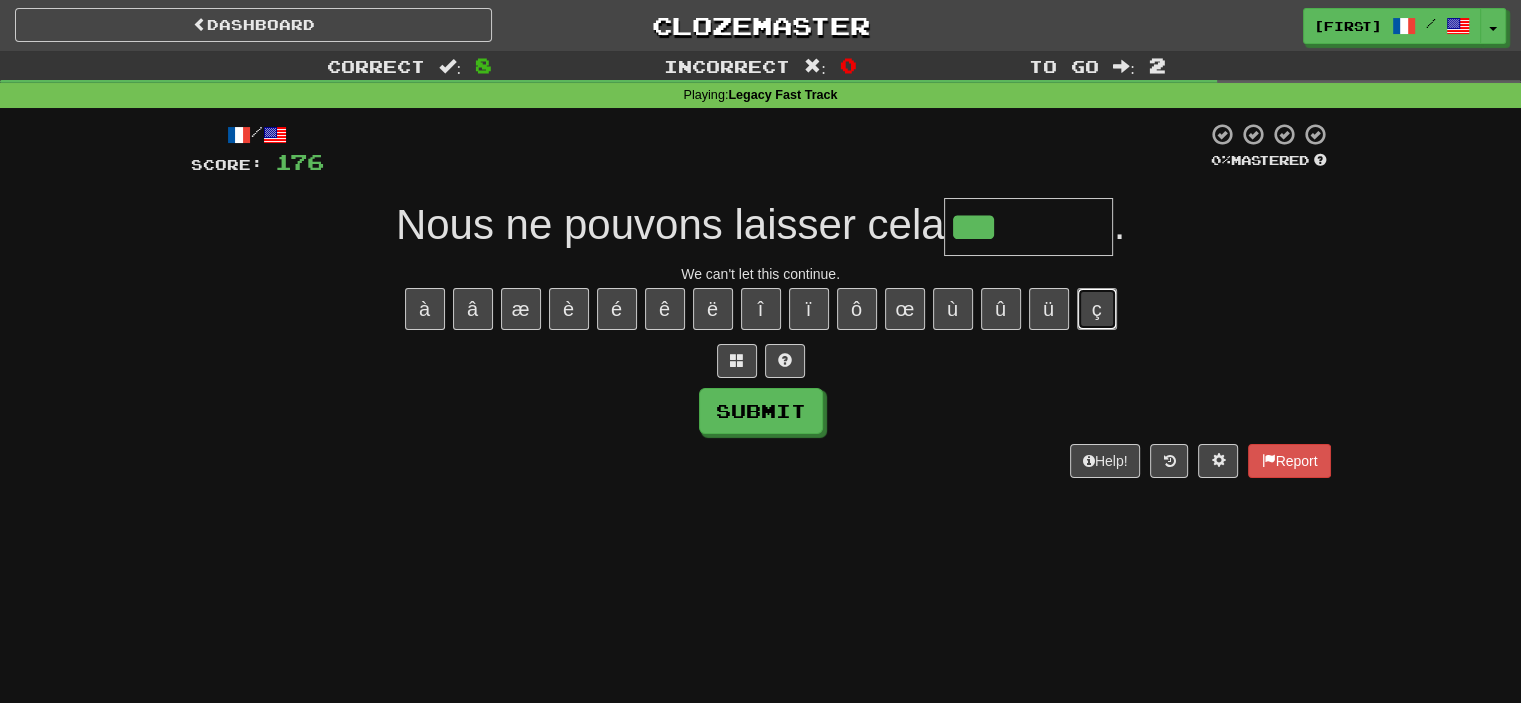 click on "ç" at bounding box center (1097, 309) 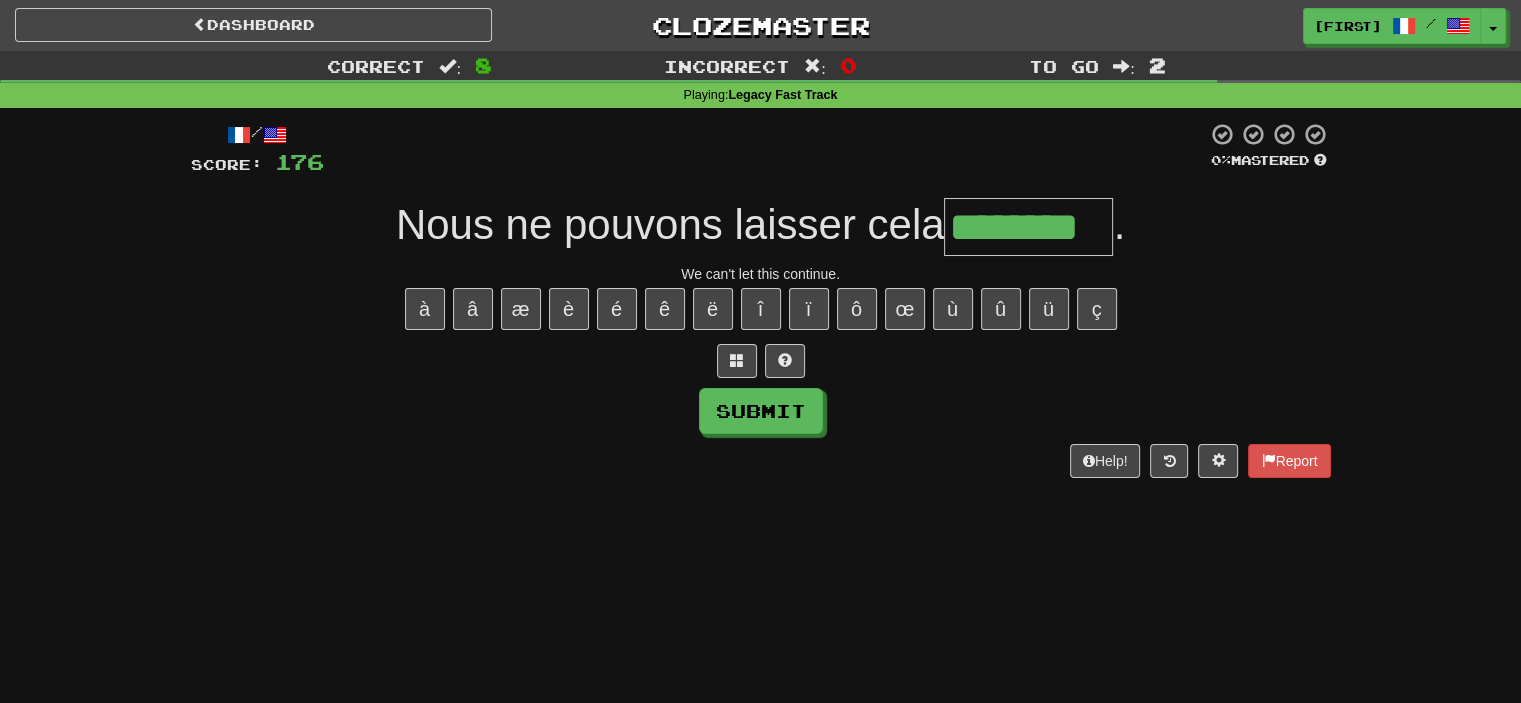 type on "********" 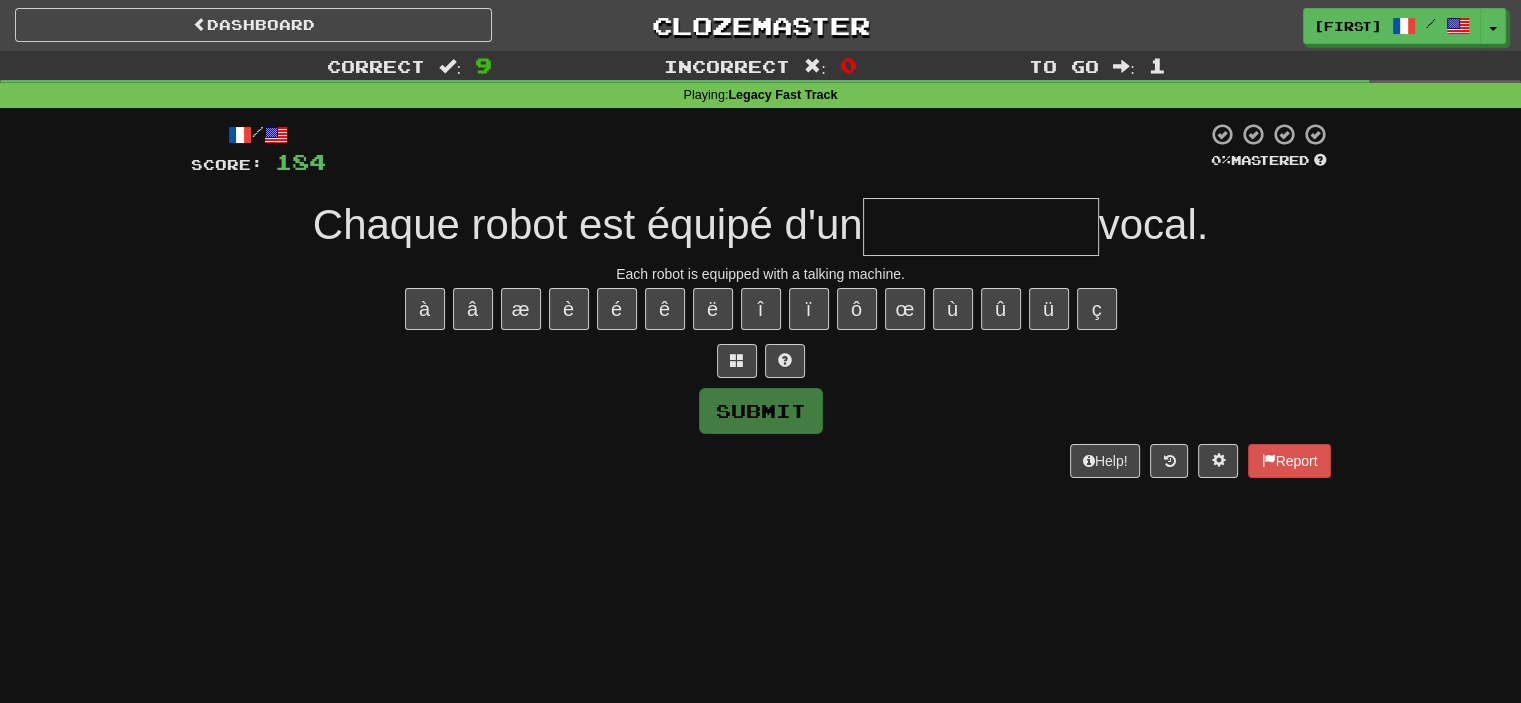 type on "*" 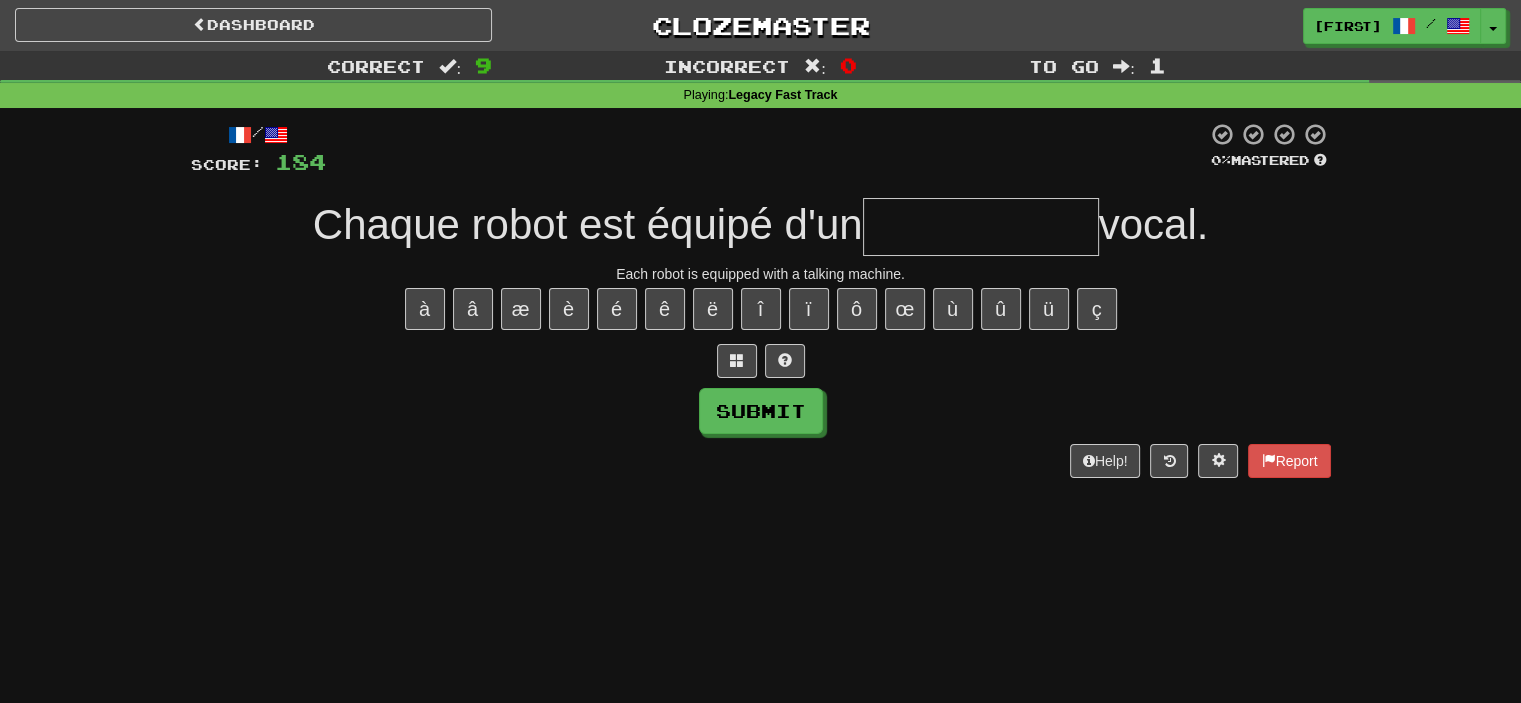 type on "*" 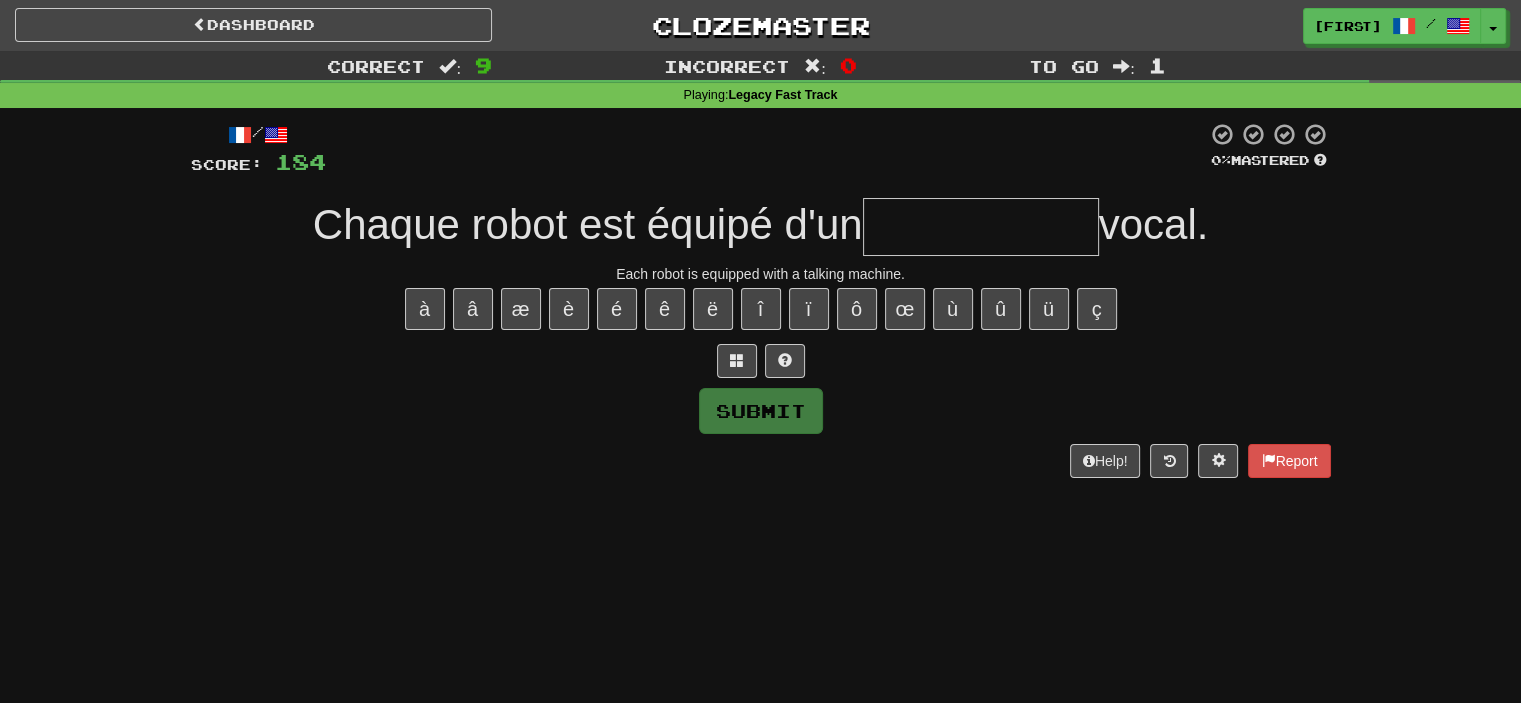 type on "*" 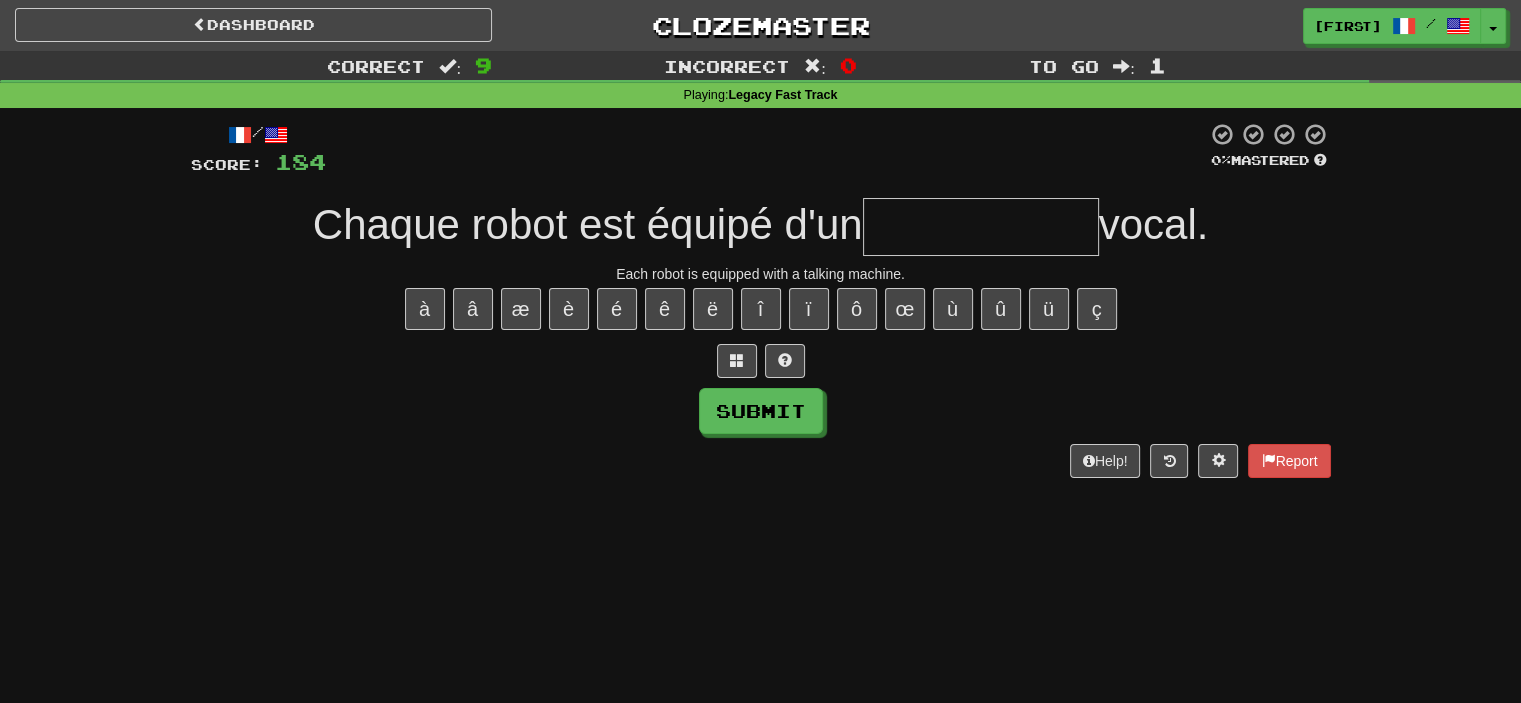 type on "*" 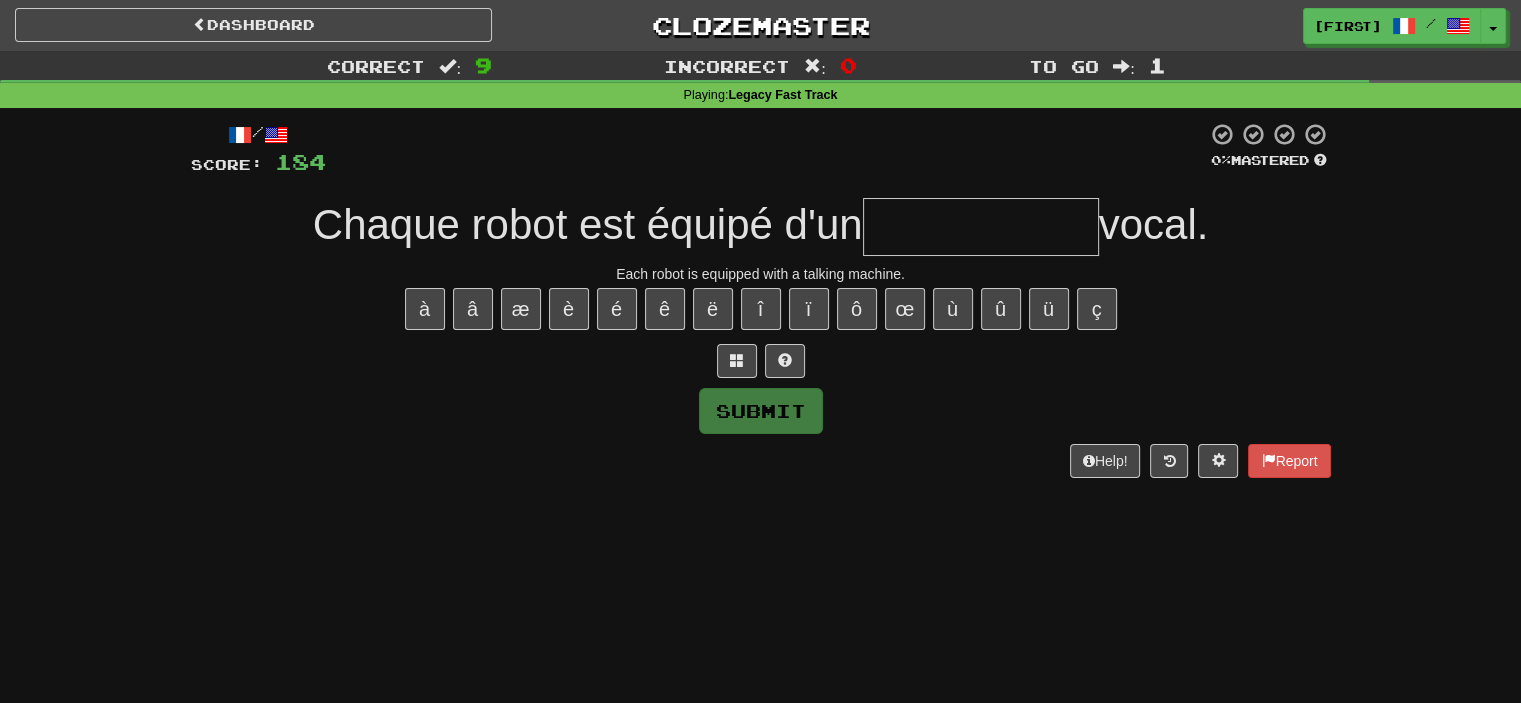 type on "*" 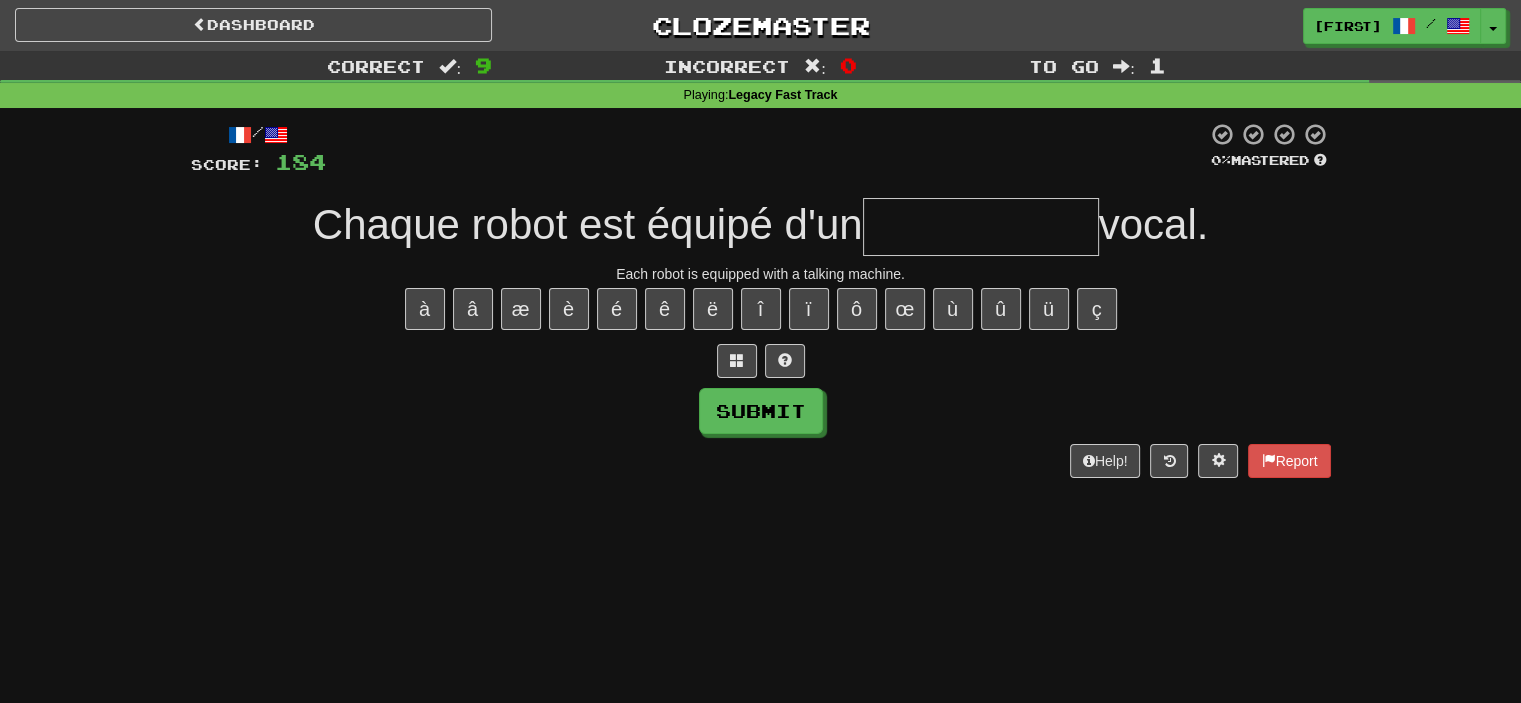 type on "*" 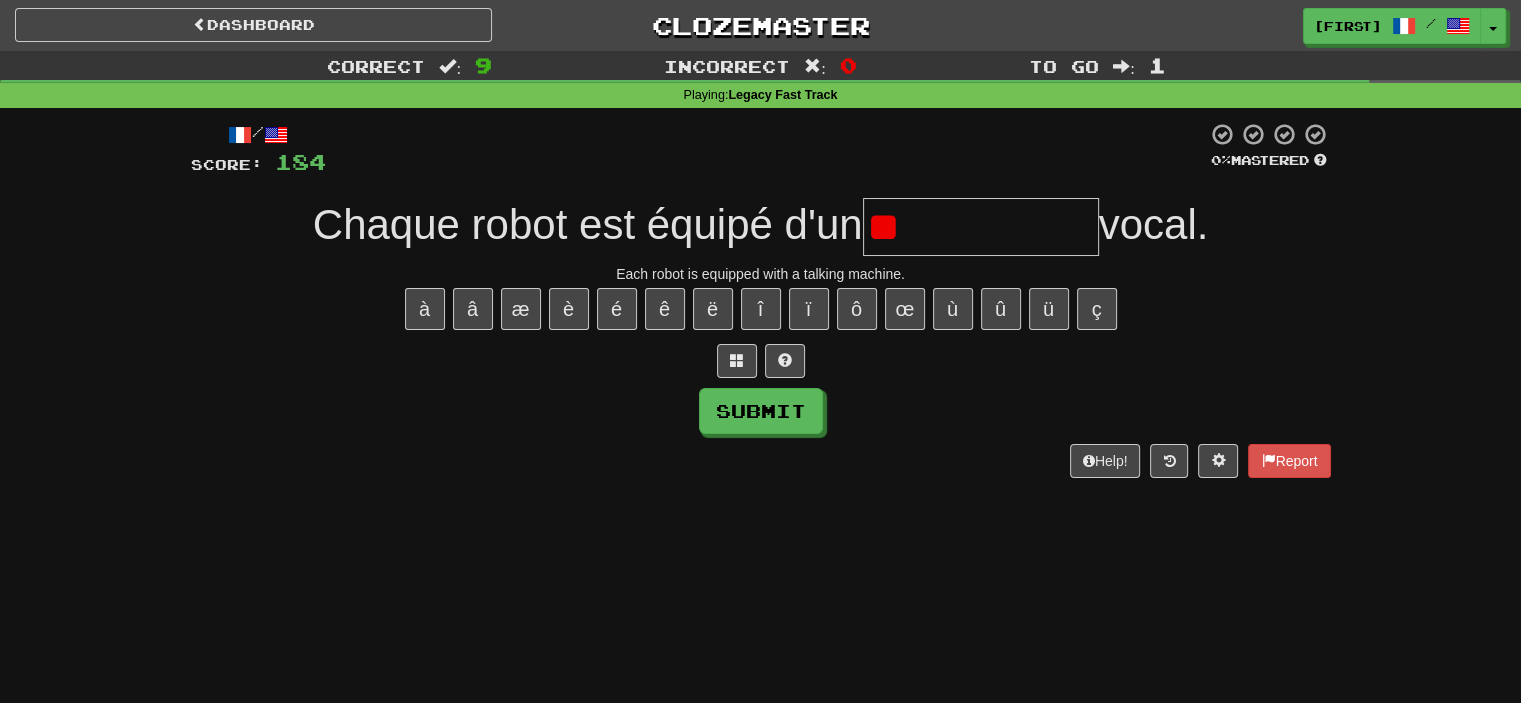 type on "*" 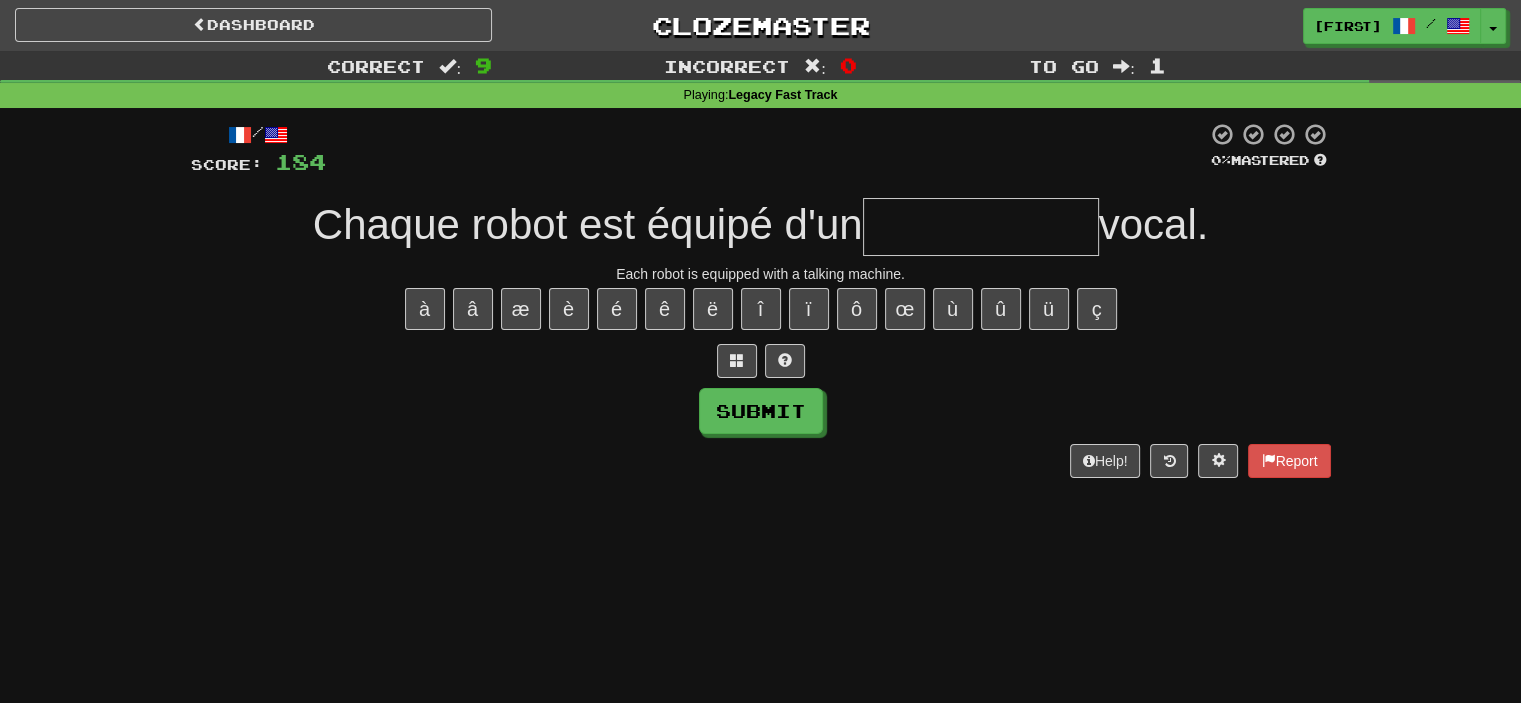 type on "*" 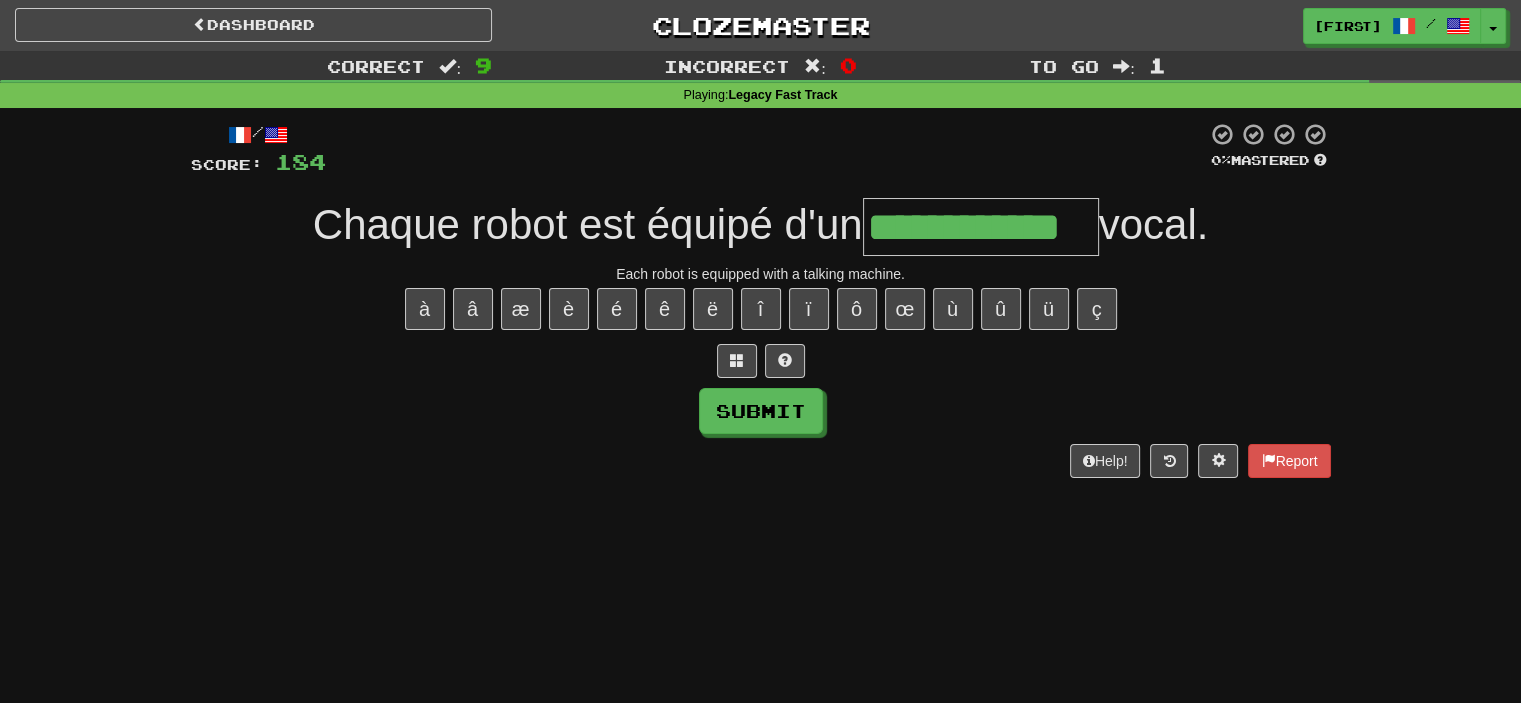 type on "**********" 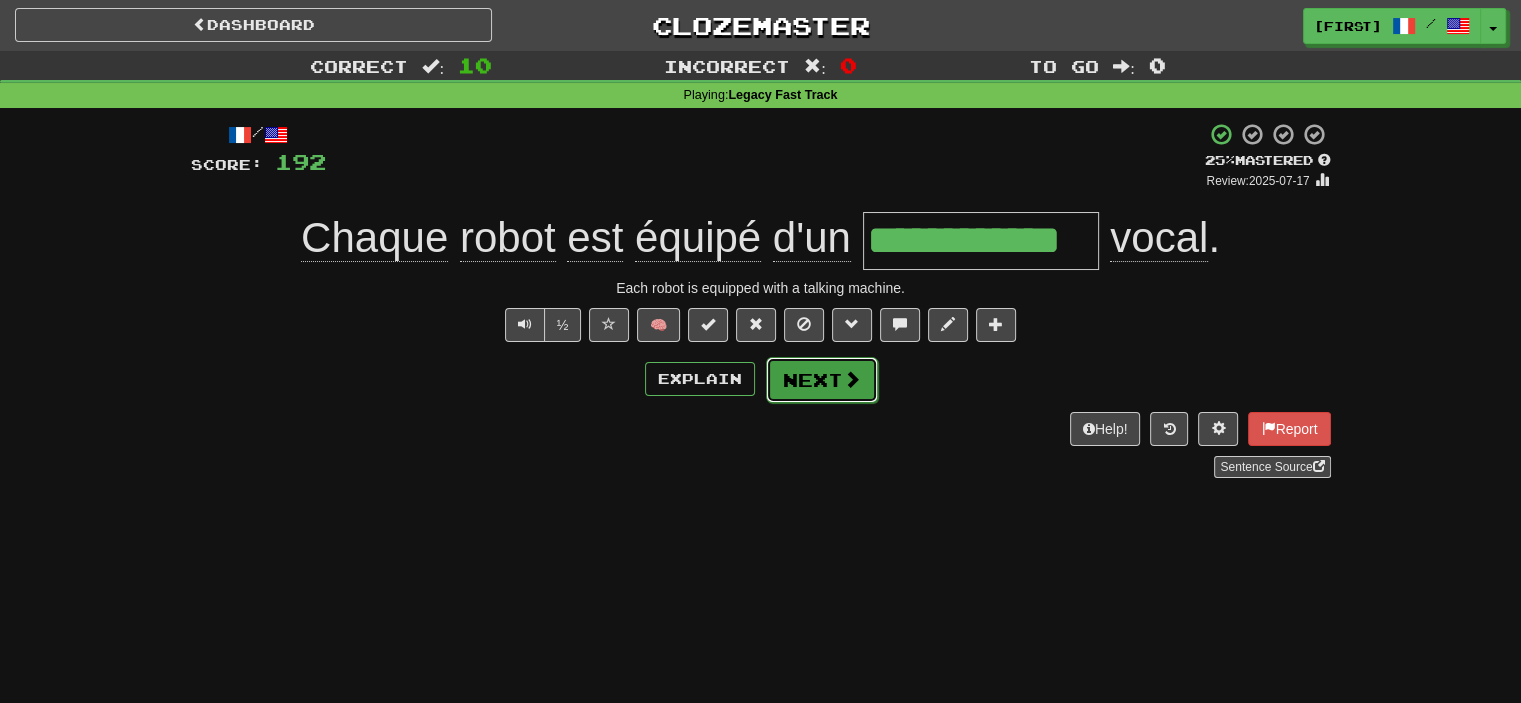 click on "Next" at bounding box center (822, 380) 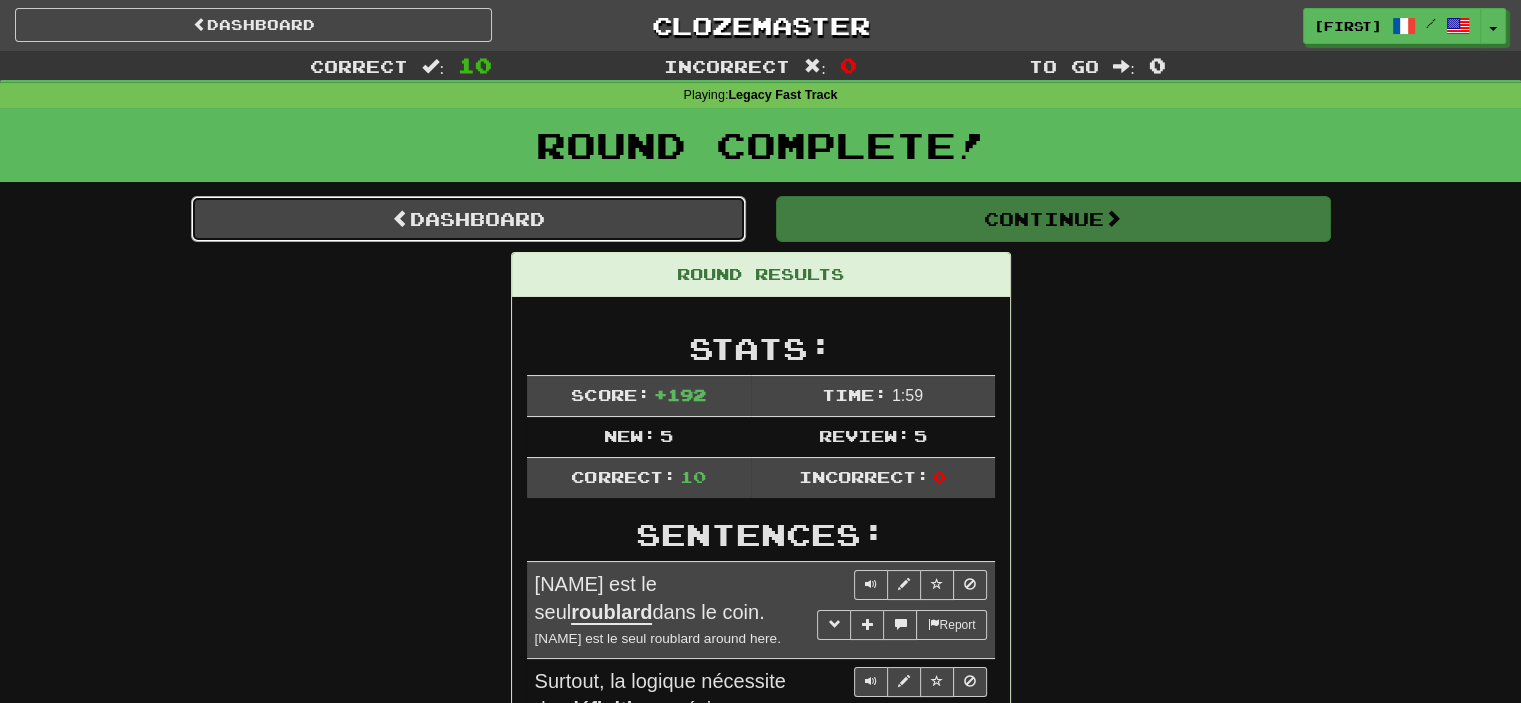 click on "Dashboard" at bounding box center [468, 219] 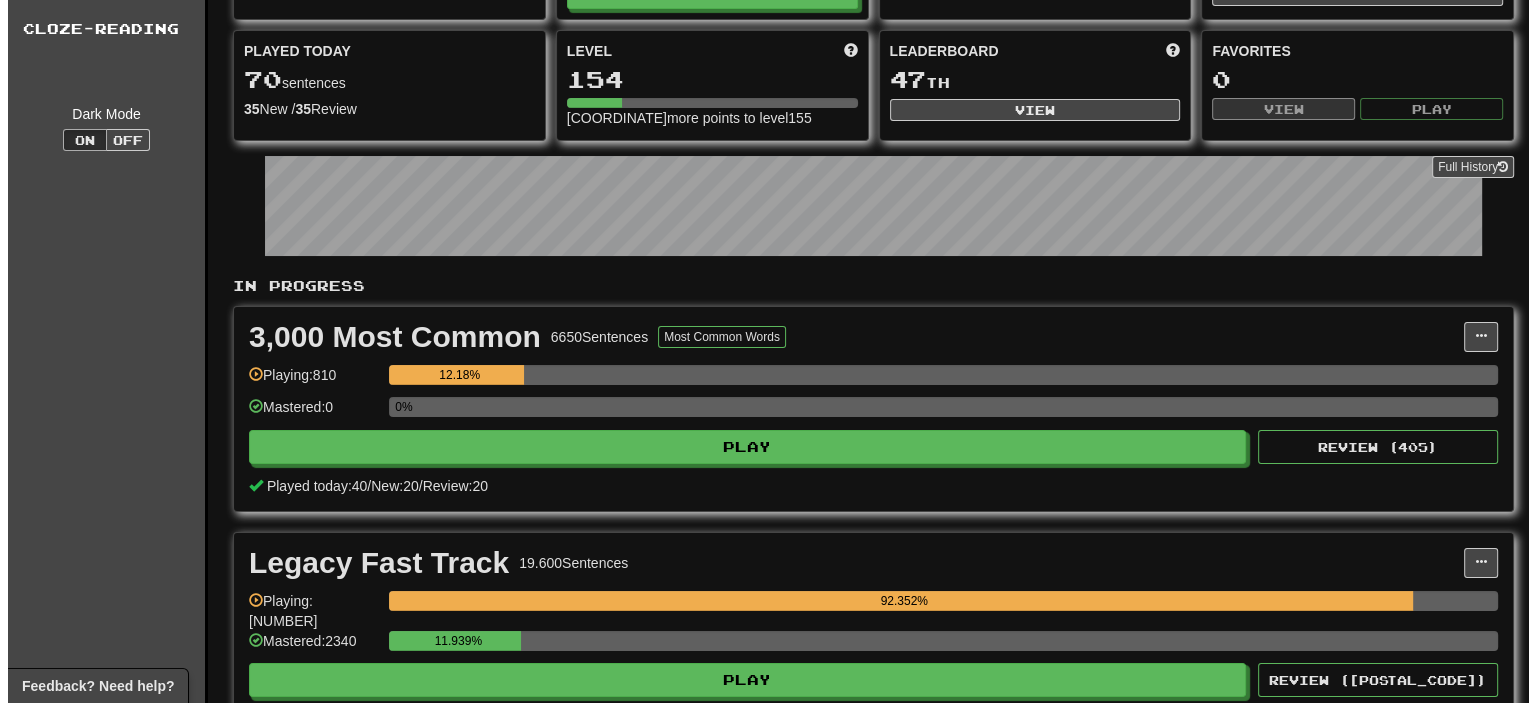 scroll, scrollTop: 200, scrollLeft: 0, axis: vertical 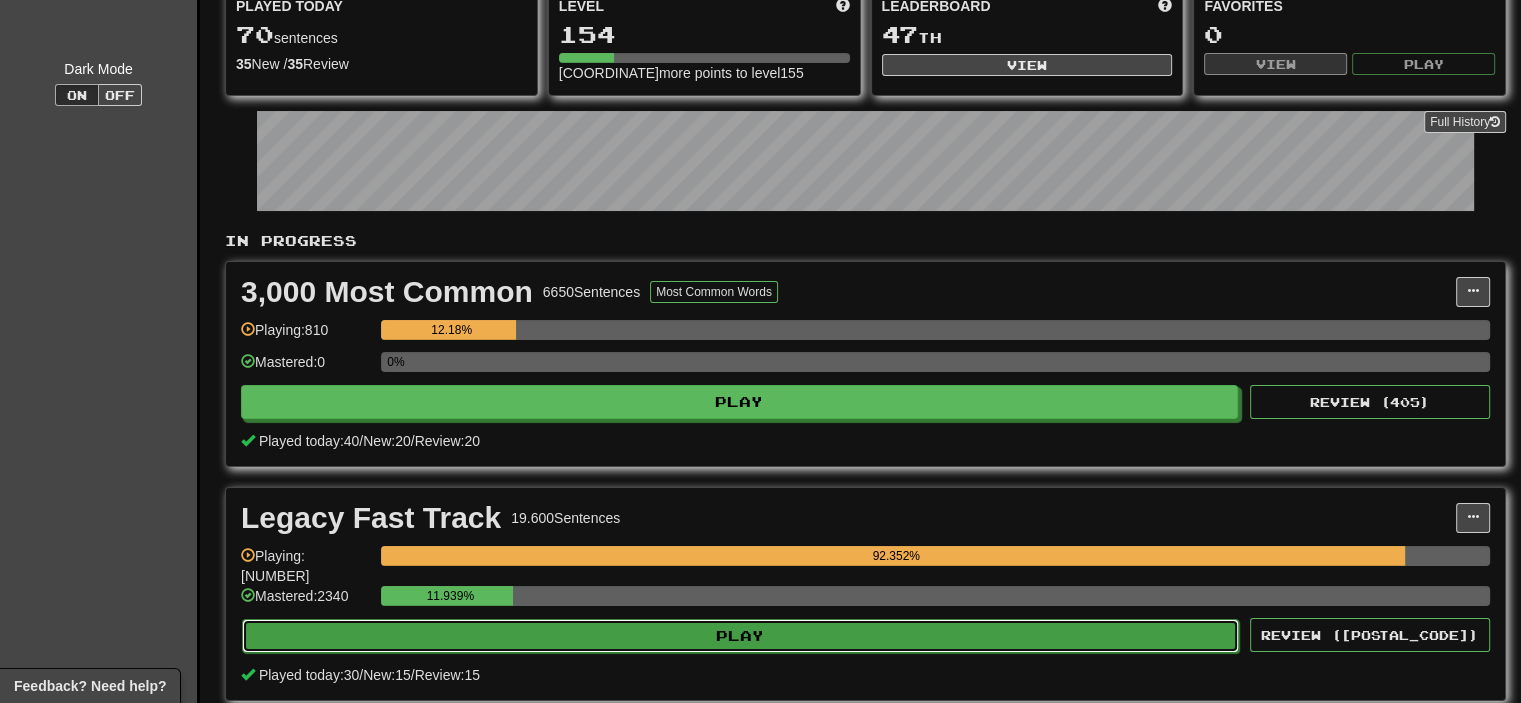click on "Play" at bounding box center (740, 636) 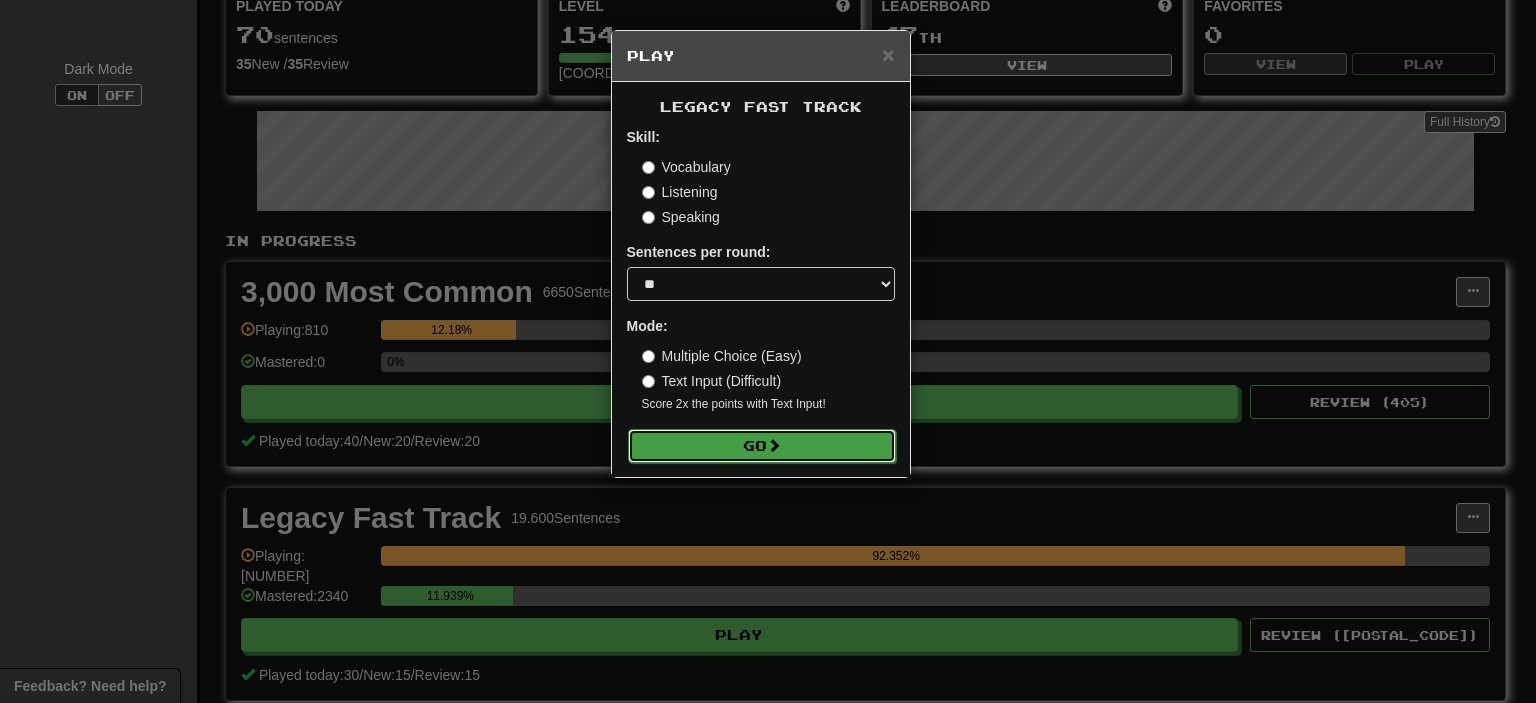 click on "Go" at bounding box center [762, 446] 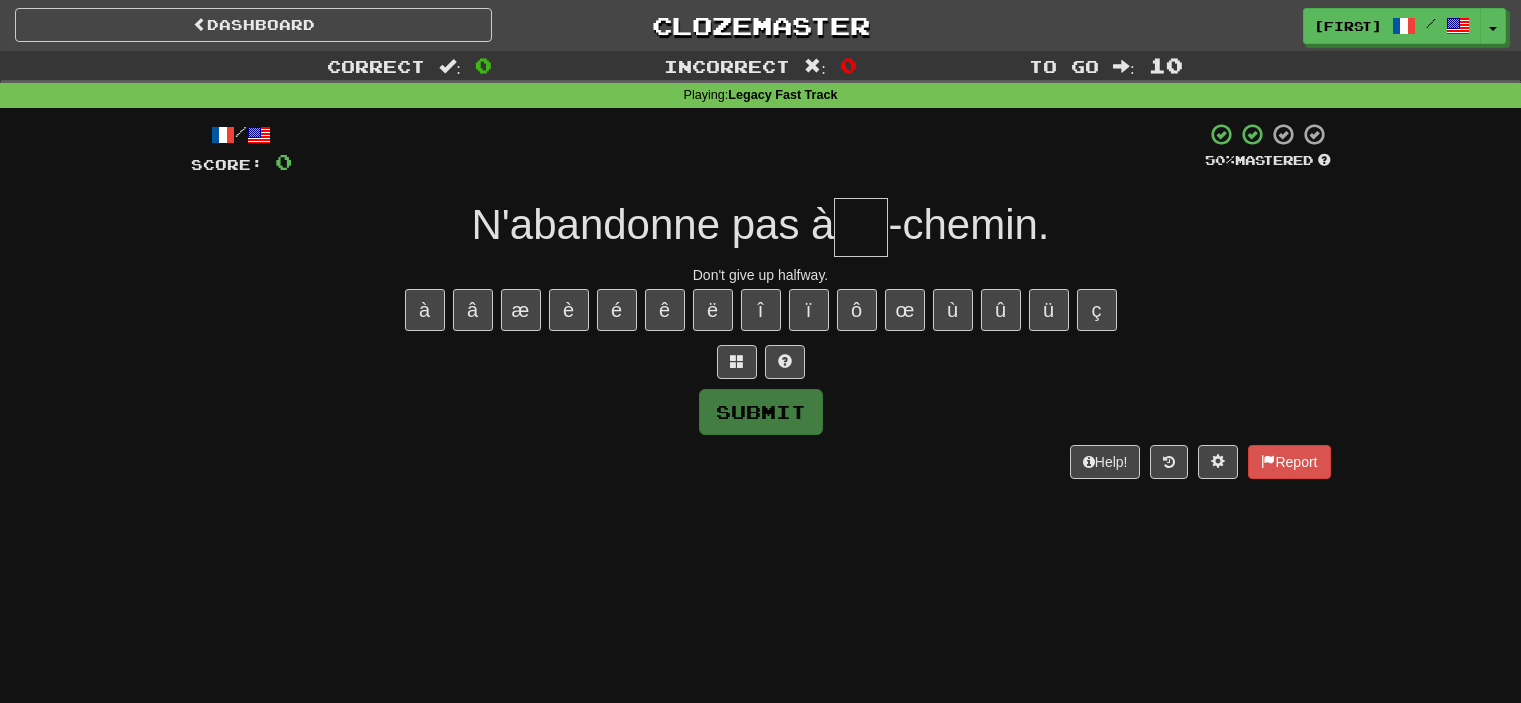 scroll, scrollTop: 0, scrollLeft: 0, axis: both 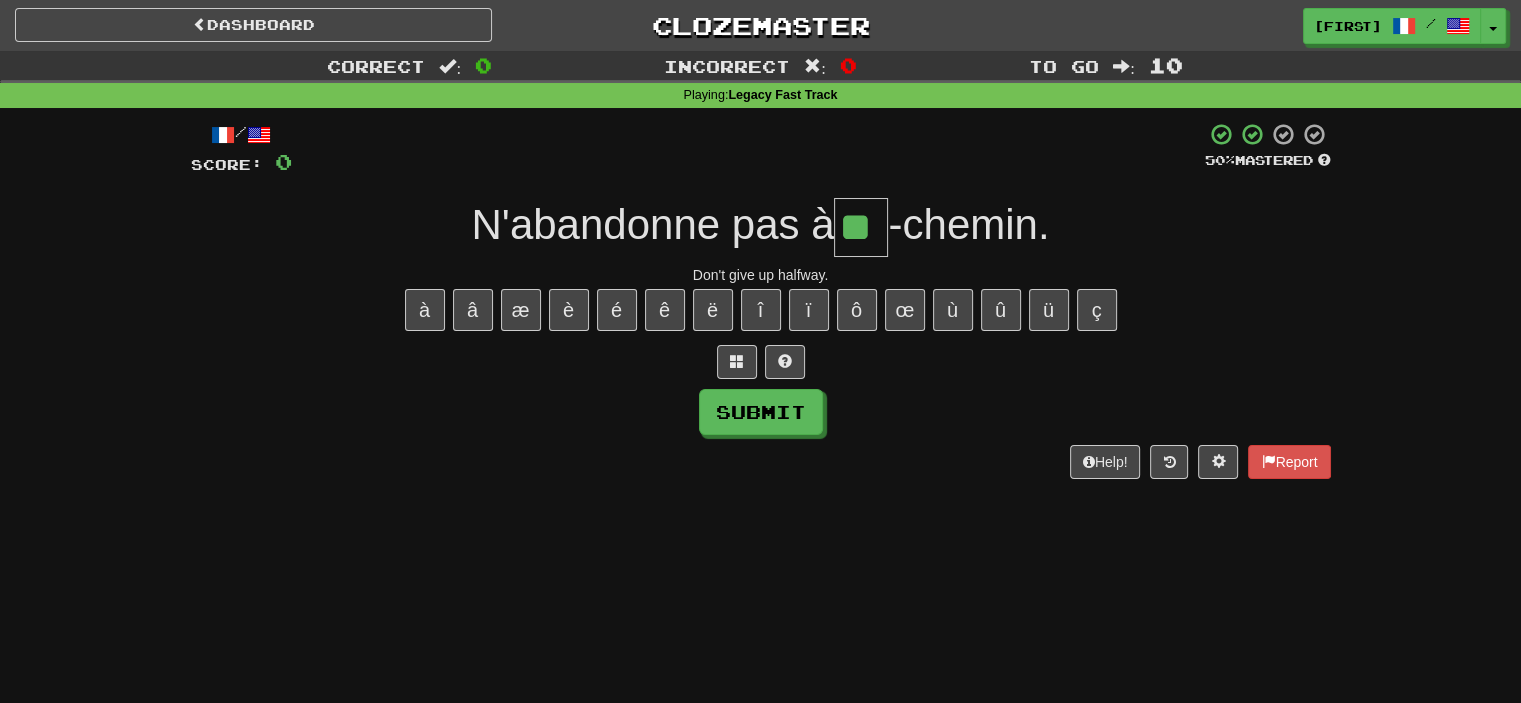 type on "**" 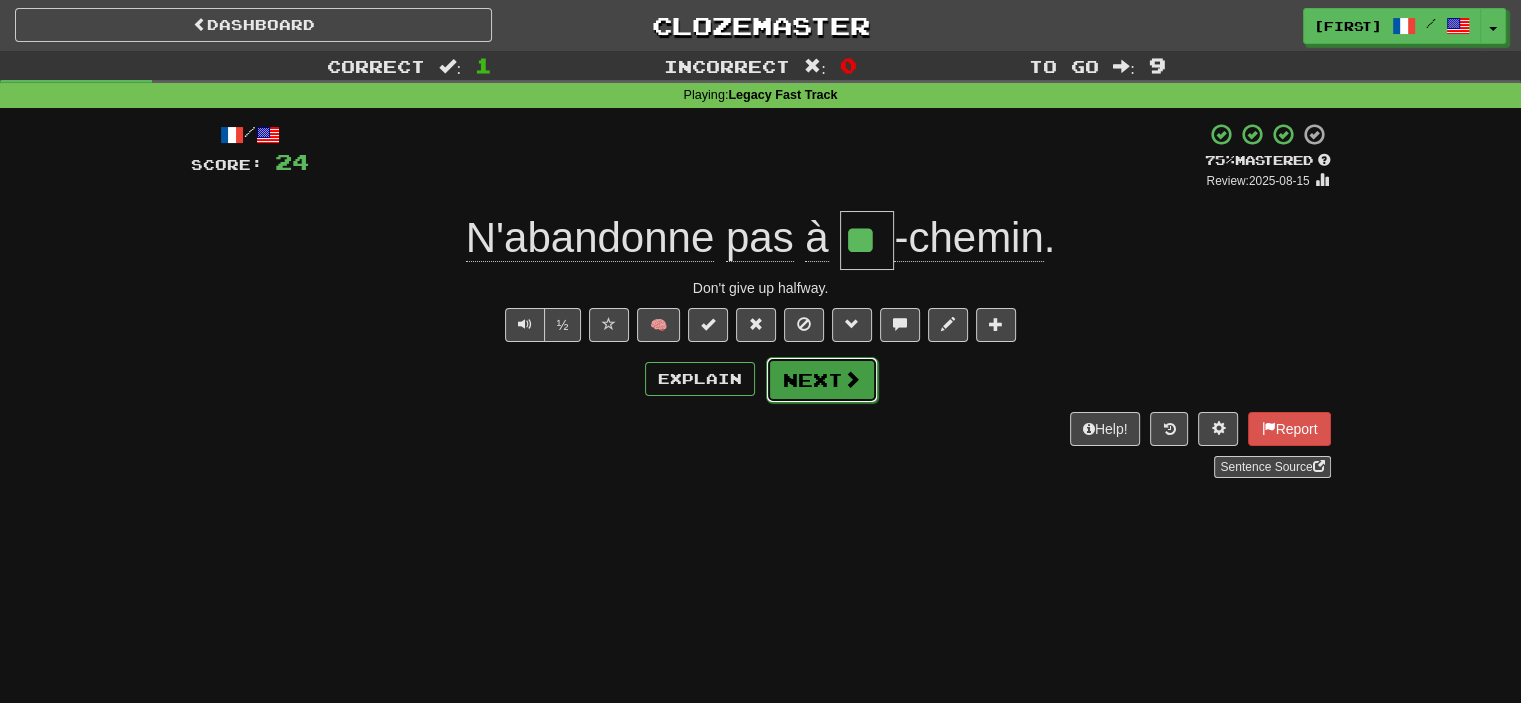 click at bounding box center (852, 379) 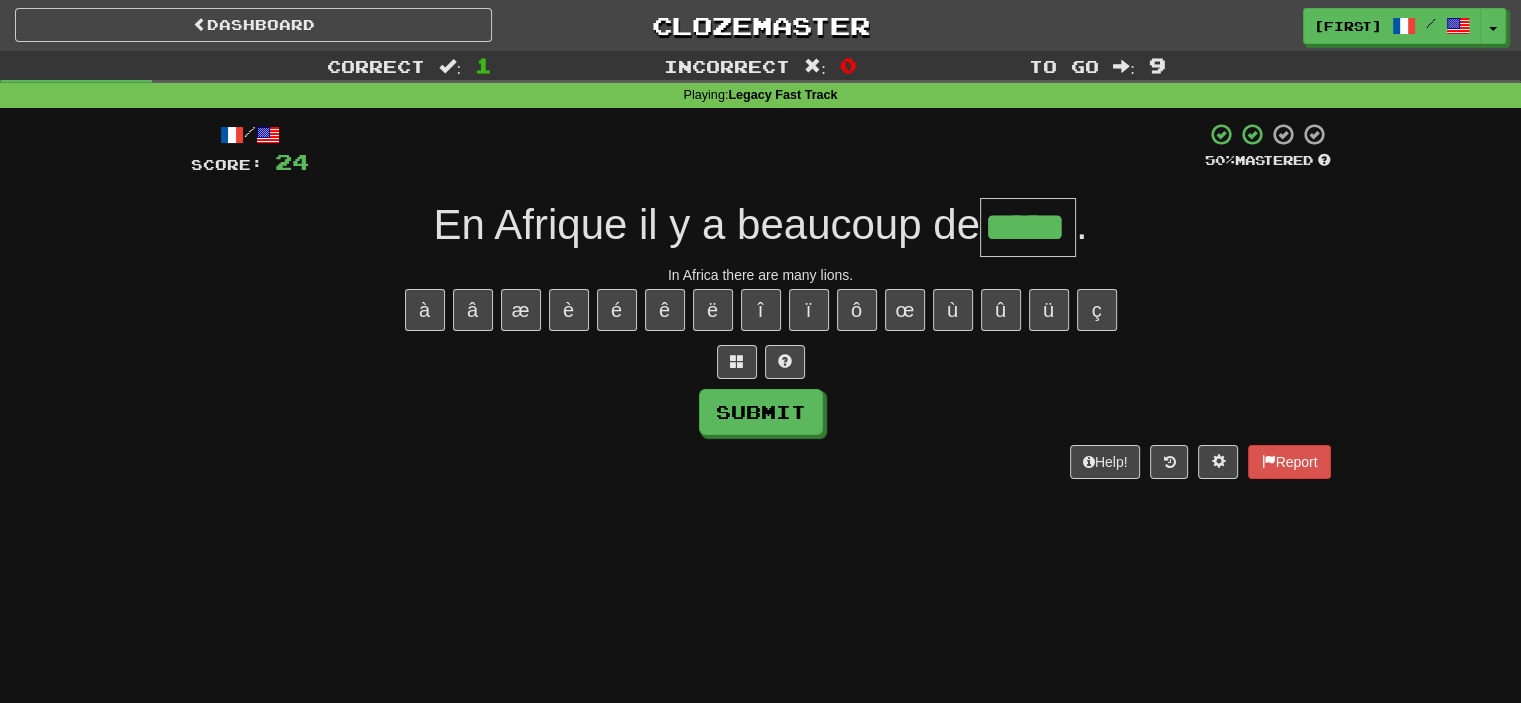 type on "*****" 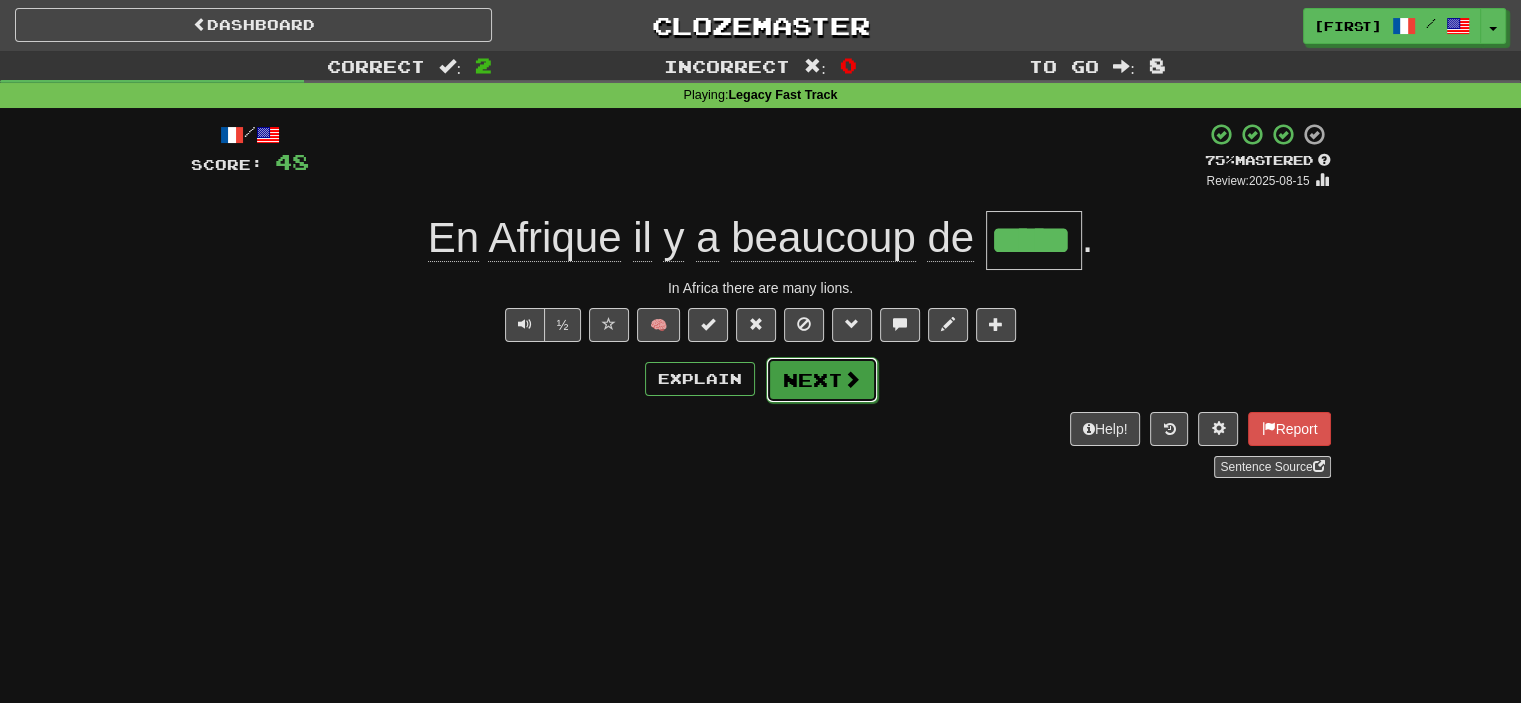 click on "Next" at bounding box center (822, 380) 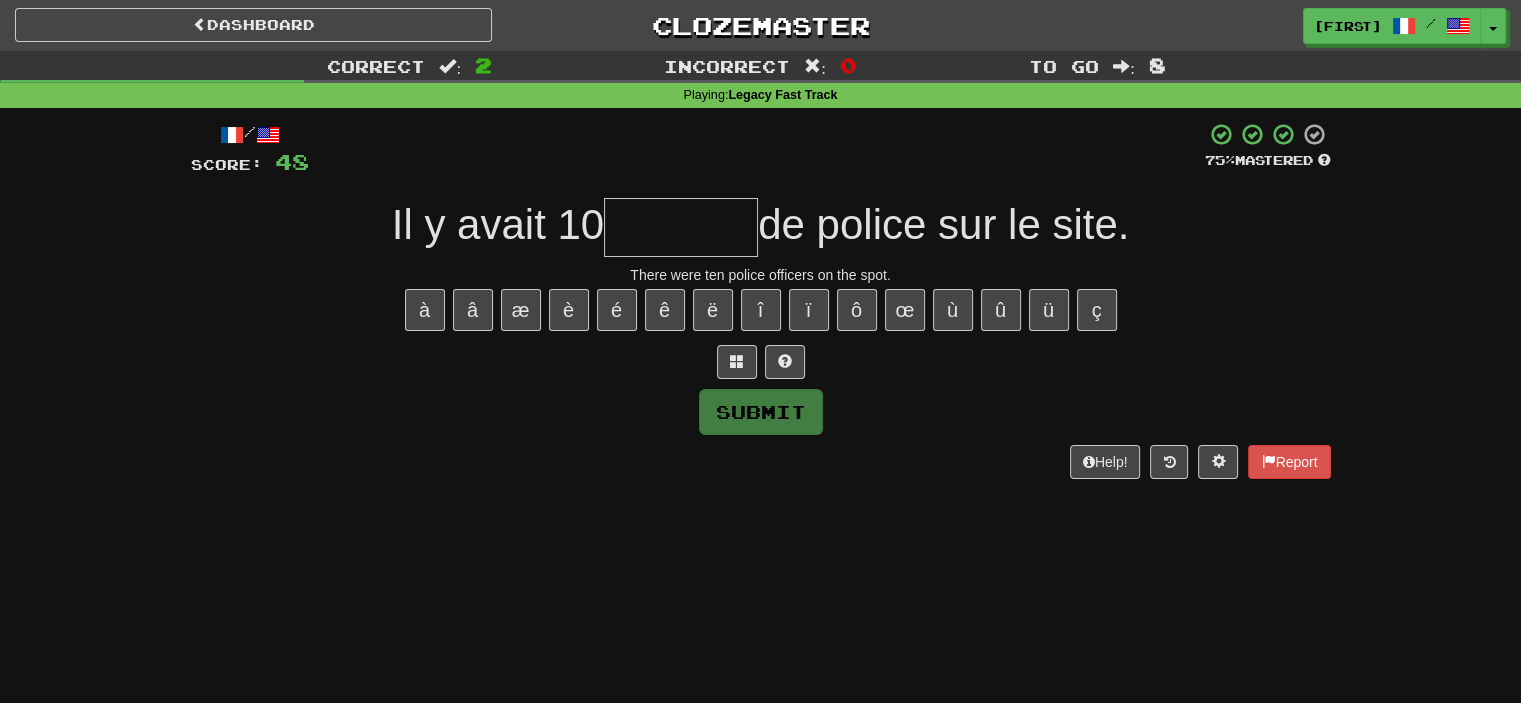 type on "*" 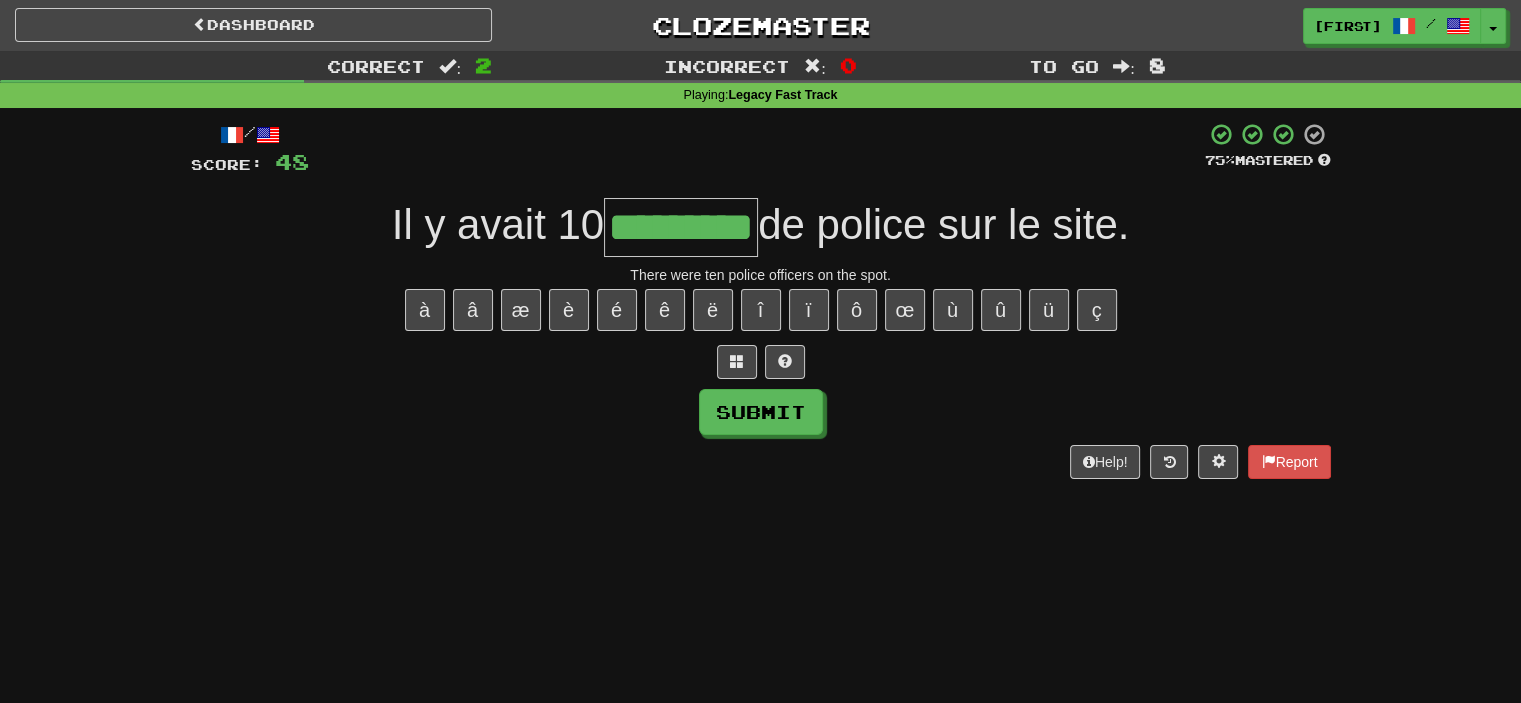 type on "*********" 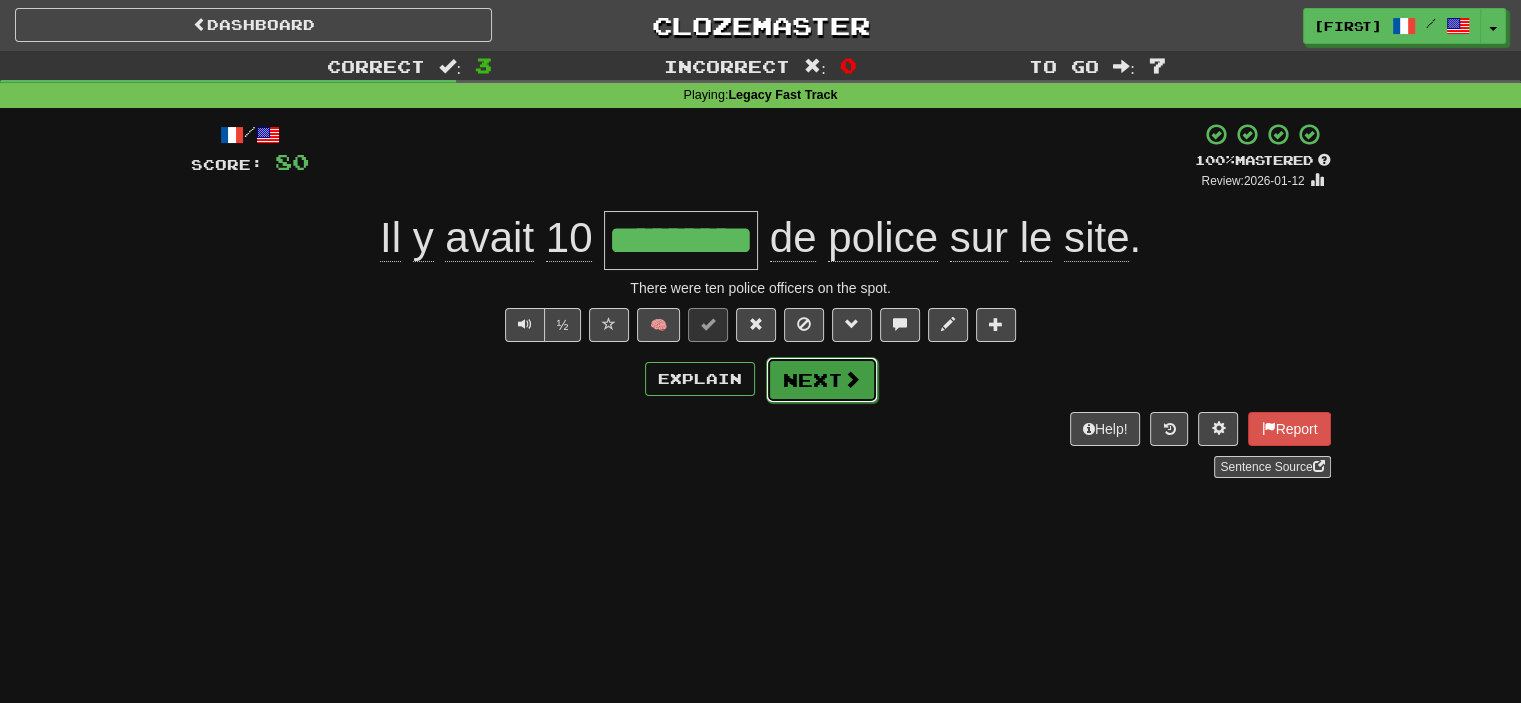 click on "Next" at bounding box center [822, 380] 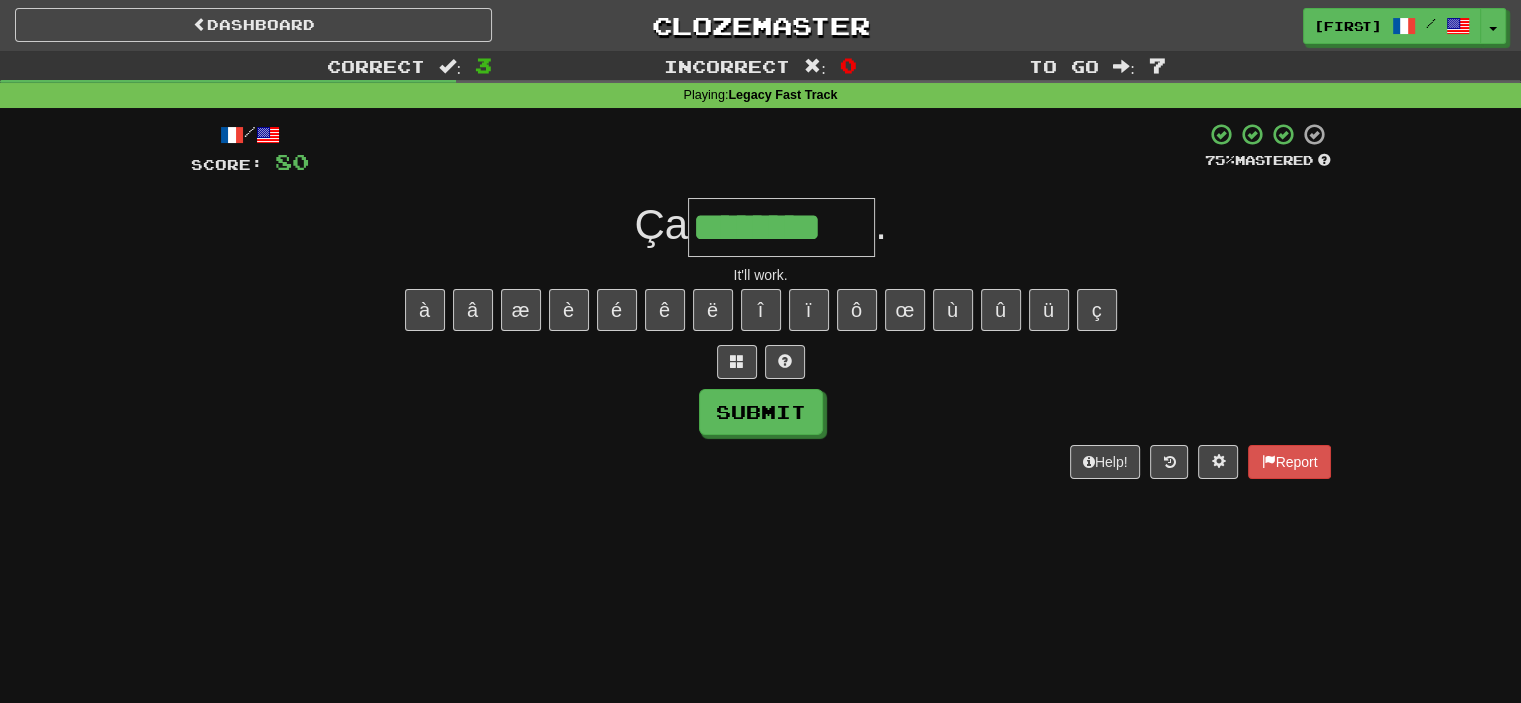 type on "********" 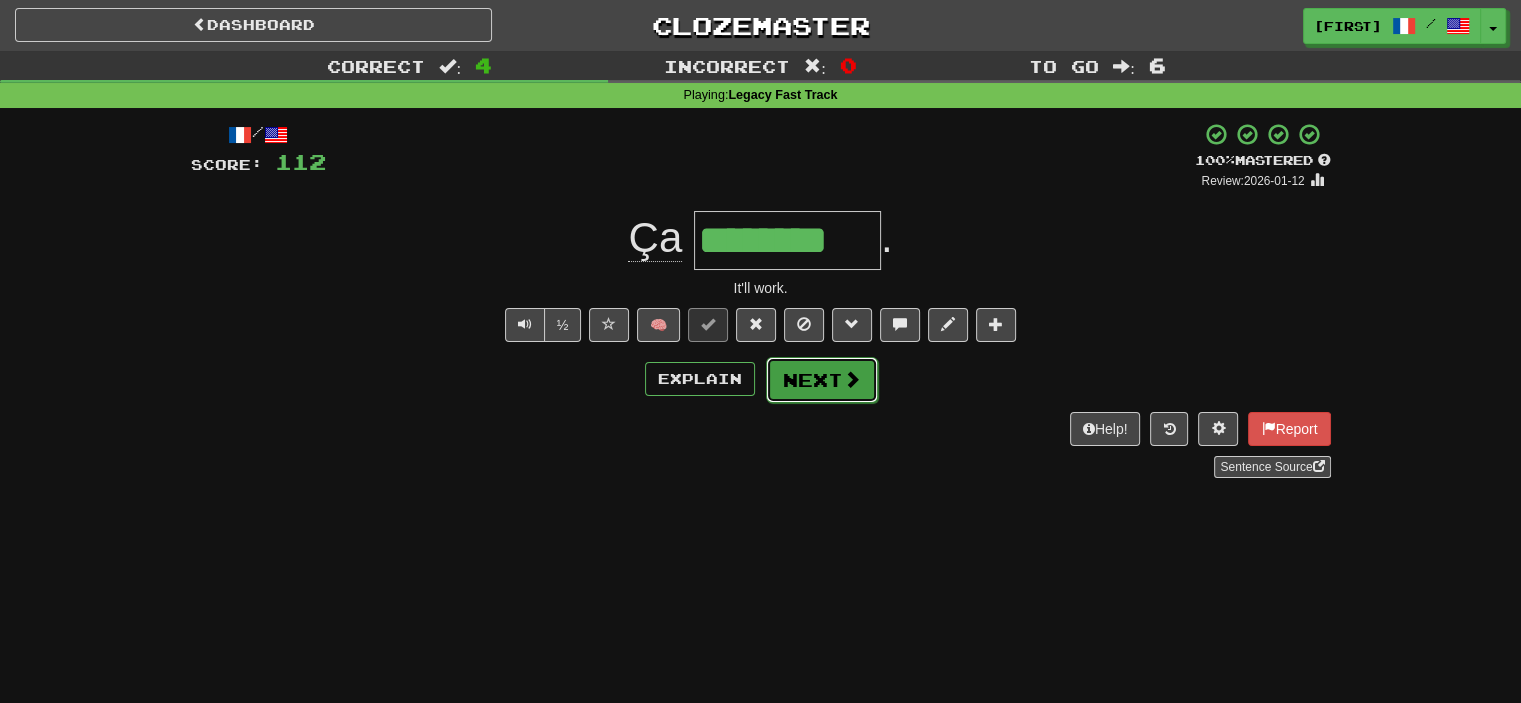 click on "Next" at bounding box center (822, 380) 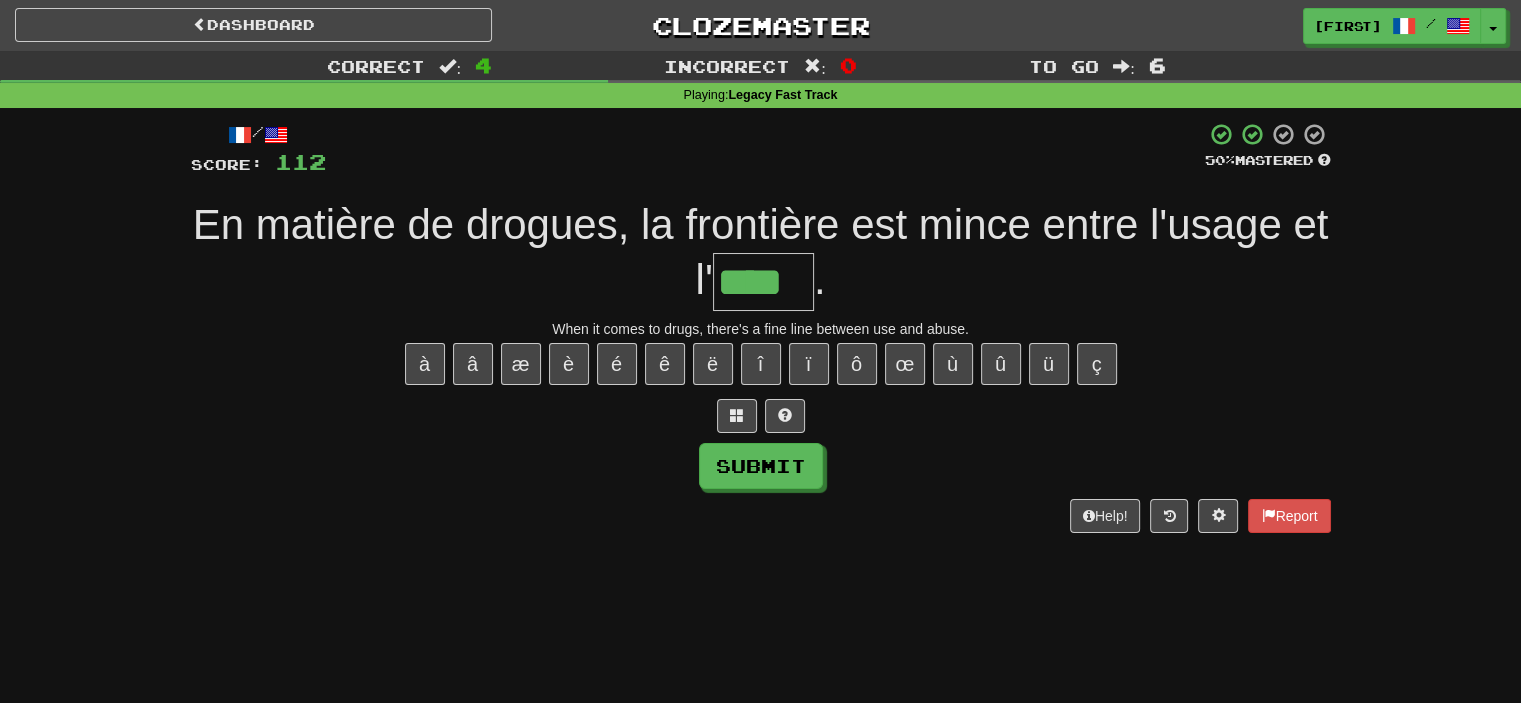 type on "****" 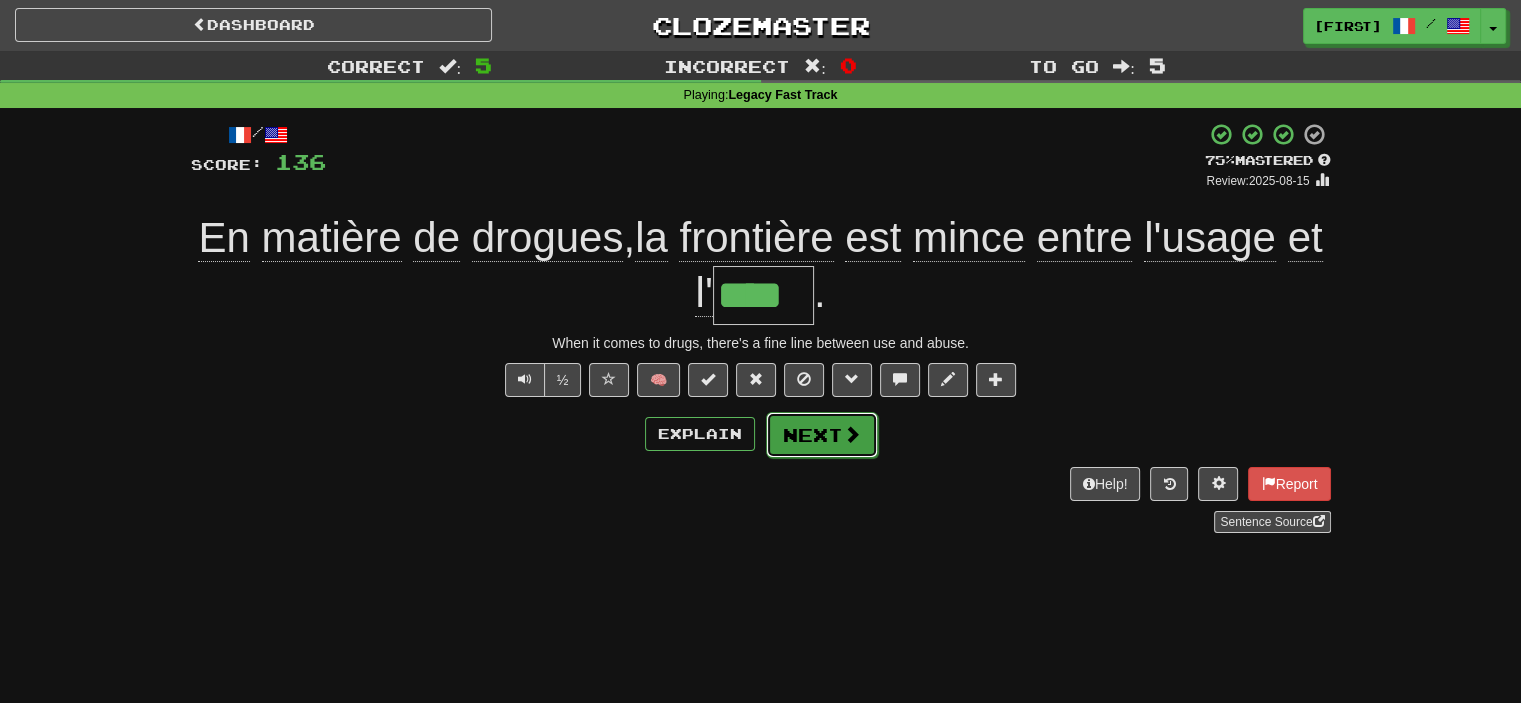 click on "Next" at bounding box center [822, 435] 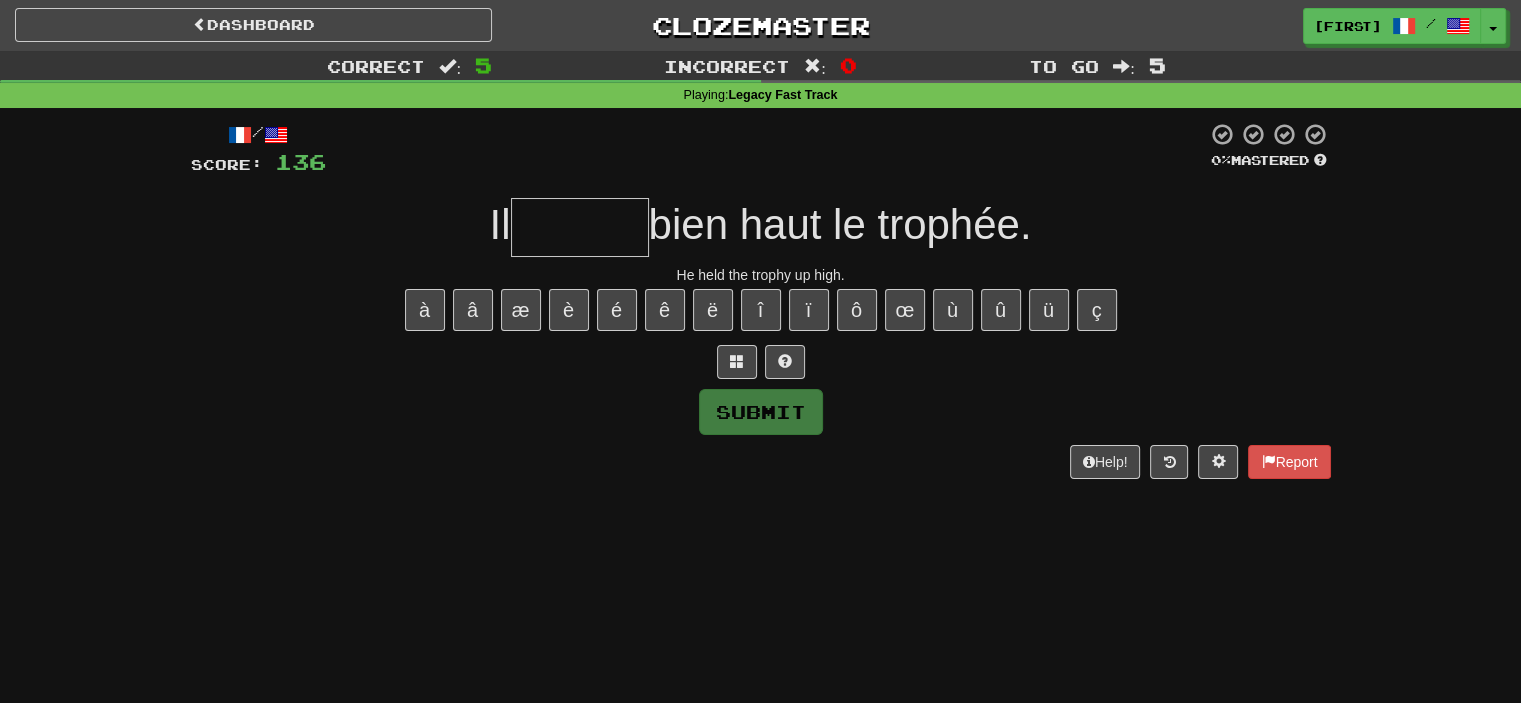type on "*" 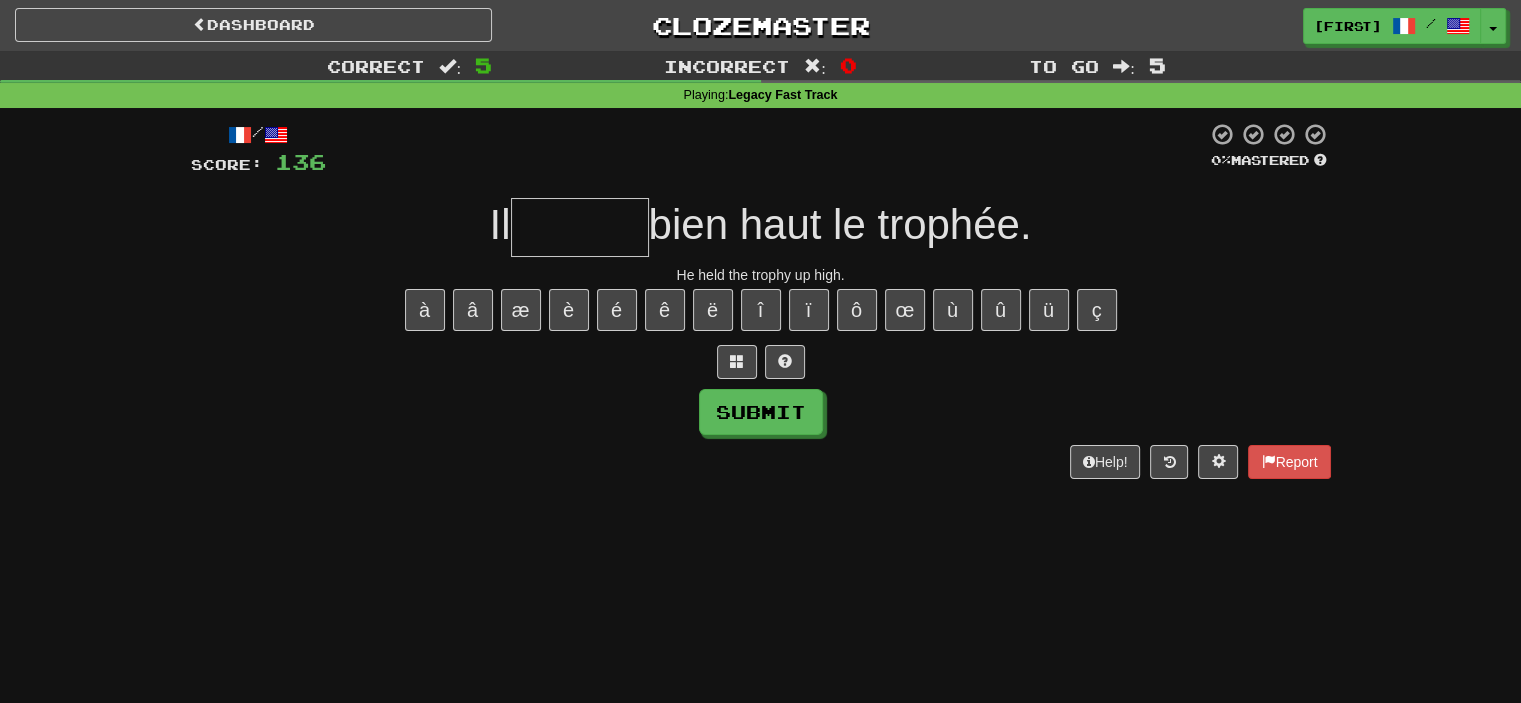 type on "*" 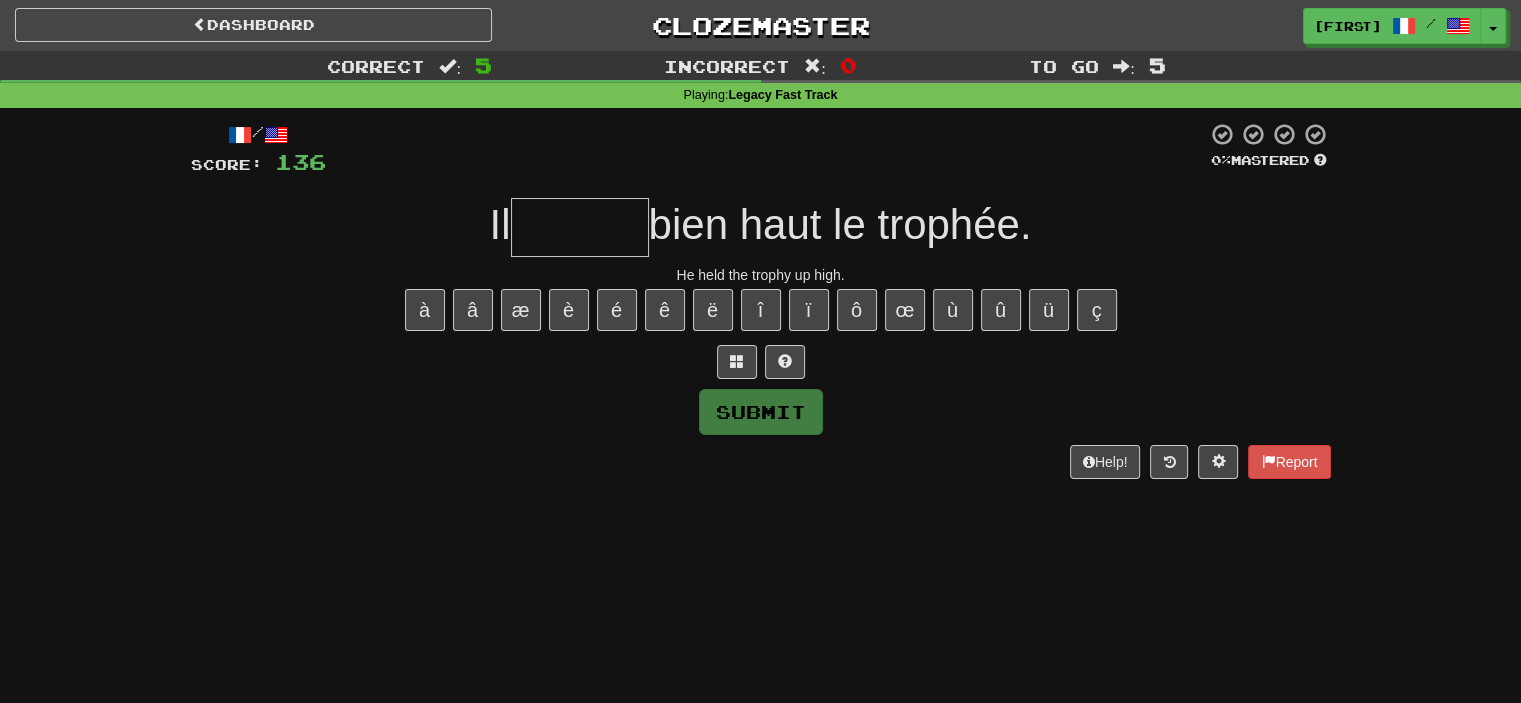 type on "*" 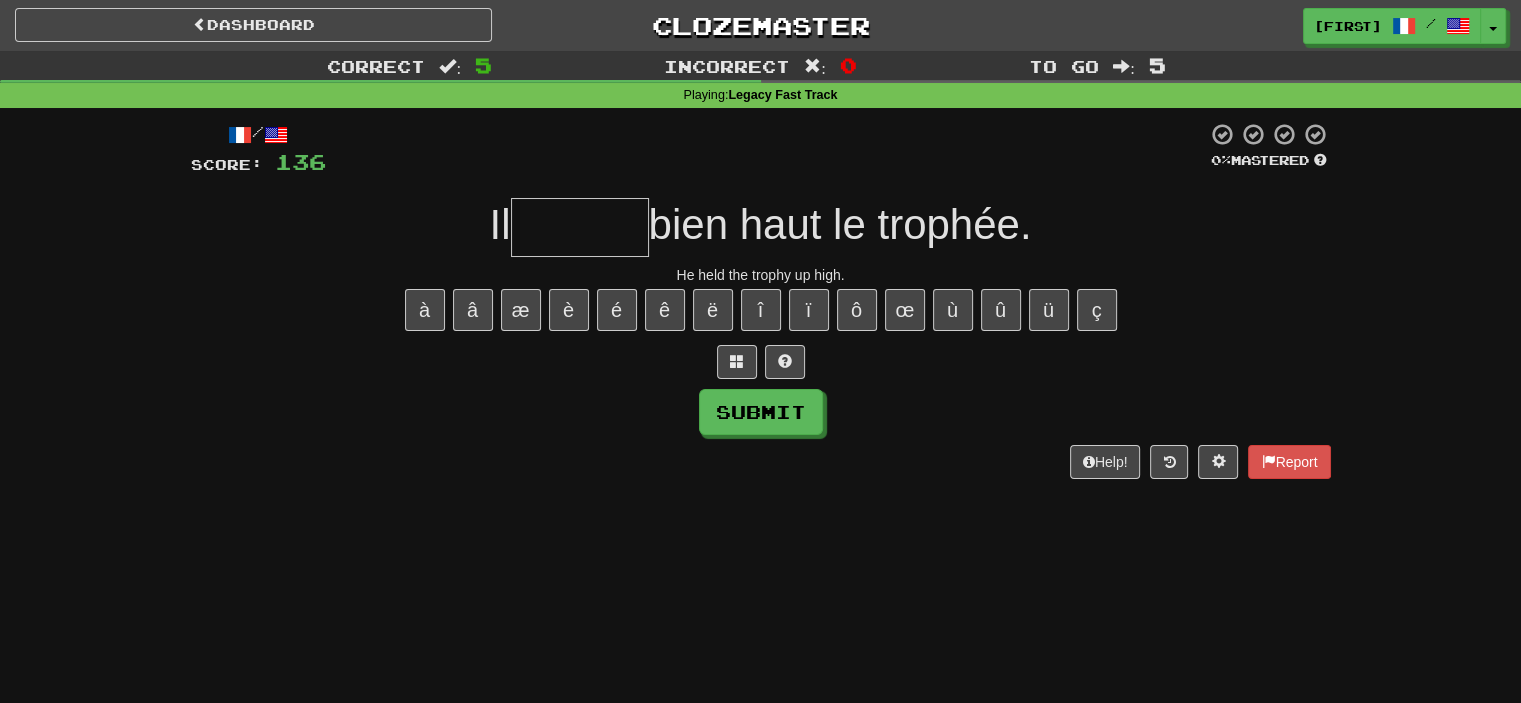 type on "*" 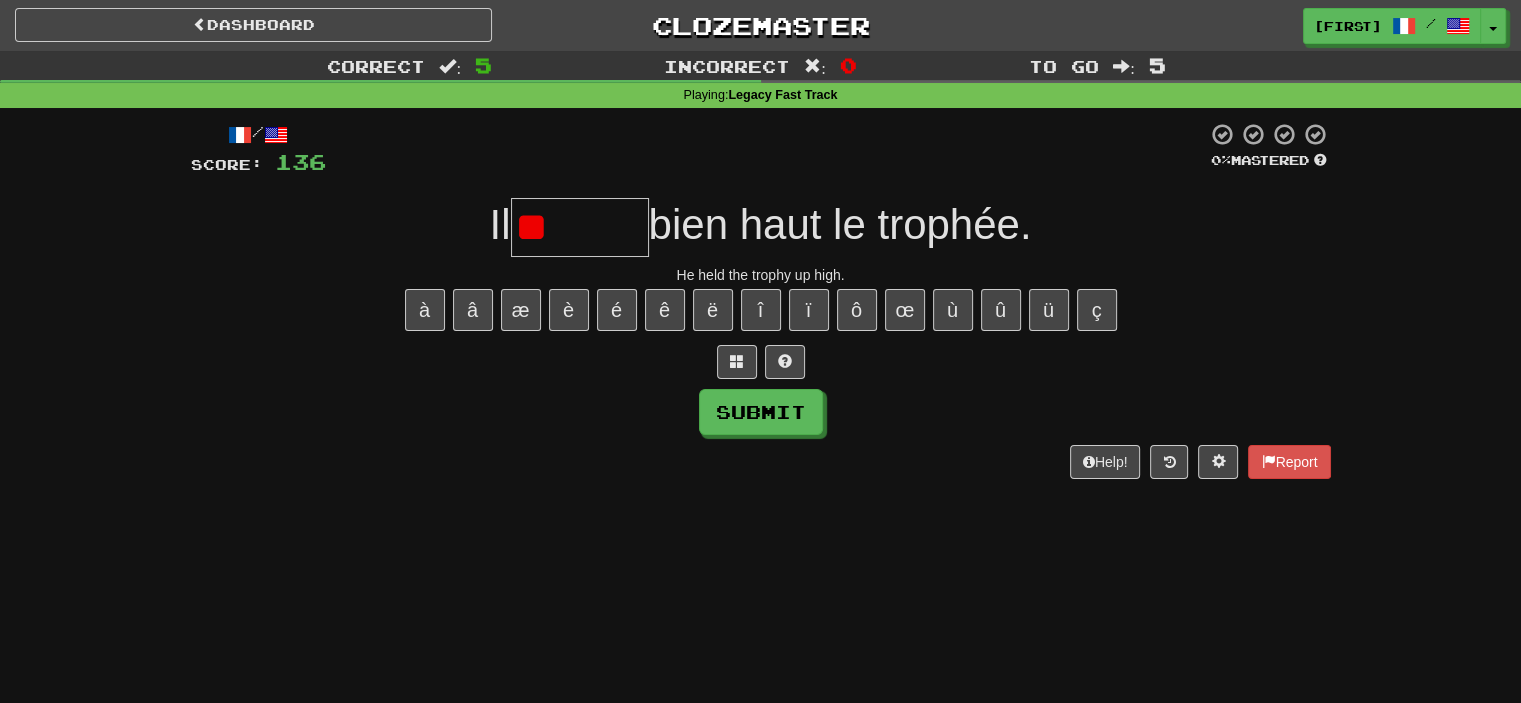 type on "*" 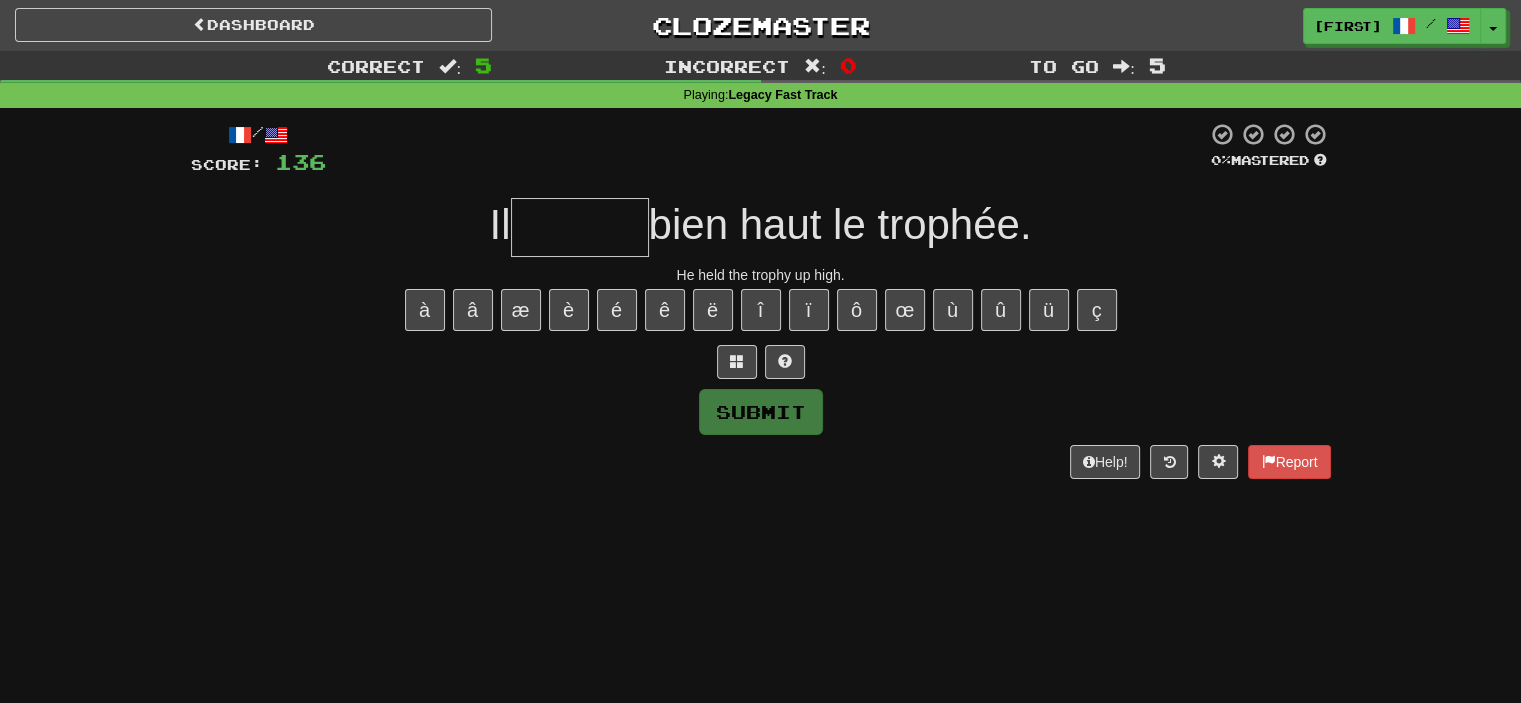 type on "*" 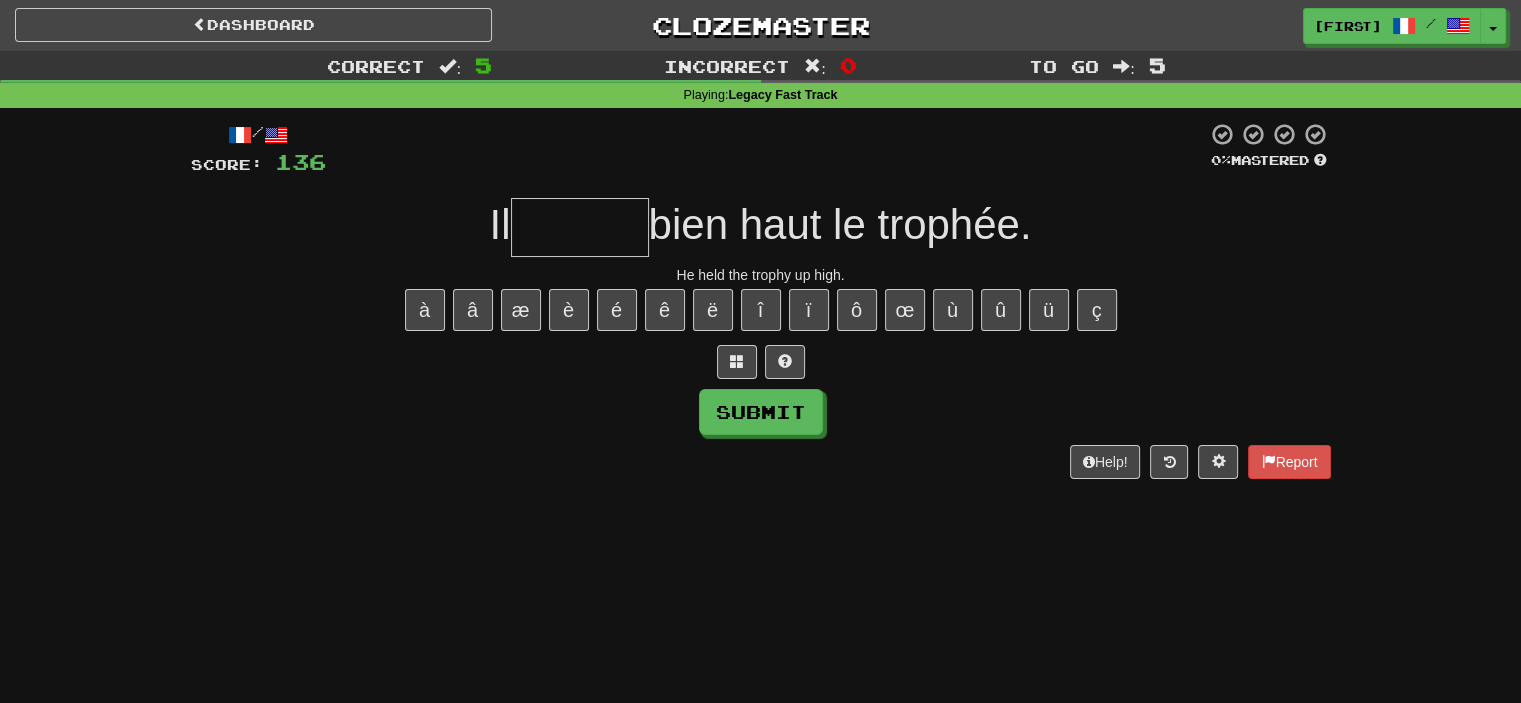 type on "*" 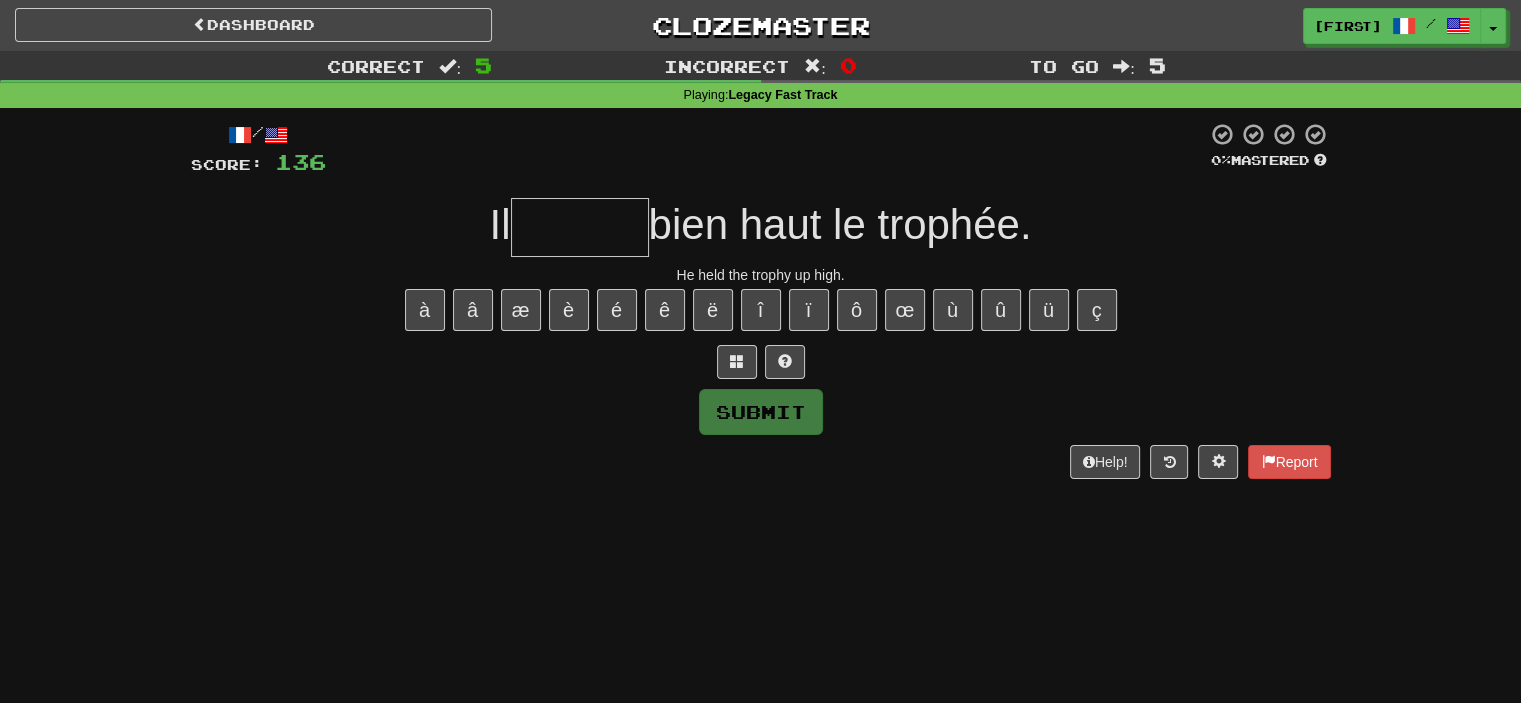 type on "*" 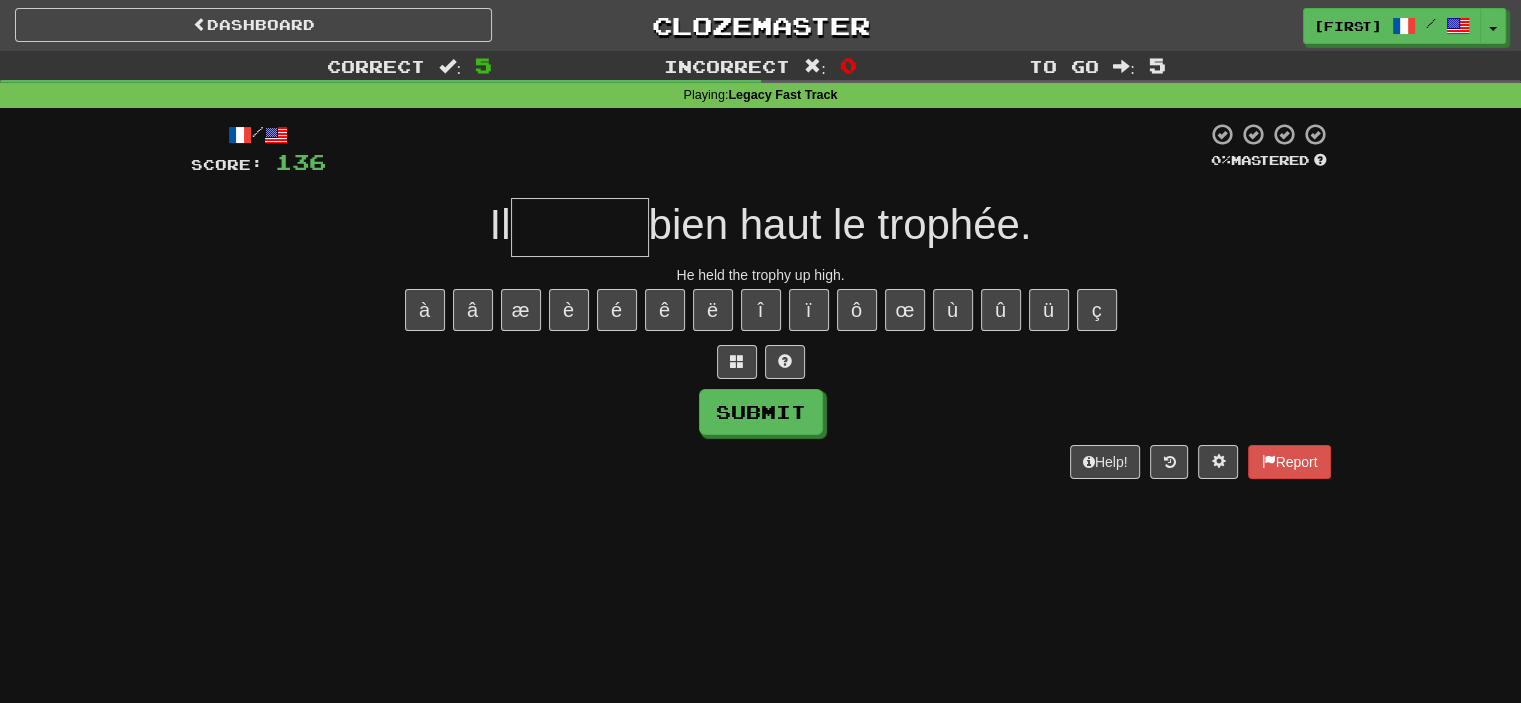 type on "*" 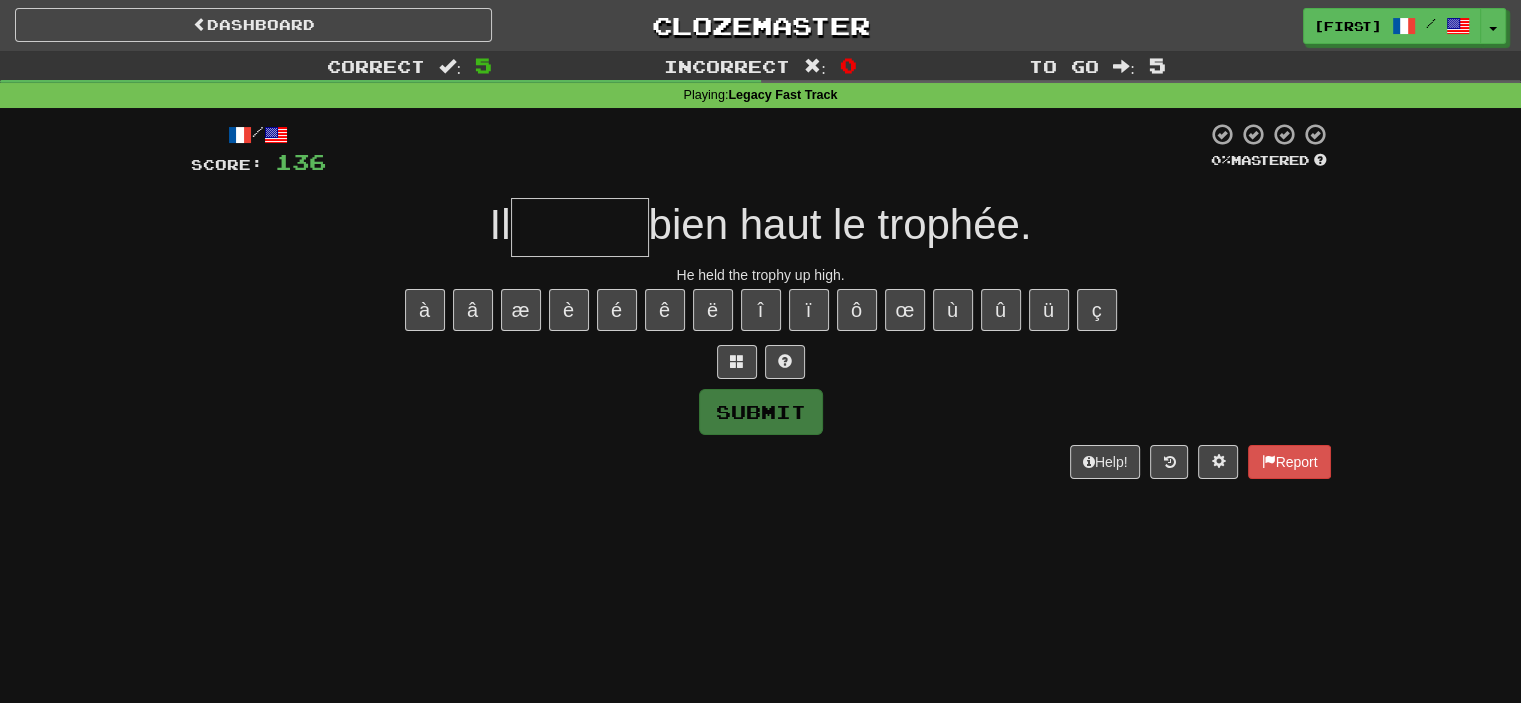 type on "*" 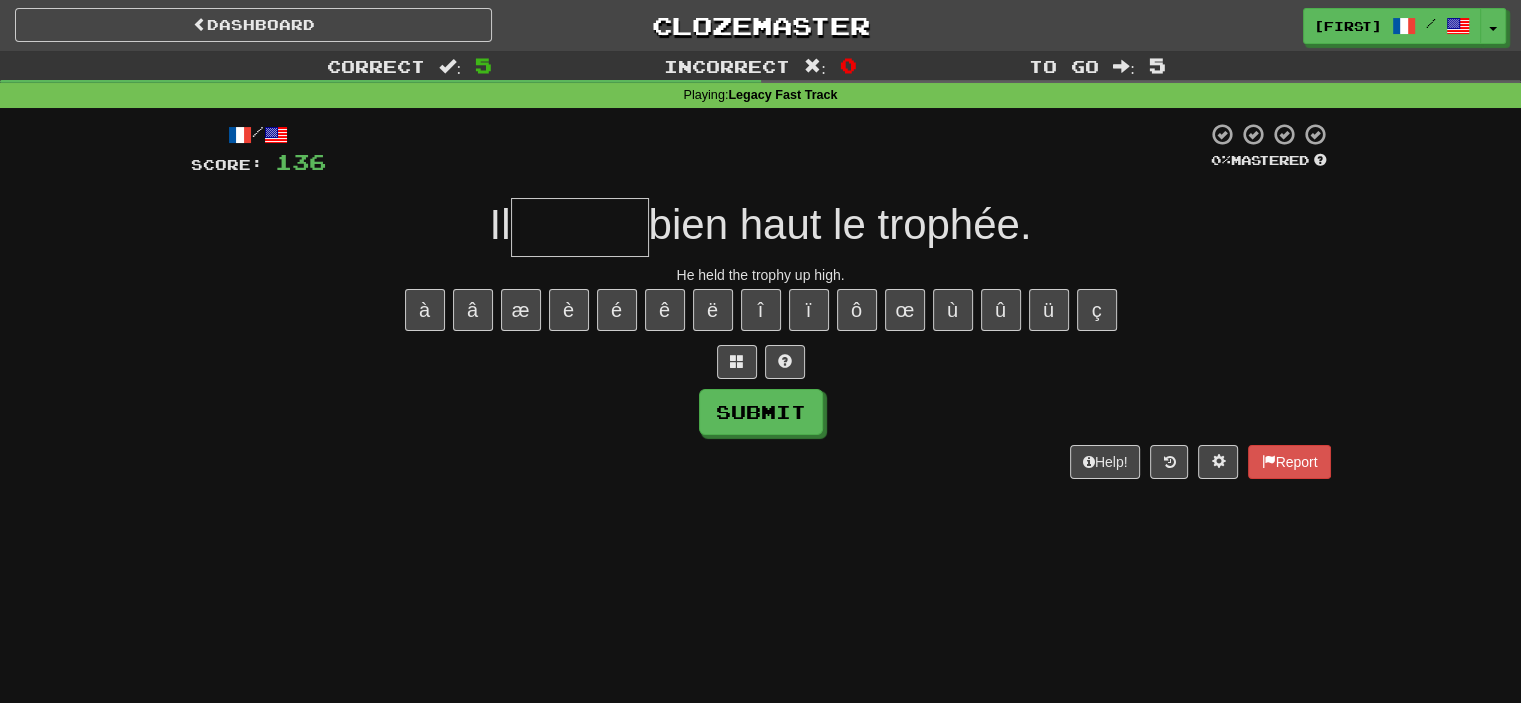type on "*" 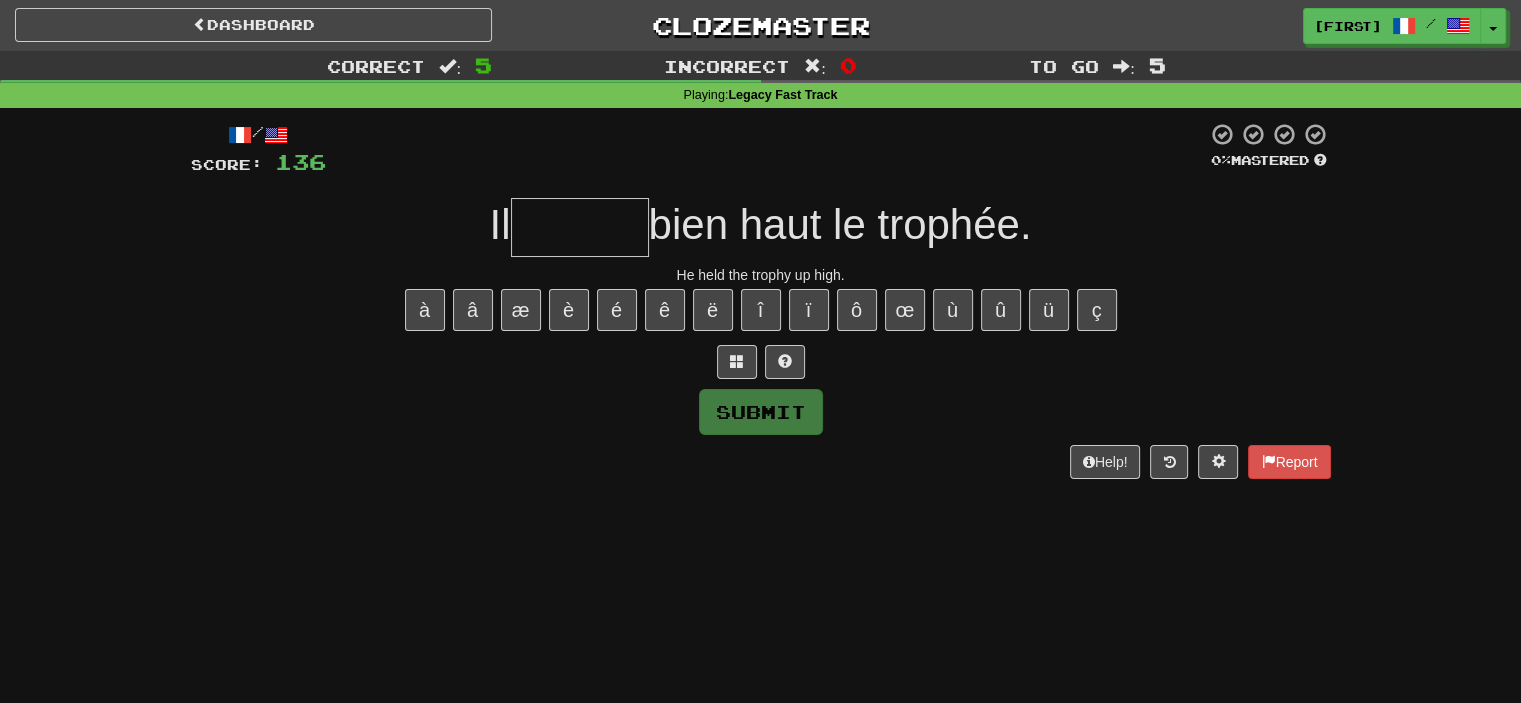 type on "*" 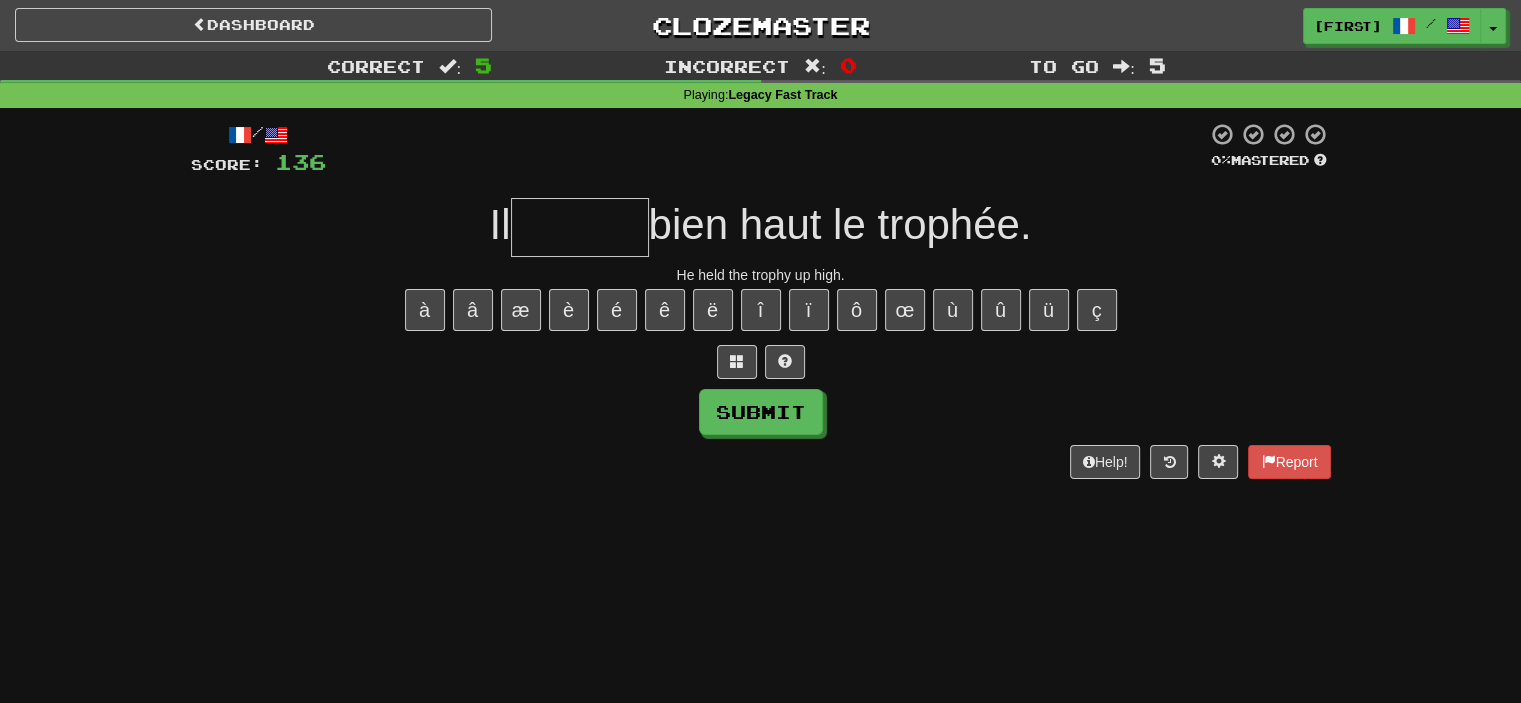 type on "*" 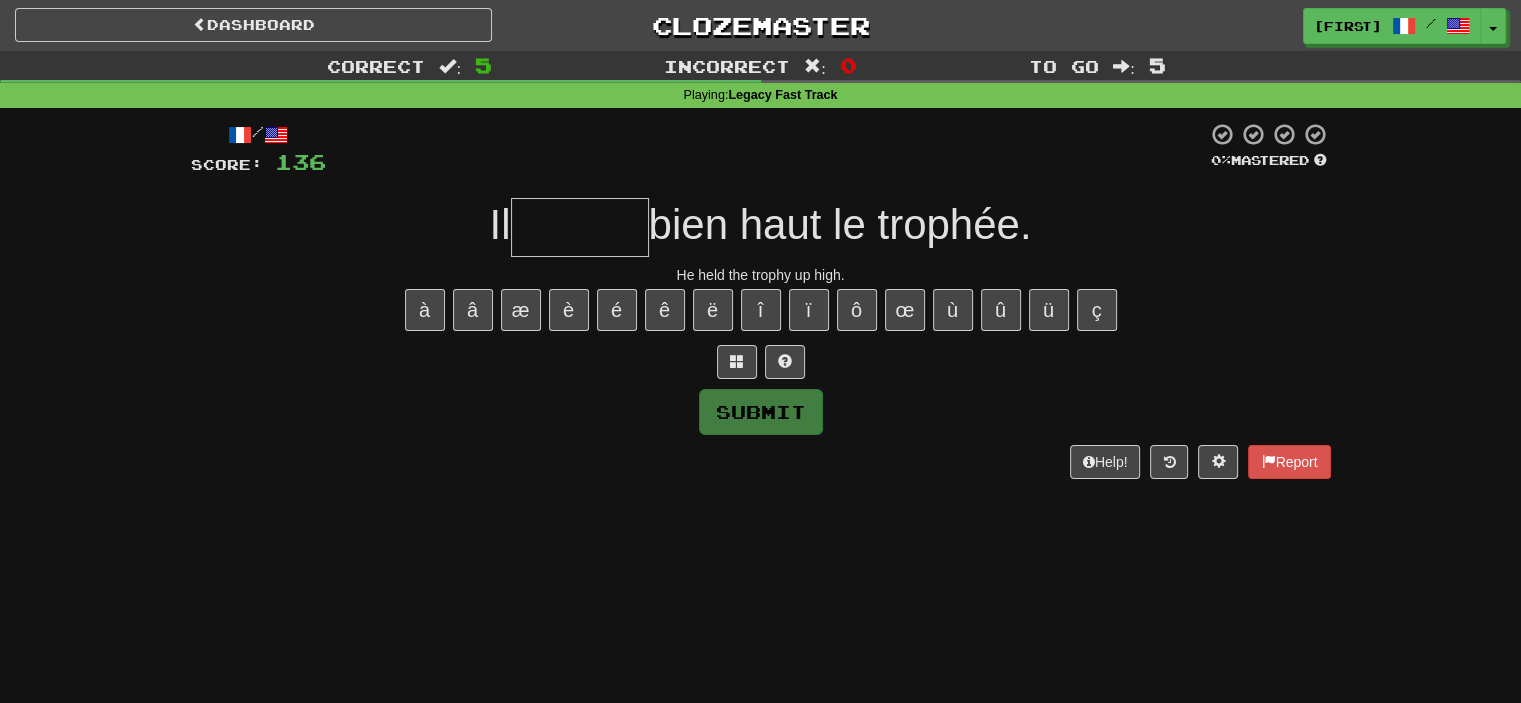 paste on "*" 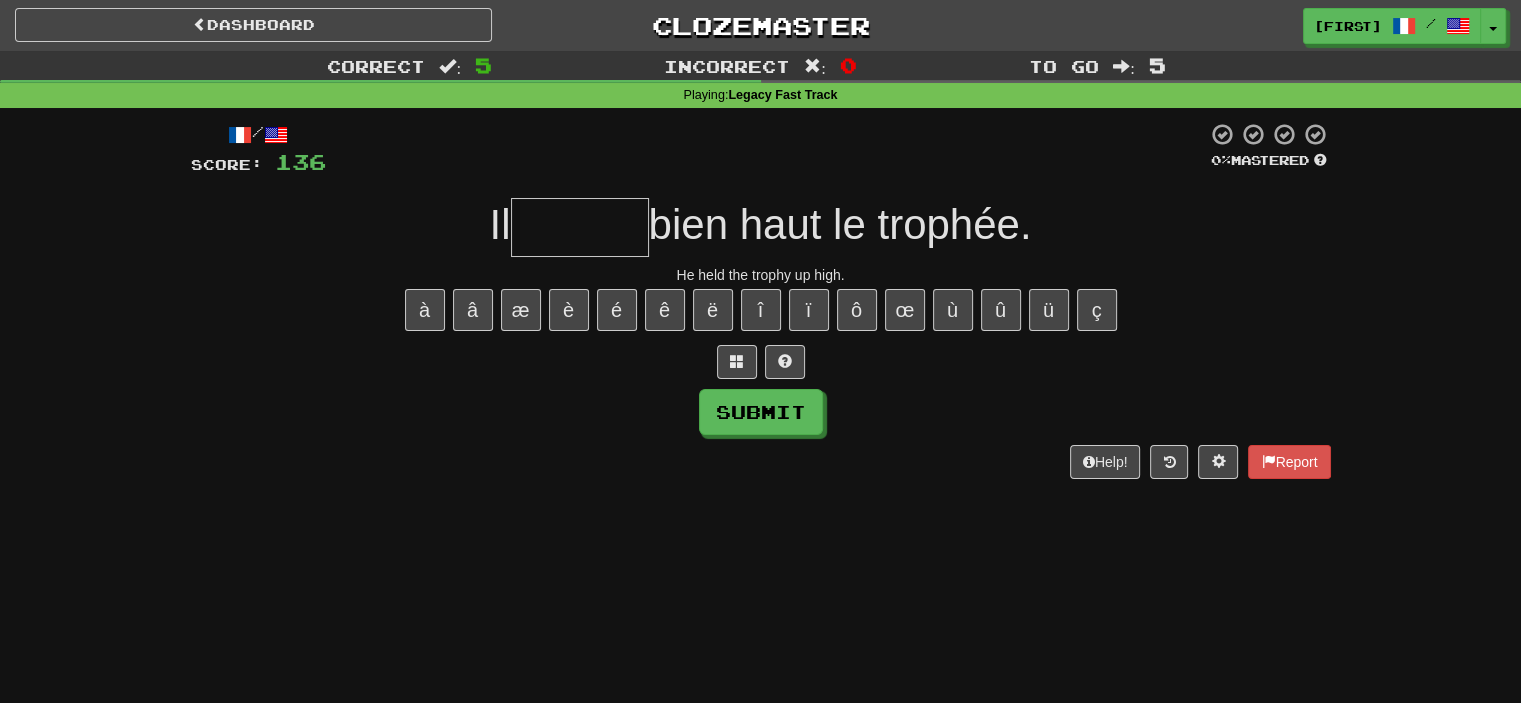 type on "*" 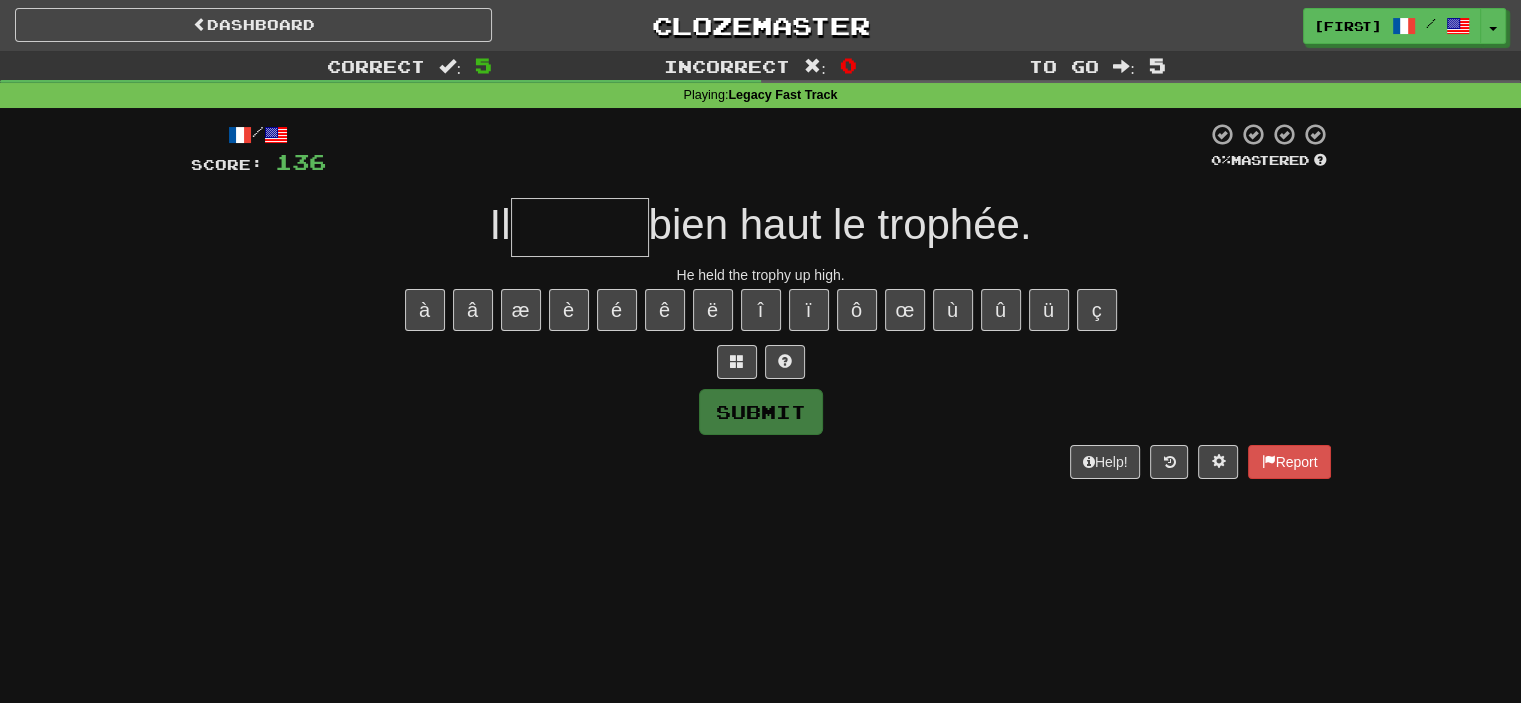 type on "*" 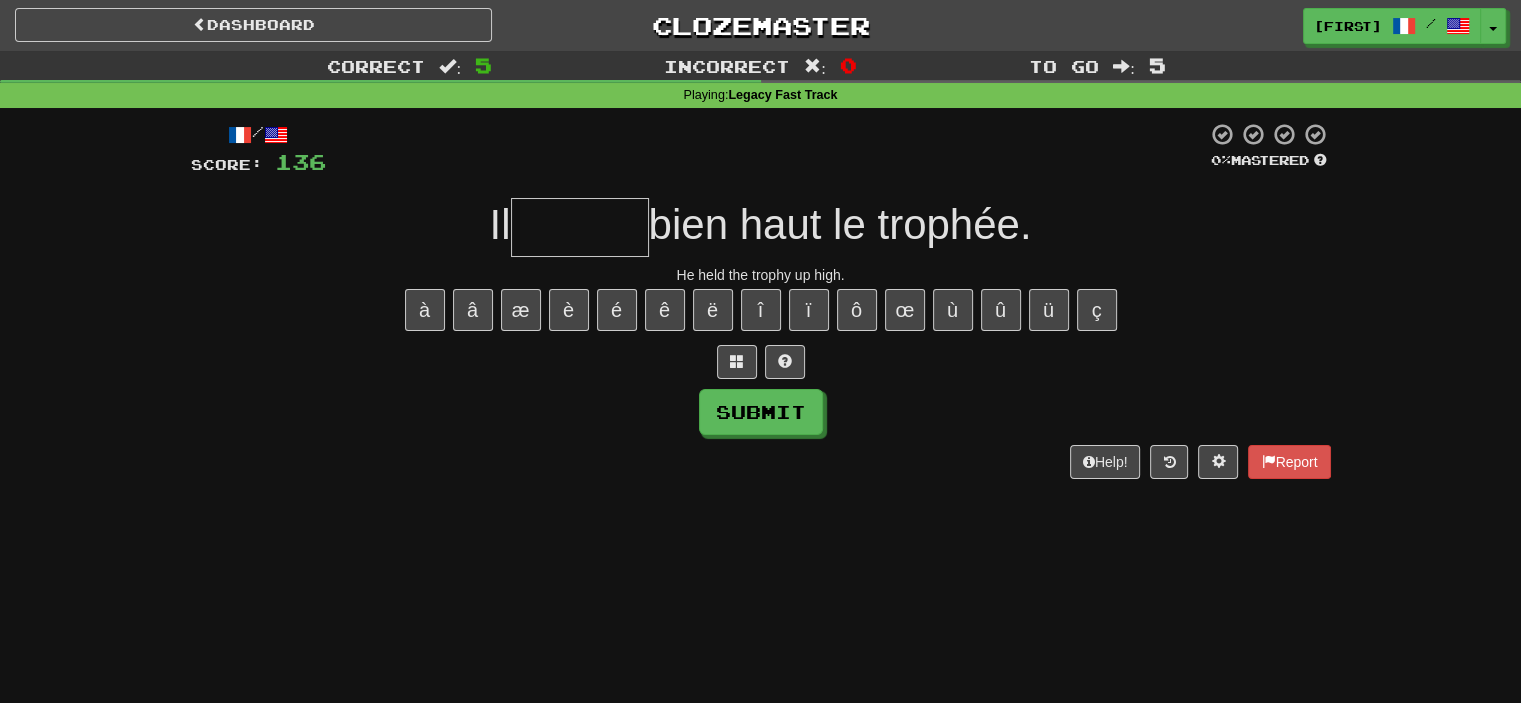 type on "*" 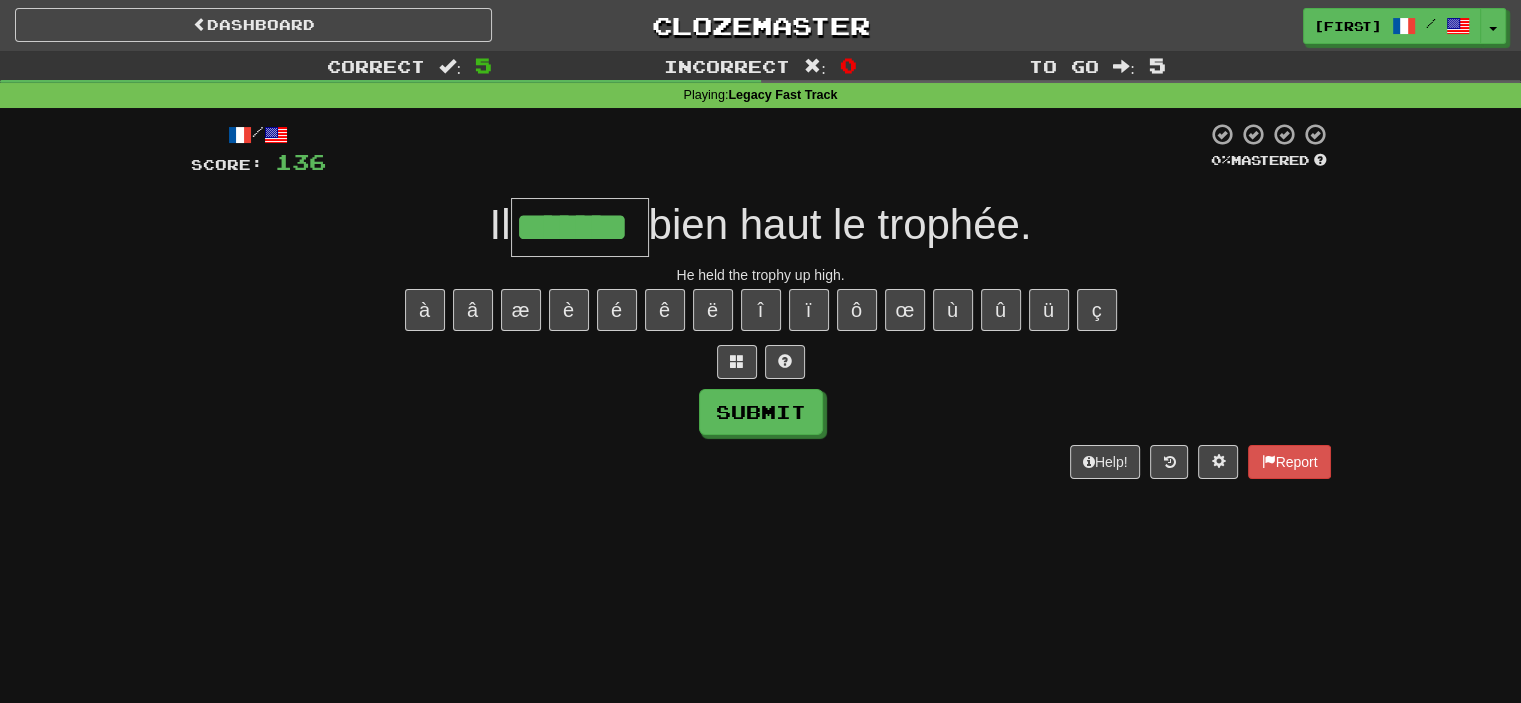 type on "*******" 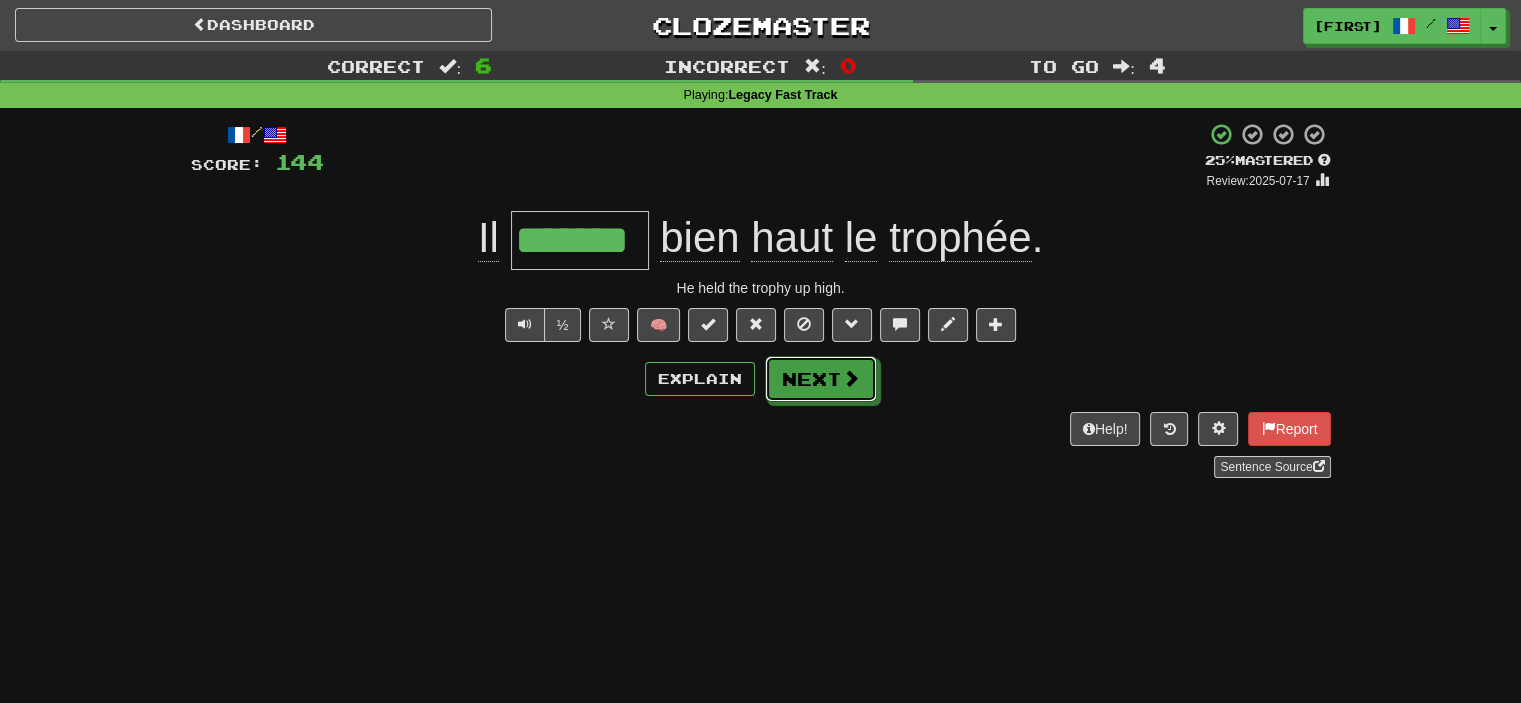 click on "Next" at bounding box center (821, 379) 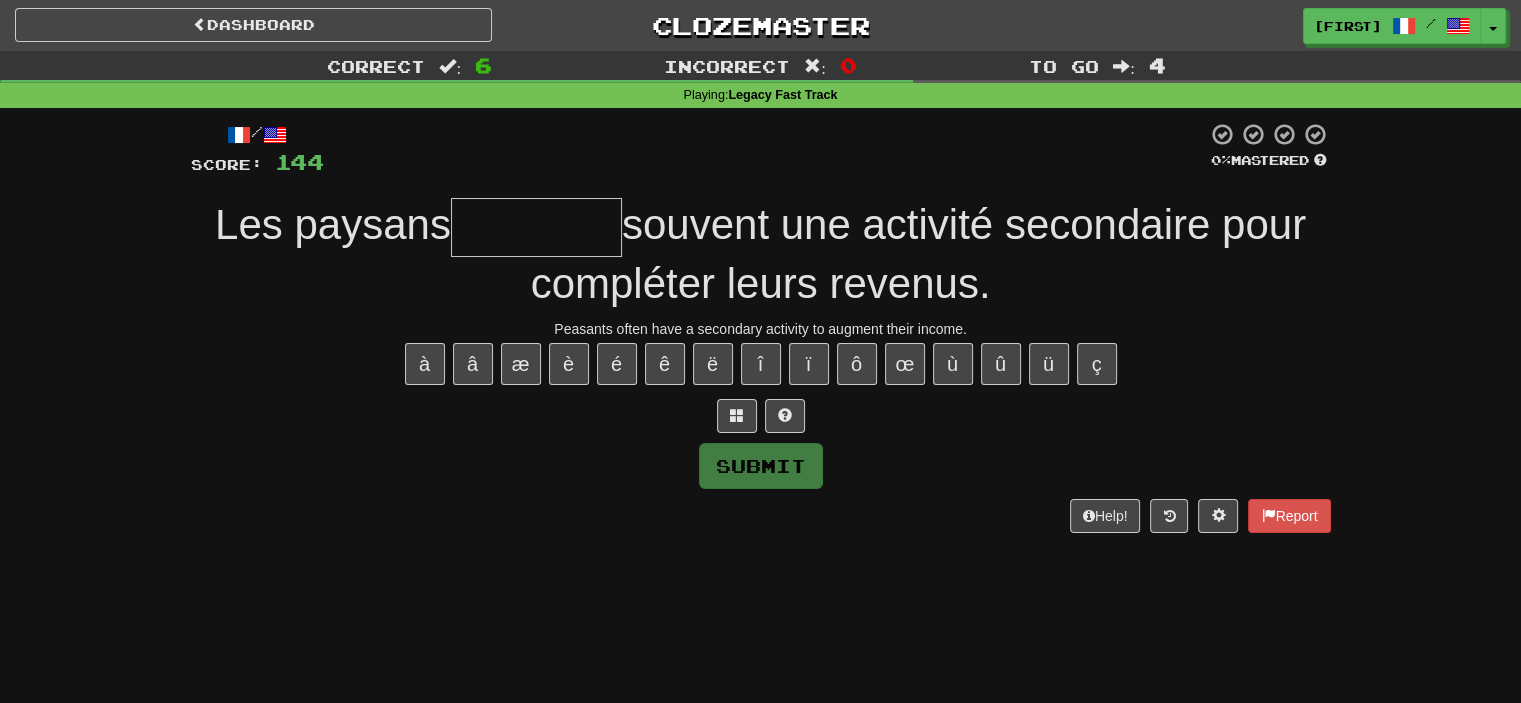 type on "*" 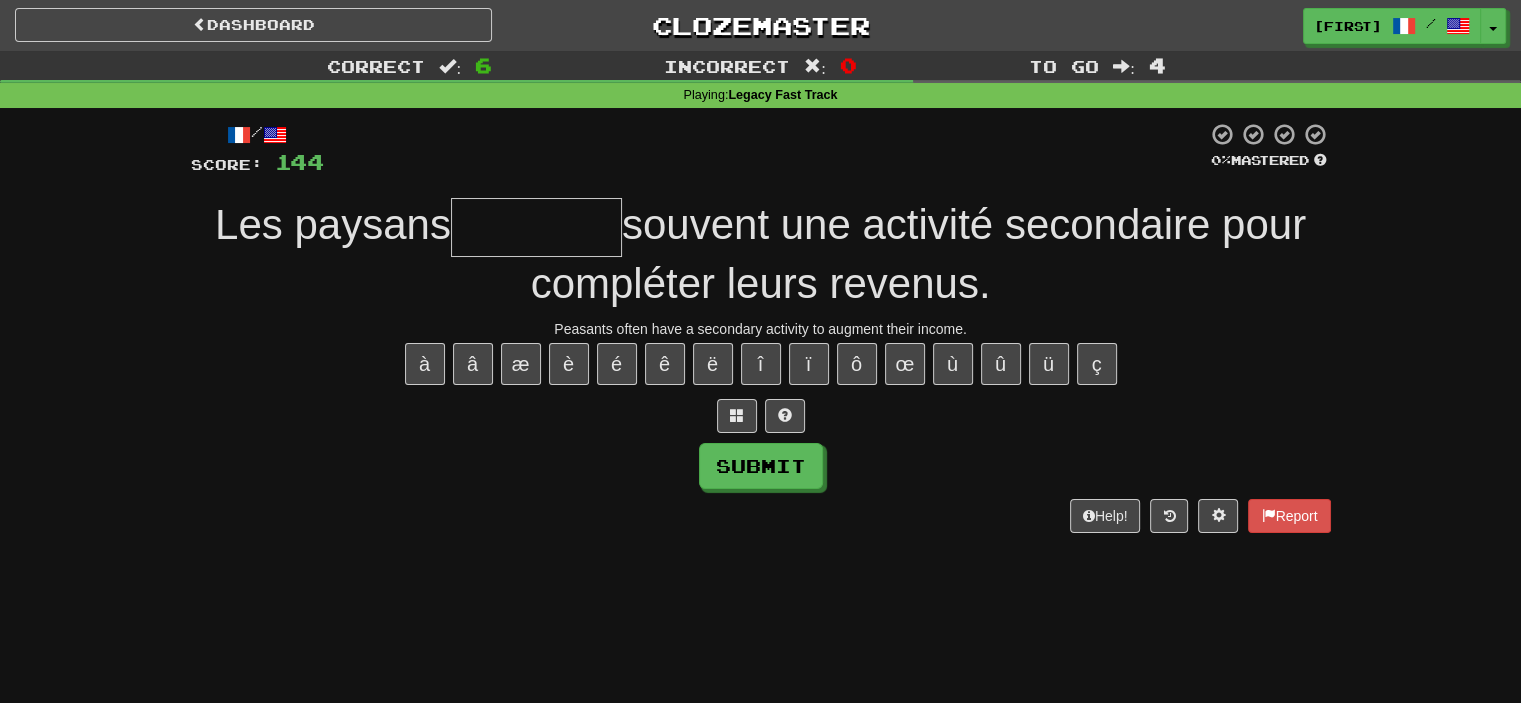 type on "*" 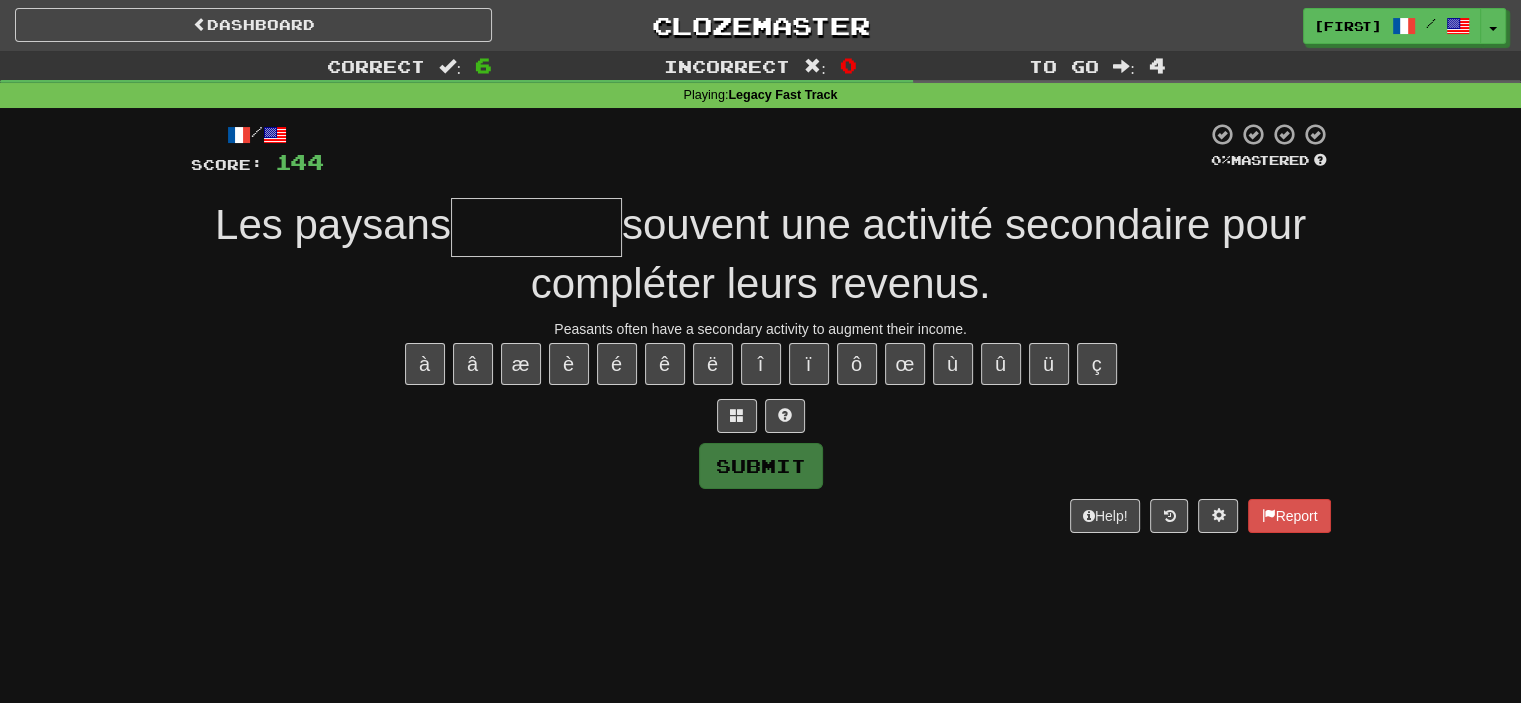 type on "*" 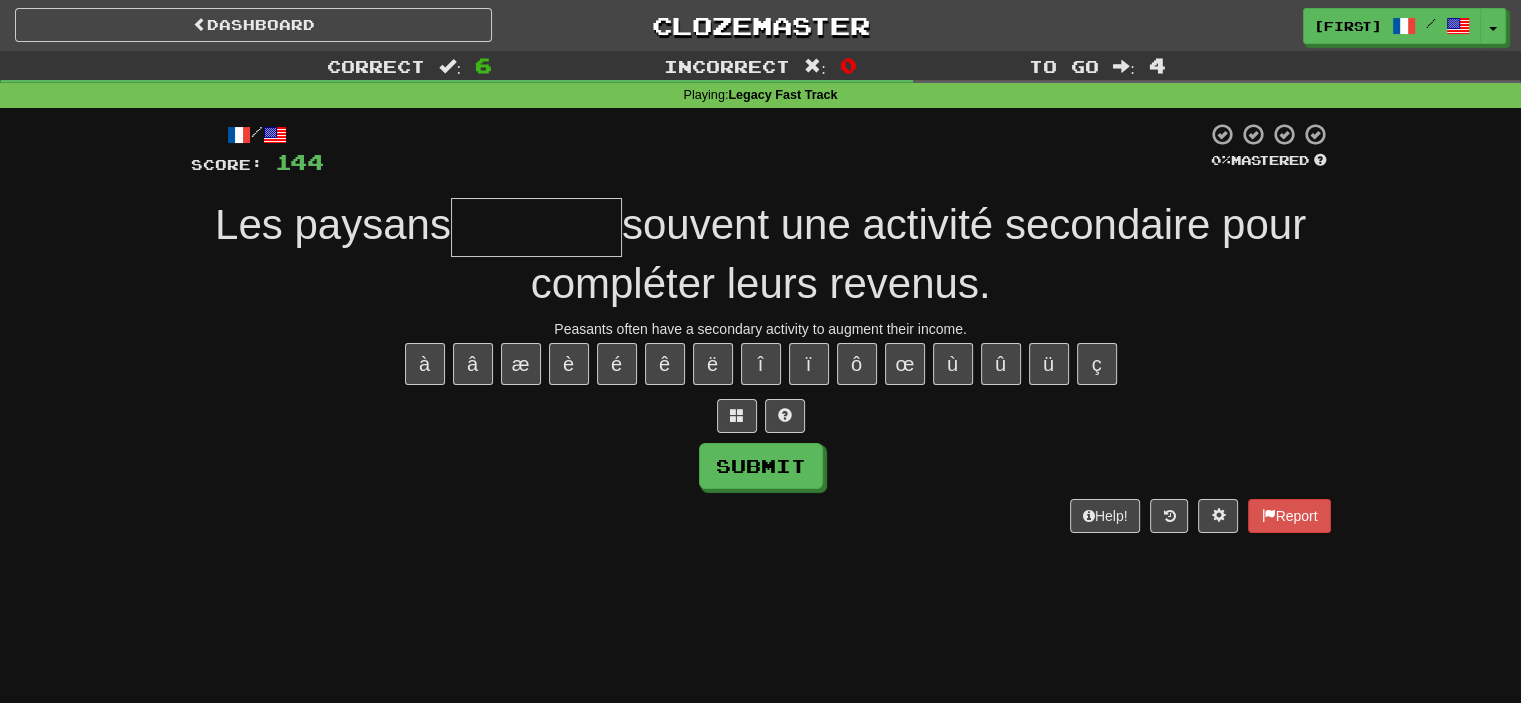 type on "*" 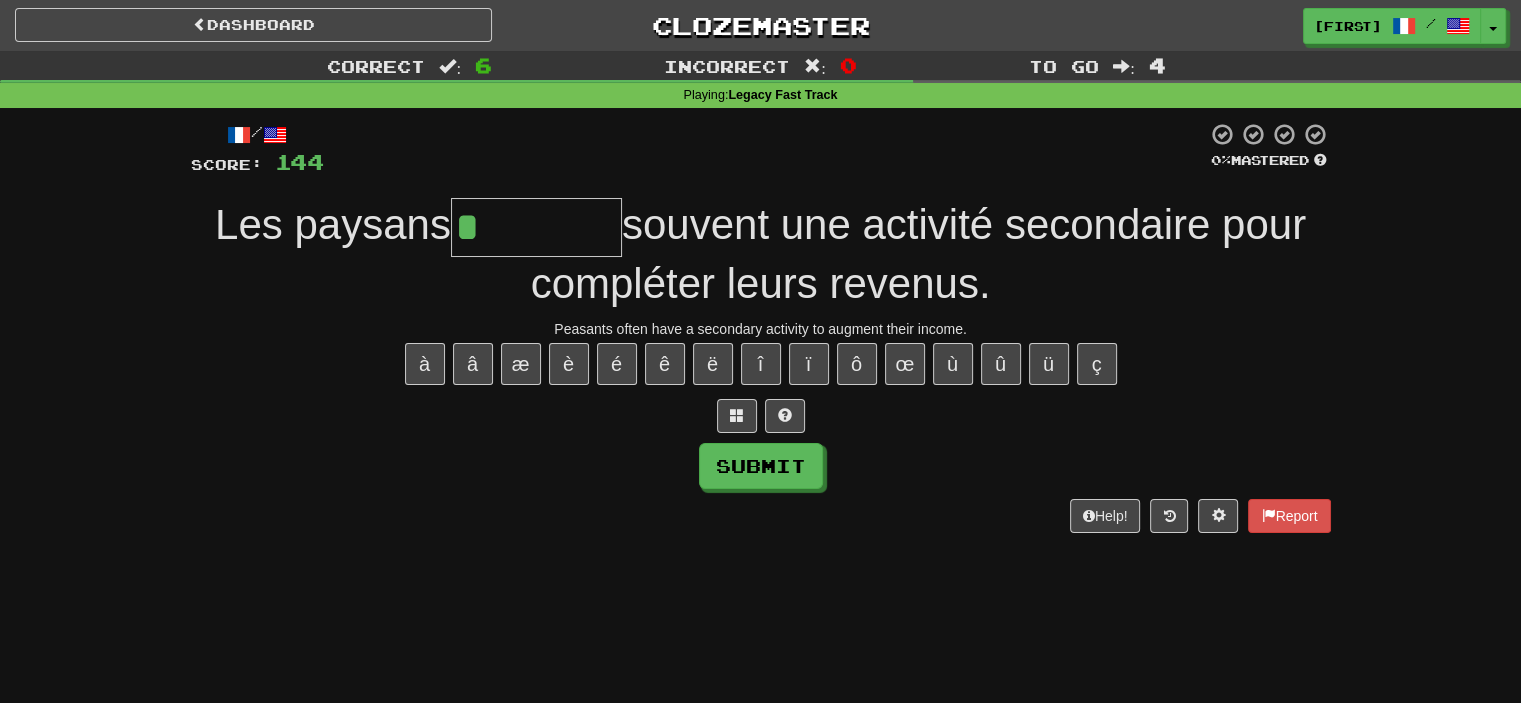 paste on "*" 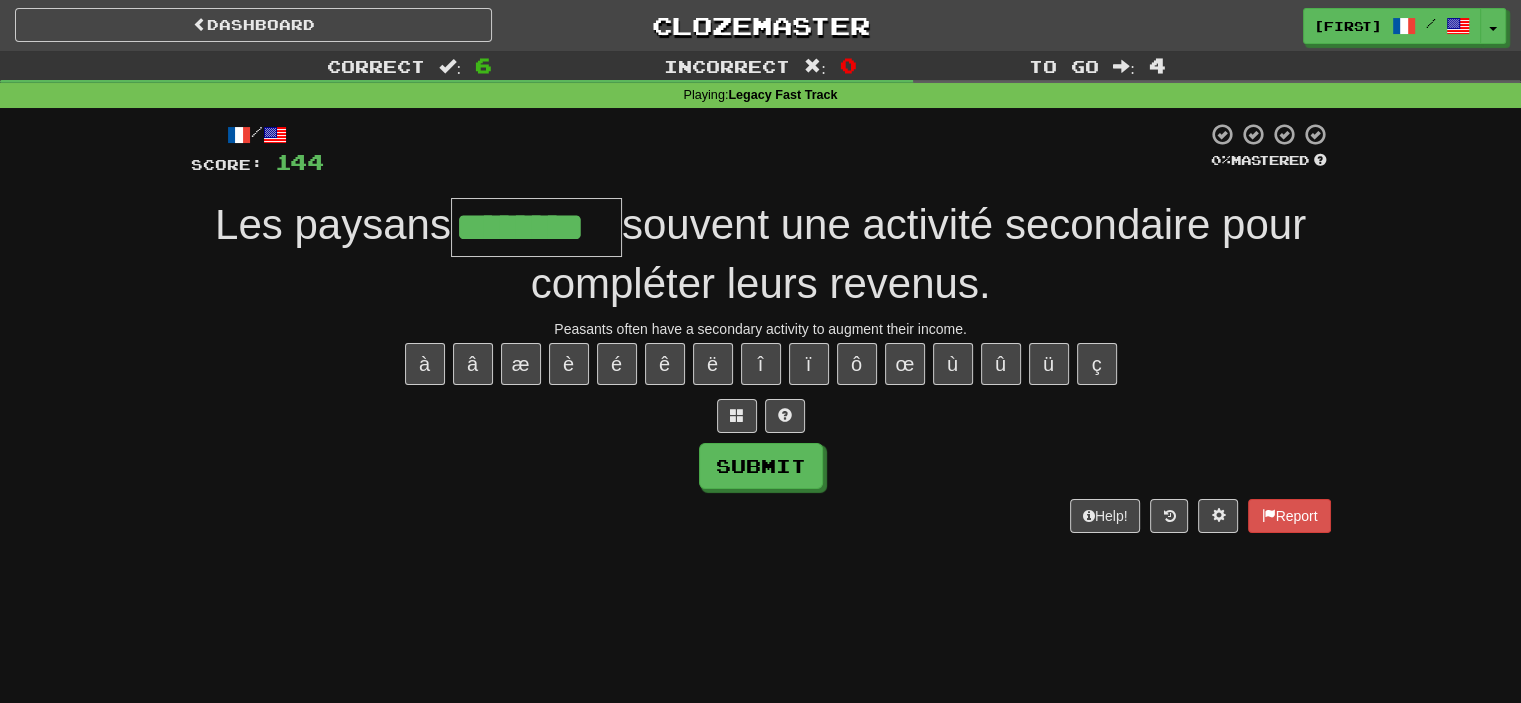 type on "********" 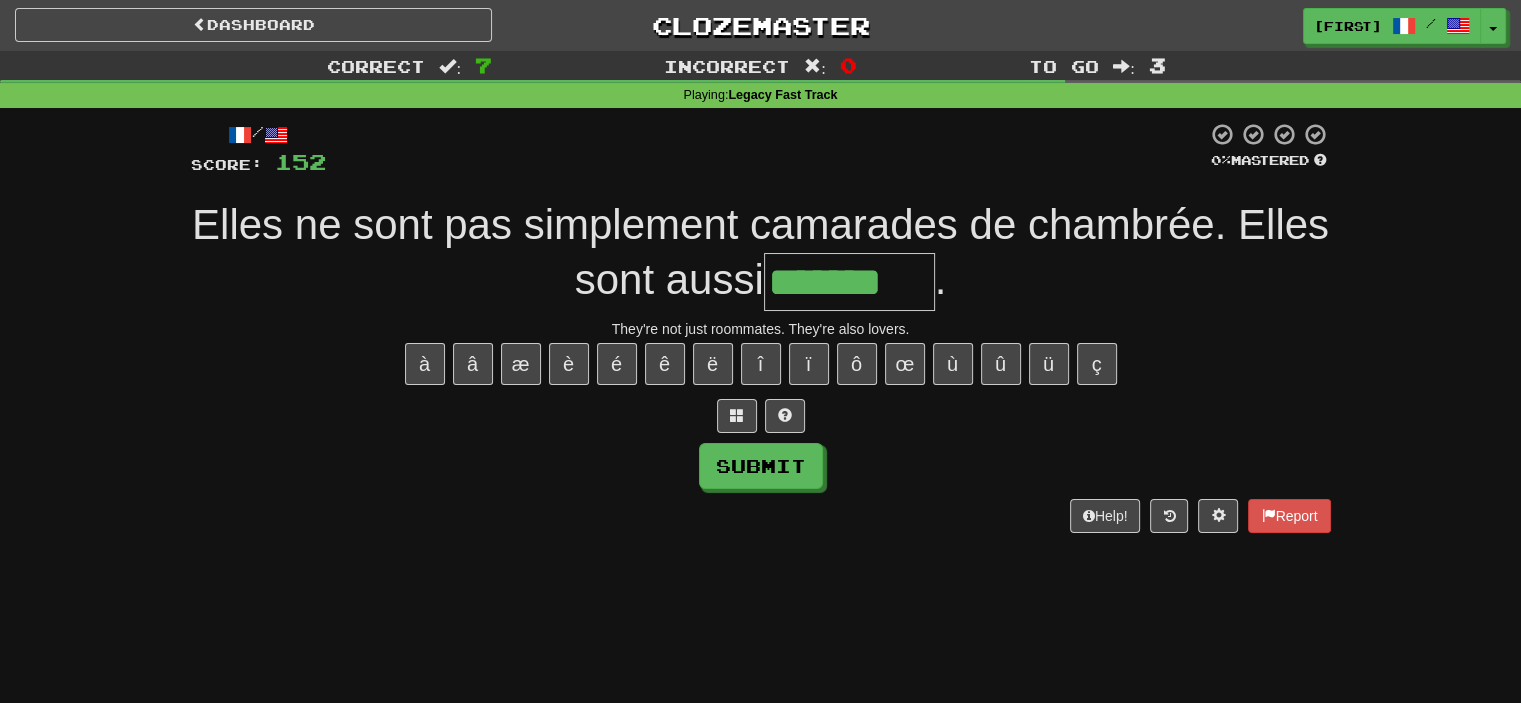 type on "*******" 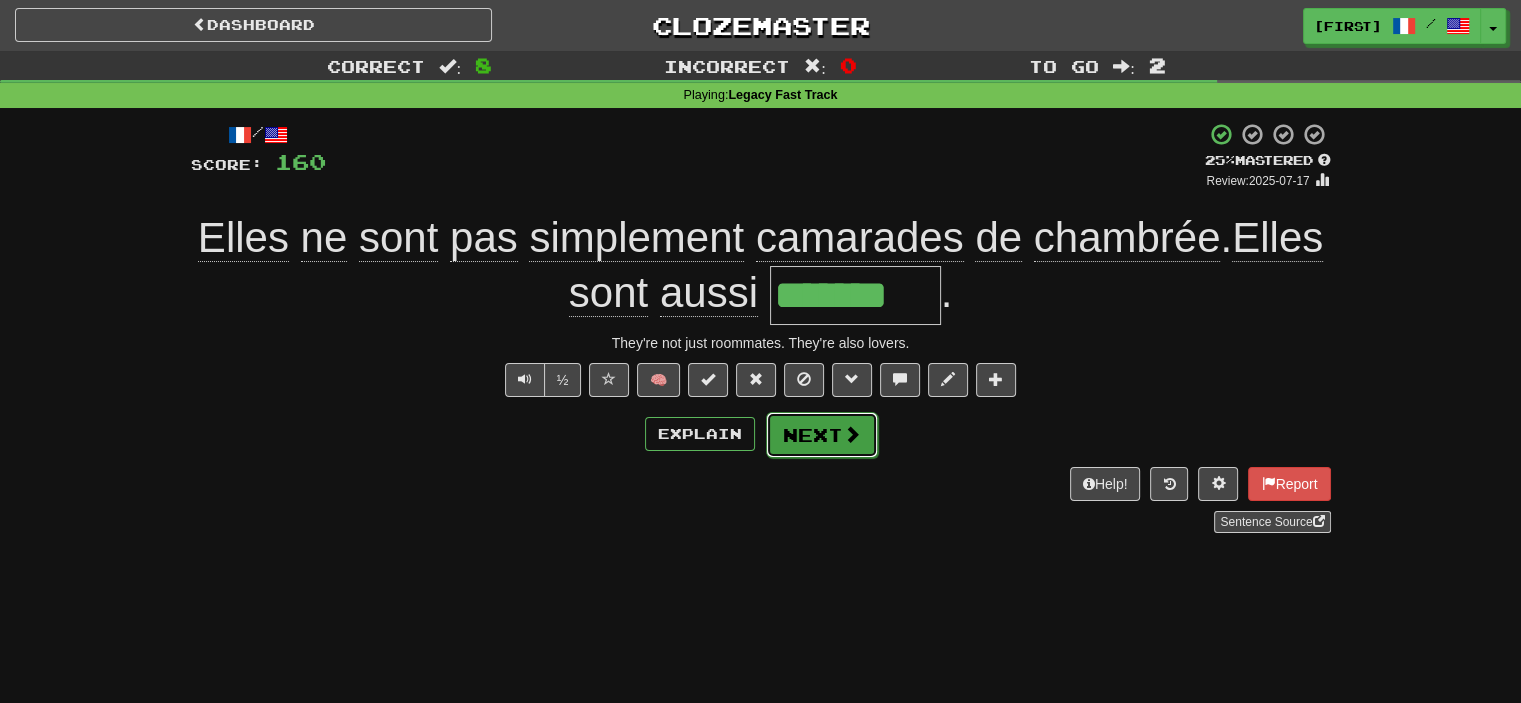 click on "Next" at bounding box center [822, 435] 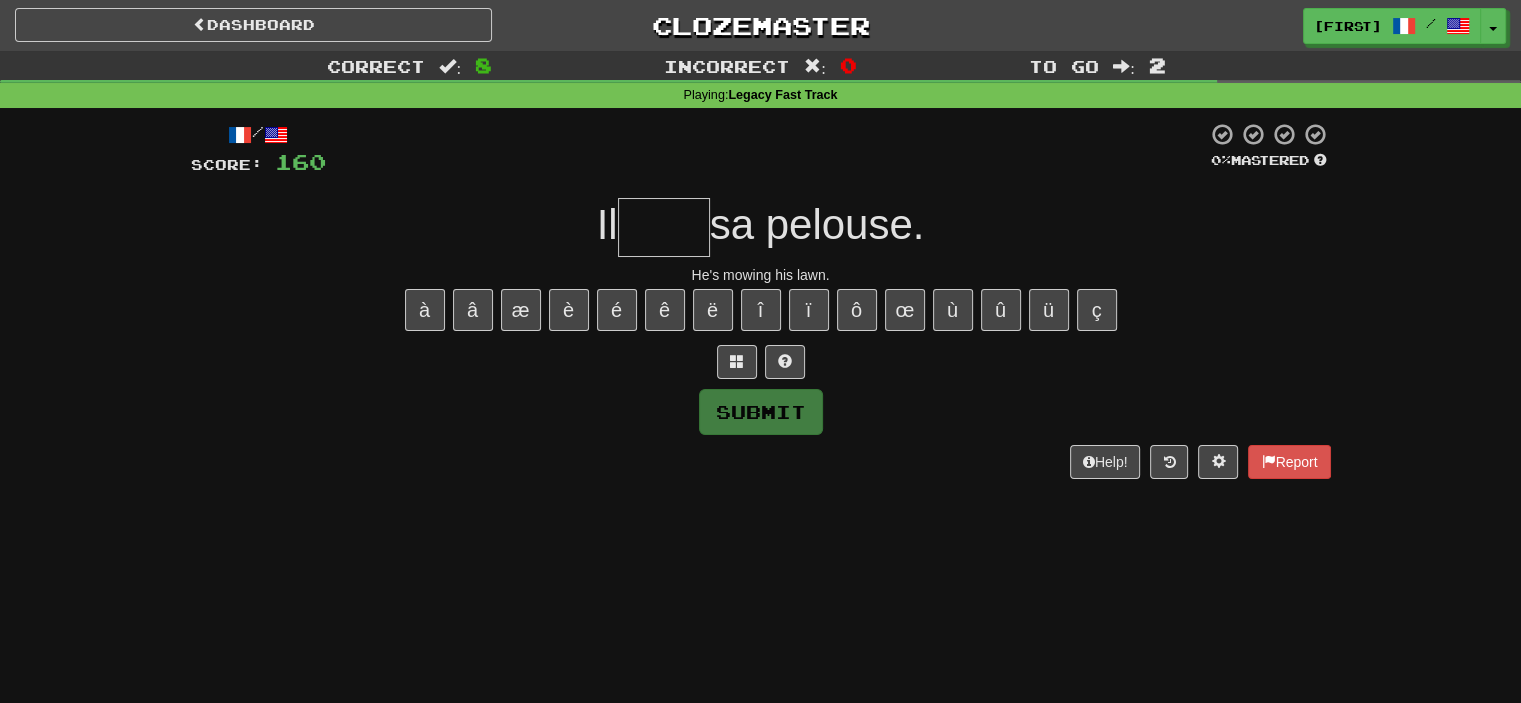 type on "*" 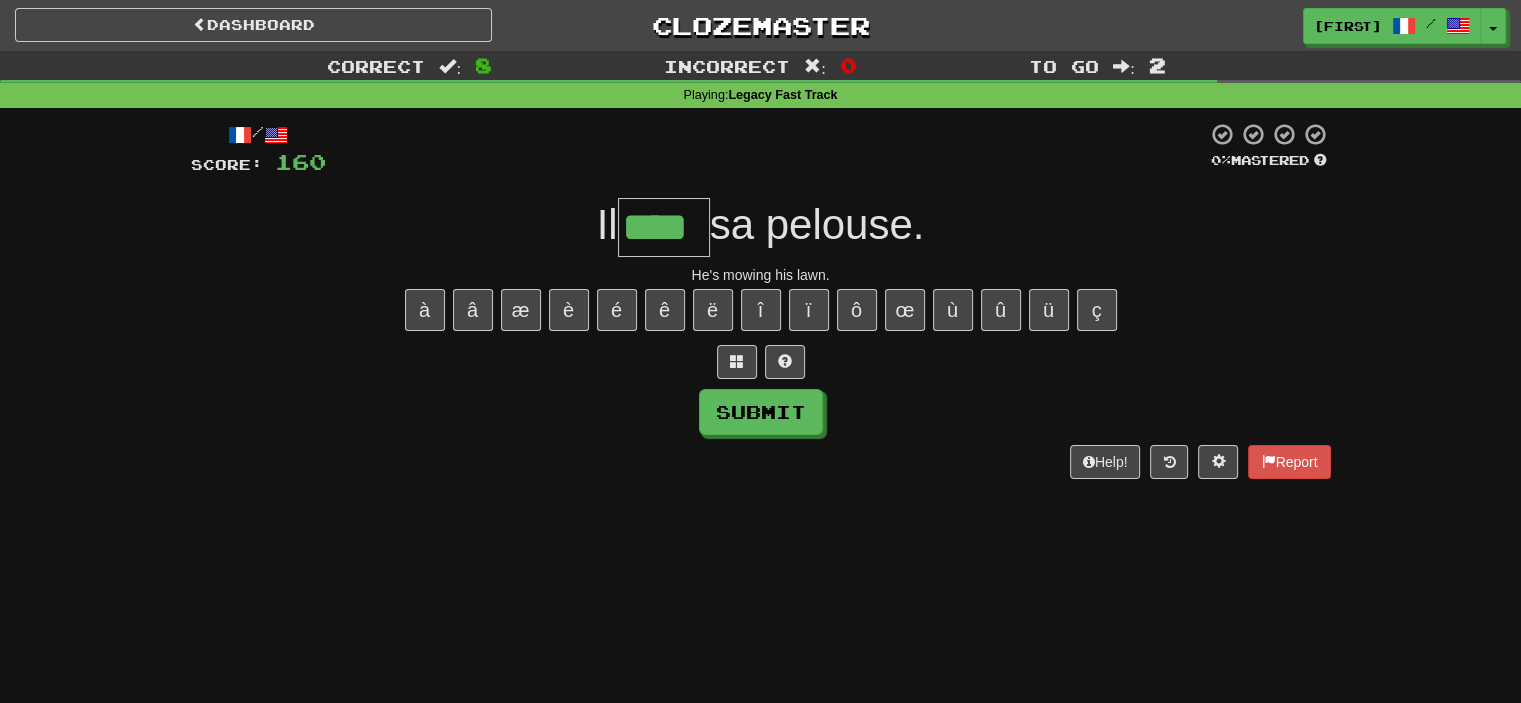 type on "****" 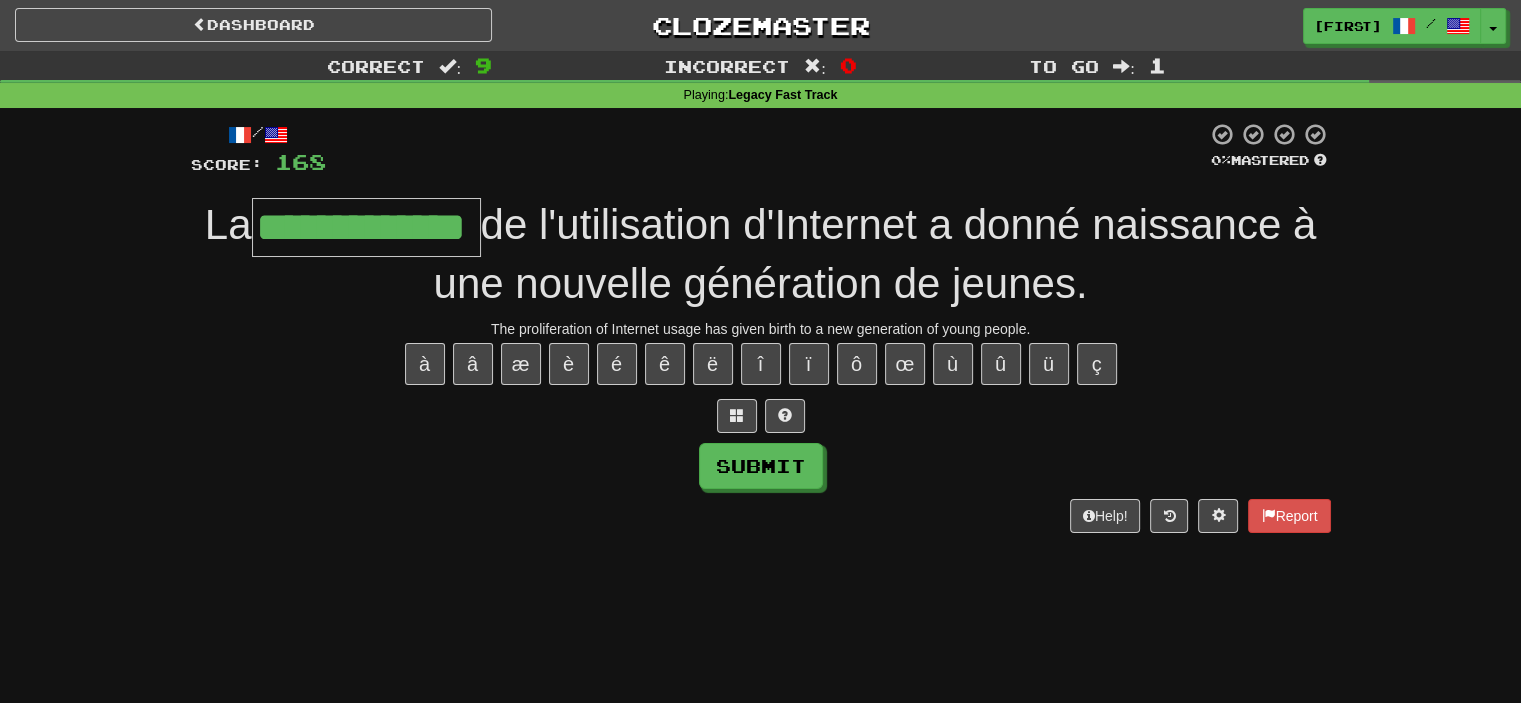 type on "**********" 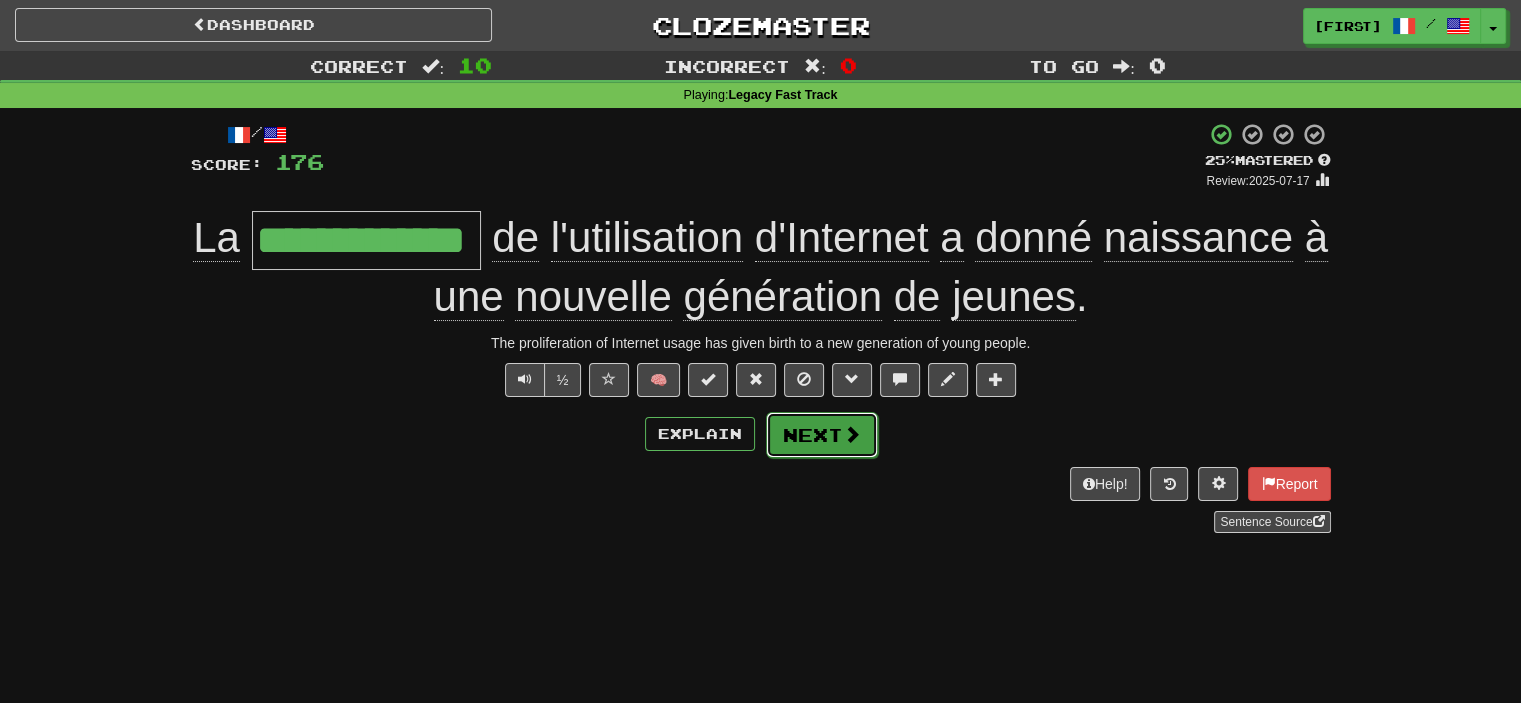 click on "Next" at bounding box center (822, 435) 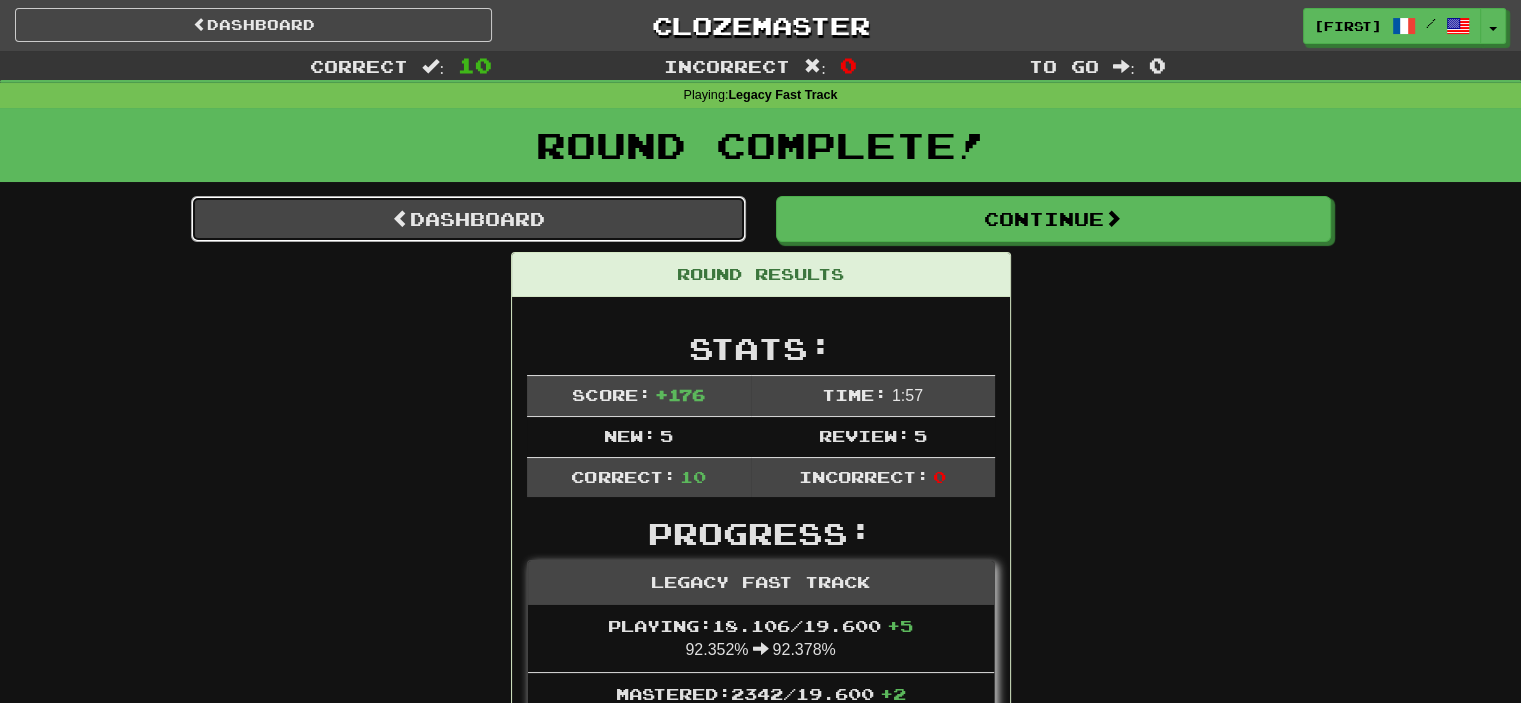 click on "Dashboard" at bounding box center (468, 219) 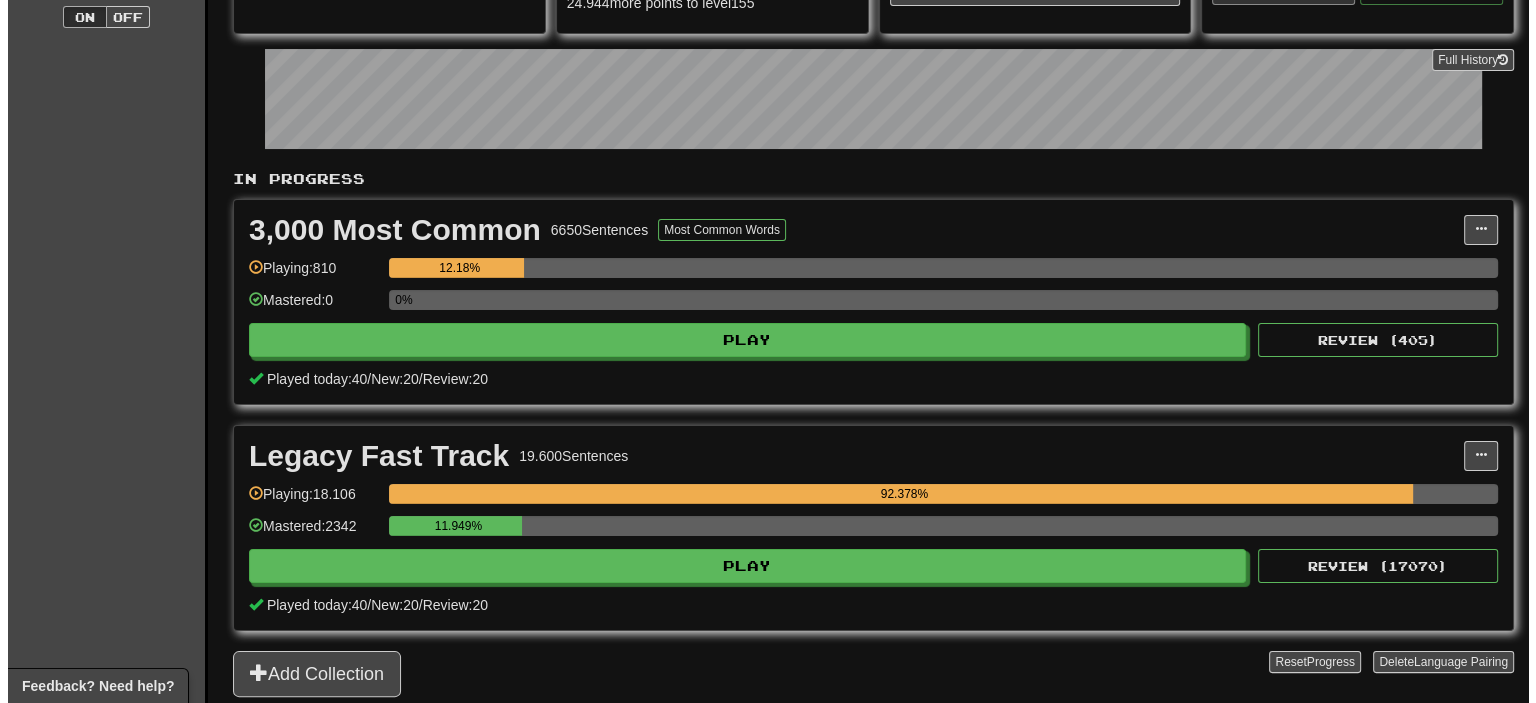 scroll, scrollTop: 300, scrollLeft: 0, axis: vertical 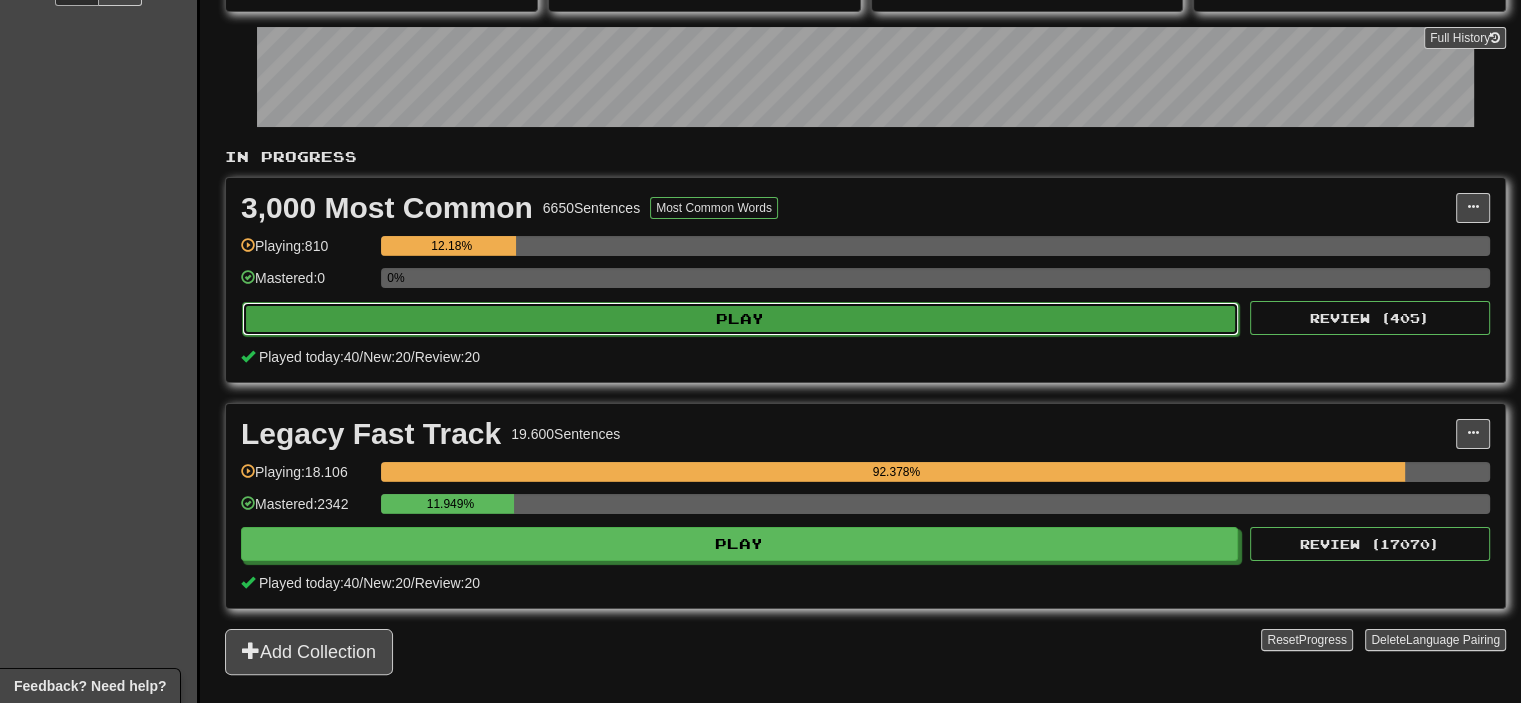 click on "Play" at bounding box center [740, 319] 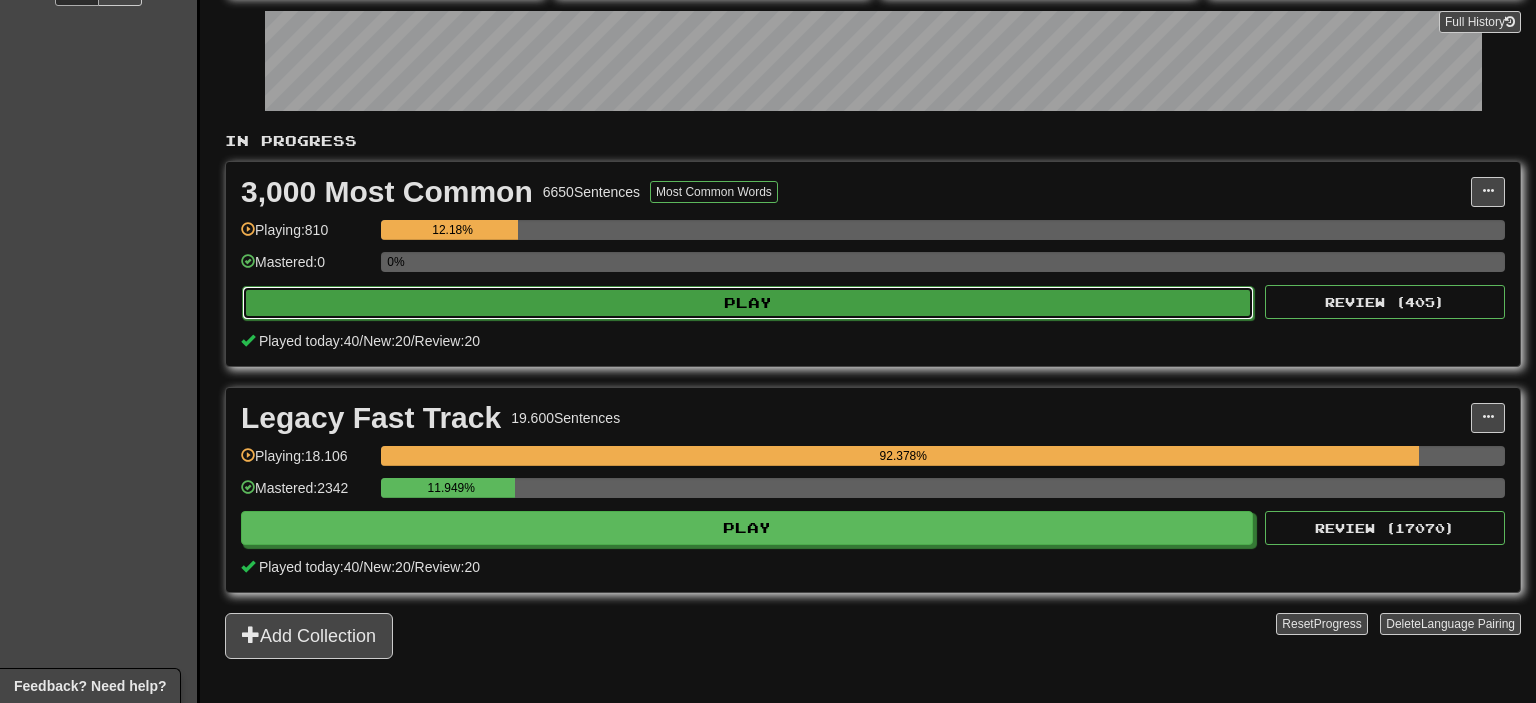 select on "**" 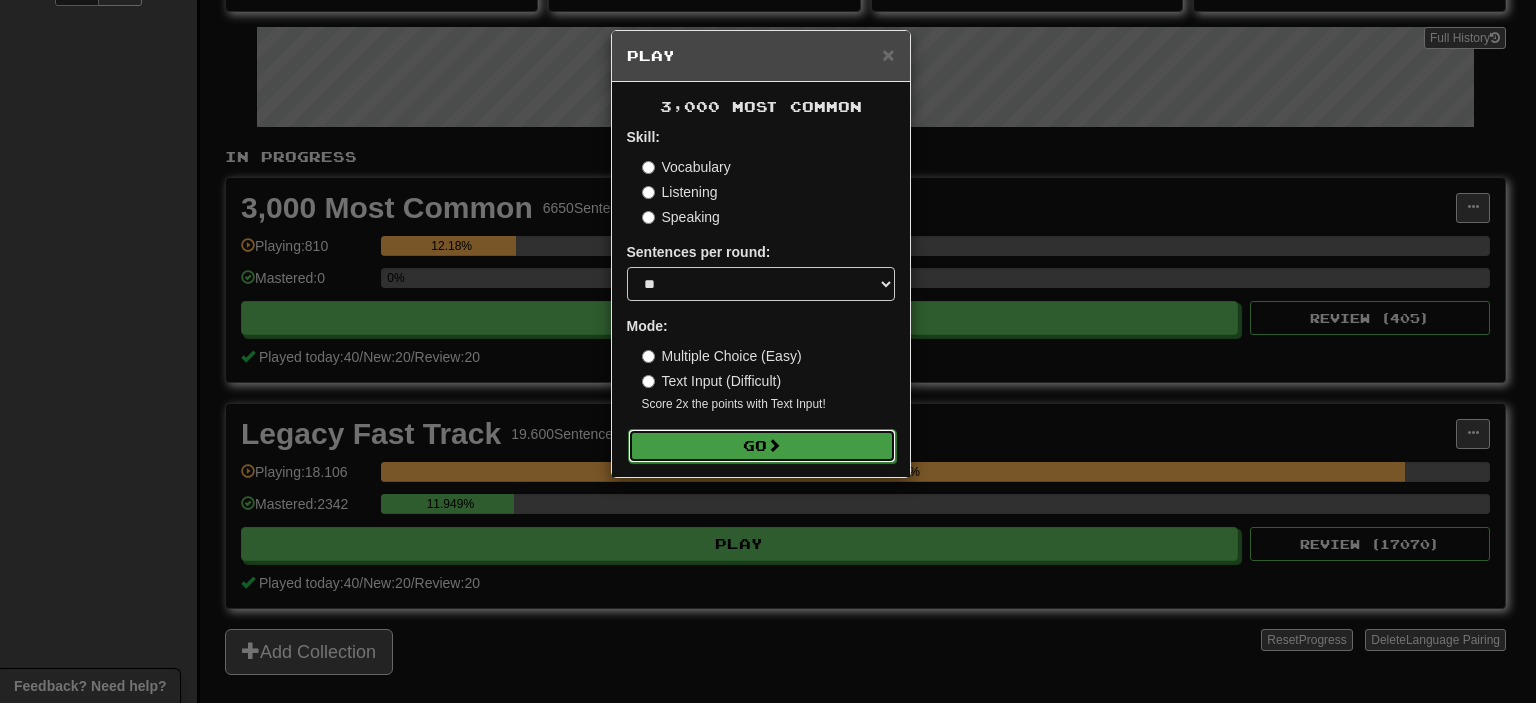 click on "Go" at bounding box center [762, 446] 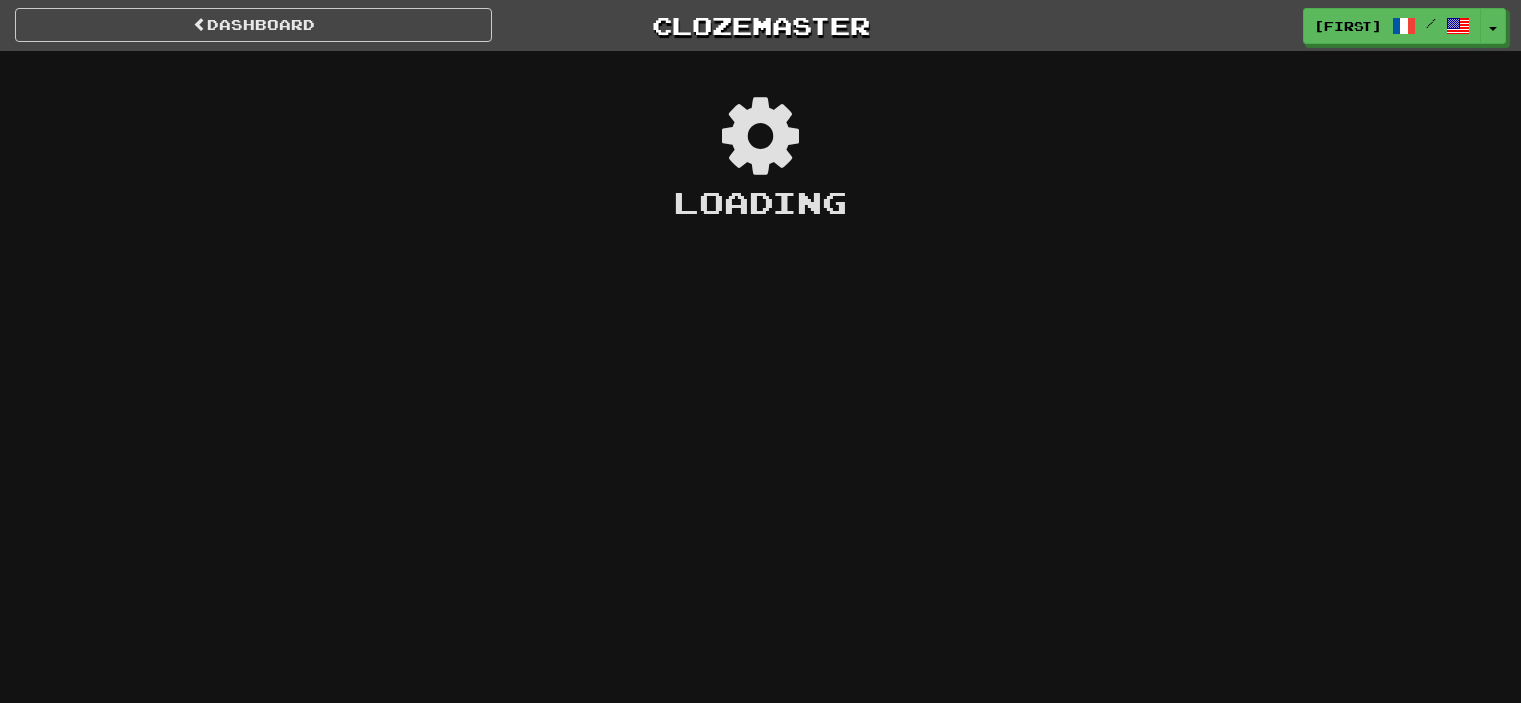 scroll, scrollTop: 0, scrollLeft: 0, axis: both 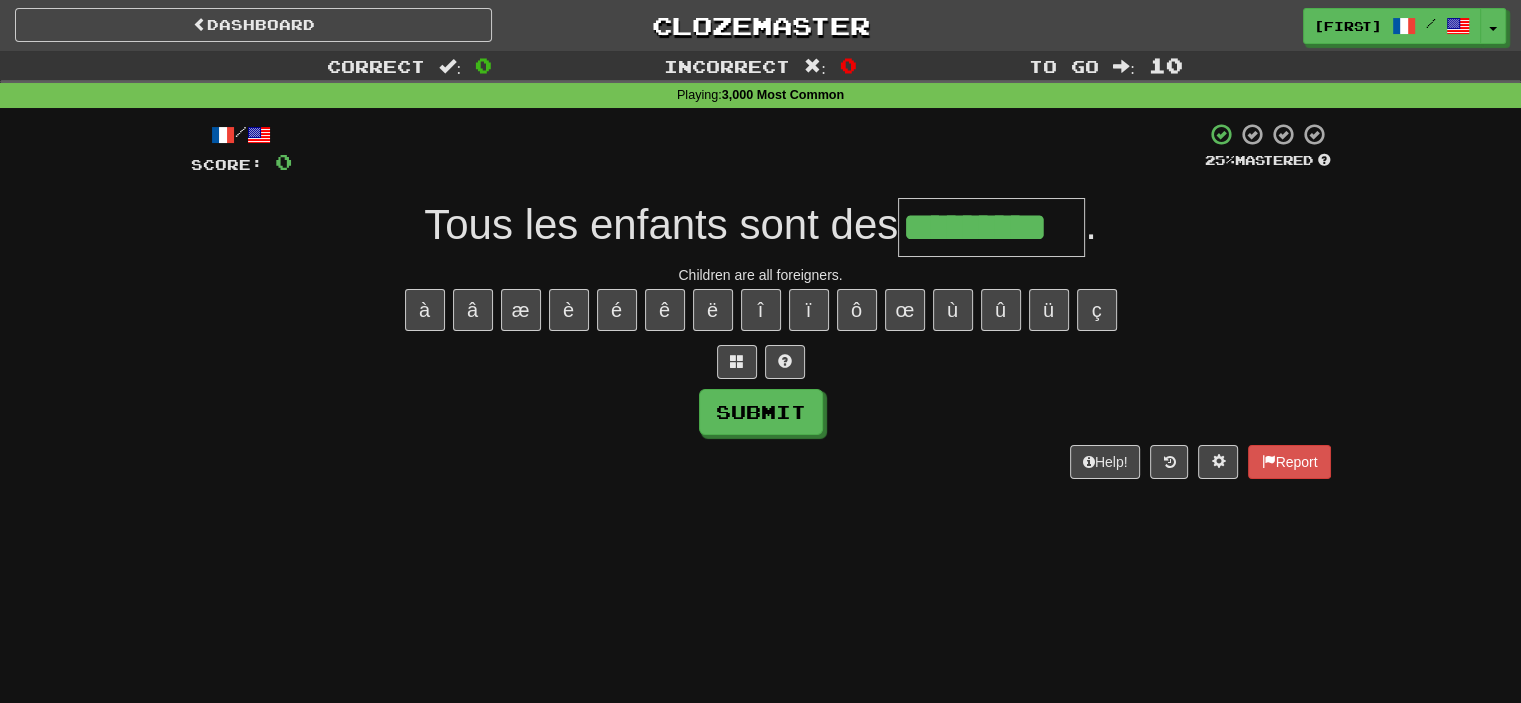 type on "*********" 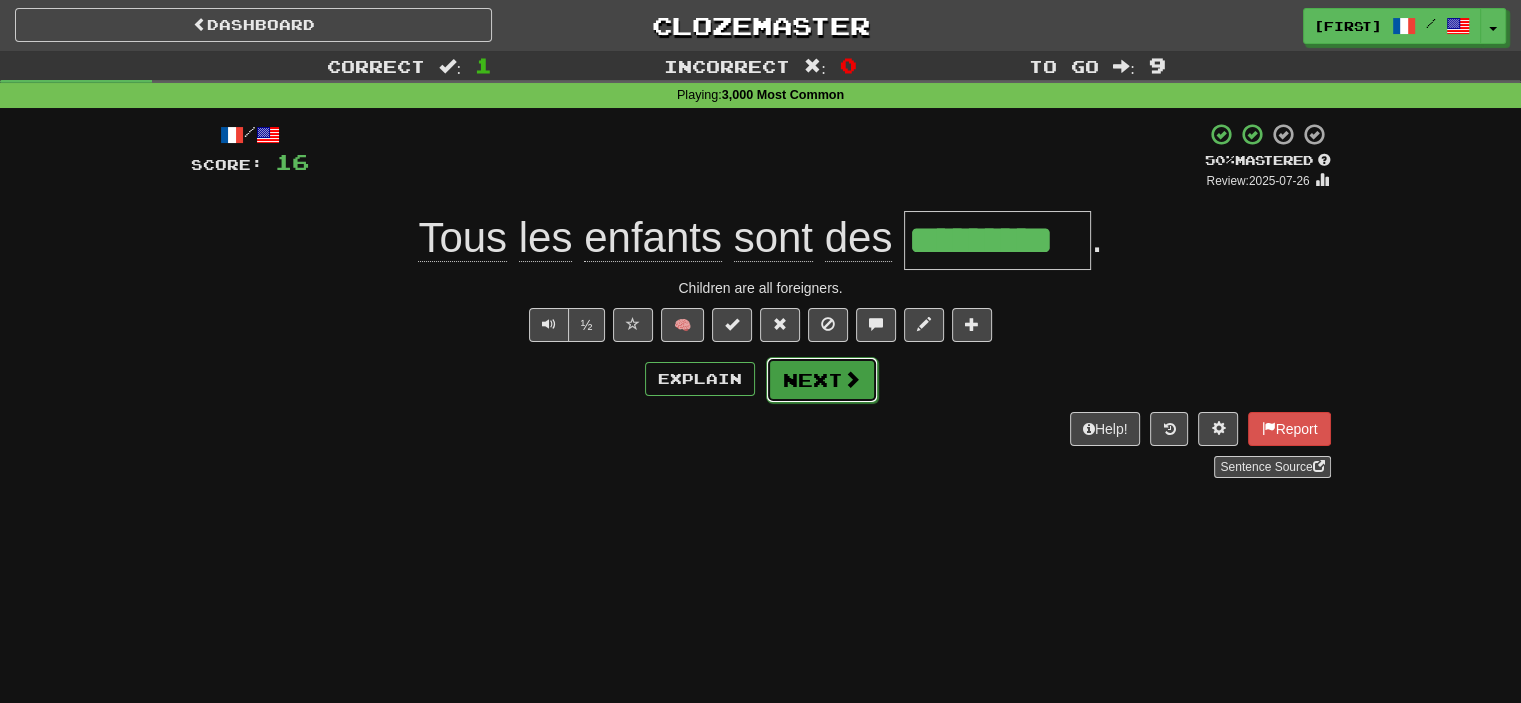 click at bounding box center [852, 379] 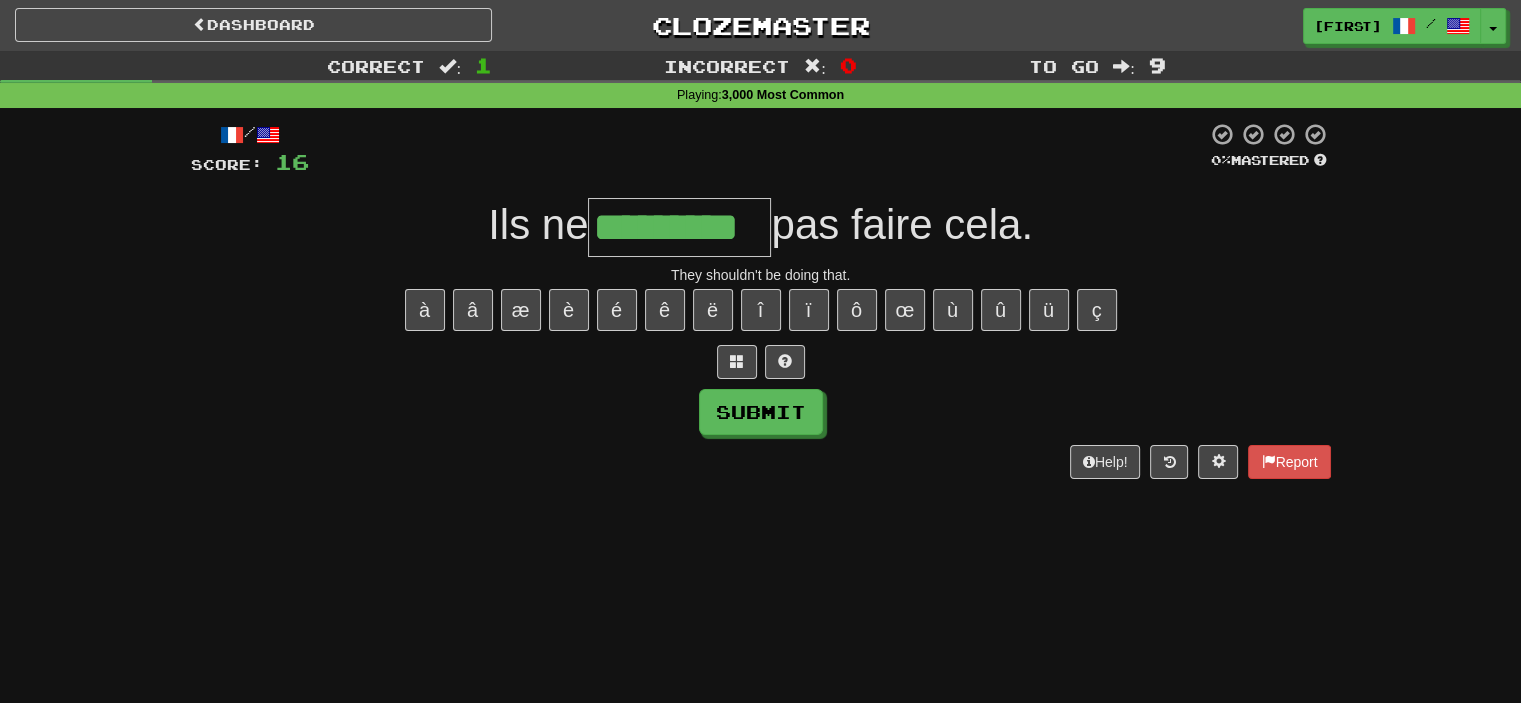 type on "*********" 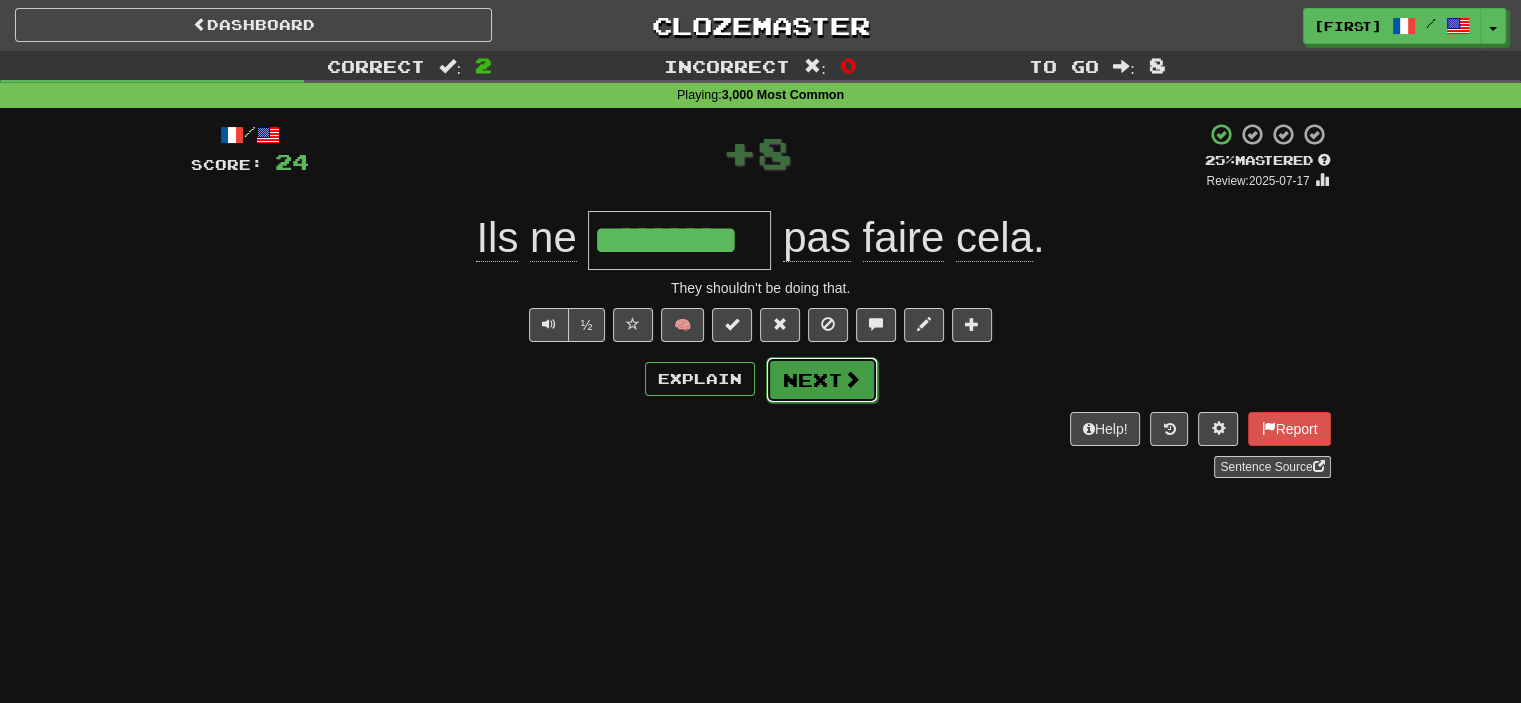 click at bounding box center [852, 379] 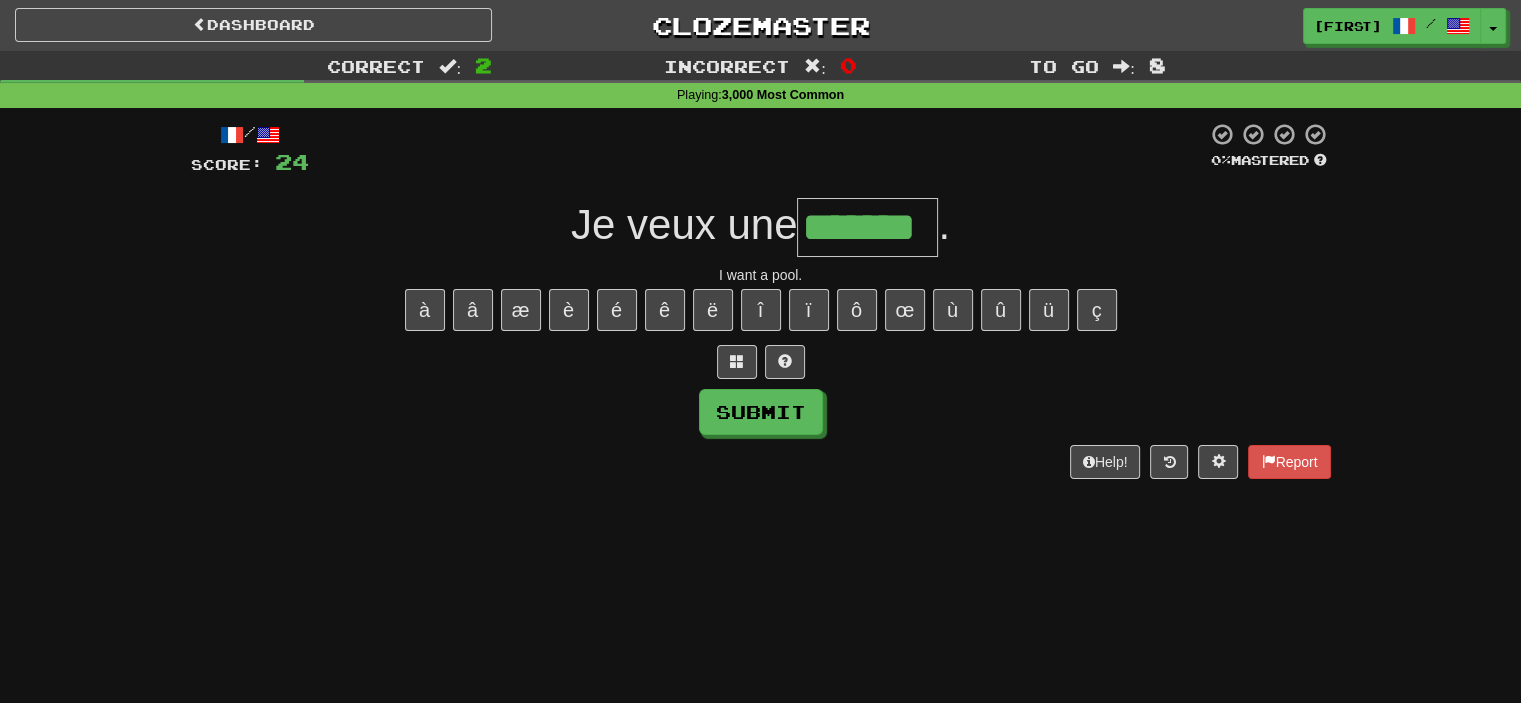 type on "*******" 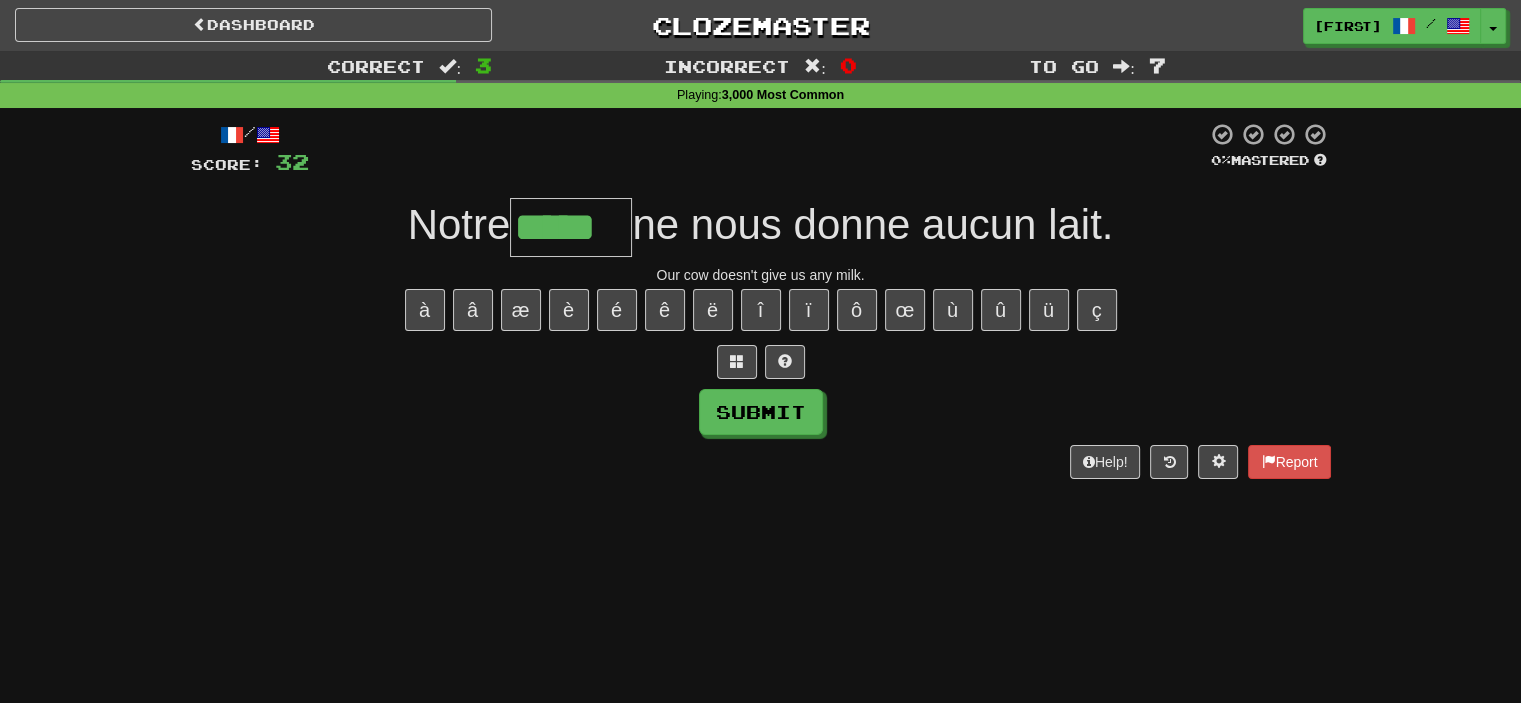 type on "*****" 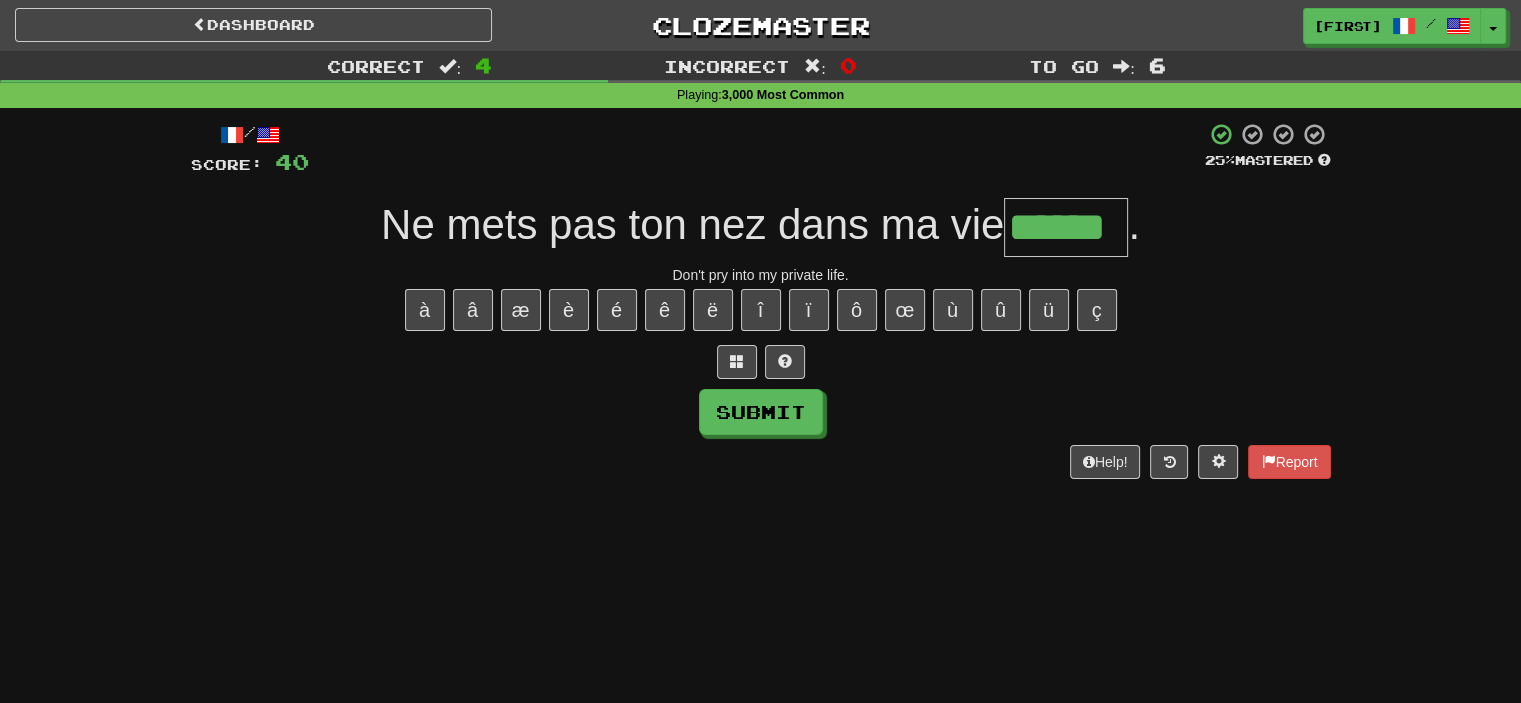 type on "******" 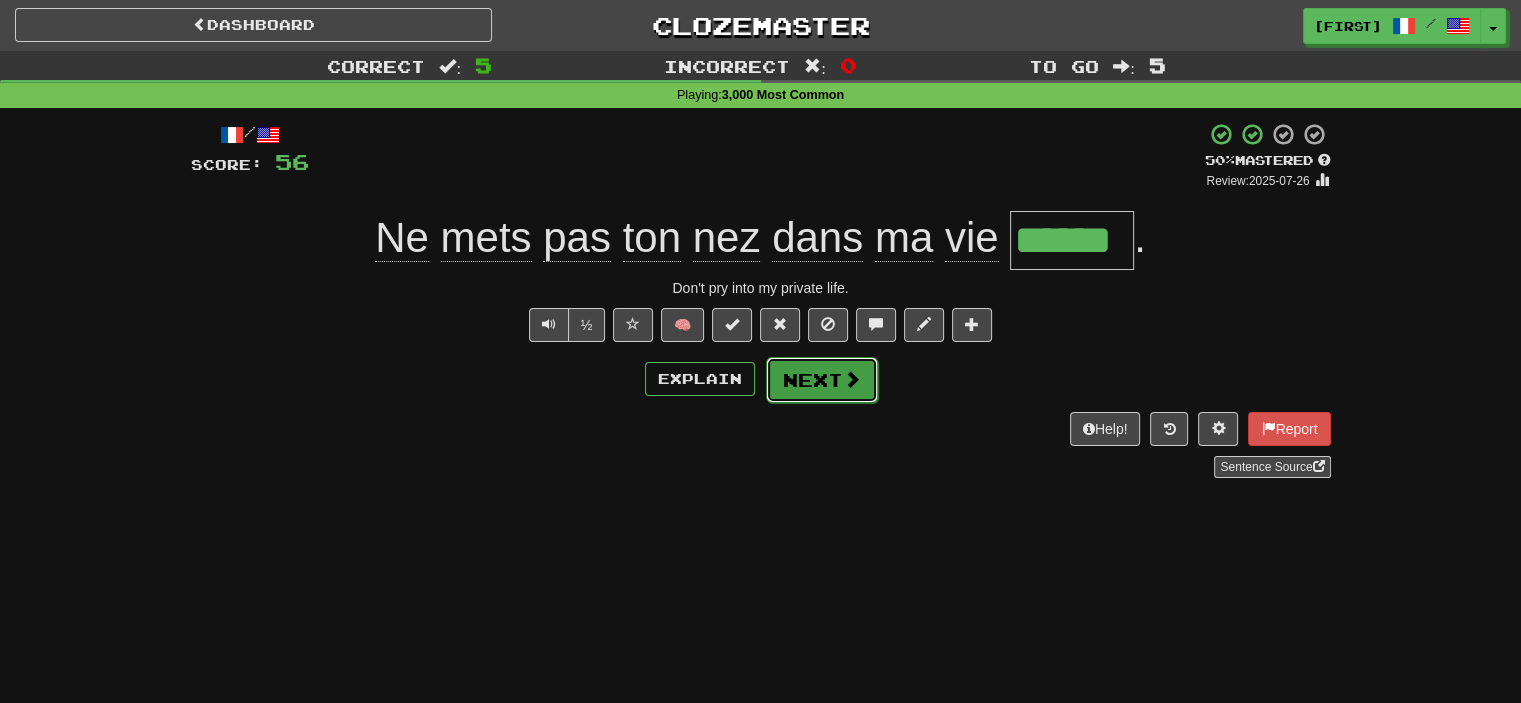 click at bounding box center (852, 379) 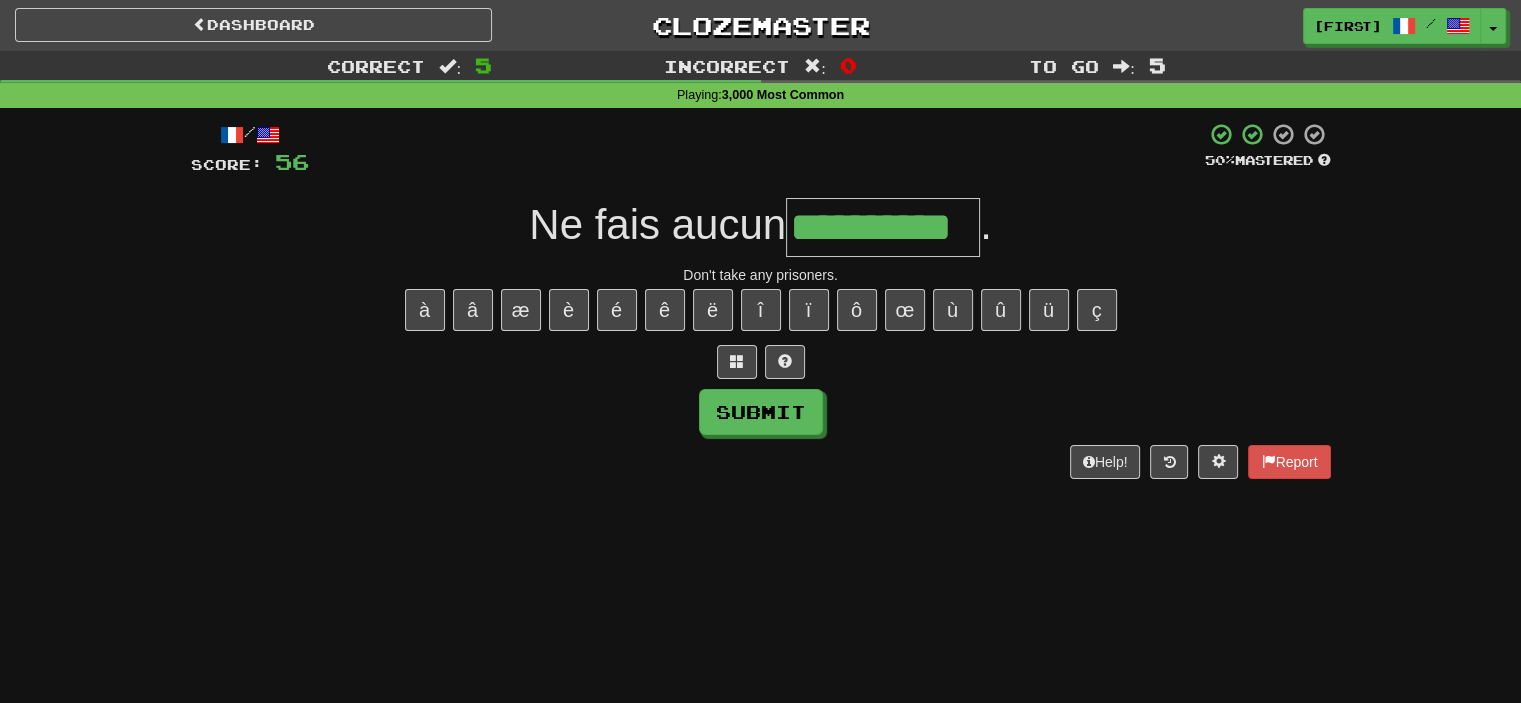 type on "**********" 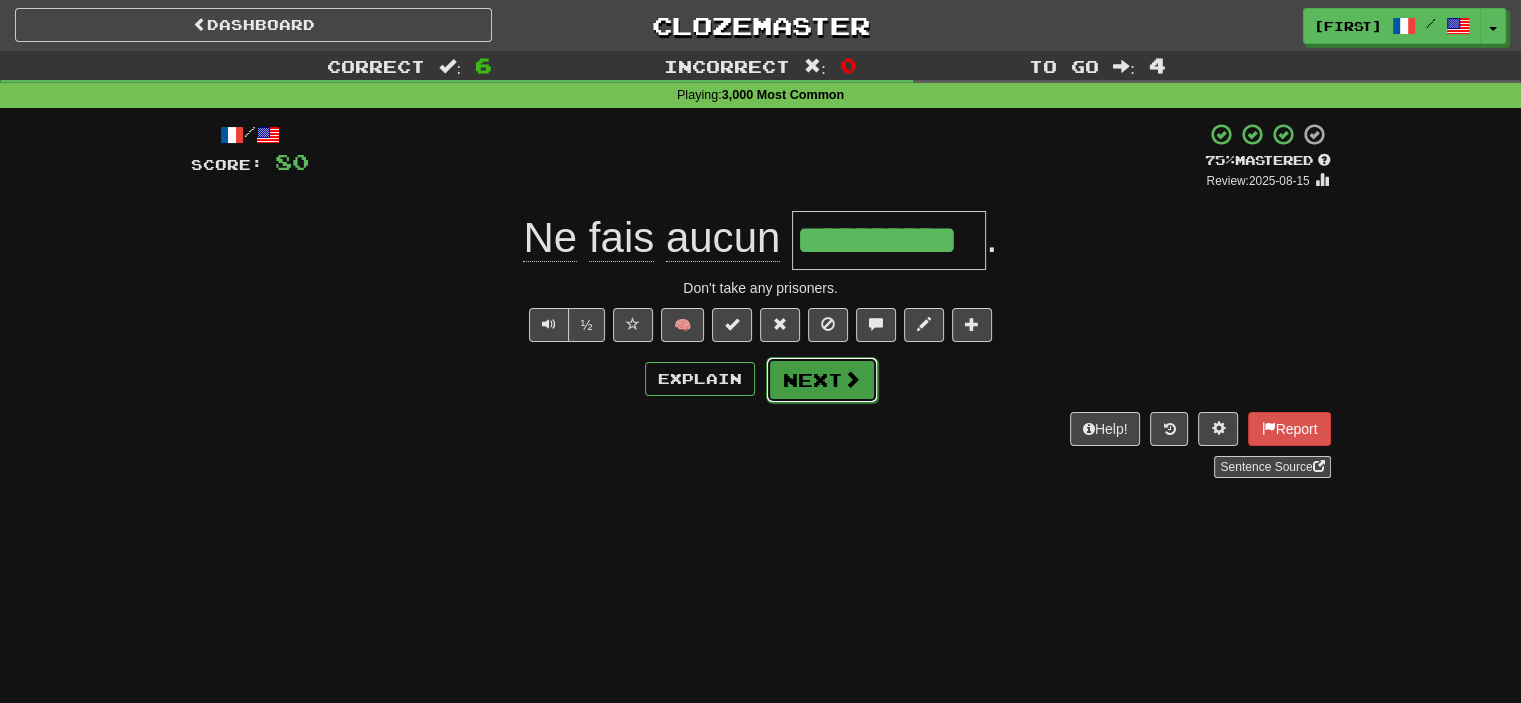 click on "Next" at bounding box center [822, 380] 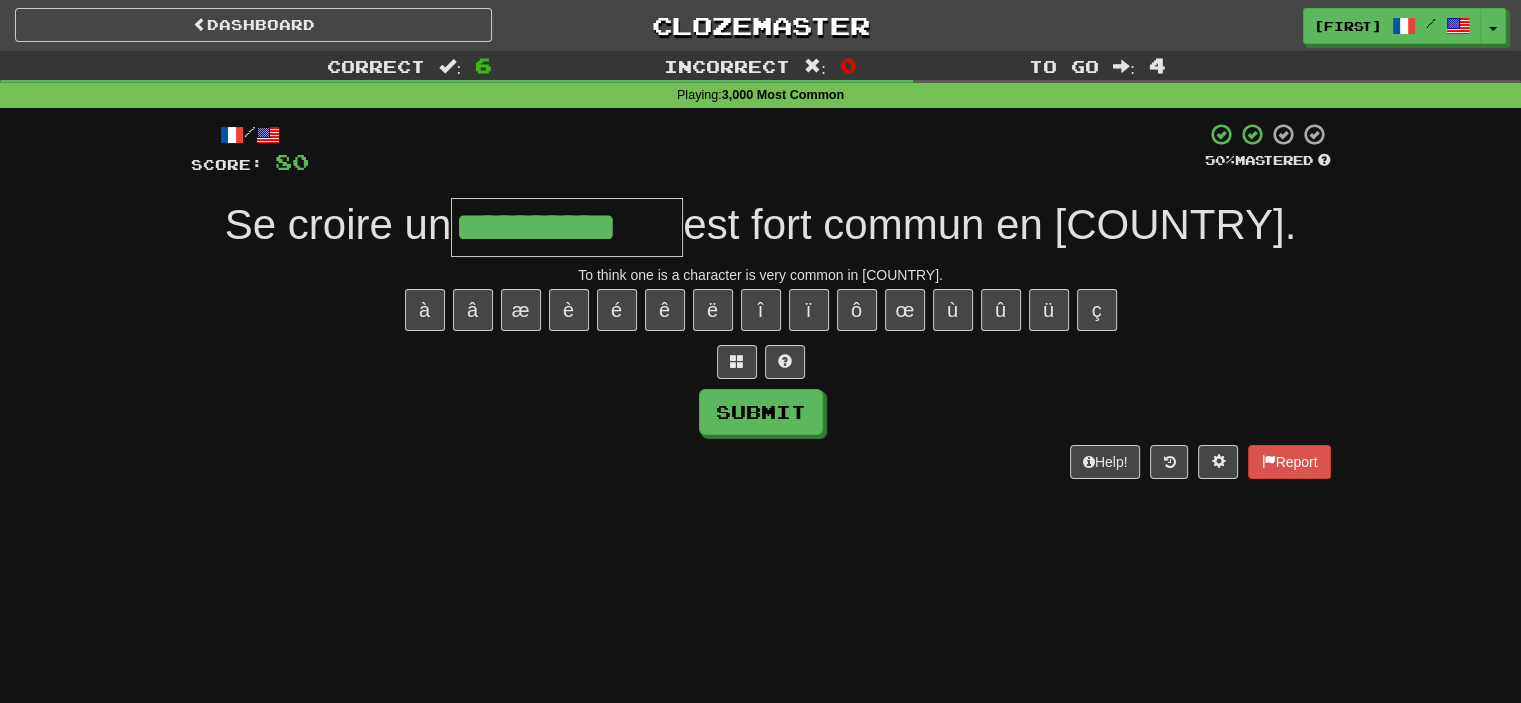 type on "**********" 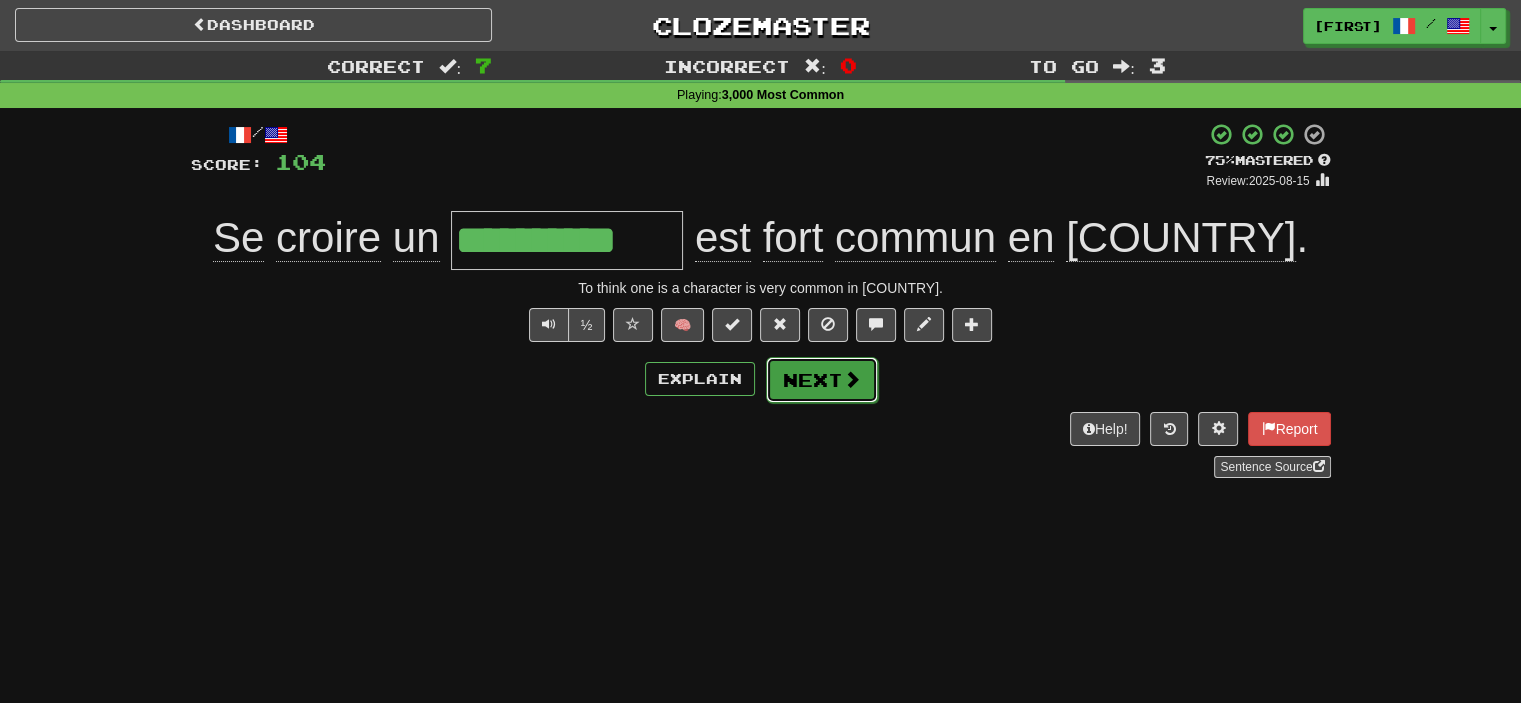click on "Next" at bounding box center (822, 380) 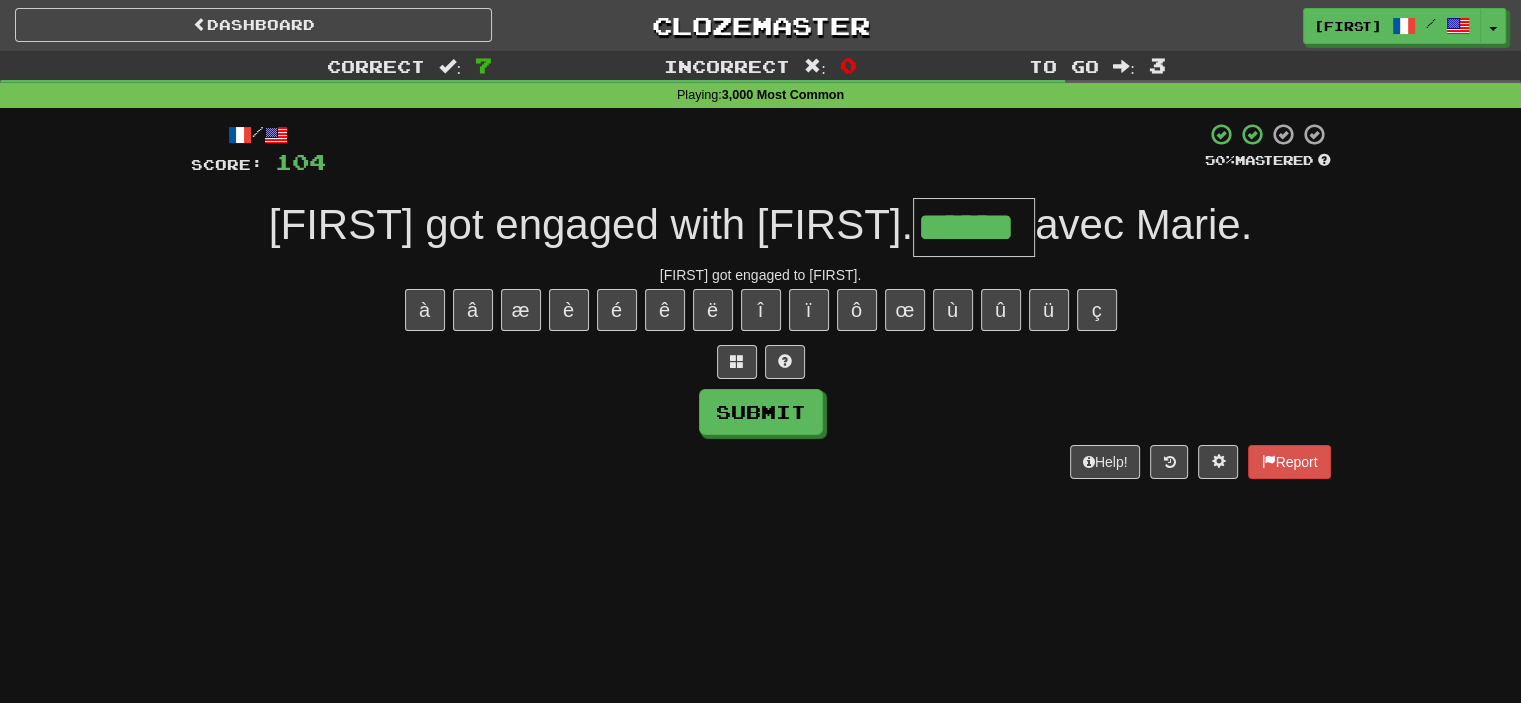 type on "******" 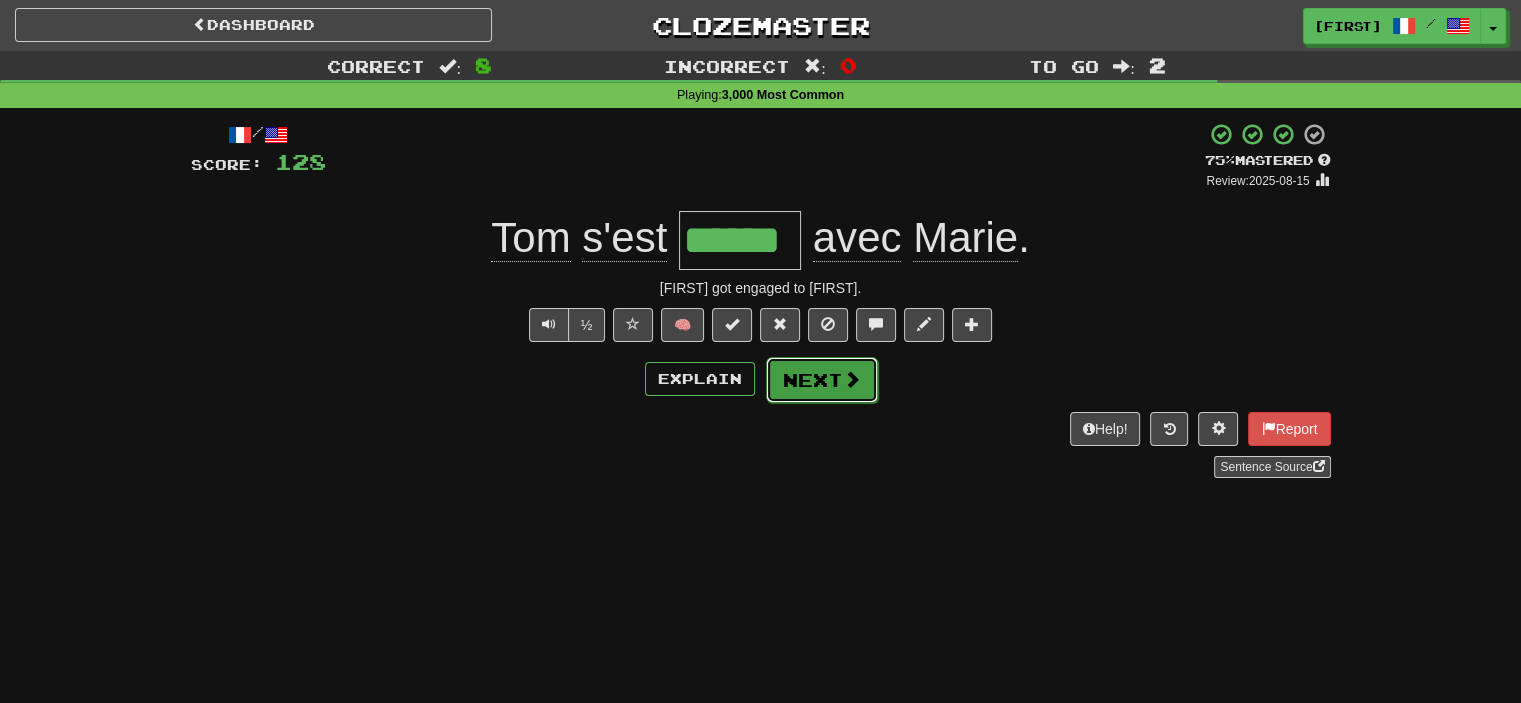 click on "Next" at bounding box center (822, 380) 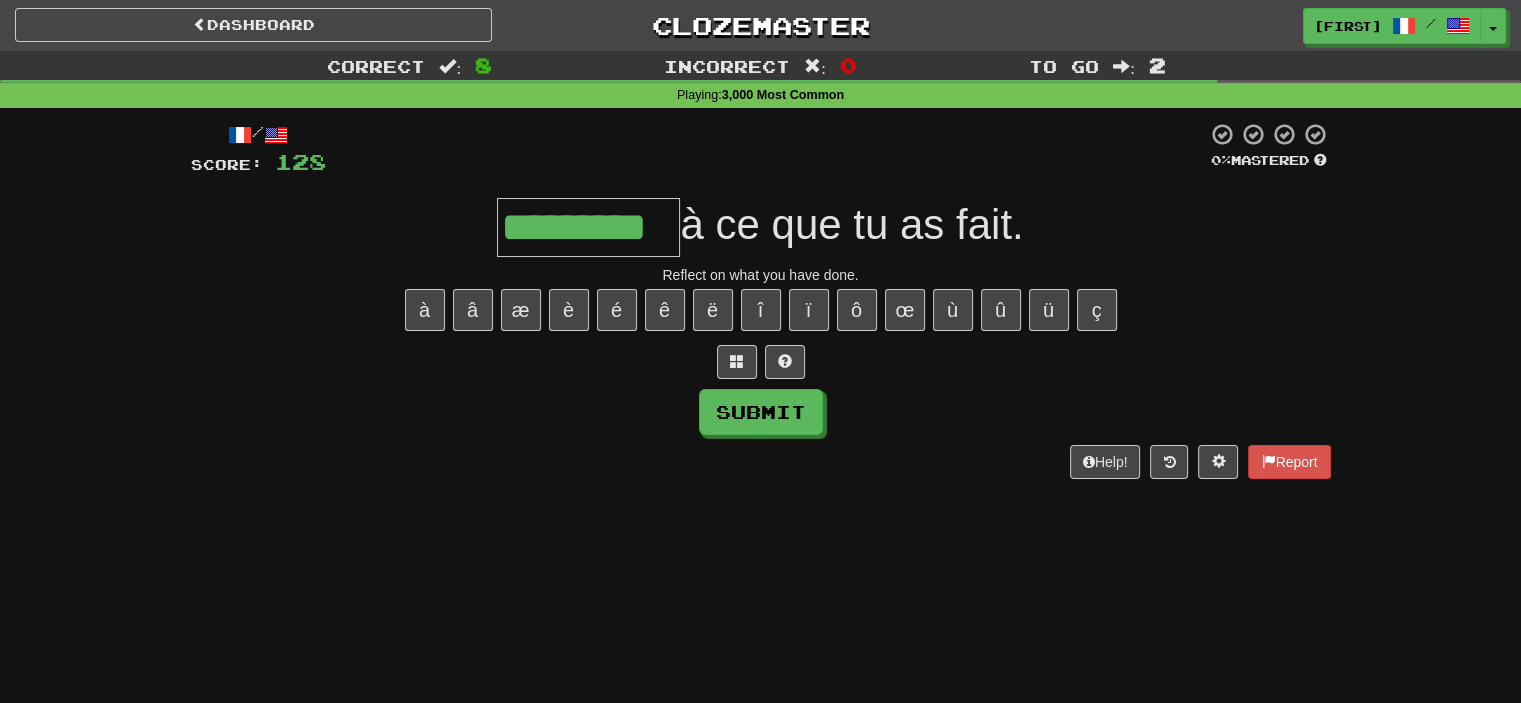 type on "*********" 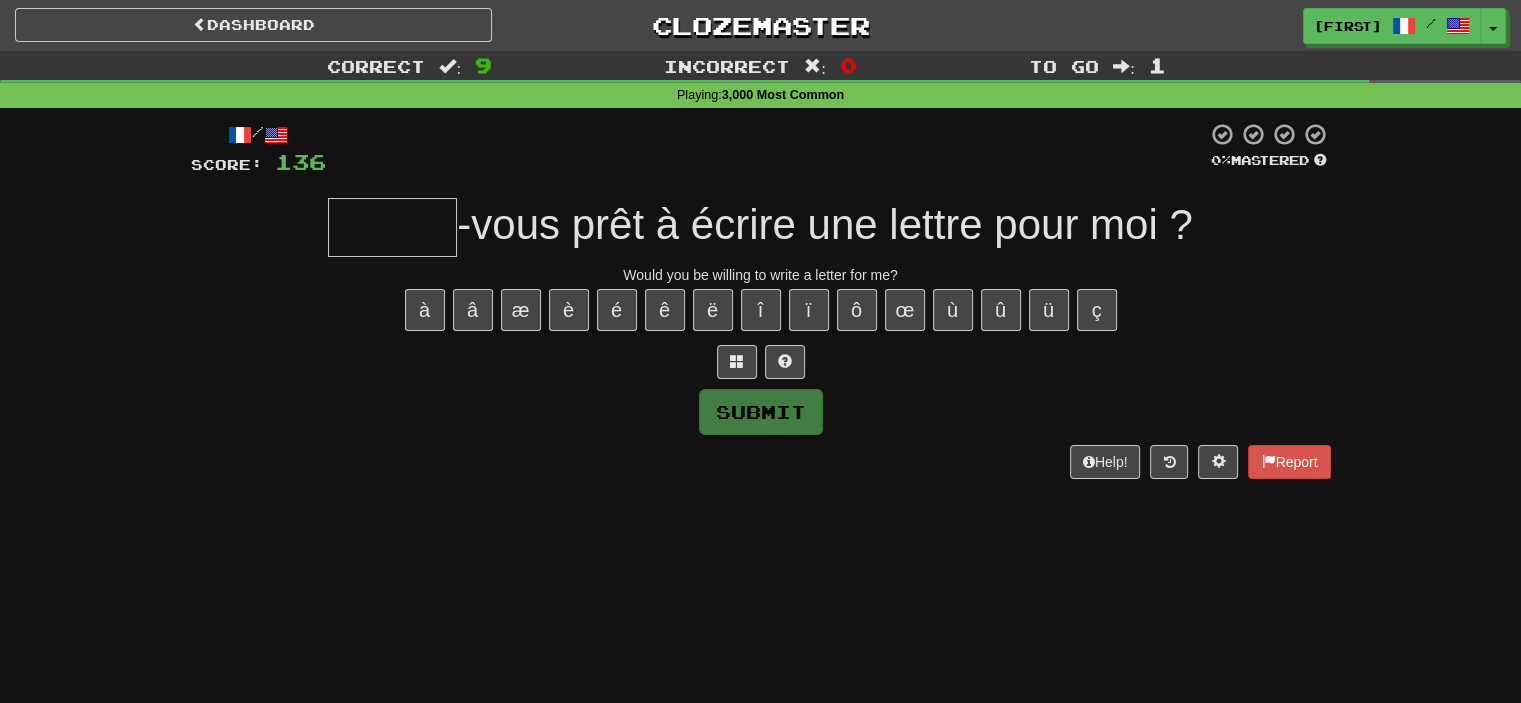 type on "*" 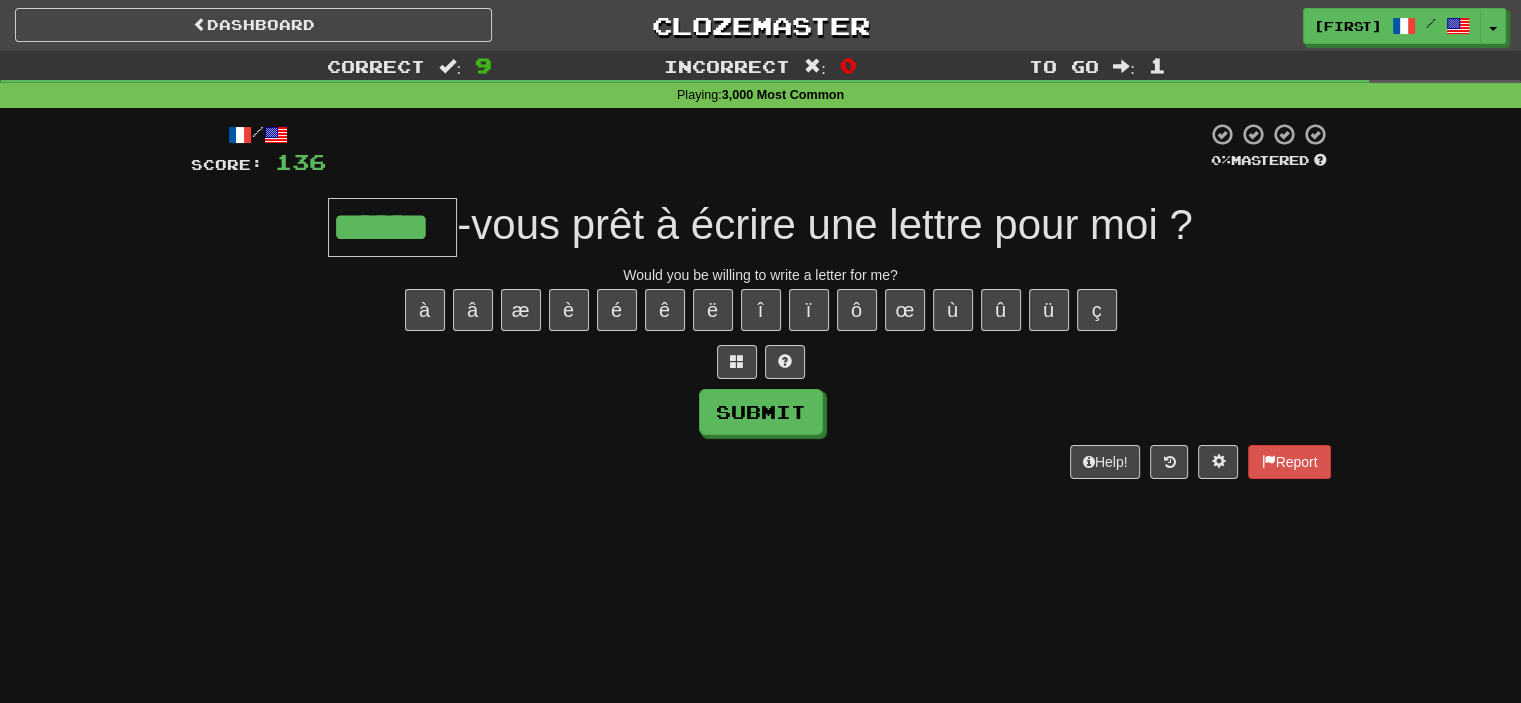 type on "******" 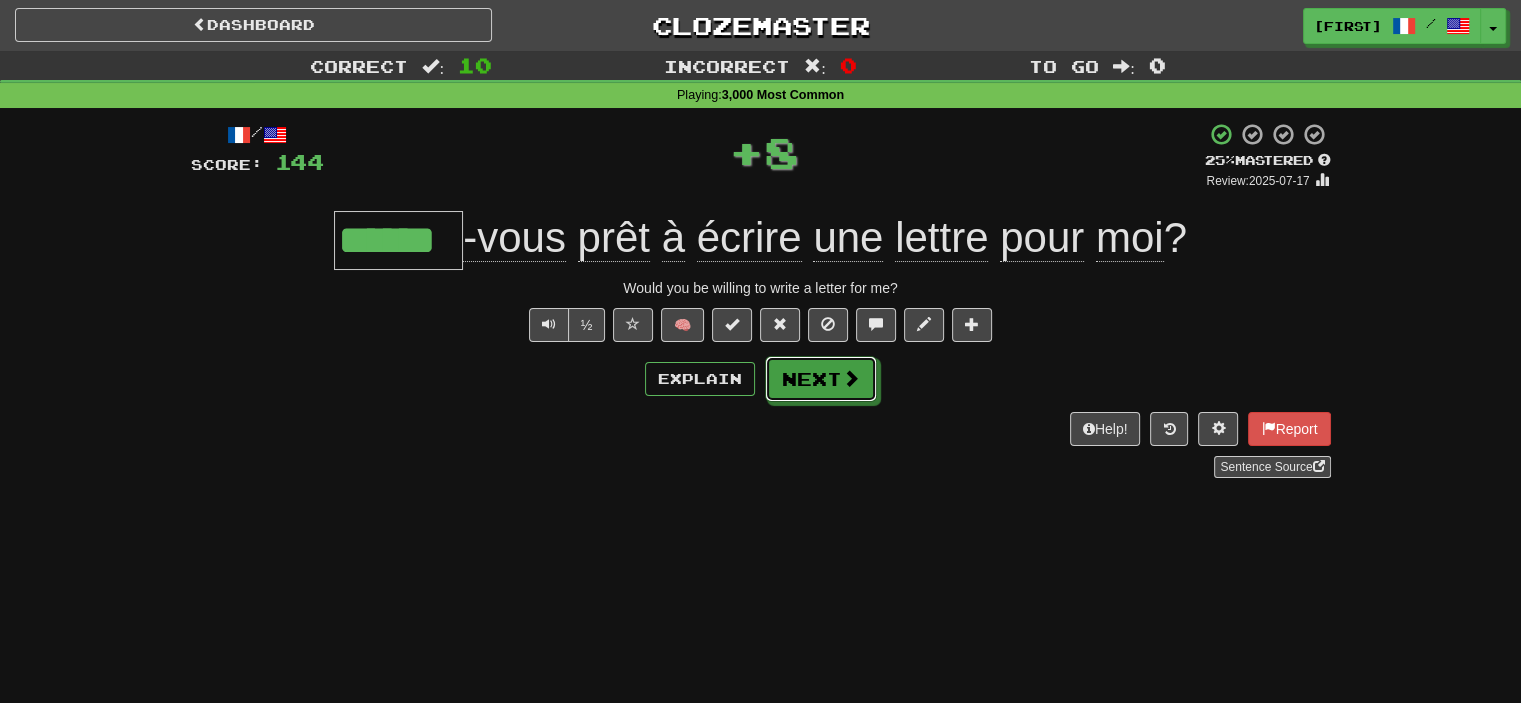 click at bounding box center (851, 378) 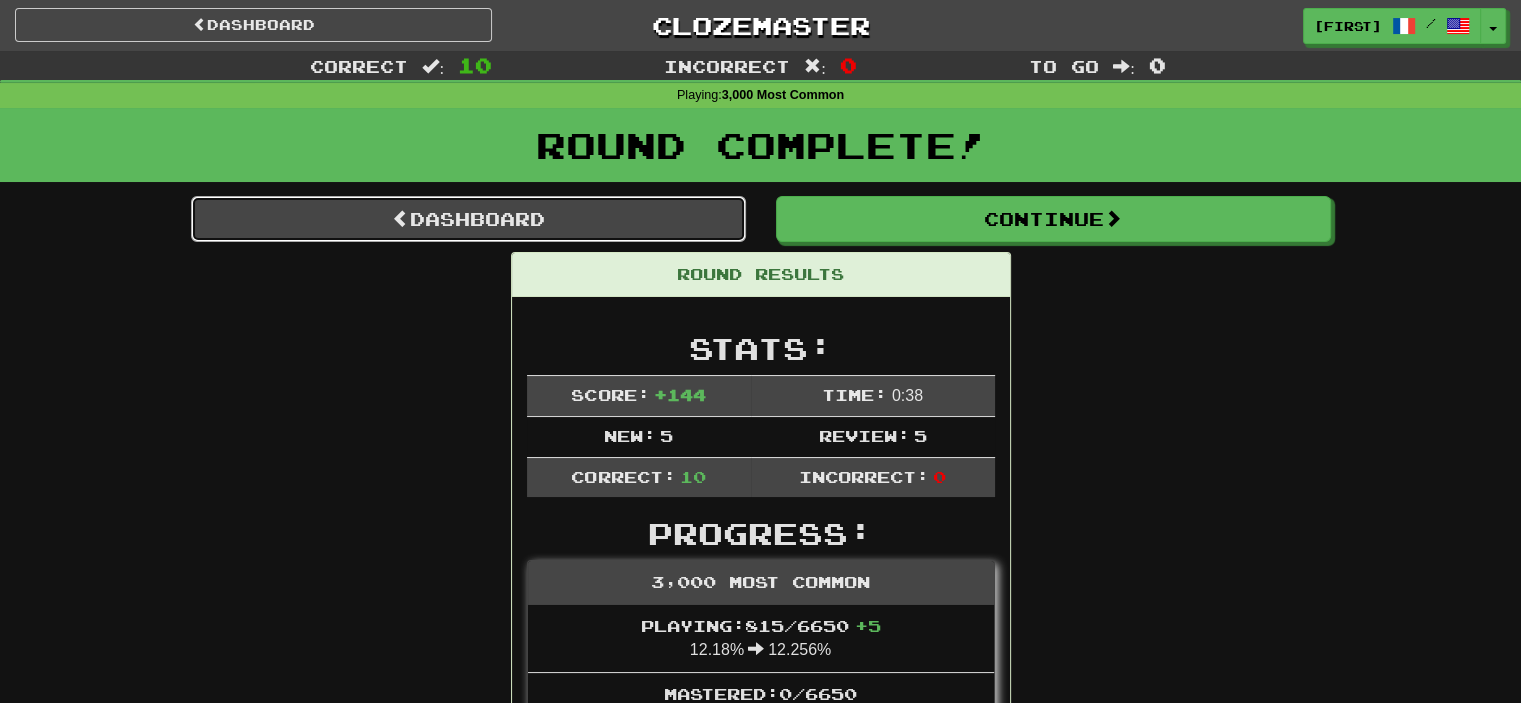 click on "Dashboard" at bounding box center [468, 219] 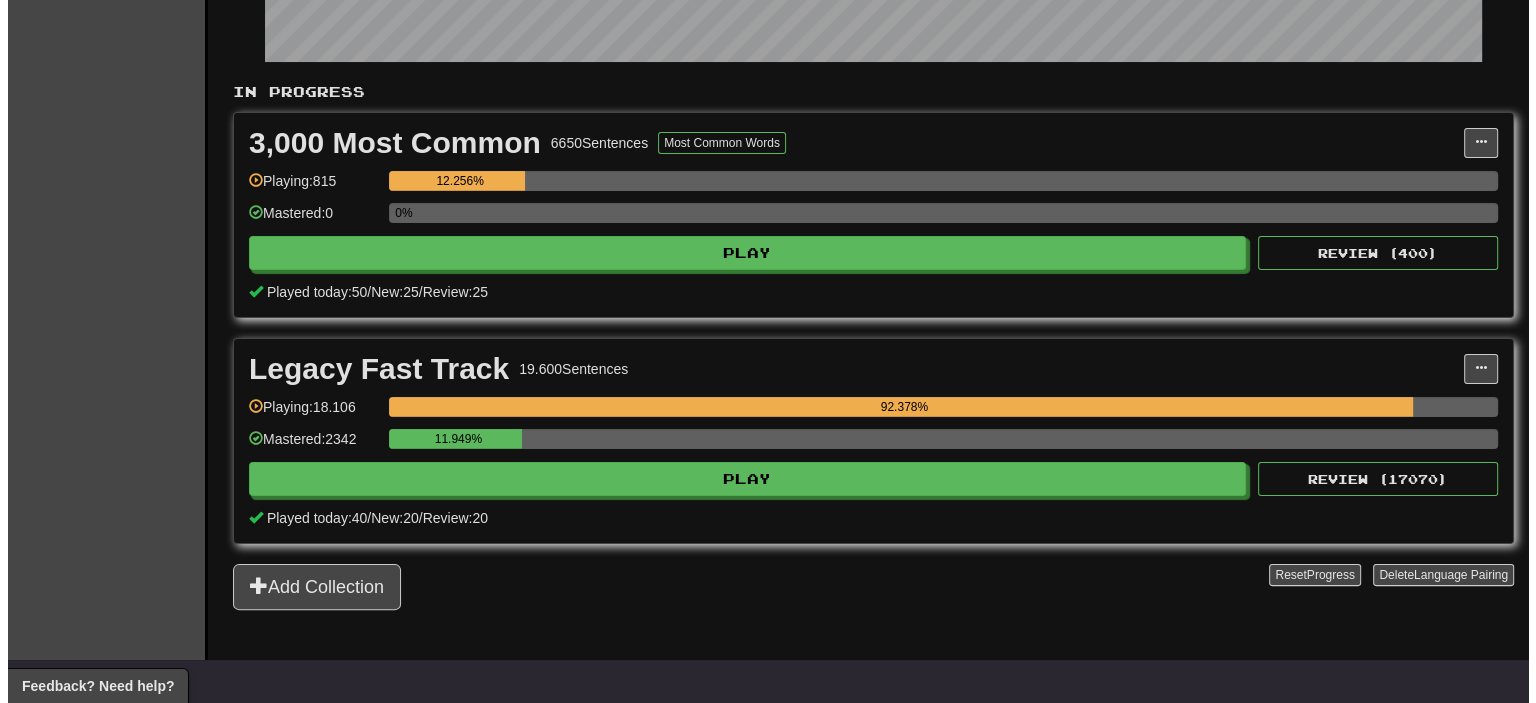 scroll, scrollTop: 400, scrollLeft: 0, axis: vertical 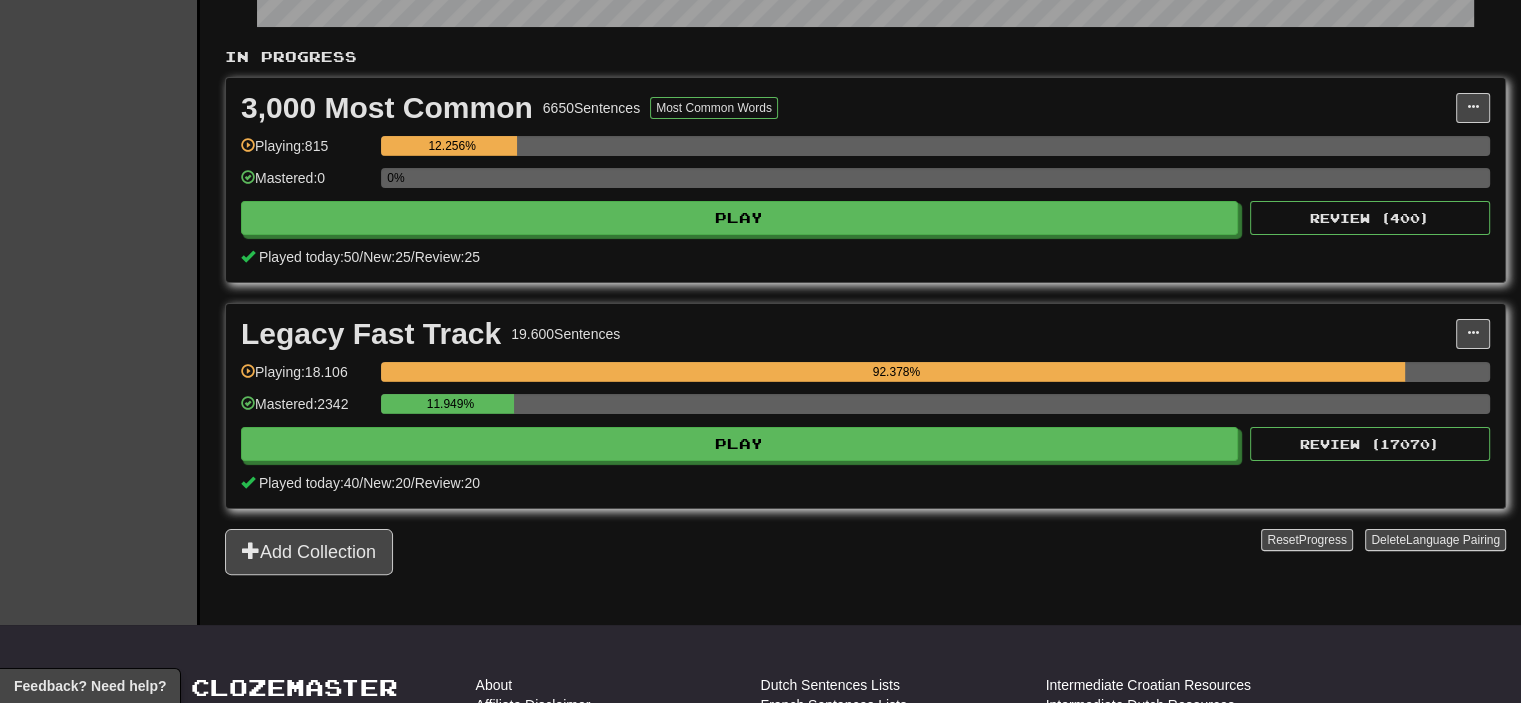 click on "Most Common Most Common Words Manage Sentences Unpin from Dashboard Playing: Mastered: Play Review ( ) Played today: / New: / Review:" at bounding box center [865, 180] 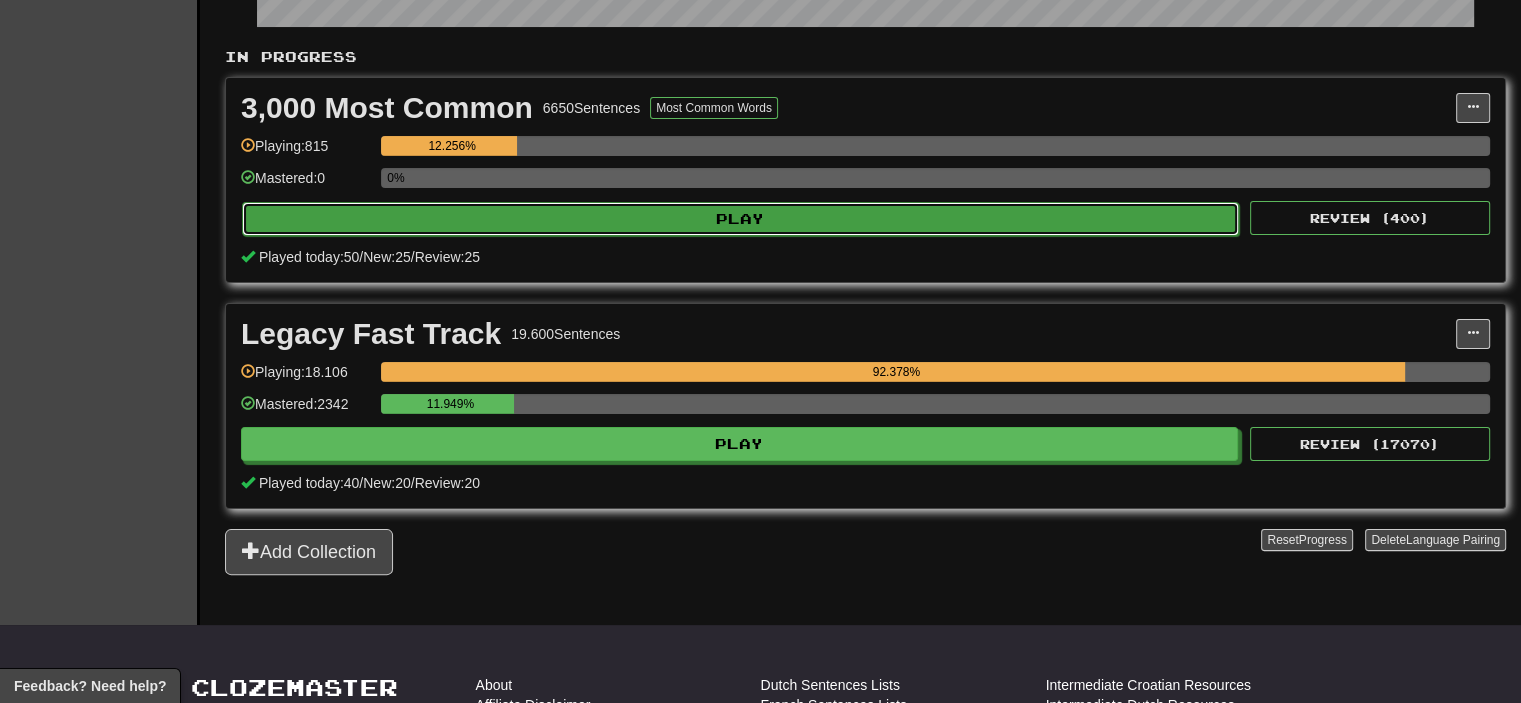 click on "Play" at bounding box center (740, 219) 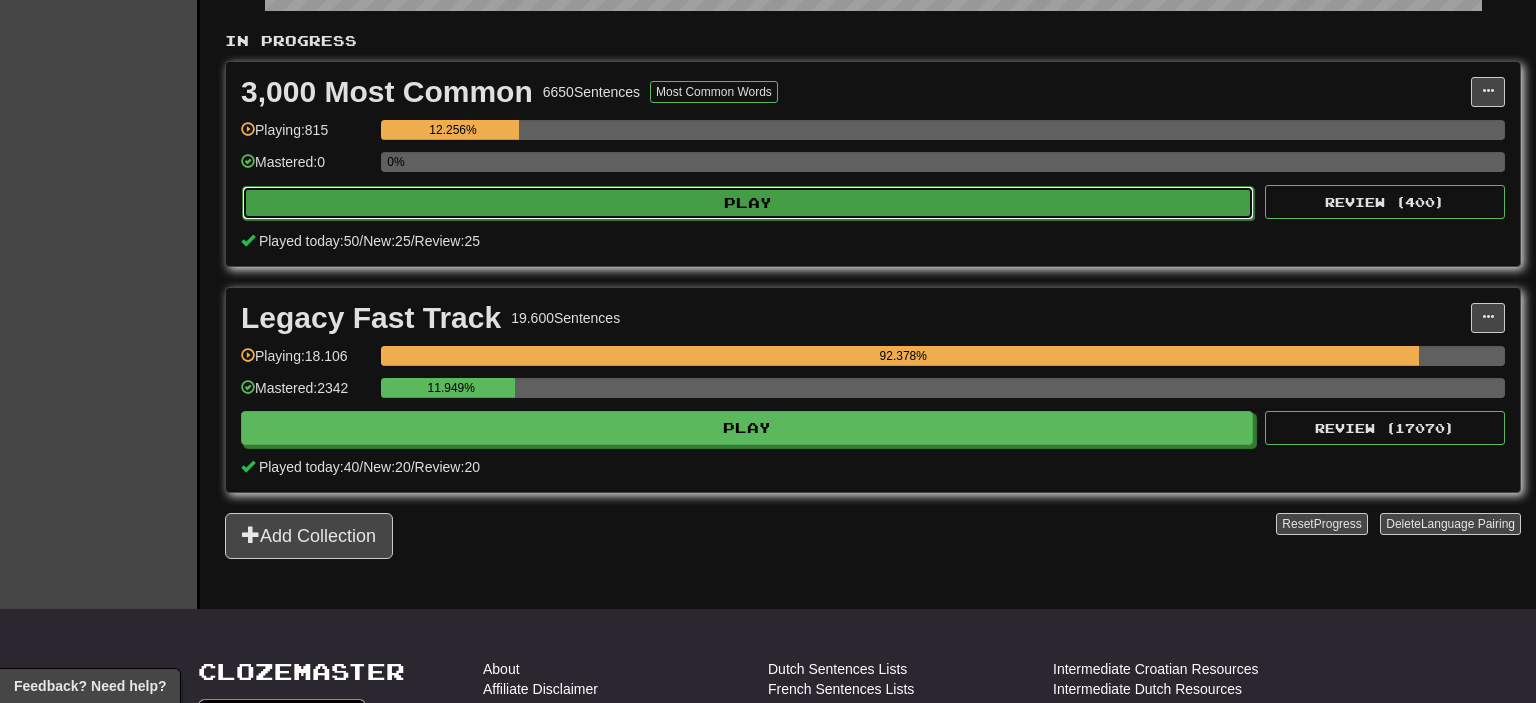 select on "**" 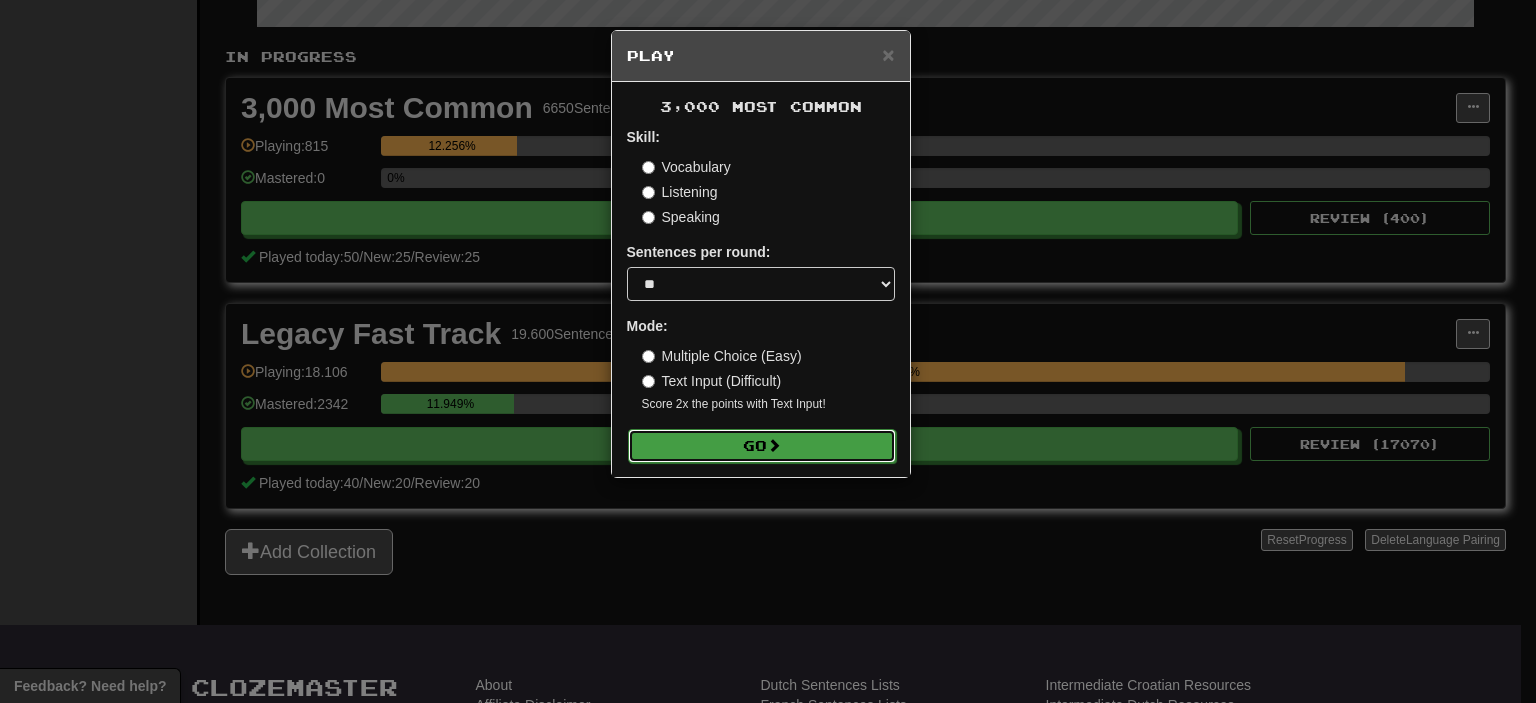click on "Go" at bounding box center (762, 446) 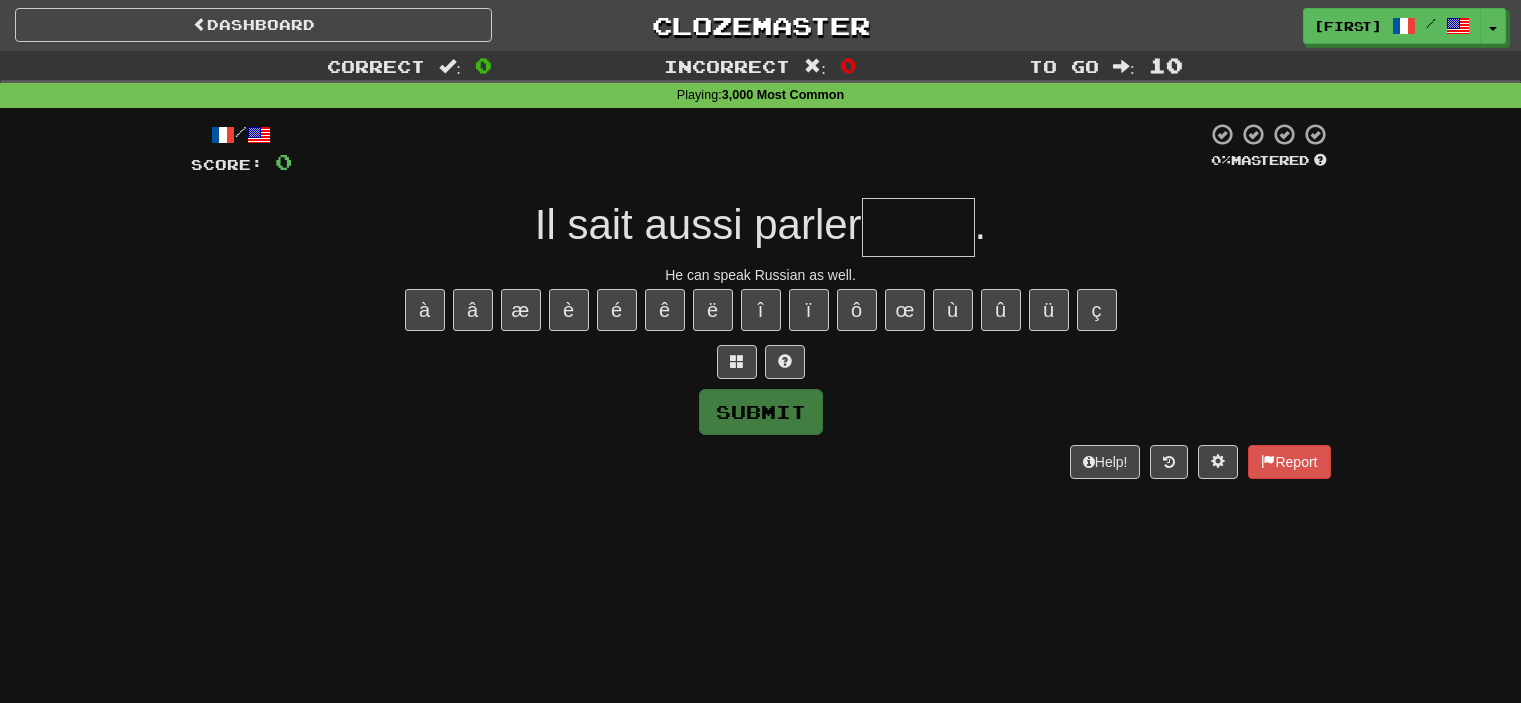 scroll, scrollTop: 0, scrollLeft: 0, axis: both 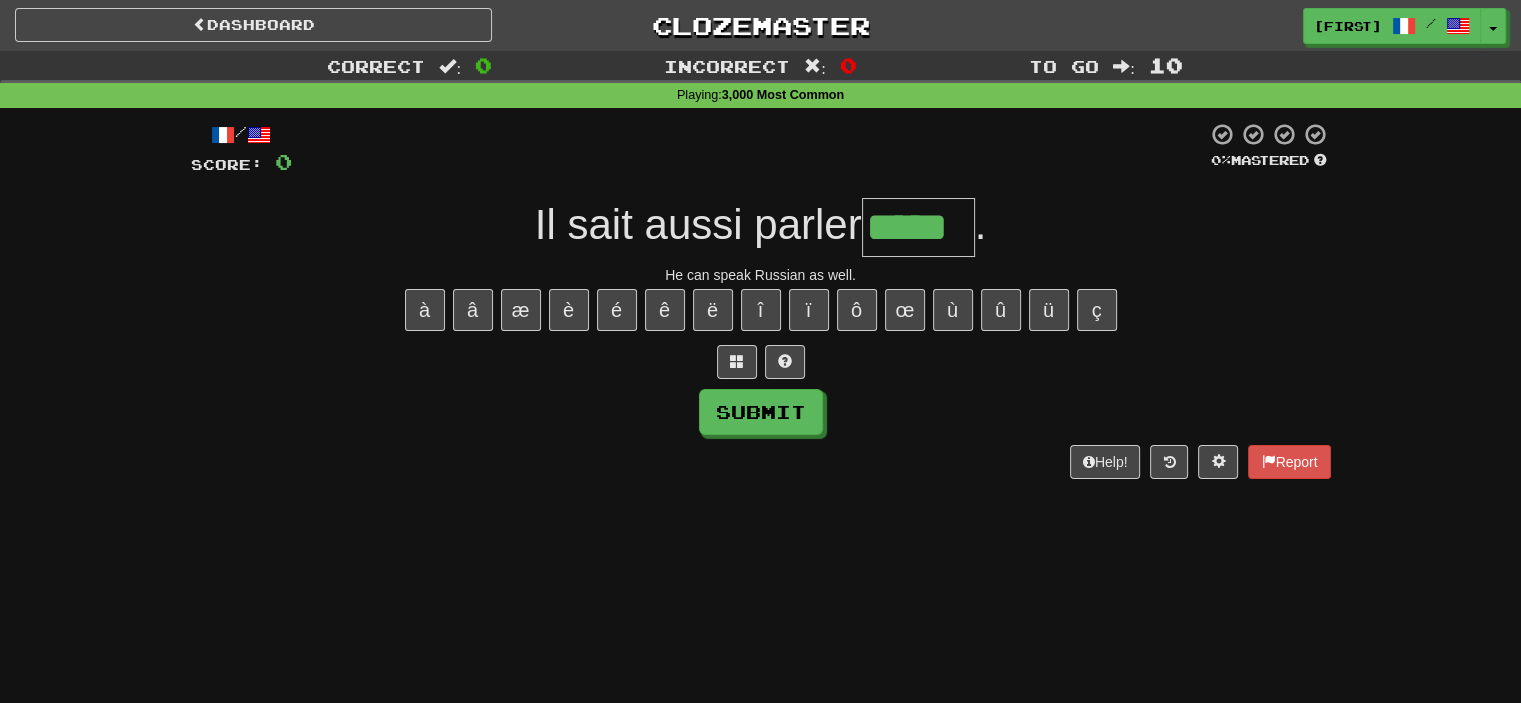 type on "*****" 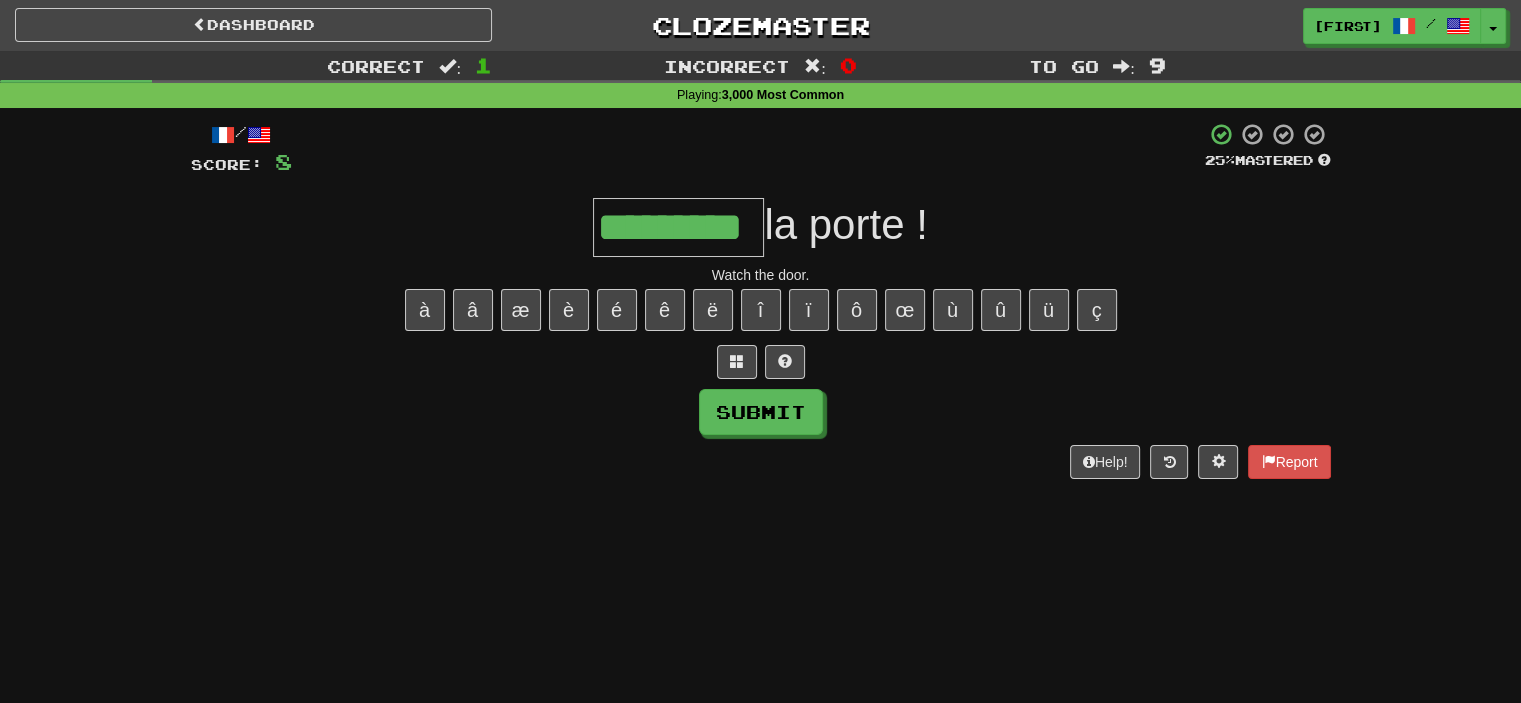 type on "*********" 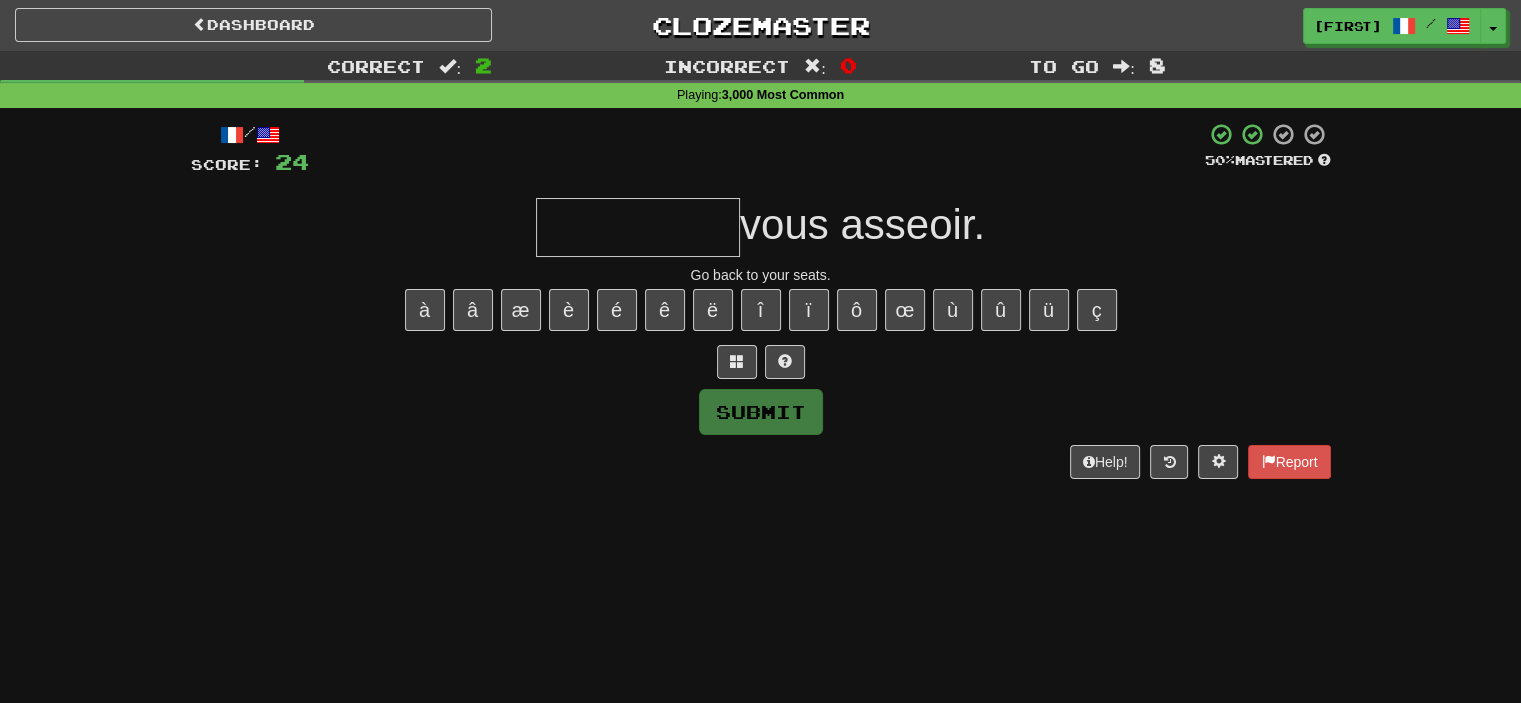 type on "*" 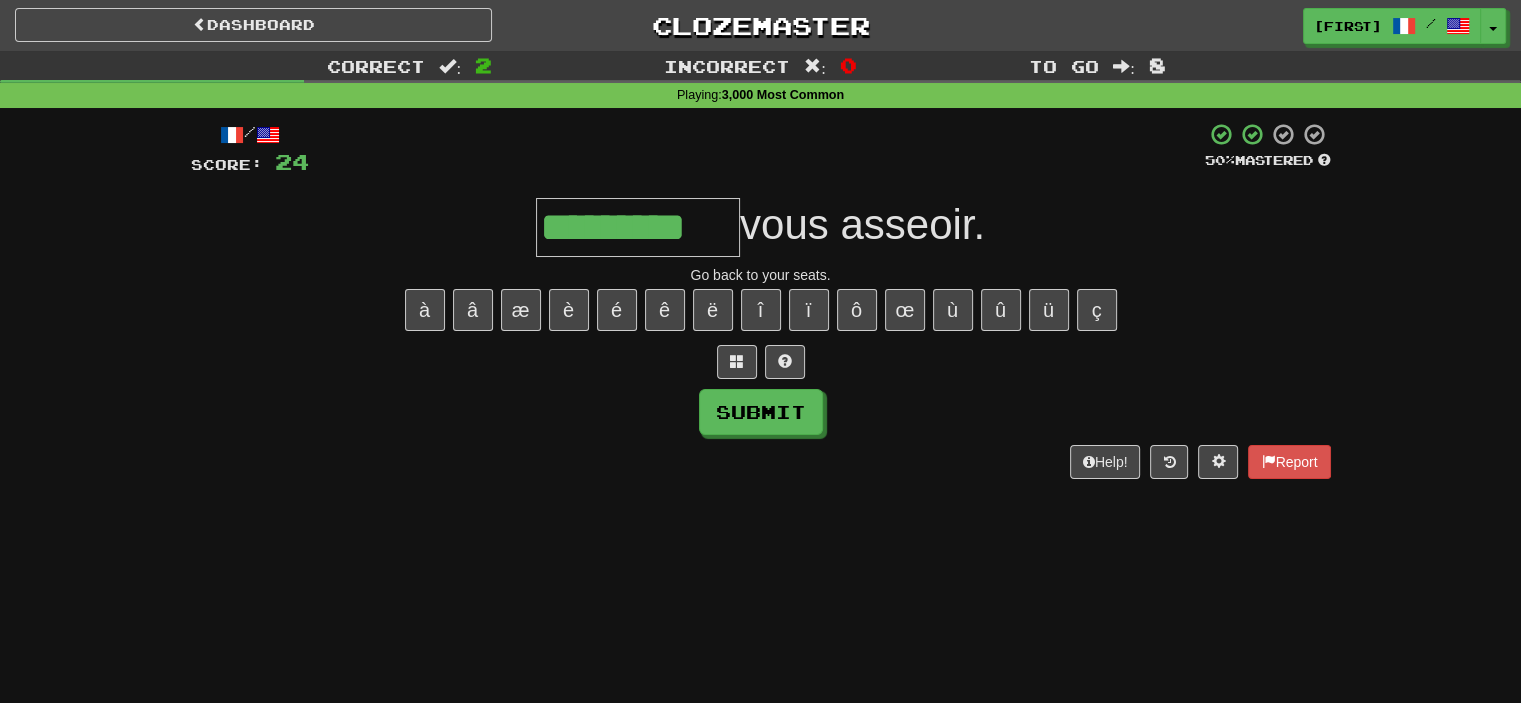 type on "*********" 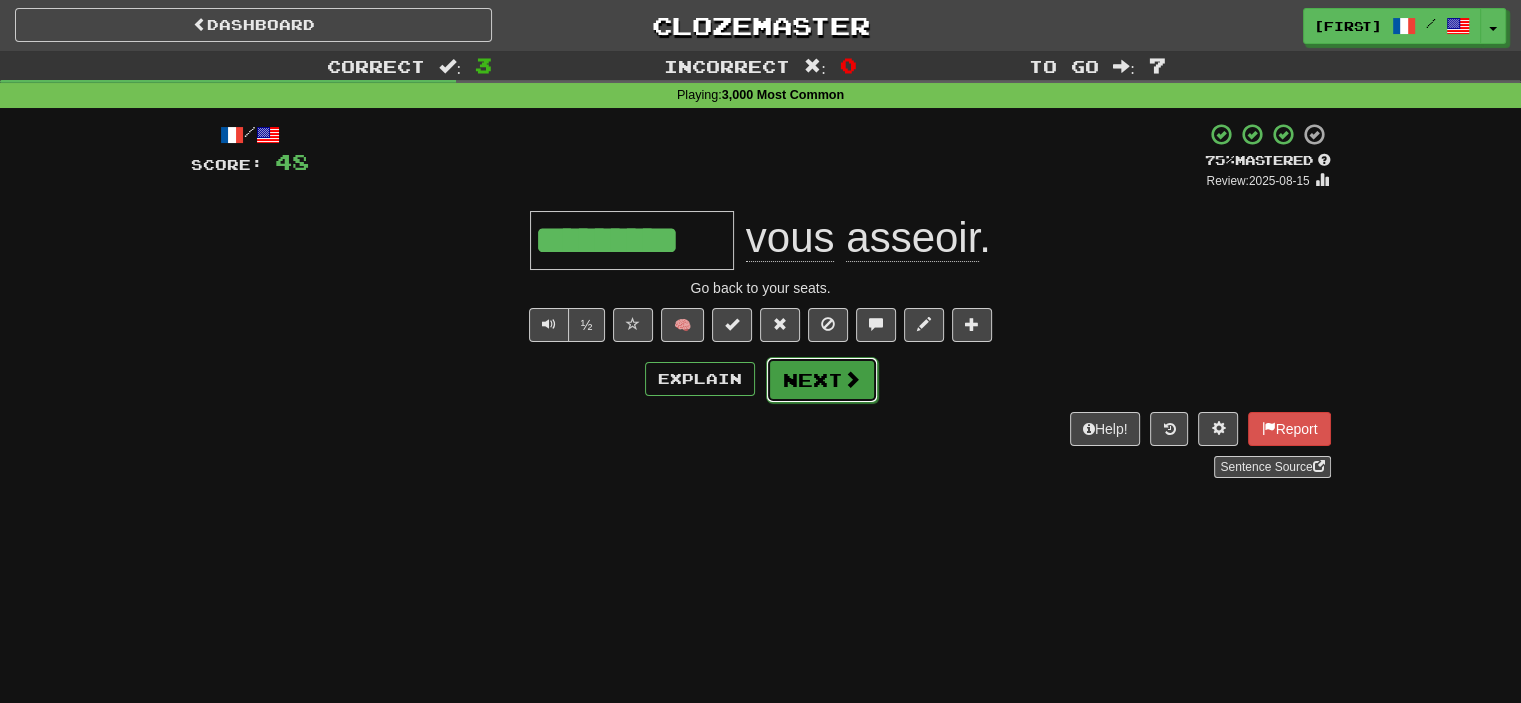 click at bounding box center [852, 379] 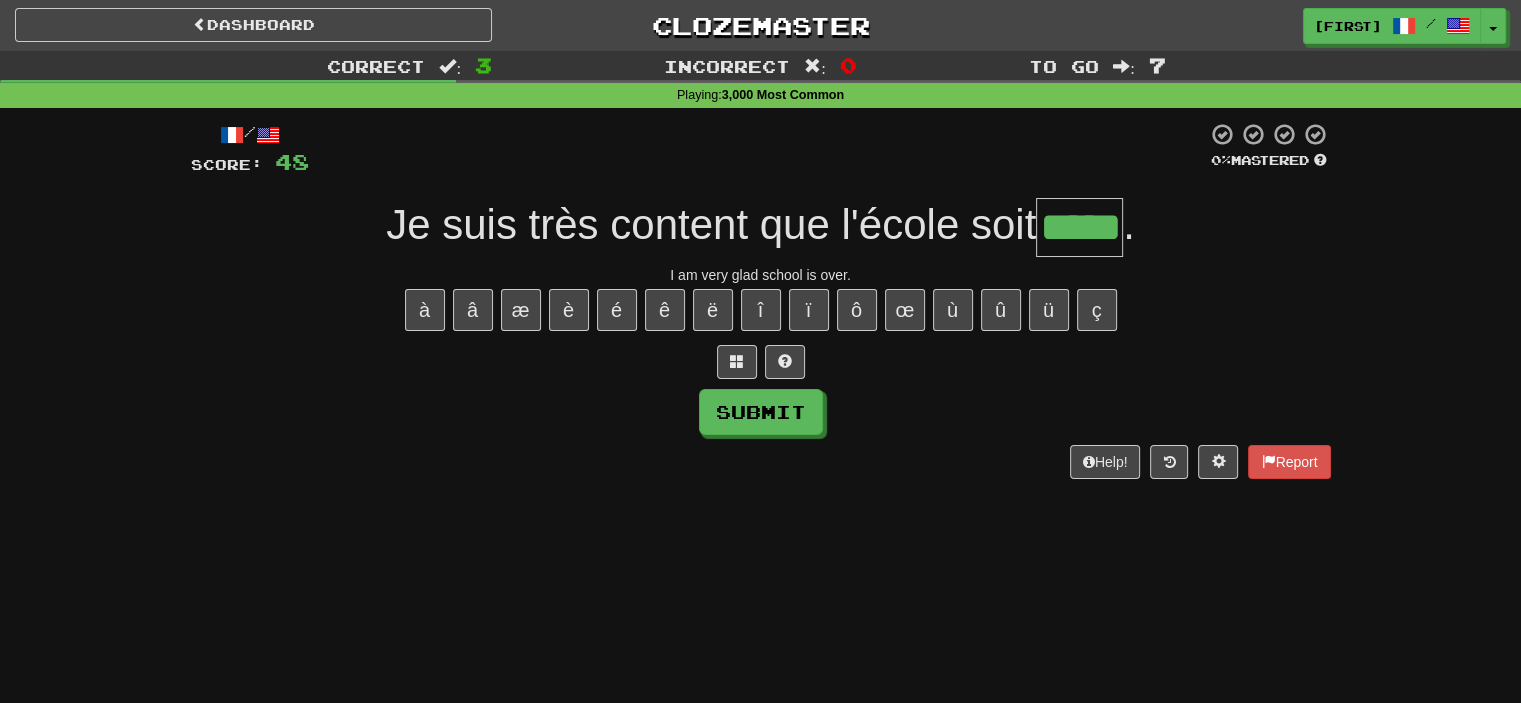 type on "*****" 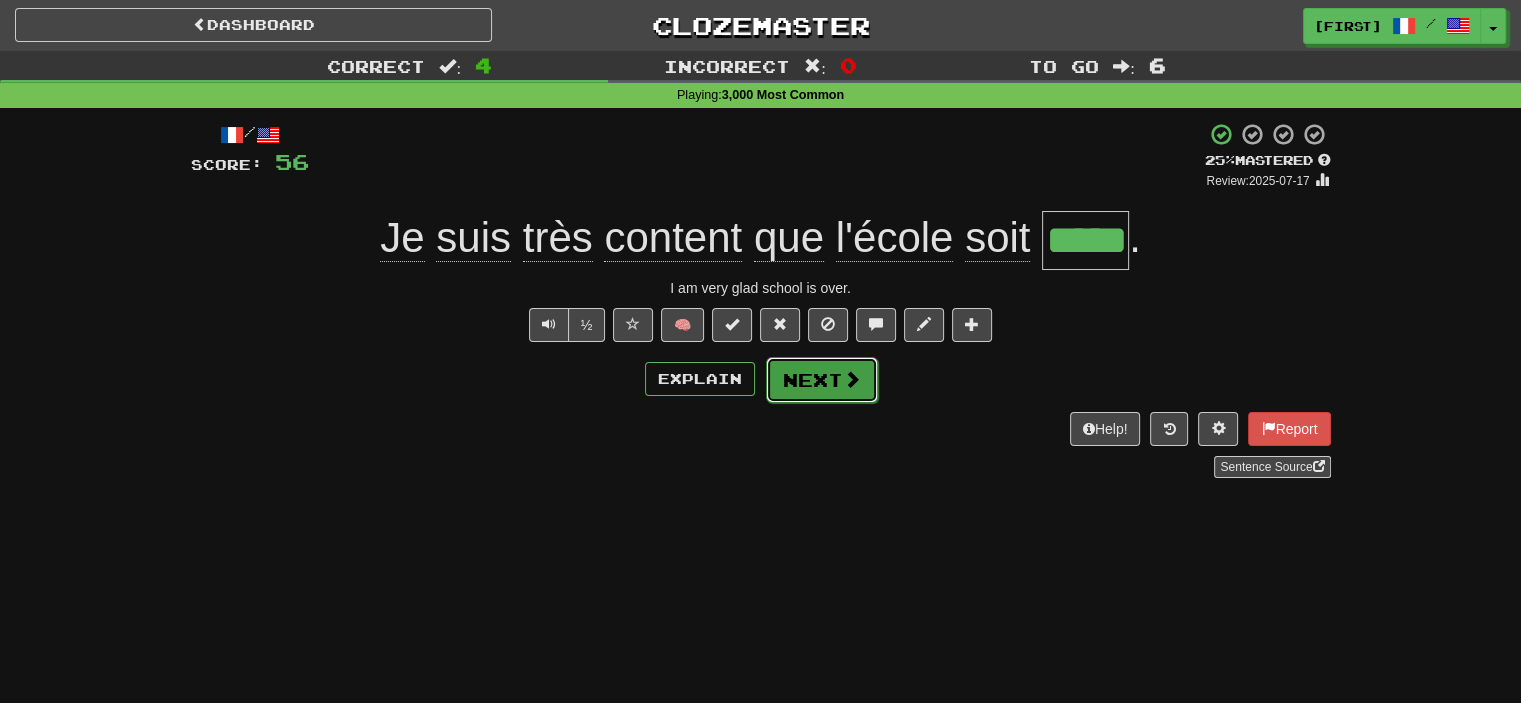 click at bounding box center [852, 379] 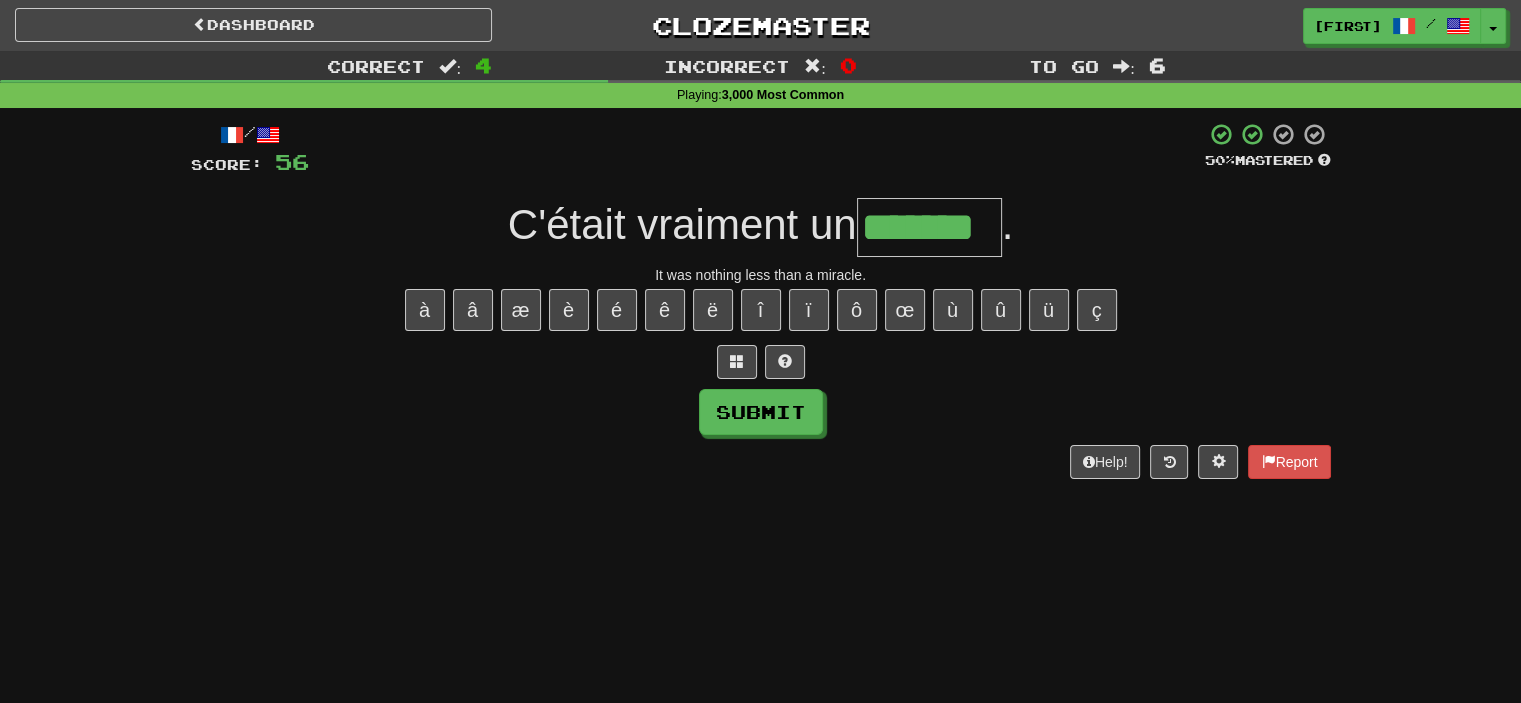 type on "*******" 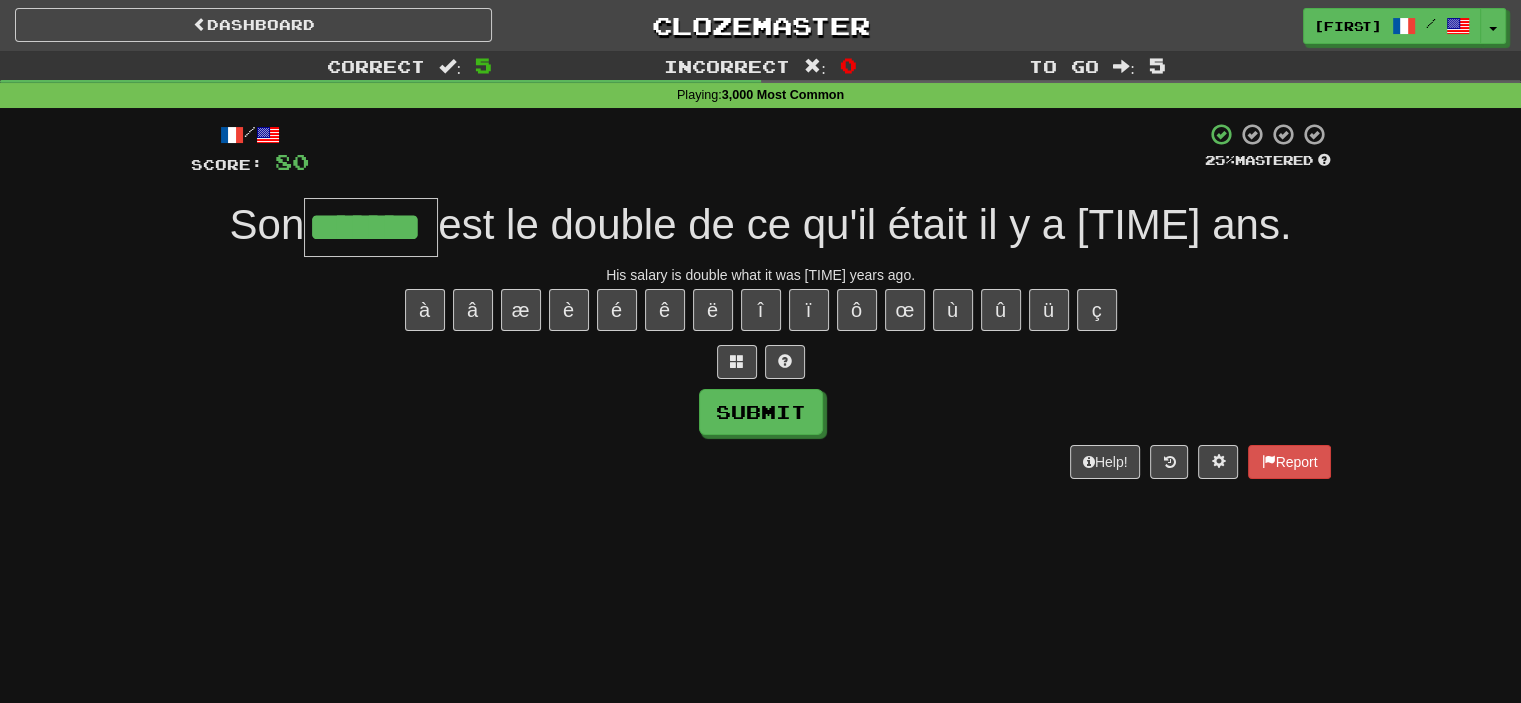 type on "*******" 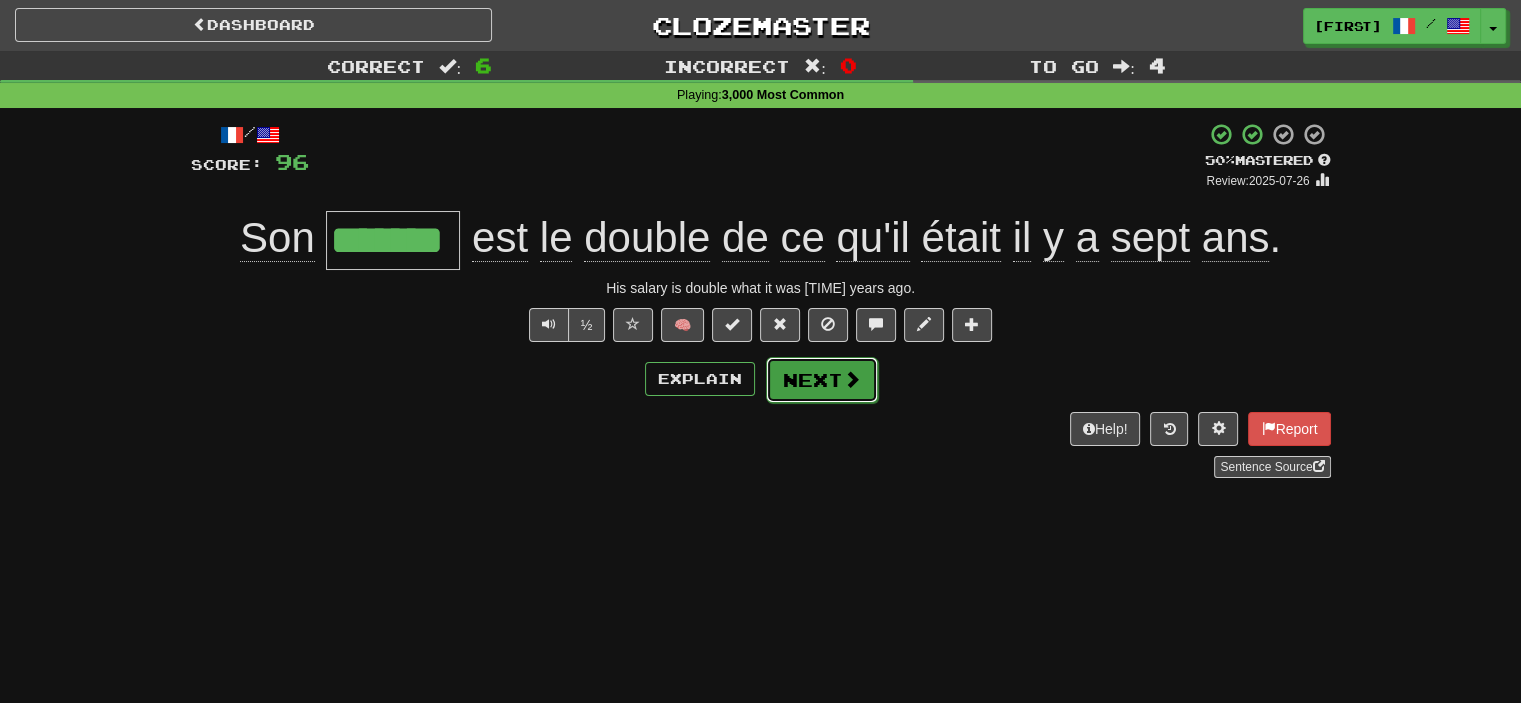 click at bounding box center [852, 379] 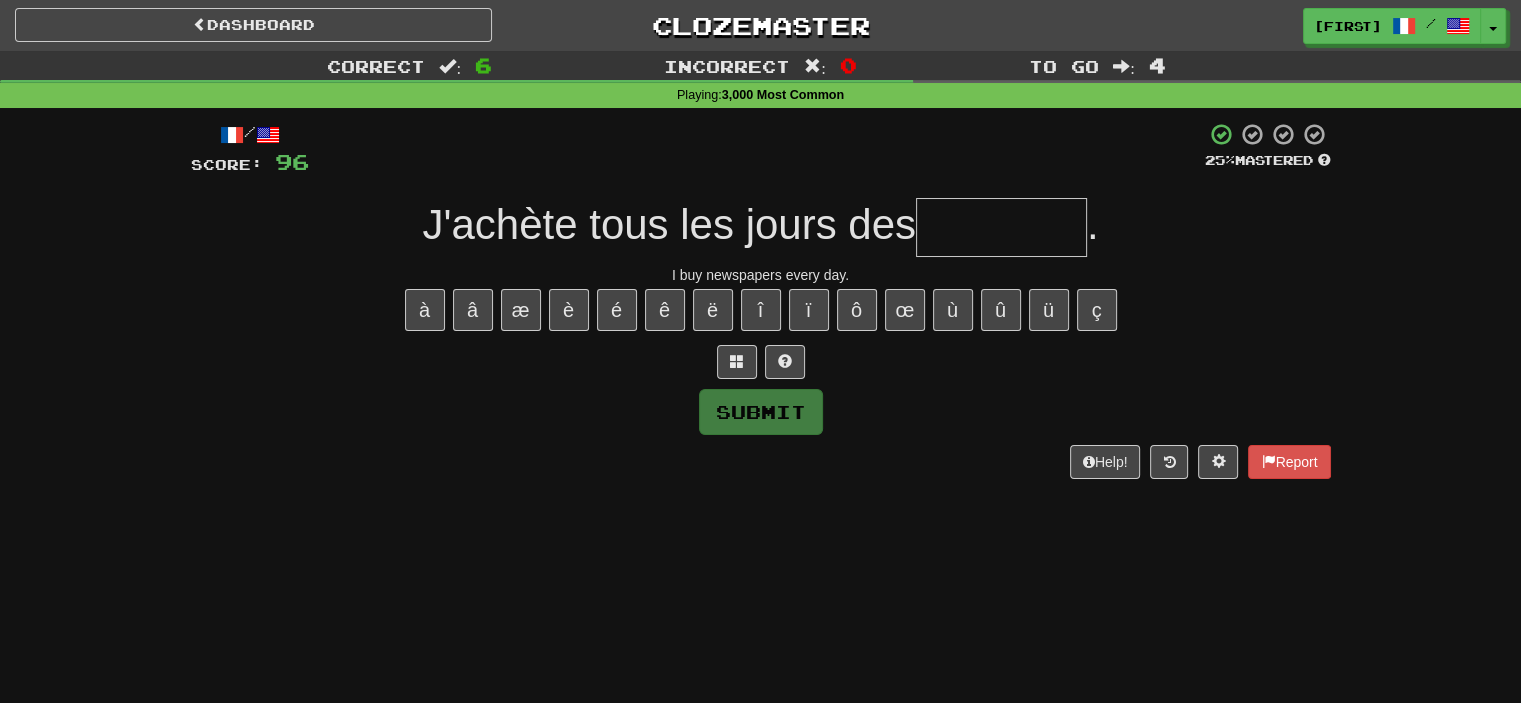 paste on "*" 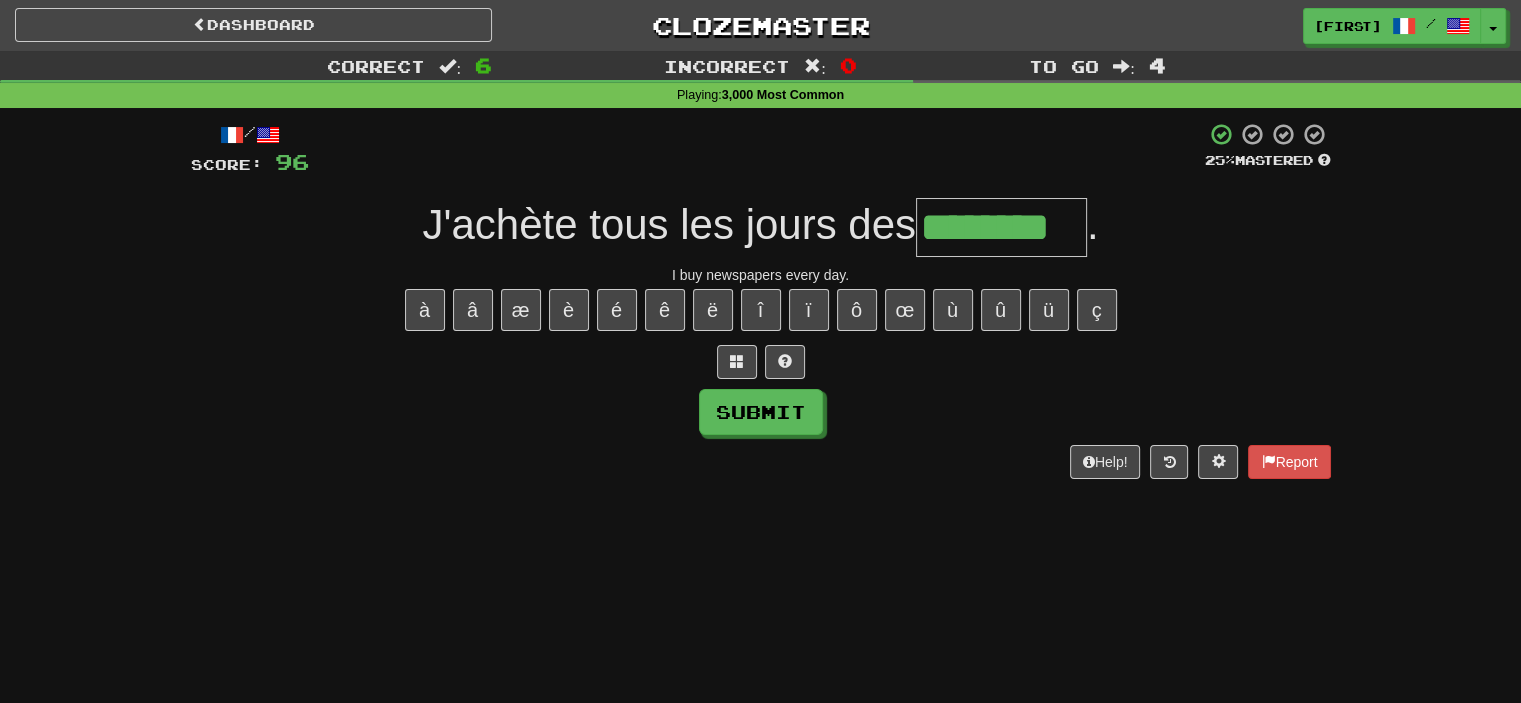type on "********" 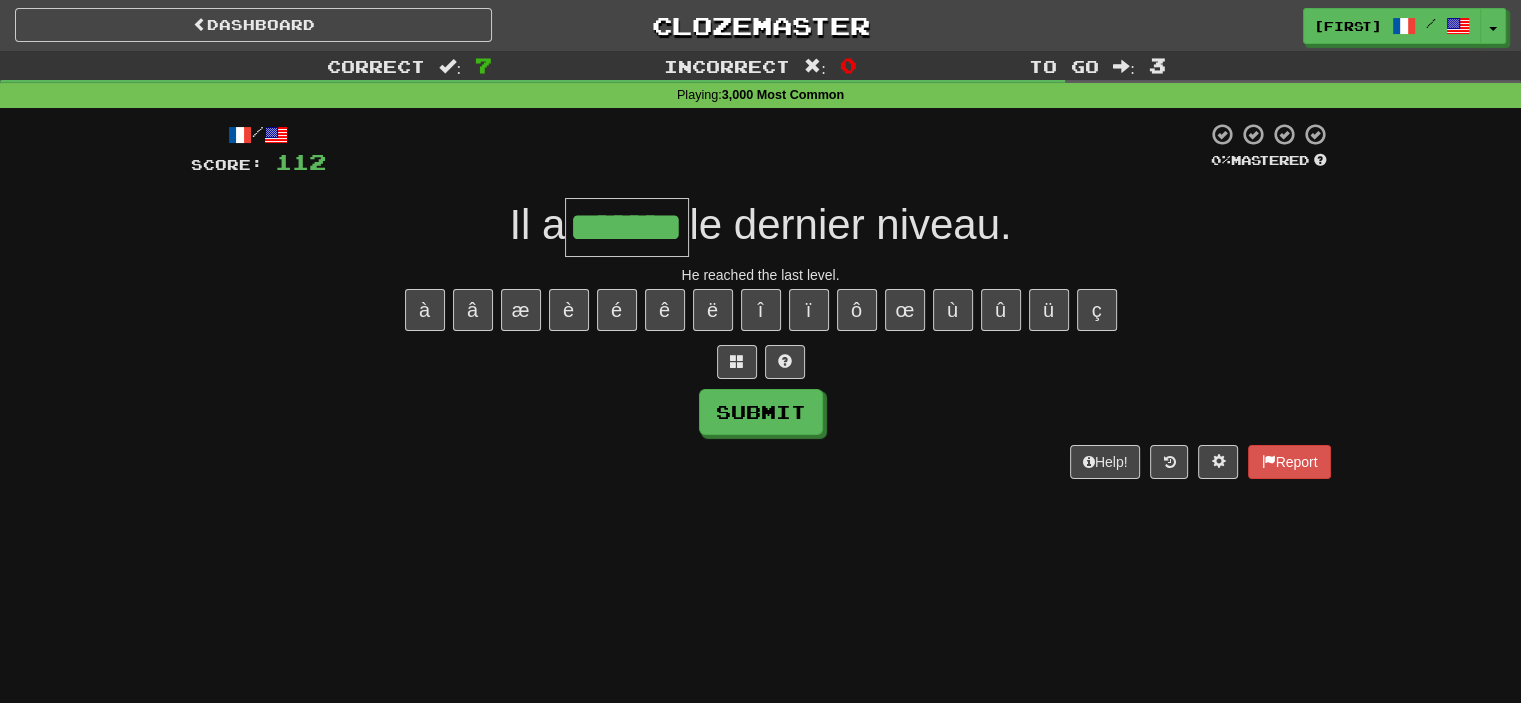 type on "*******" 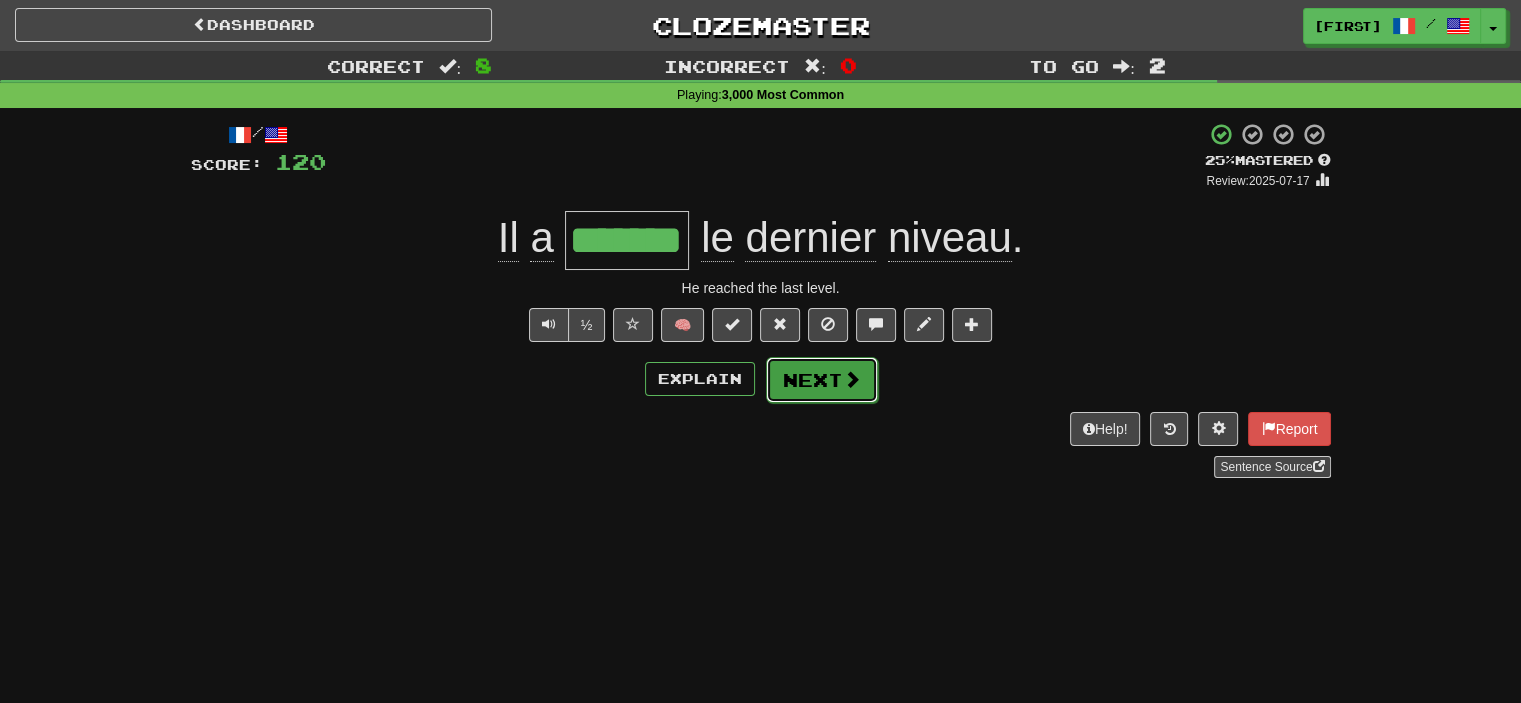 click on "Next" at bounding box center [822, 380] 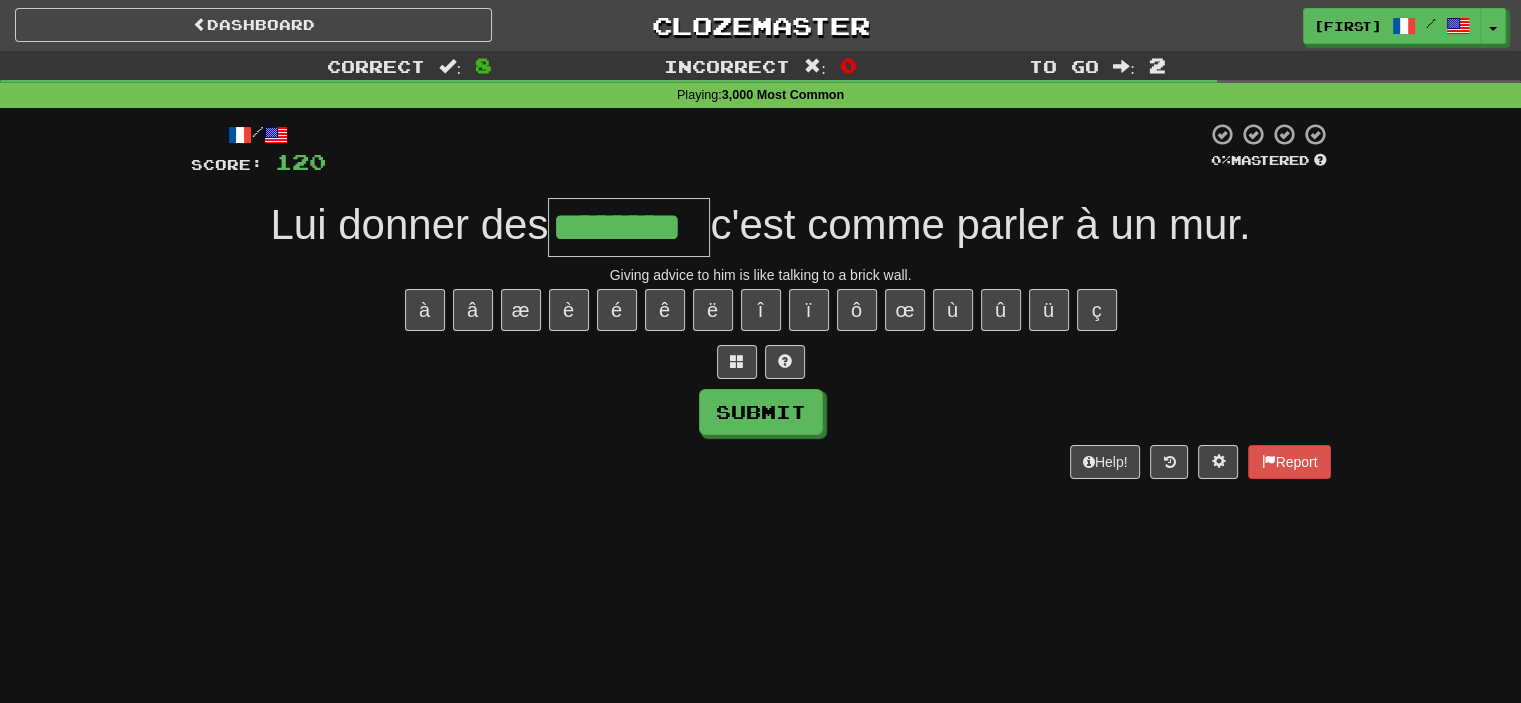 type on "********" 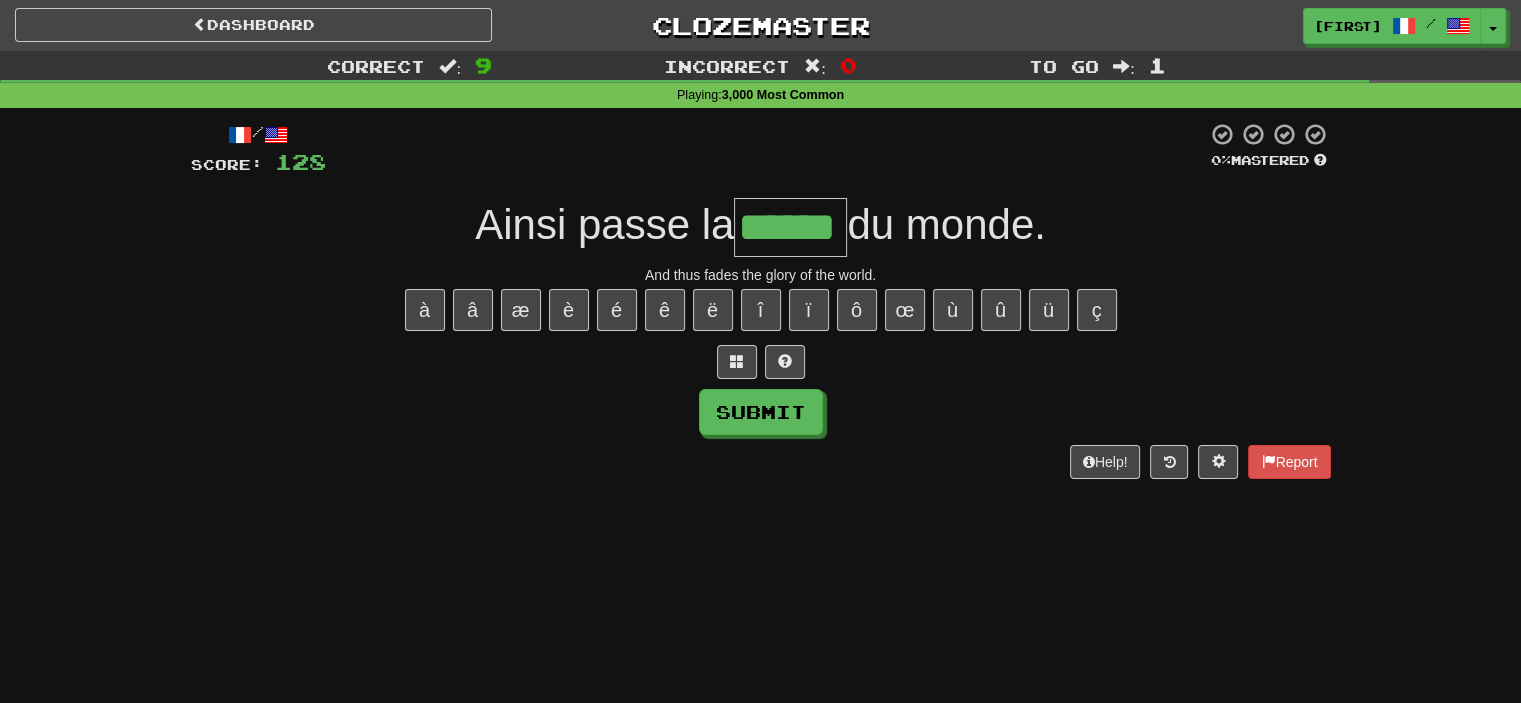 type on "******" 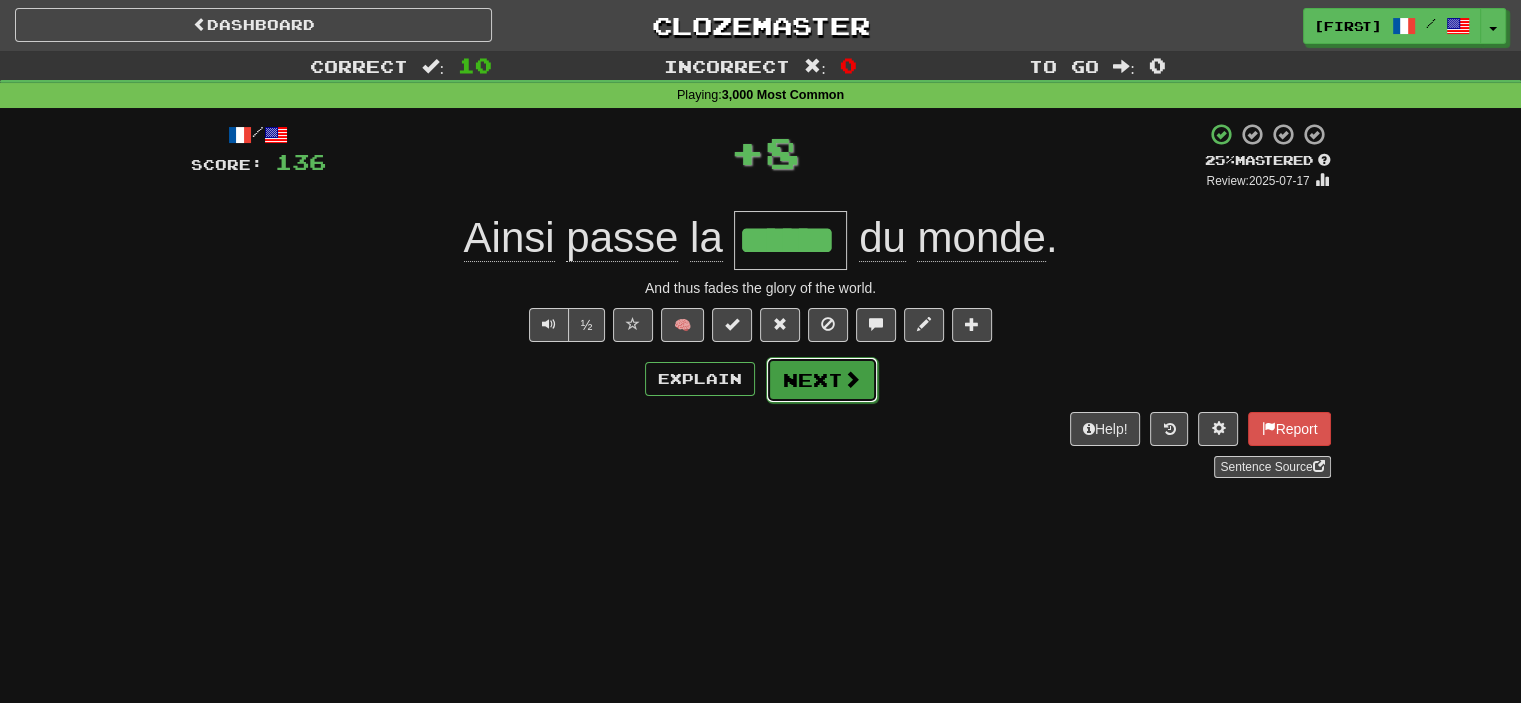 click on "Next" at bounding box center [822, 380] 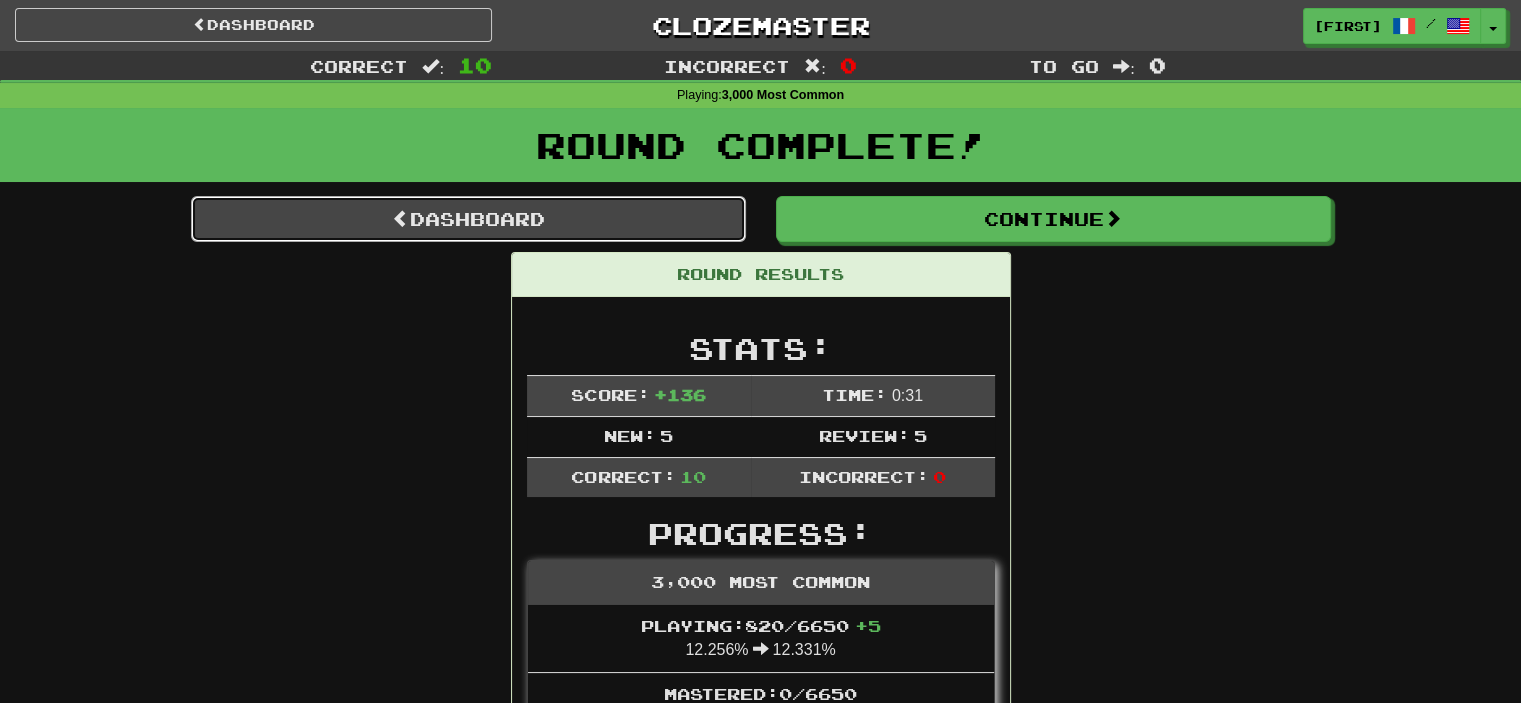 click on "Dashboard" at bounding box center [468, 219] 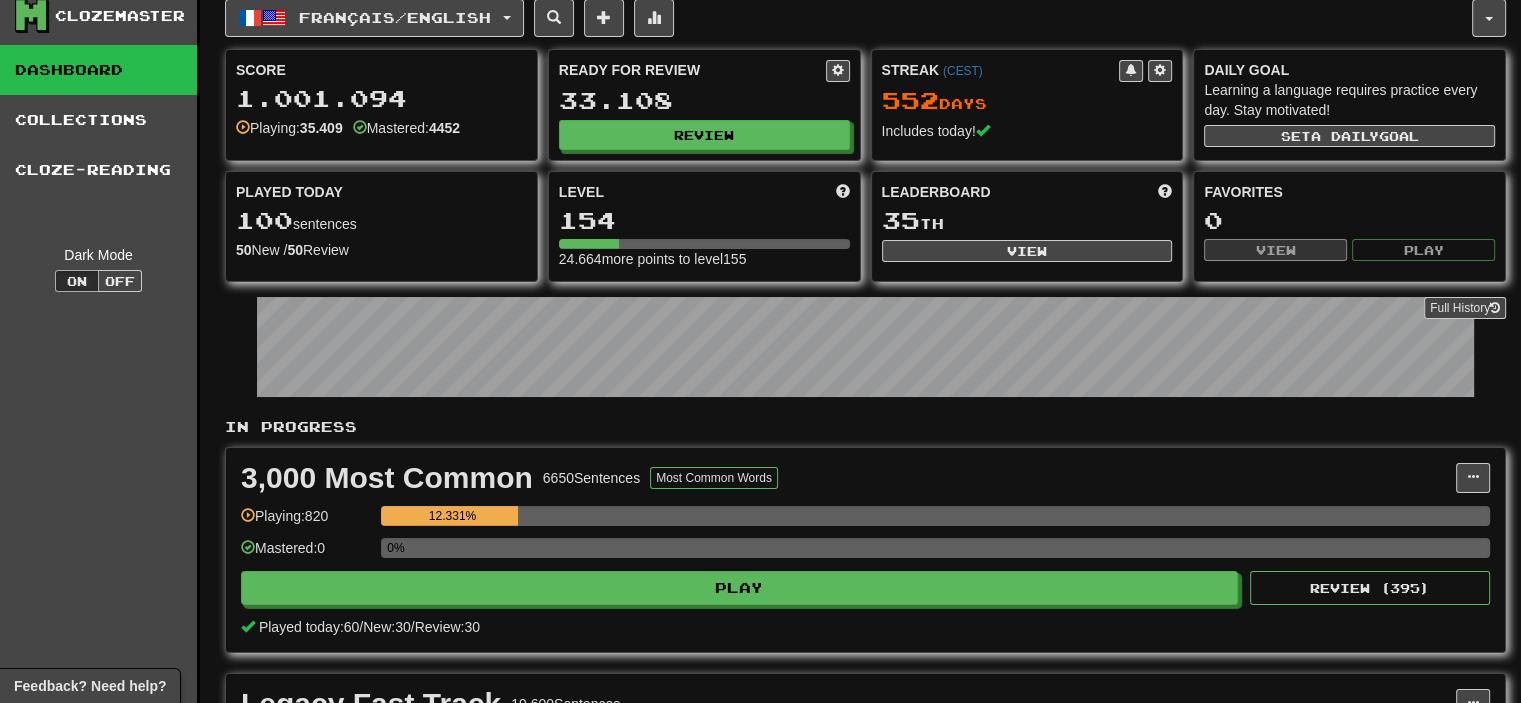 scroll, scrollTop: 0, scrollLeft: 0, axis: both 